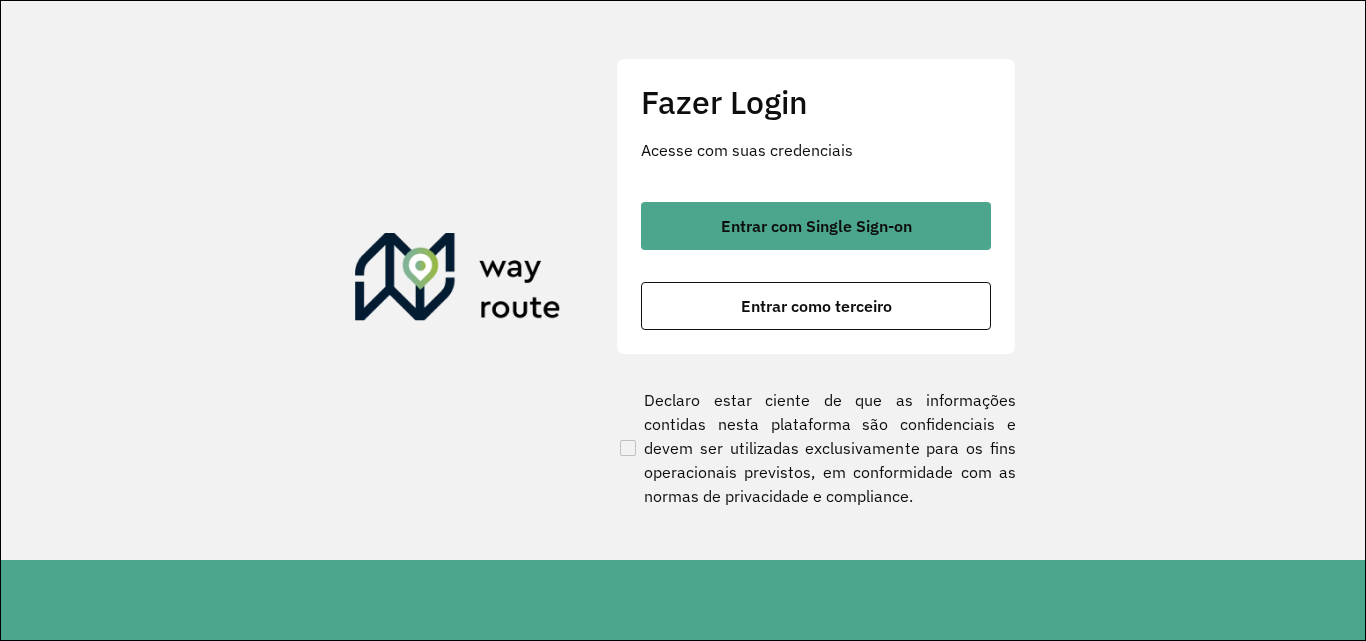 scroll, scrollTop: 0, scrollLeft: 0, axis: both 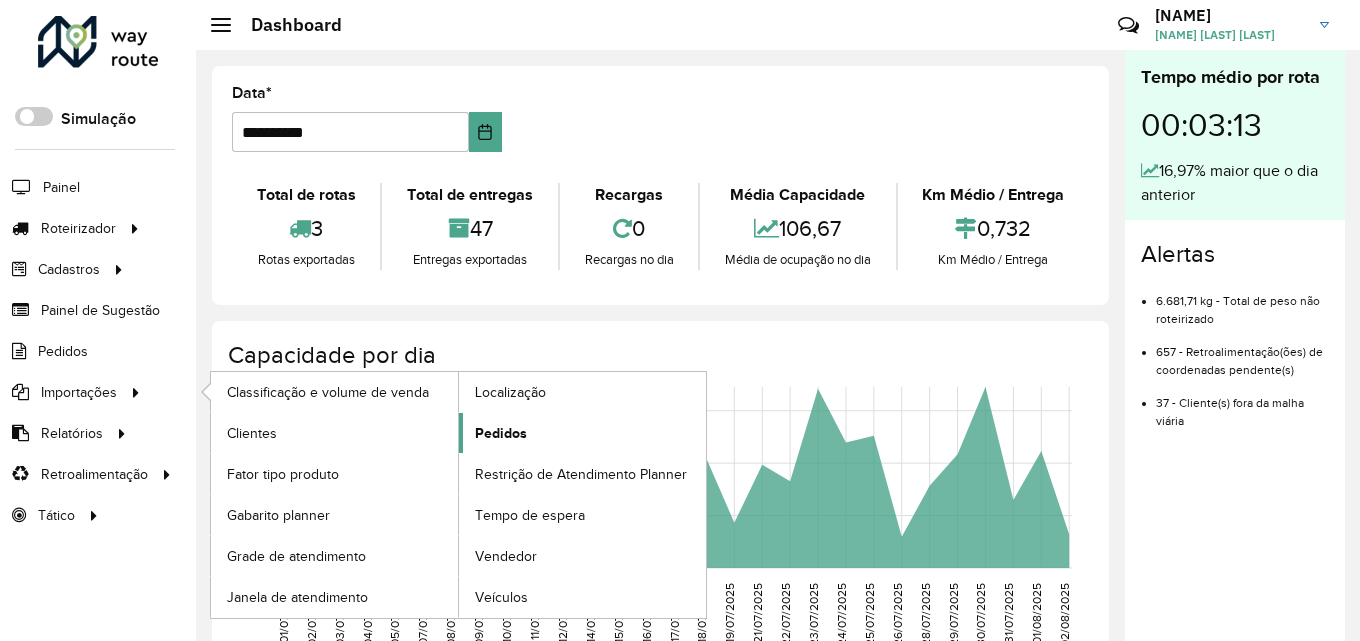 click on "Pedidos" 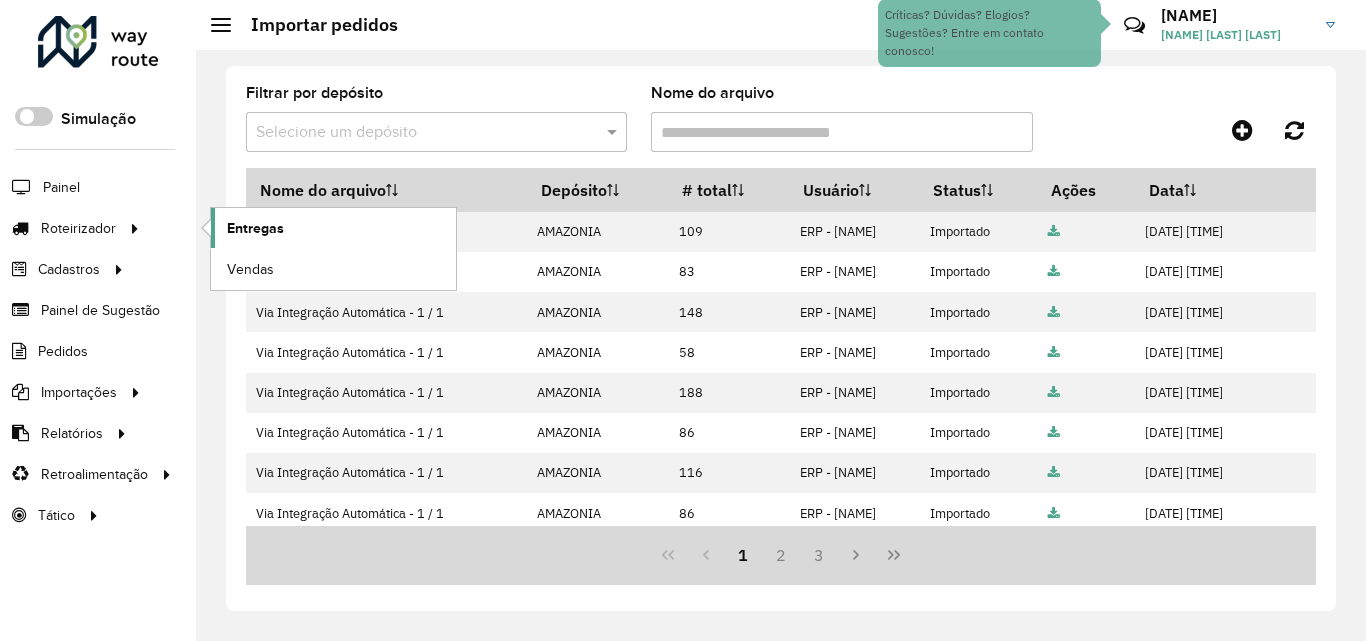 click on "Entregas" 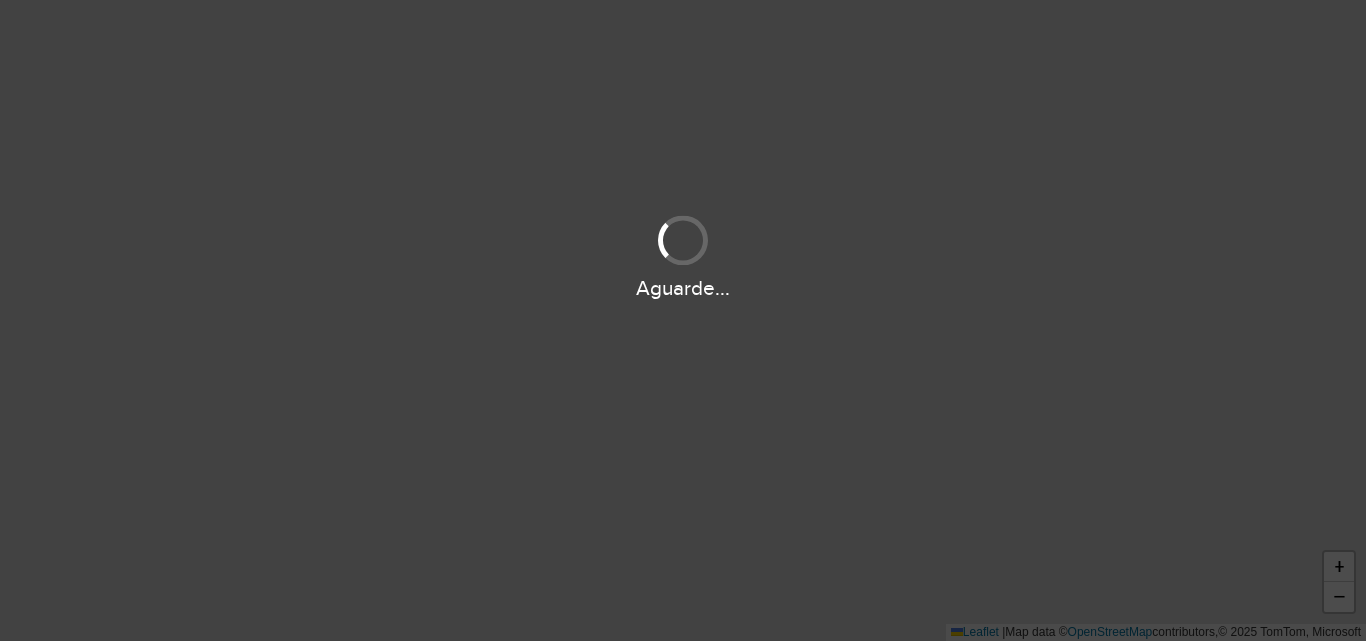 scroll, scrollTop: 0, scrollLeft: 0, axis: both 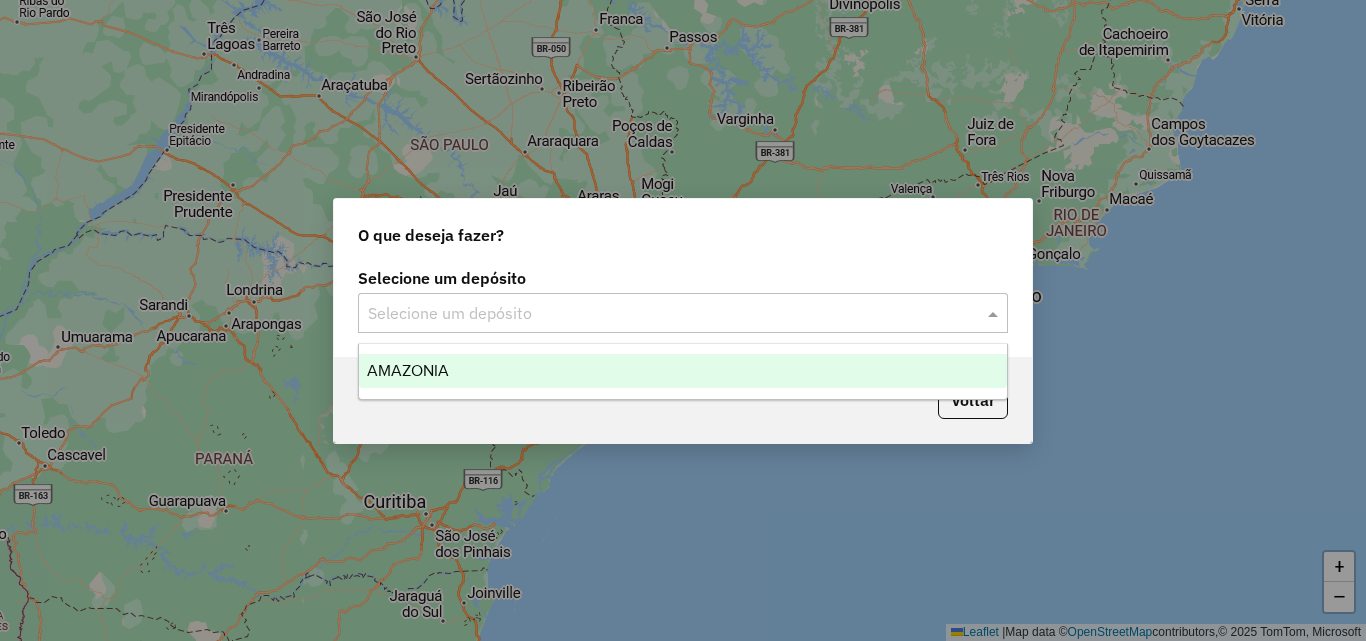 click 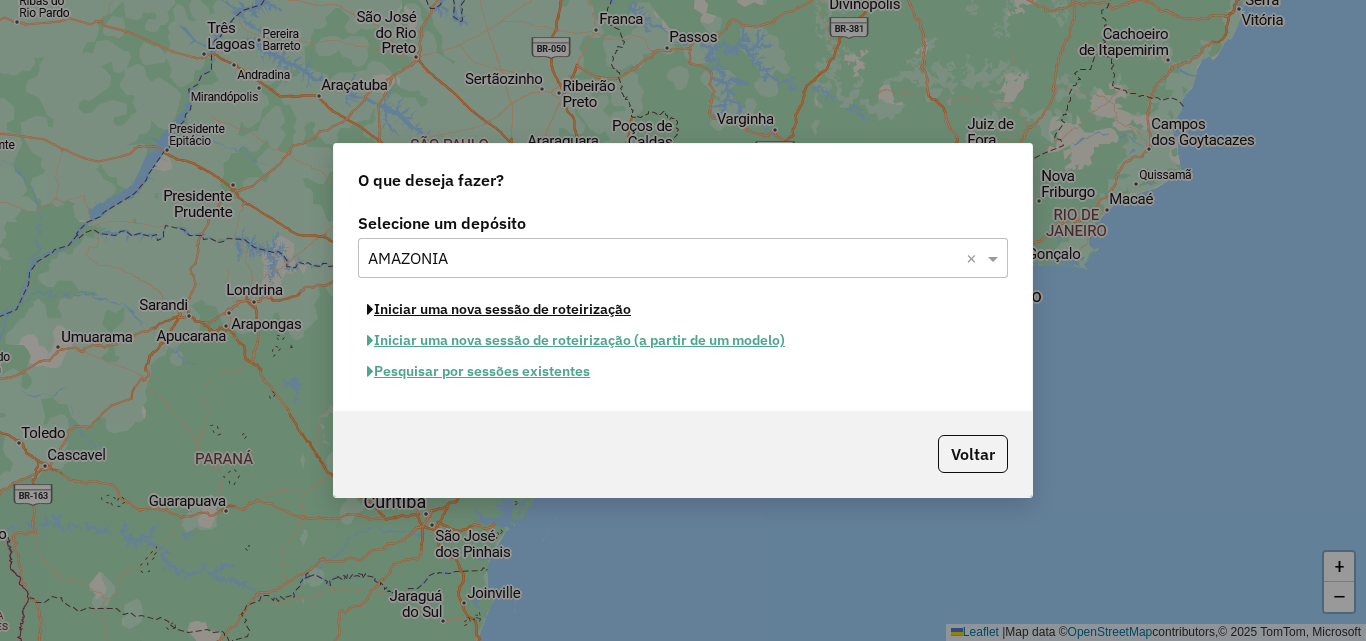 click on "Iniciar uma nova sessão de roteirização" 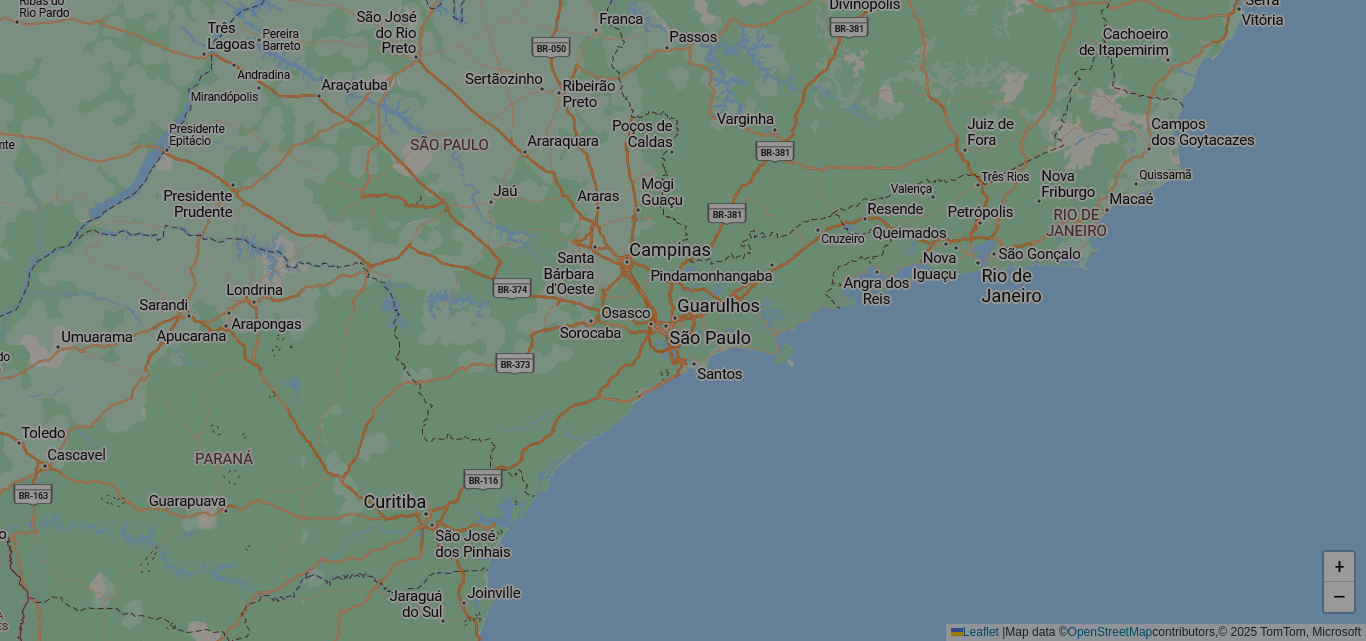 select on "*" 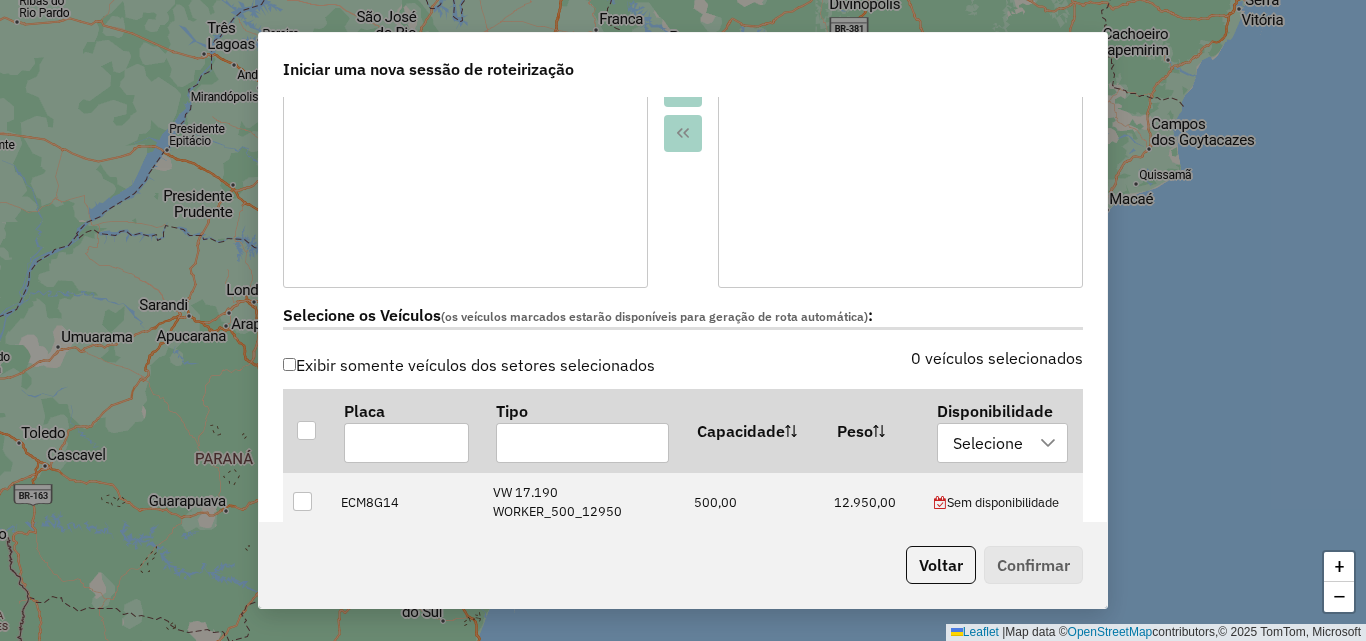 scroll, scrollTop: 600, scrollLeft: 0, axis: vertical 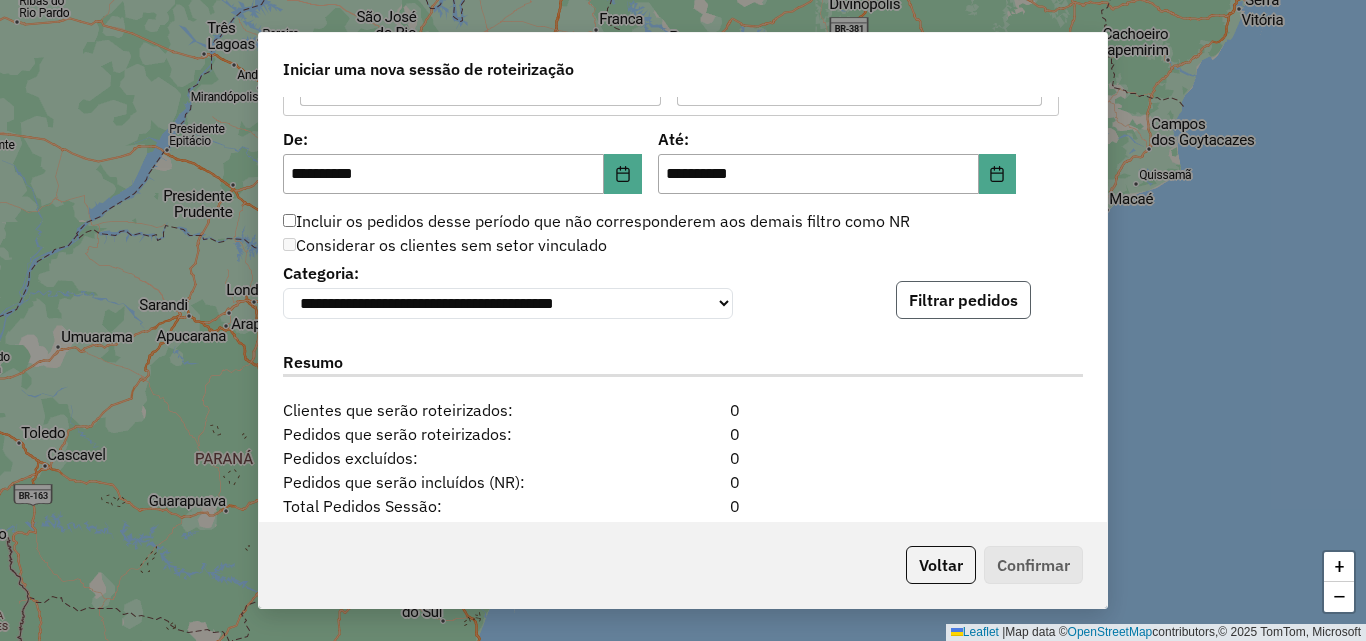 click on "Filtrar pedidos" 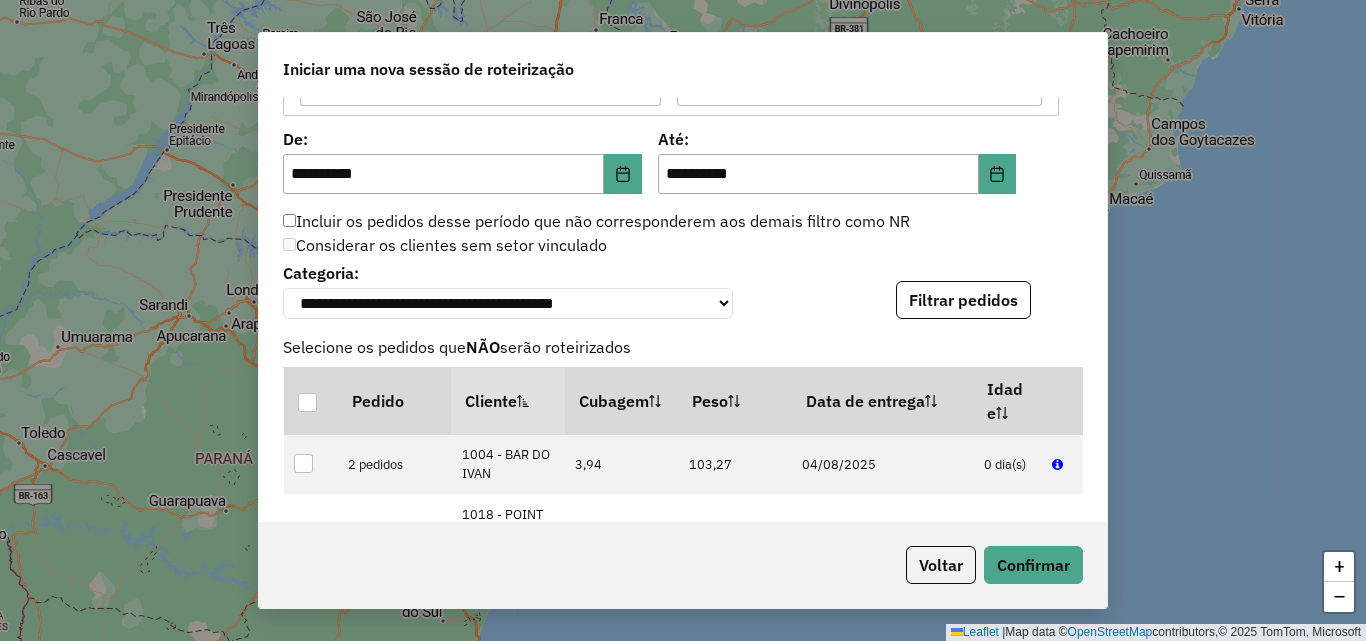 scroll, scrollTop: 400, scrollLeft: 0, axis: vertical 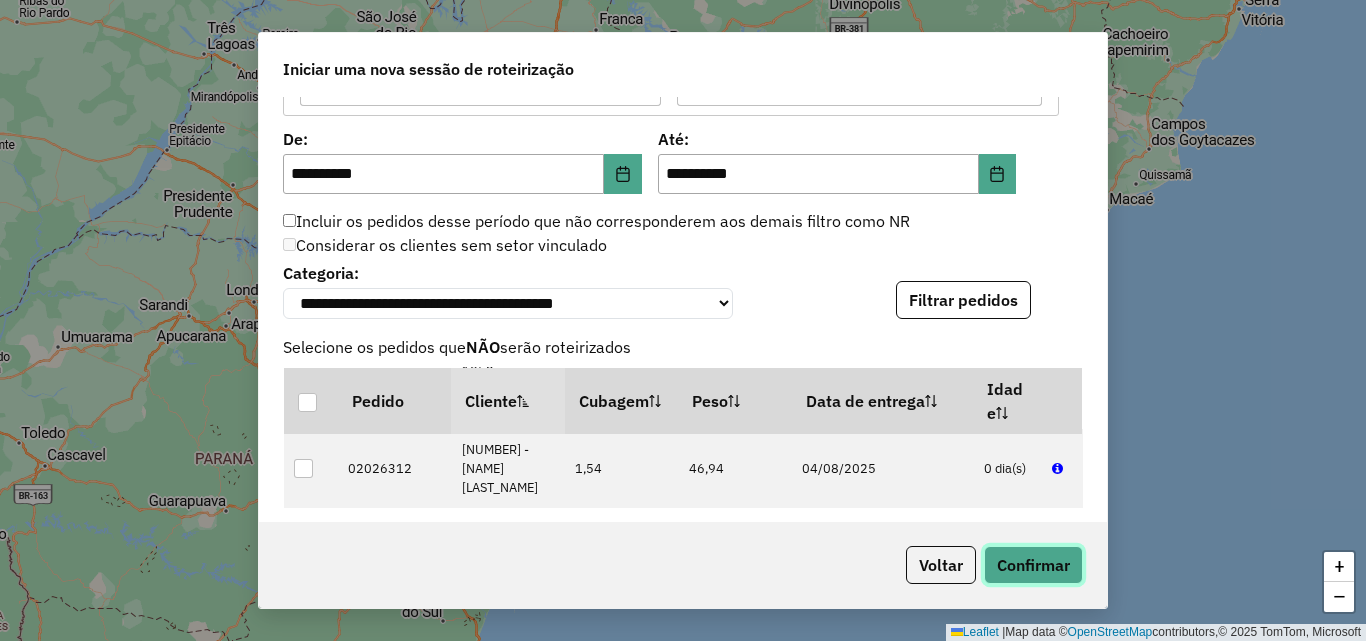 click on "Confirmar" 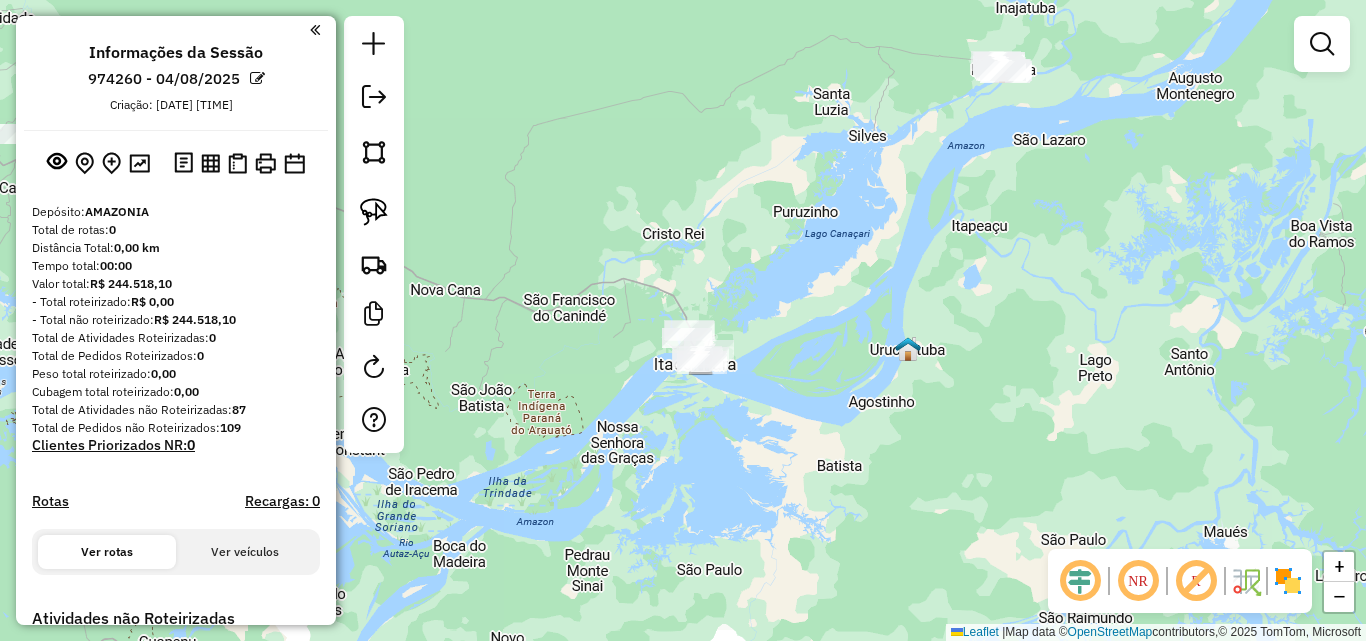 drag, startPoint x: 825, startPoint y: 231, endPoint x: 1101, endPoint y: 405, distance: 326.26984 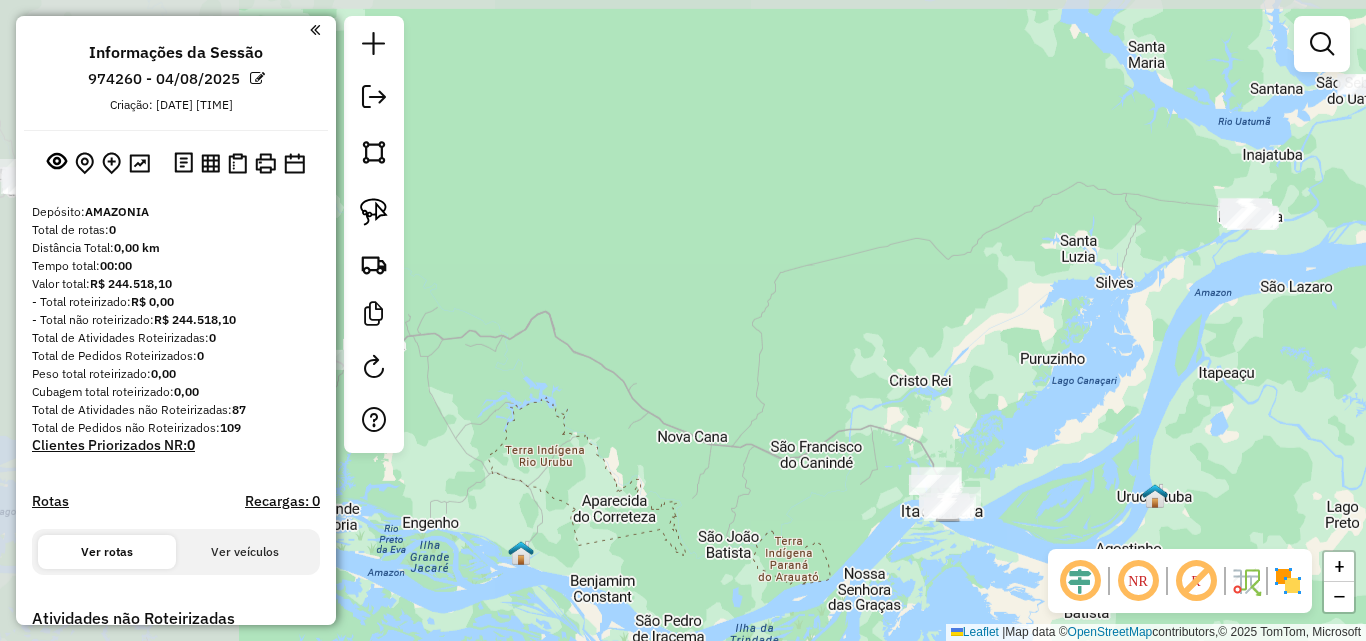 click on "Janela de atendimento Grade de atendimento Capacidade Transportadoras Veículos Cliente Pedidos  Rotas Selecione os dias de semana para filtrar as janelas de atendimento  Seg   Ter   Qua   Qui   Sex   Sáb   Dom  Informe o período da janela de atendimento: De: Até:  Filtrar exatamente a janela do cliente  Considerar janela de atendimento padrão  Selecione os dias de semana para filtrar as grades de atendimento  Seg   Ter   Qua   Qui   Sex   Sáb   Dom   Considerar clientes sem dia de atendimento cadastrado  Clientes fora do dia de atendimento selecionado Filtrar as atividades entre os valores definidos abaixo:  Peso mínimo:   Peso máximo:   Cubagem mínima:   Cubagem máxima:   De:   Até:  Filtrar as atividades entre o tempo de atendimento definido abaixo:  De:   Até:   Considerar capacidade total dos clientes não roteirizados Transportadora: Selecione um ou mais itens Tipo de veículo: Selecione um ou mais itens Veículo: Selecione um ou mais itens Motorista: Selecione um ou mais itens Nome: Rótulo:" 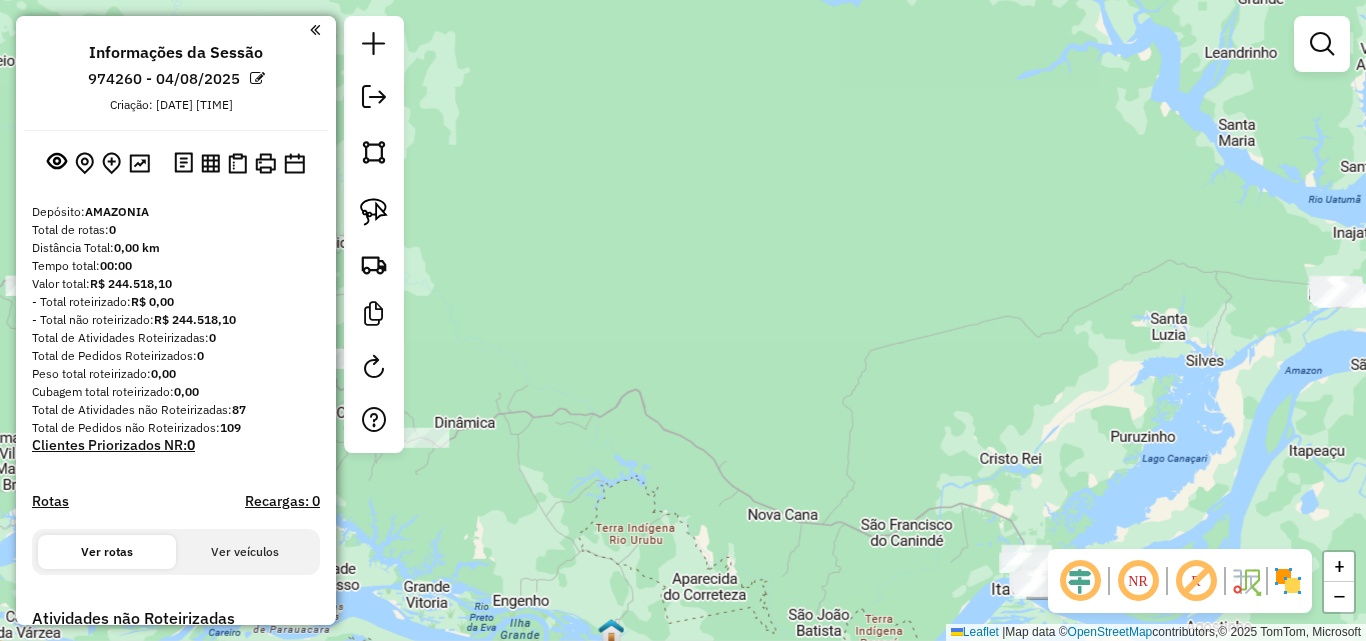drag, startPoint x: 778, startPoint y: 275, endPoint x: 598, endPoint y: 342, distance: 192.0651 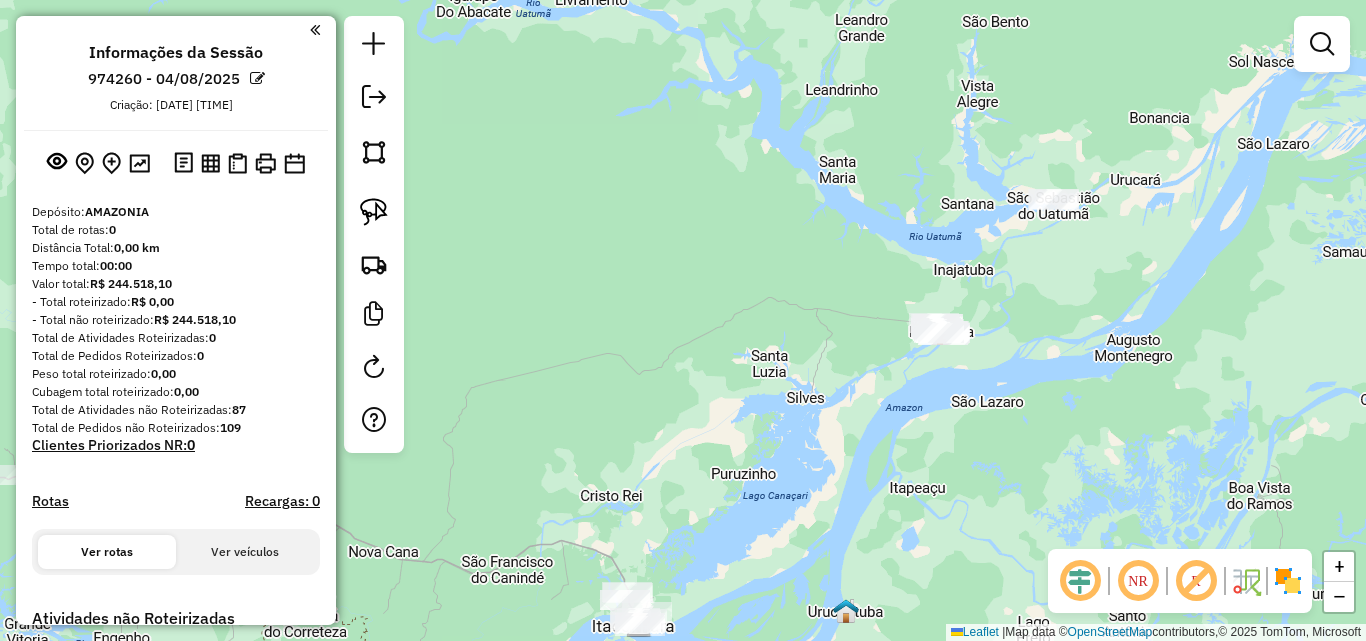 drag, startPoint x: 980, startPoint y: 267, endPoint x: 830, endPoint y: 353, distance: 172.9046 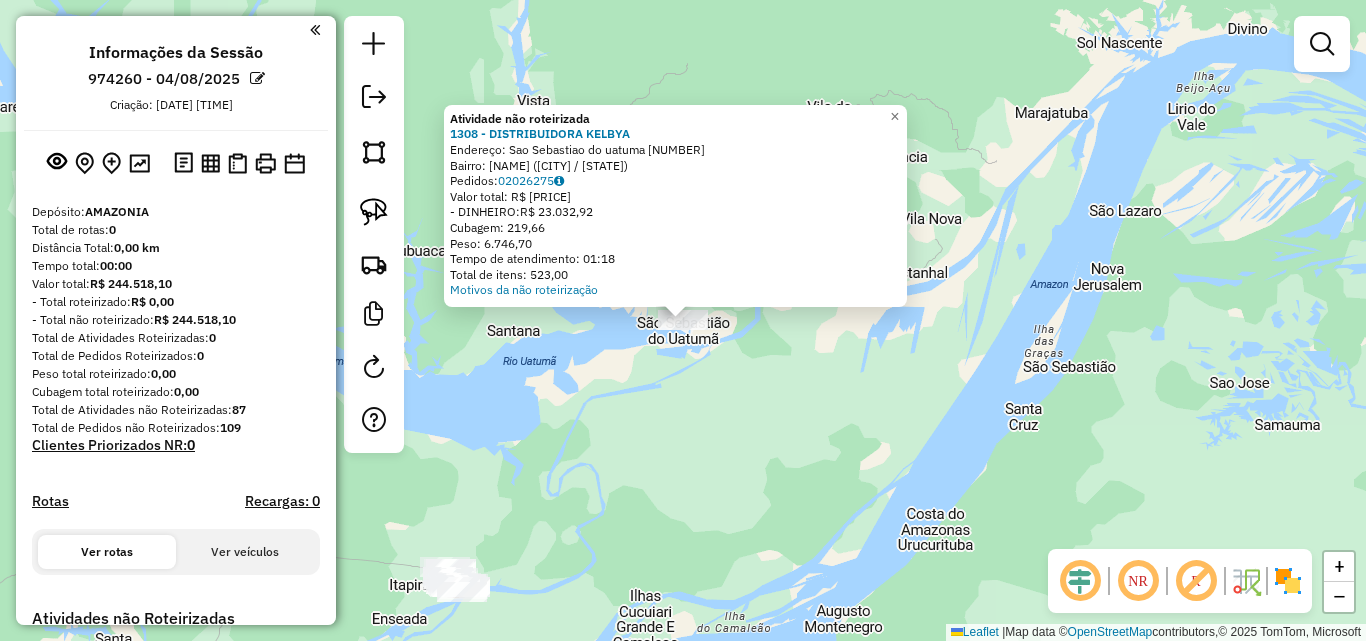 click on "Atividade não roteirizada 1308 - DISTRIBUIDORA KELBYA Endereço: [CITY] do uatuma 374 Bairro: CENTRO ([CITY] / AM) Pedidos: [NUMBER] Valor total: R$ 23.032,92 - DINHEIRO: R$ 23.032,92 Cubagem: 219,66 Peso: 6.746,70 Tempo de atendimento: 01:18 Total de itens: 523,00 Motivos da não roteirização × Janela de atendimento Grade de atendimento Capacidade Transportadoras Veículos Cliente Pedidos Rotas Selecione os dias de semana para filtrar as janelas de atendimento Seg Ter Qua Qui Sex Sáb Dom Informe o período da janela de atendimento: De: Até: Filtrar exatamente a janela do cliente Considerar janela de atendimento padrão Selecione os dias de semana para filtrar as grades de atendimento Seg Ter Qua Qui Sex Sáb Dom Considerar clientes sem dia de atendimento cadastrado Clientes fora do dia de atendimento selecionado Filtrar as atividades entre os valores definidos abaixo: Peso mínimo: Peso máximo: Cubagem mínima: Cubagem máxima: De: Até: Filtrar as atividades entre o tempo de atendimento definido abaixo: De: Até: Considerar capacidade total dos clientes não roteirizados Transportadora: Selecione um ou mais itens Tipo de veículo: Selecione um ou mais itens Veículo: Selecione um ou mais itens De:" 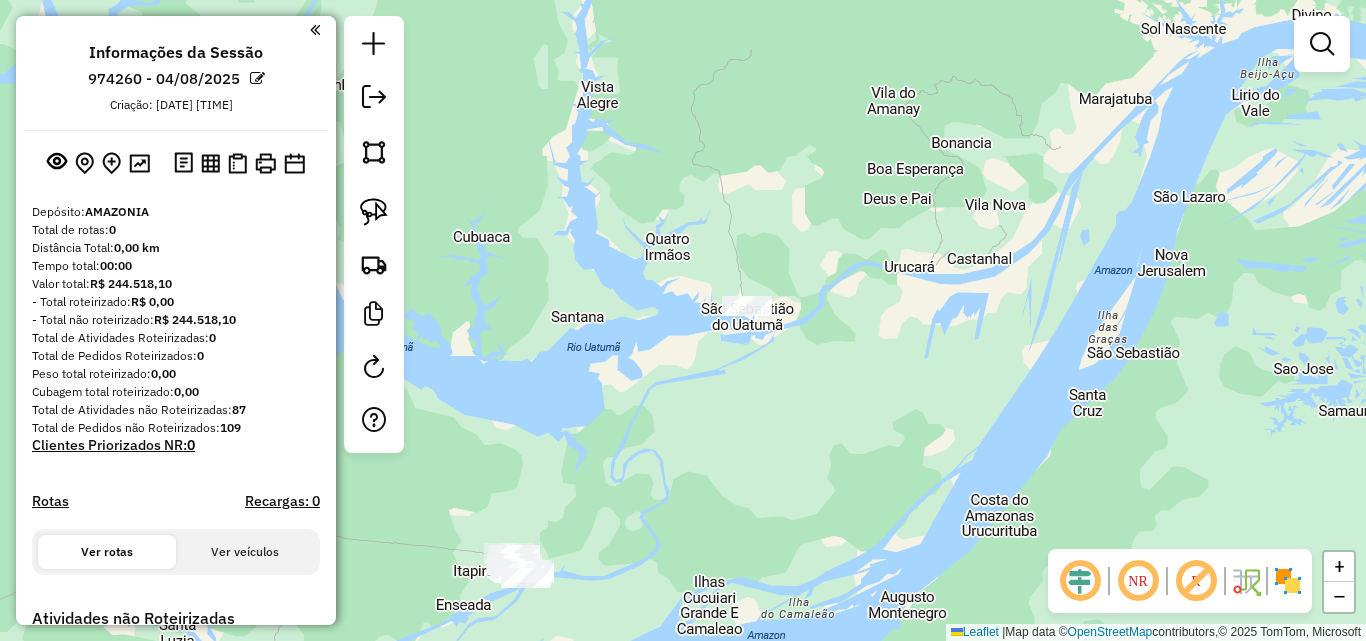 drag, startPoint x: 626, startPoint y: 427, endPoint x: 656, endPoint y: 410, distance: 34.48188 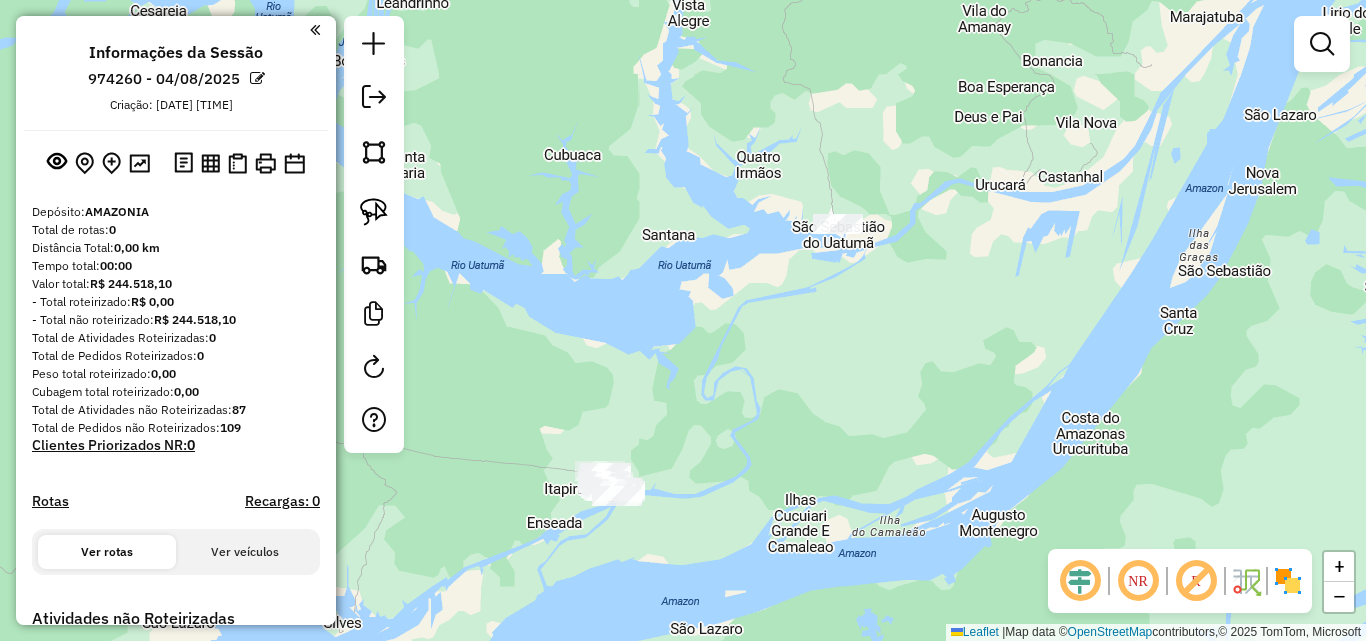 drag, startPoint x: 645, startPoint y: 475, endPoint x: 750, endPoint y: 350, distance: 163.24828 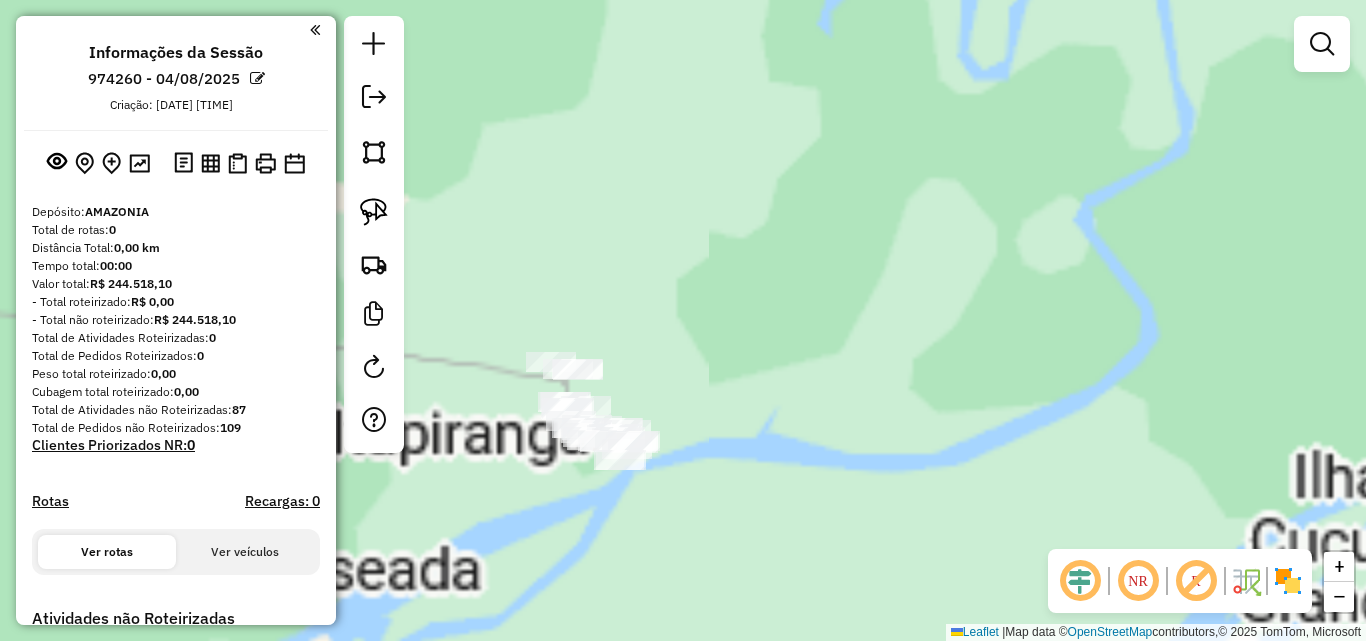 drag, startPoint x: 659, startPoint y: 393, endPoint x: 764, endPoint y: 309, distance: 134.4656 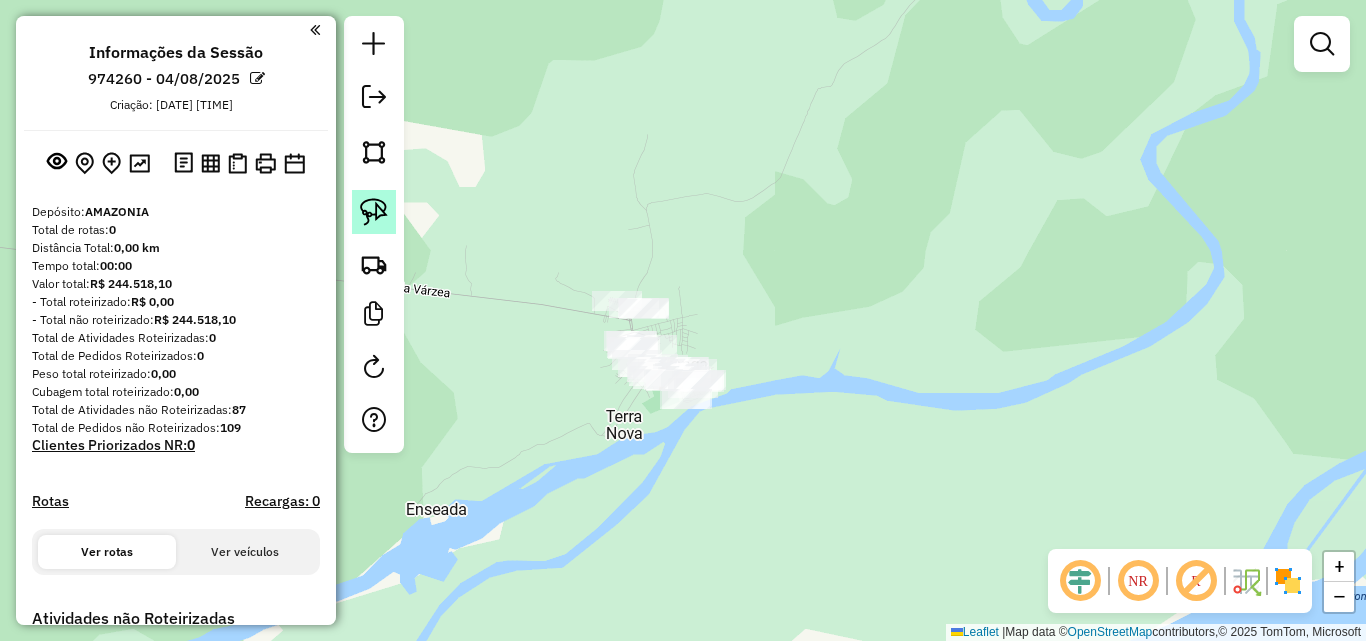 click 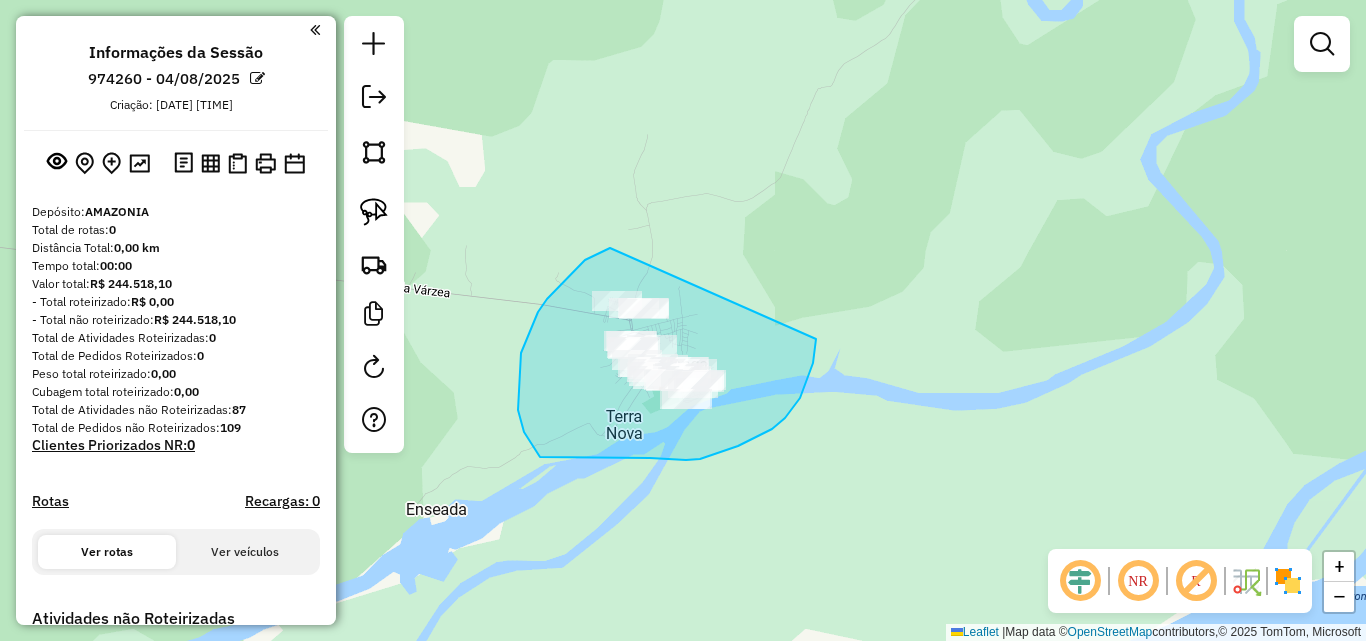 drag, startPoint x: 610, startPoint y: 248, endPoint x: 815, endPoint y: 308, distance: 213.6001 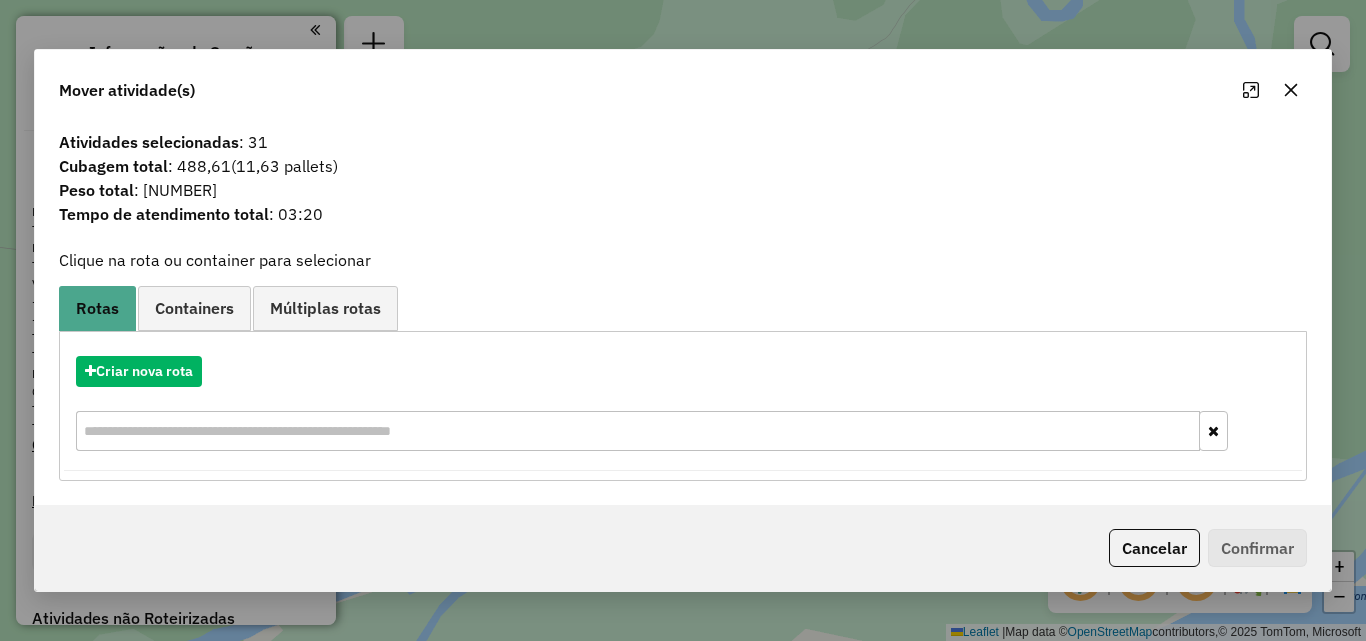 click 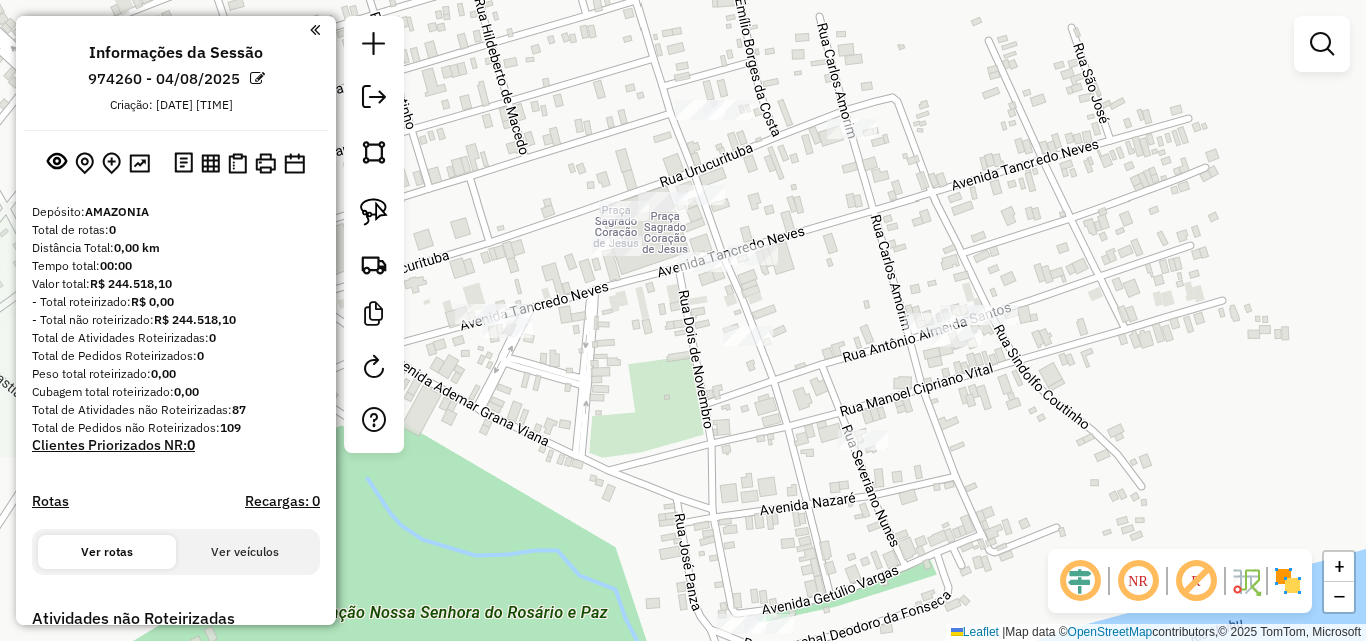 drag, startPoint x: 704, startPoint y: 315, endPoint x: 871, endPoint y: 275, distance: 171.72362 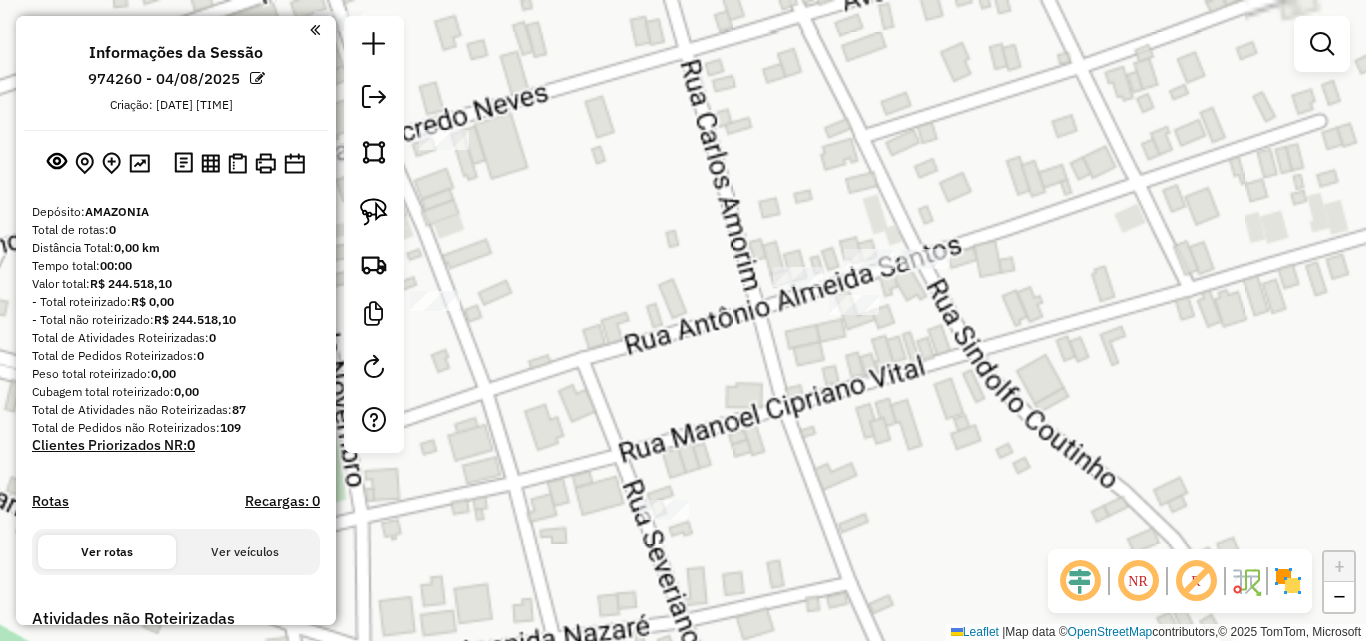 drag, startPoint x: 931, startPoint y: 274, endPoint x: 930, endPoint y: 314, distance: 40.012497 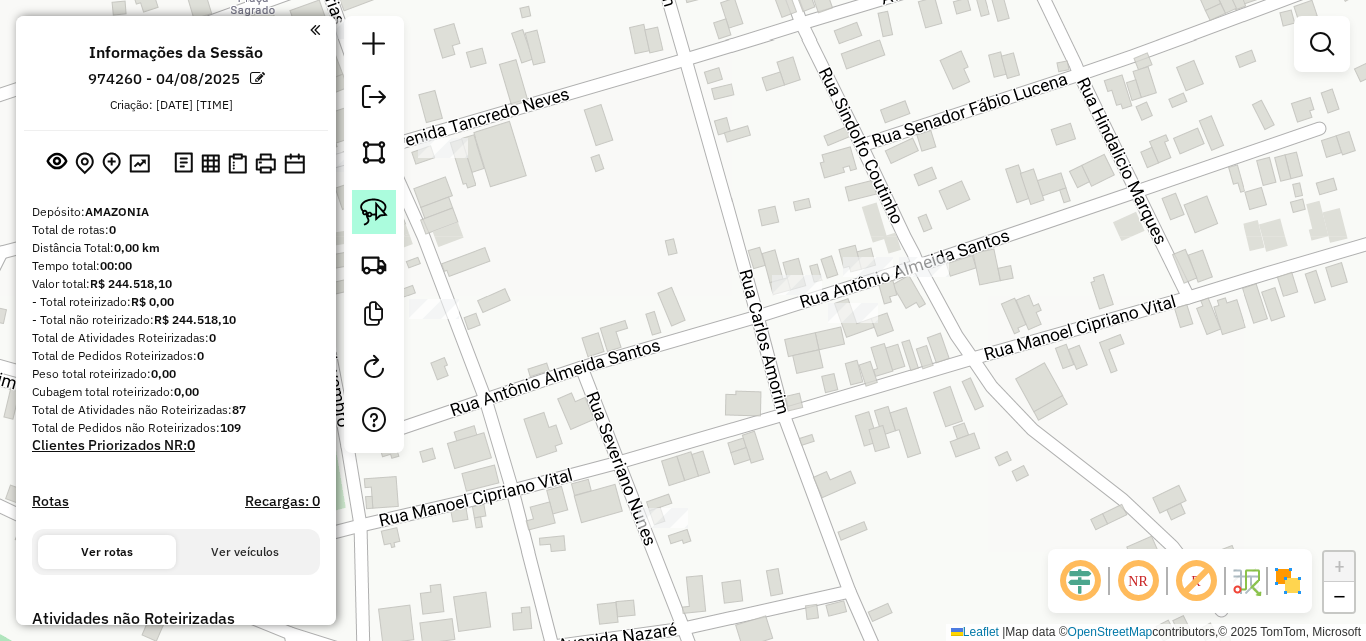 click 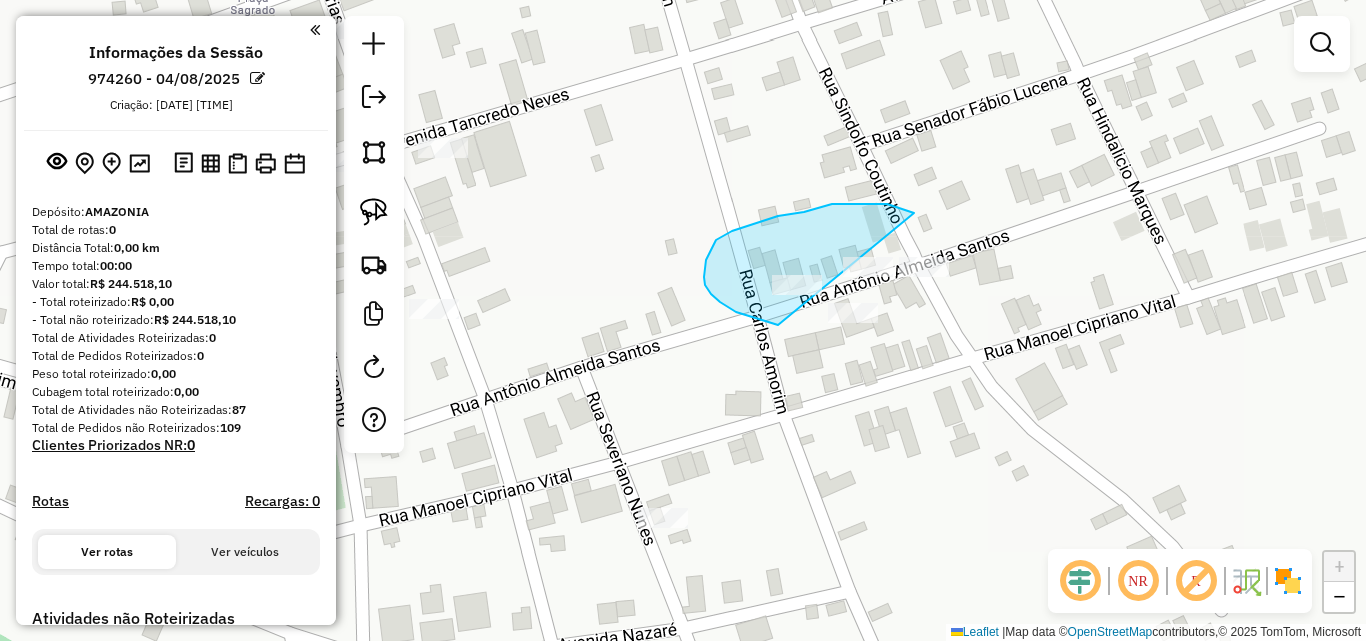 drag, startPoint x: 914, startPoint y: 213, endPoint x: 1076, endPoint y: 251, distance: 166.39711 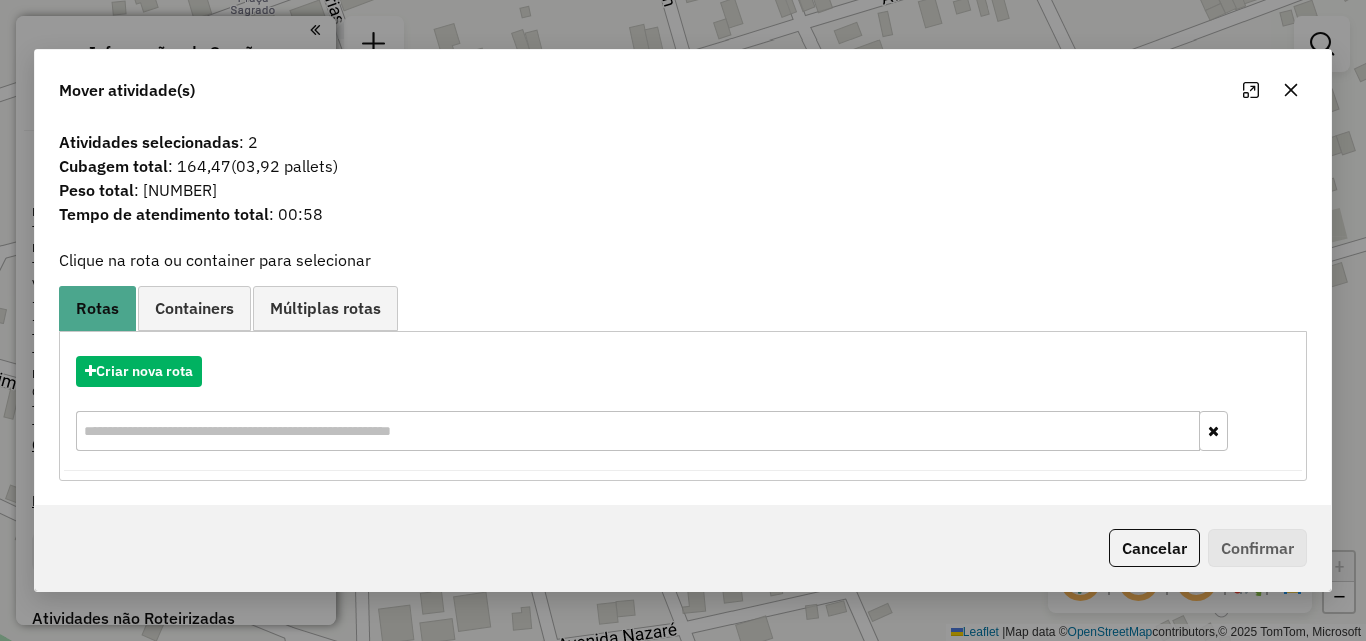 drag, startPoint x: 1297, startPoint y: 94, endPoint x: 1296, endPoint y: 129, distance: 35.014282 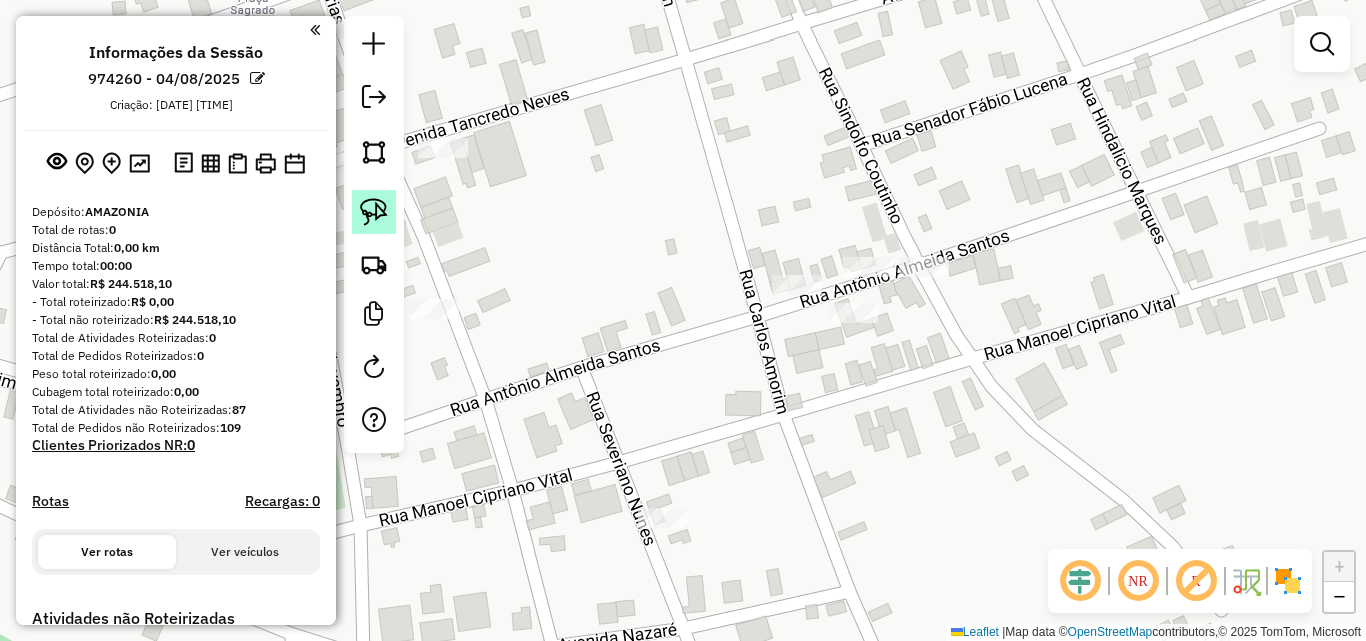 click 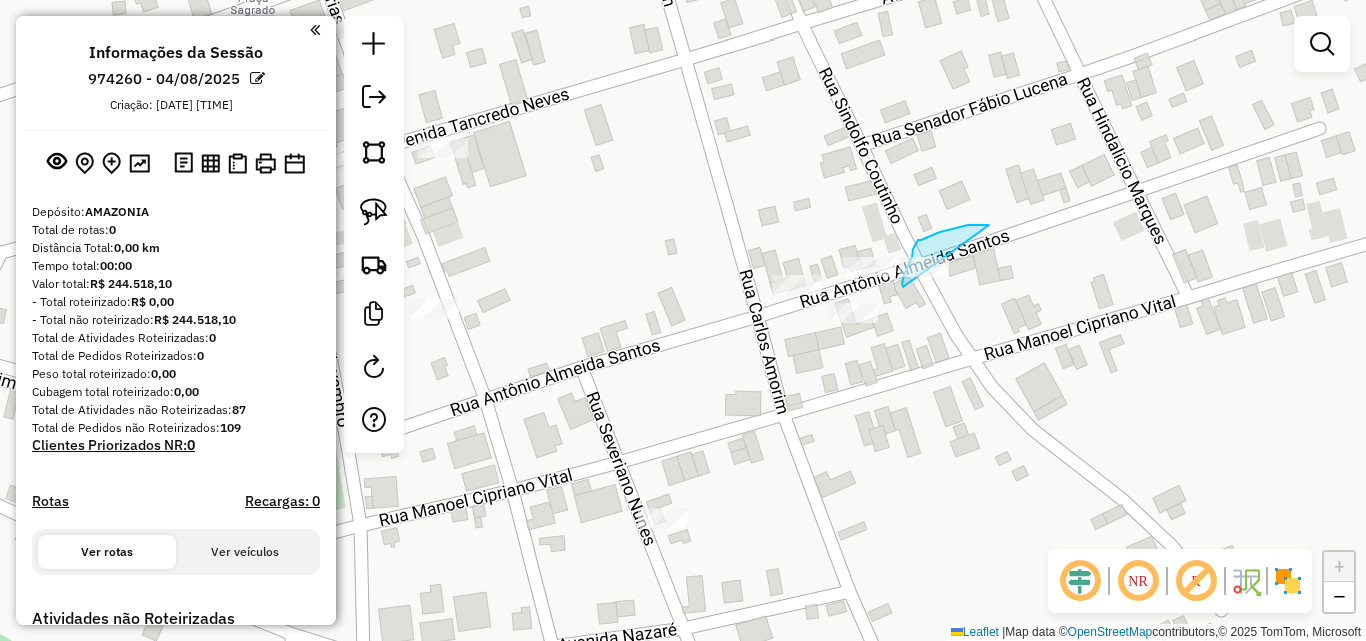drag, startPoint x: 981, startPoint y: 225, endPoint x: 912, endPoint y: 288, distance: 93.43447 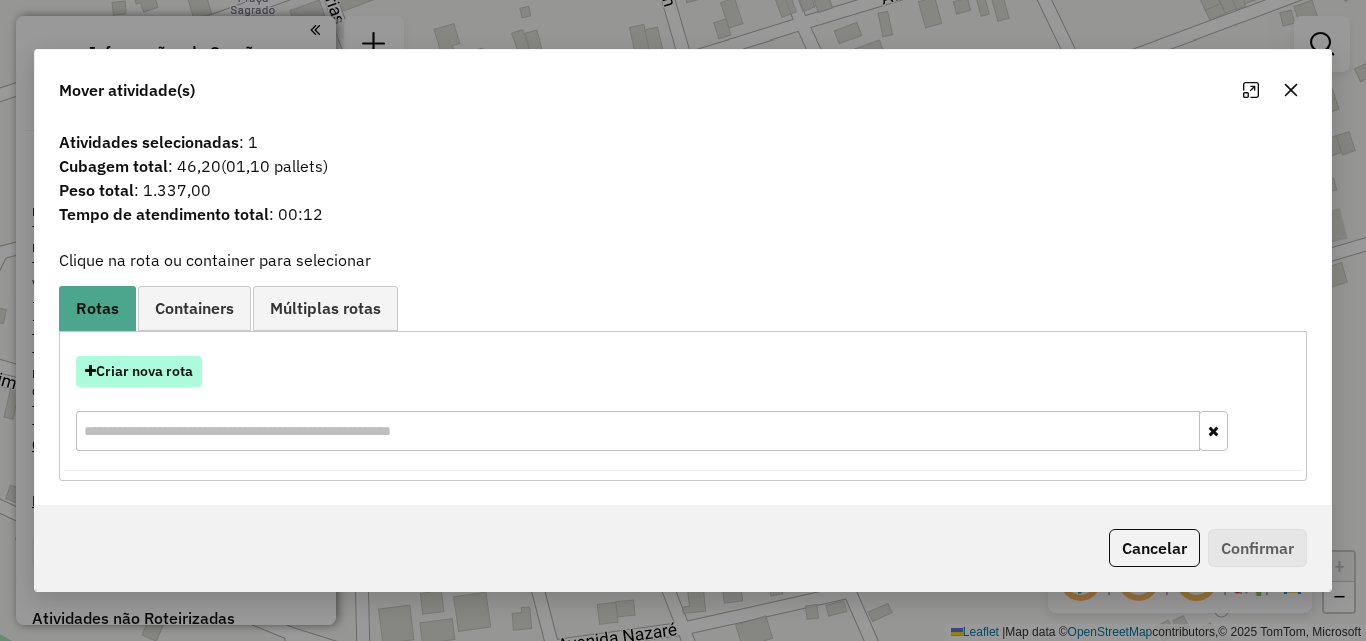 click on "Criar nova rota" at bounding box center (139, 371) 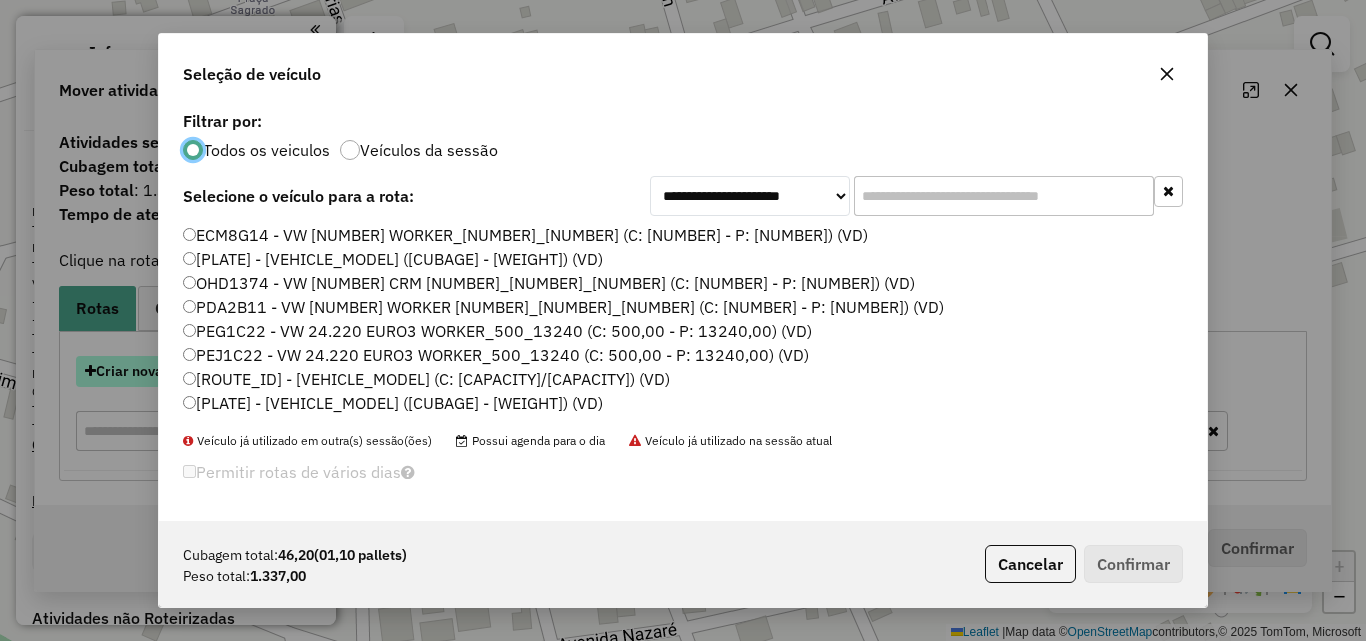 scroll, scrollTop: 11, scrollLeft: 6, axis: both 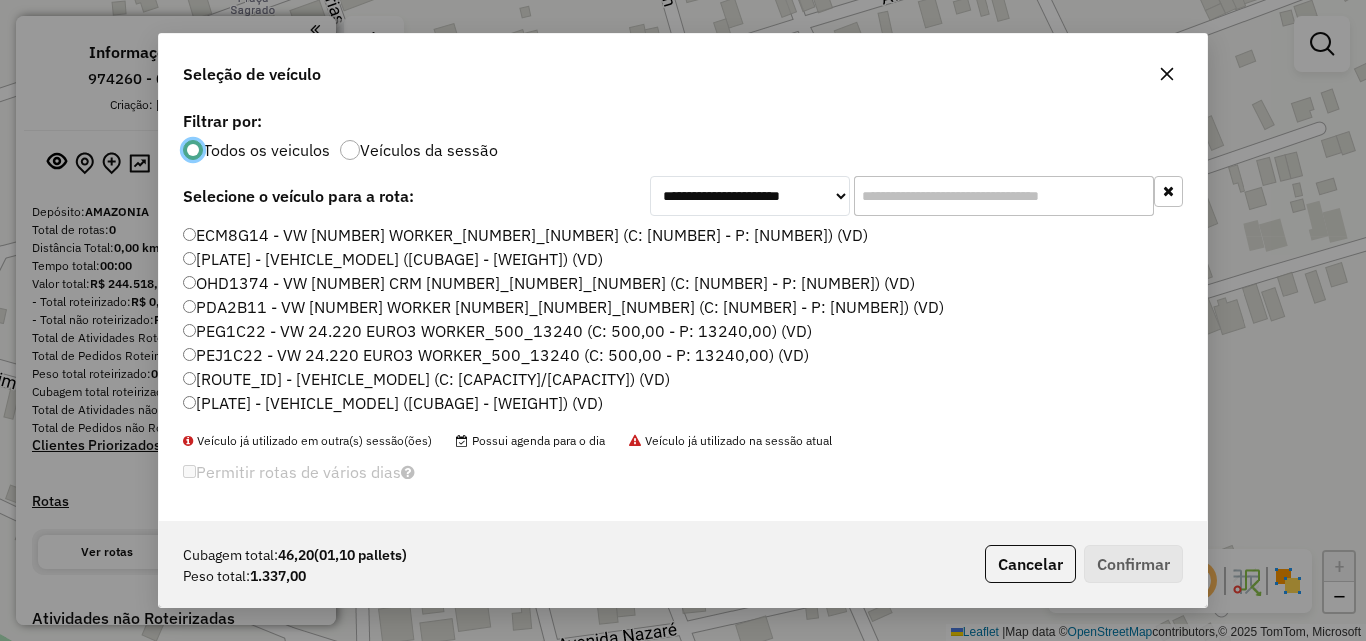 click on "[ROUTE_ID] - [VEHICLE_MODEL] (C: [CAPACITY]/[CAPACITY]) (VD)" 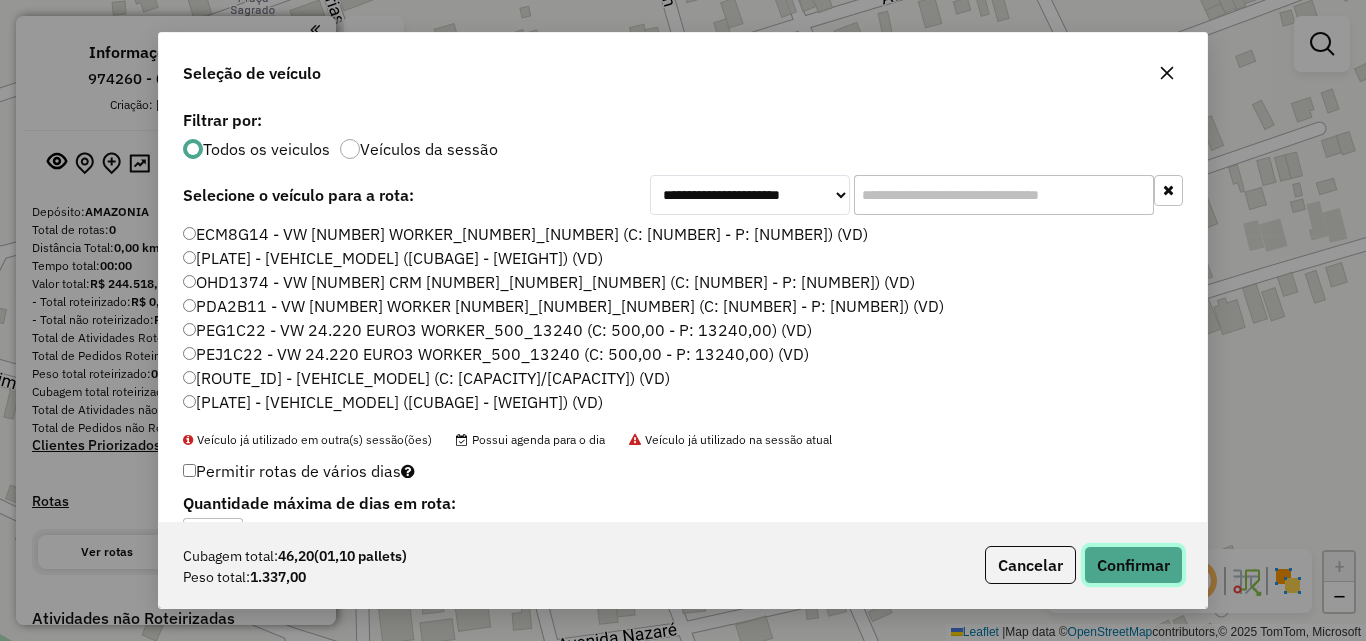 click on "Confirmar" 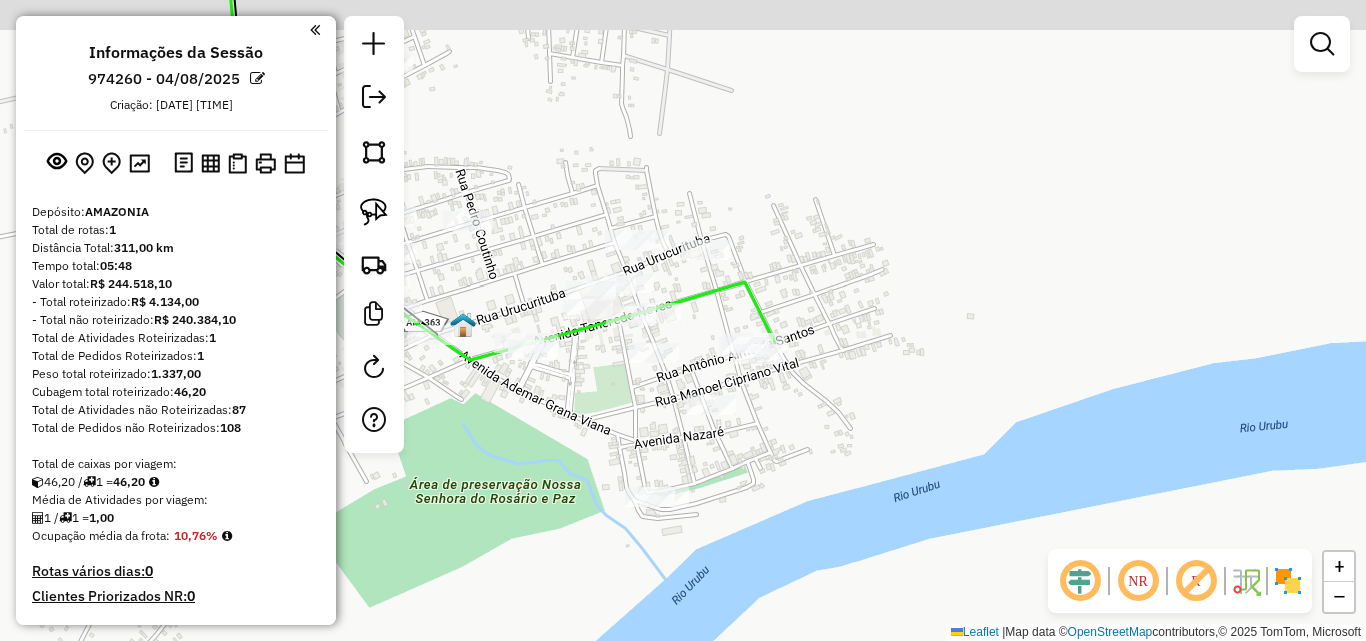 drag, startPoint x: 617, startPoint y: 406, endPoint x: 903, endPoint y: 383, distance: 286.92334 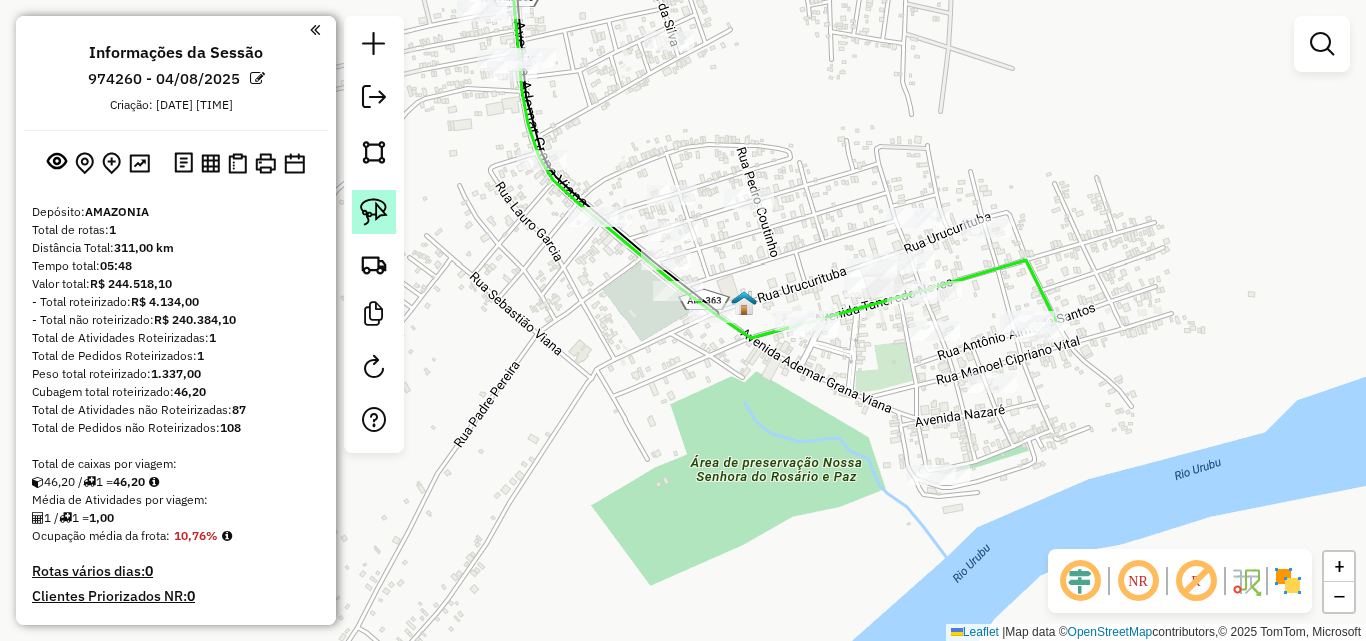 click 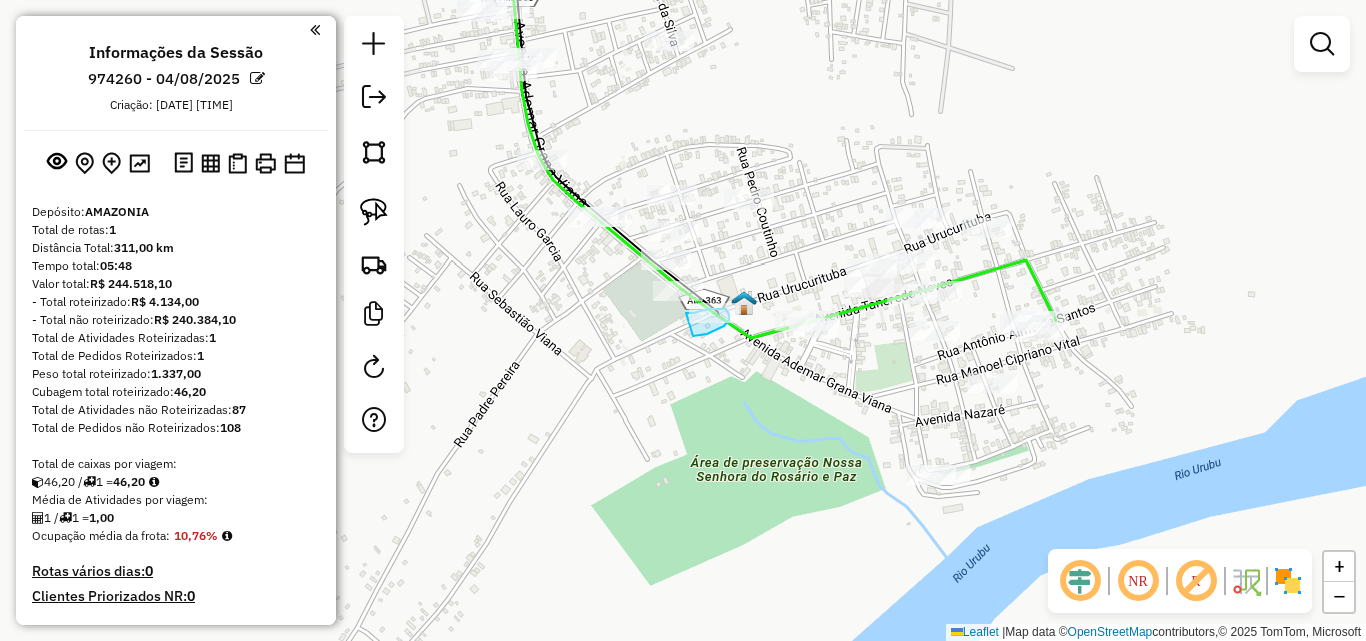 drag, startPoint x: 693, startPoint y: 336, endPoint x: 685, endPoint y: 313, distance: 24.351591 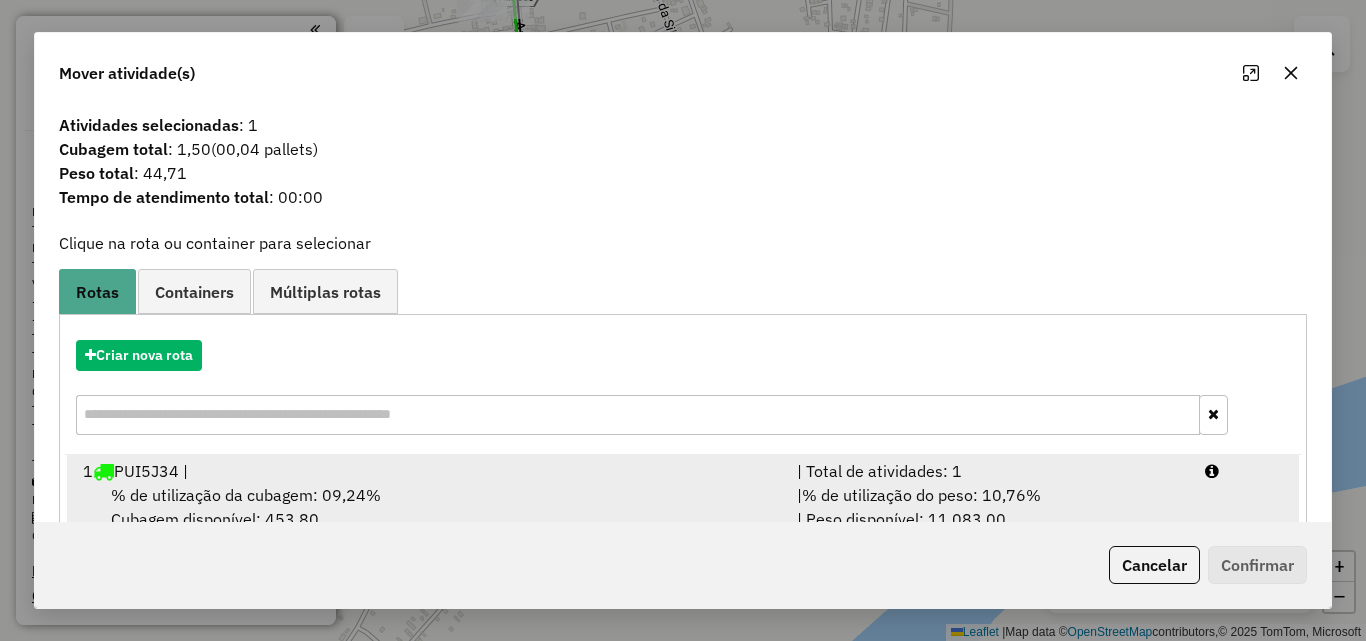 click on "% de utilização da cubagem: 09,24%" at bounding box center (246, 495) 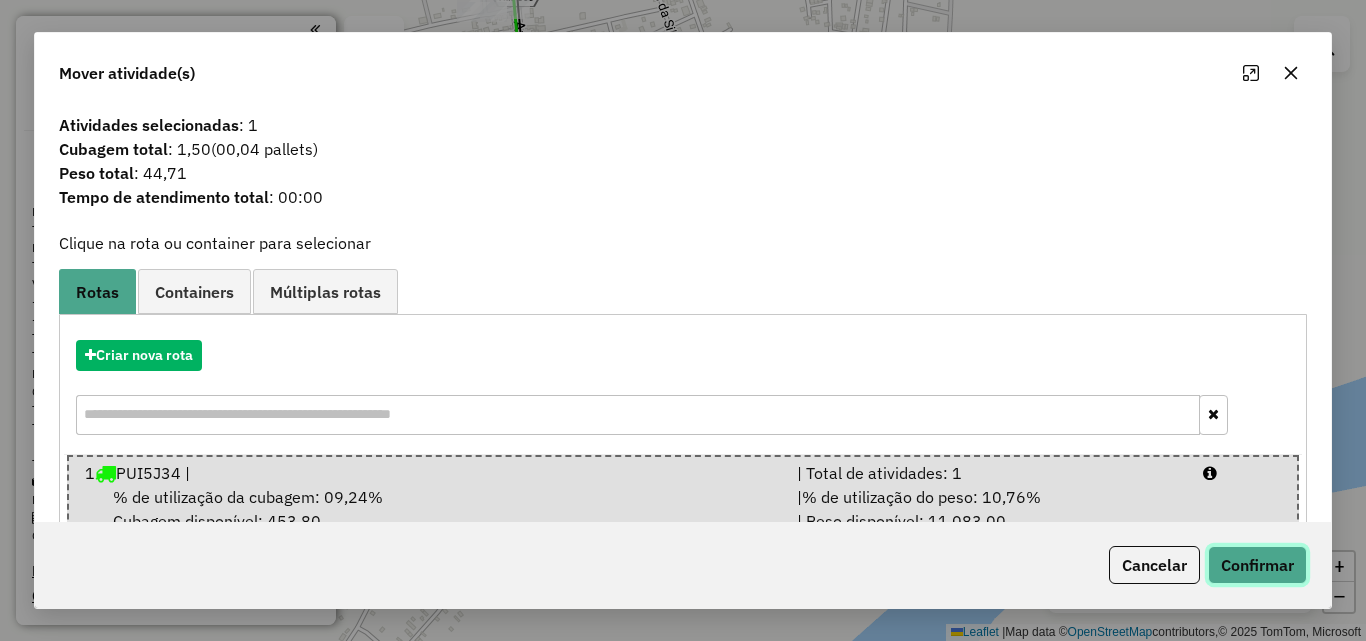 click on "Confirmar" 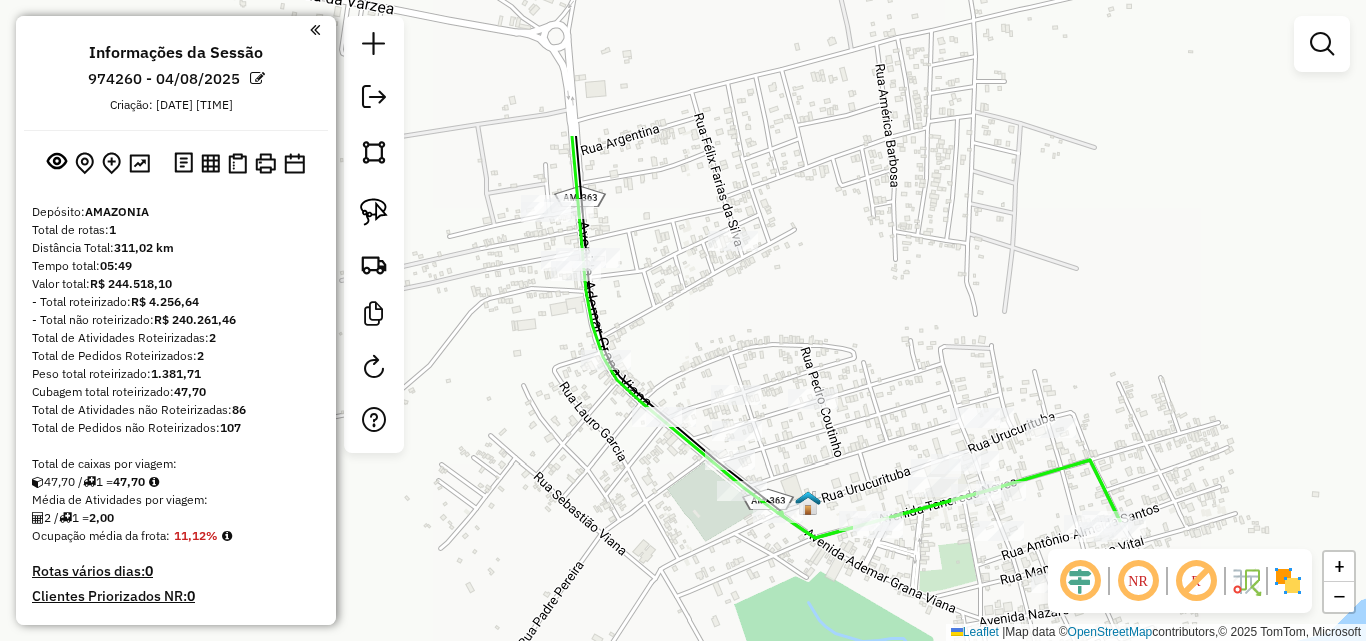 drag, startPoint x: 812, startPoint y: 220, endPoint x: 878, endPoint y: 424, distance: 214.41083 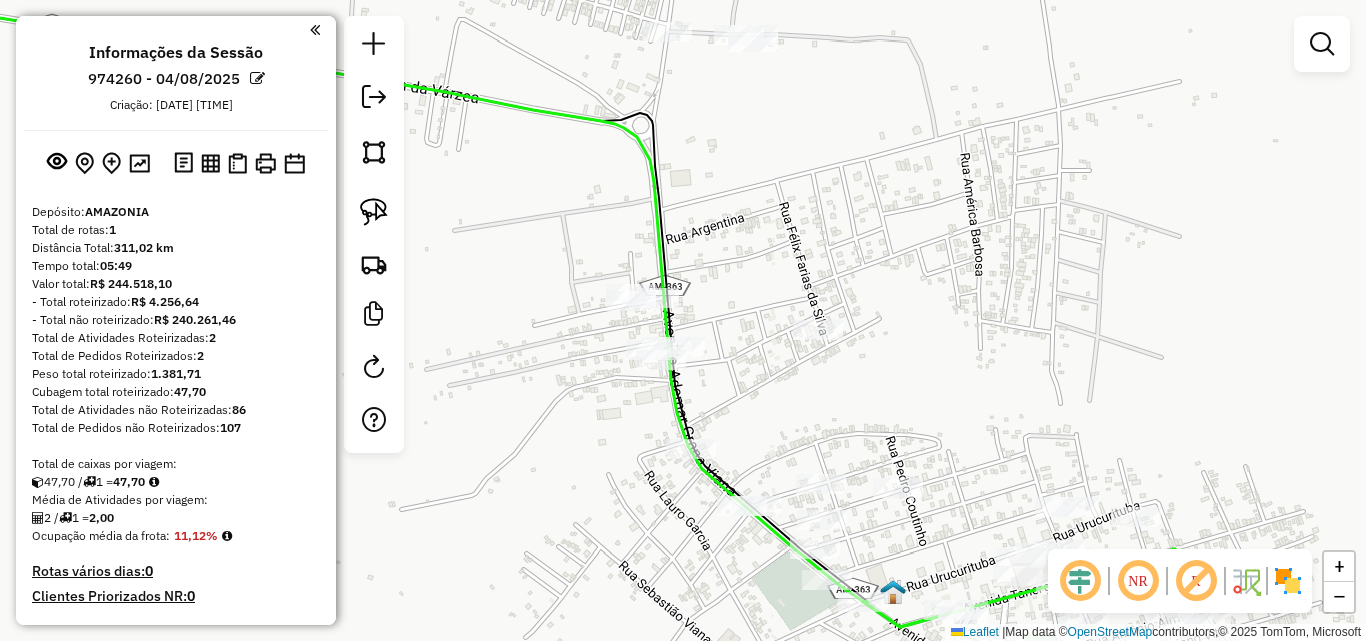 drag, startPoint x: 890, startPoint y: 315, endPoint x: 927, endPoint y: 384, distance: 78.29432 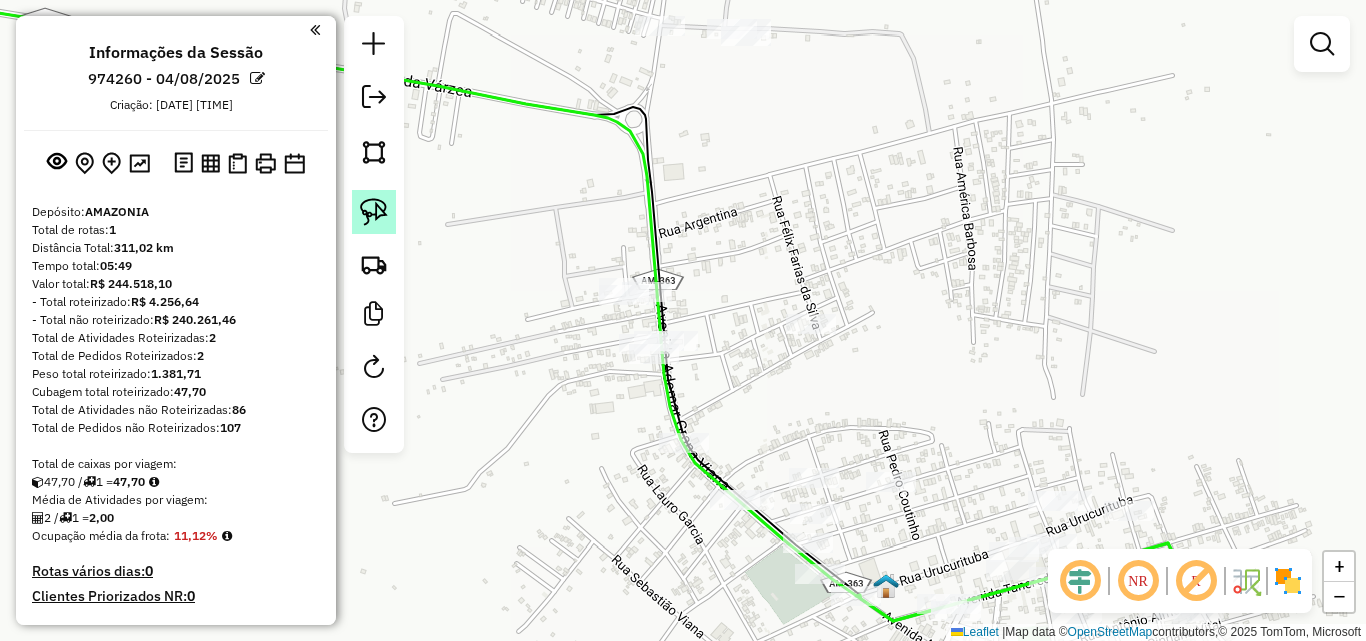 click 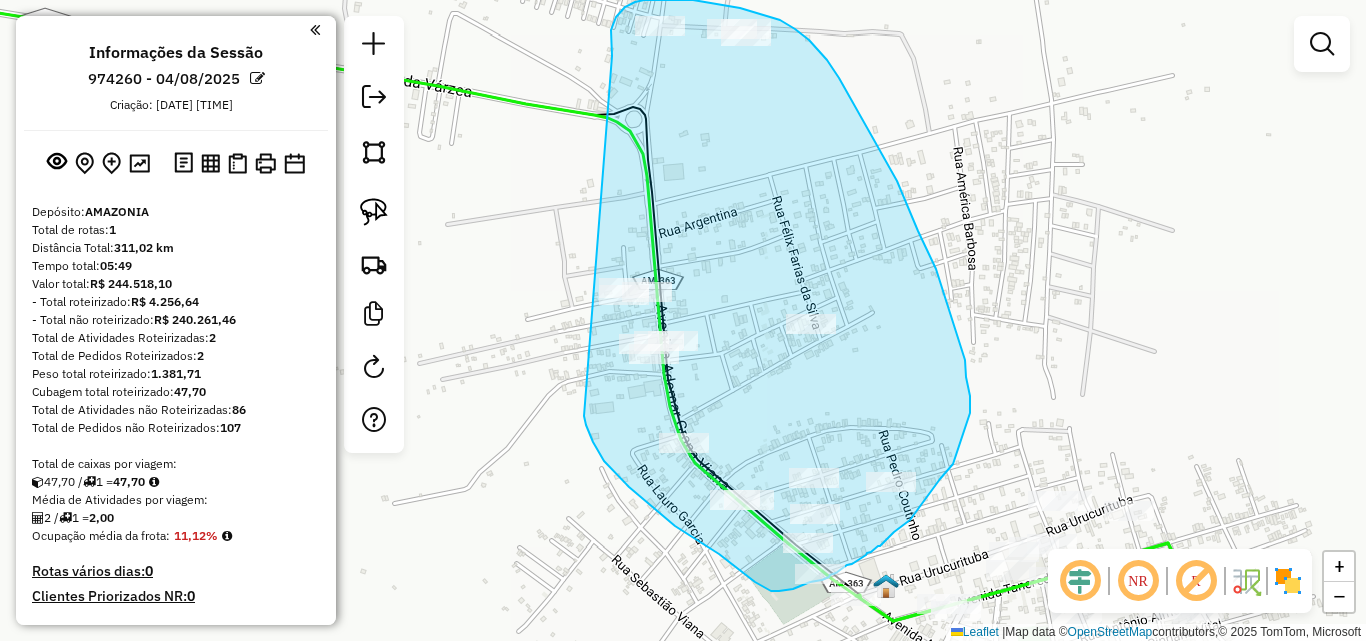 drag, startPoint x: 611, startPoint y: 35, endPoint x: 550, endPoint y: 323, distance: 294.3892 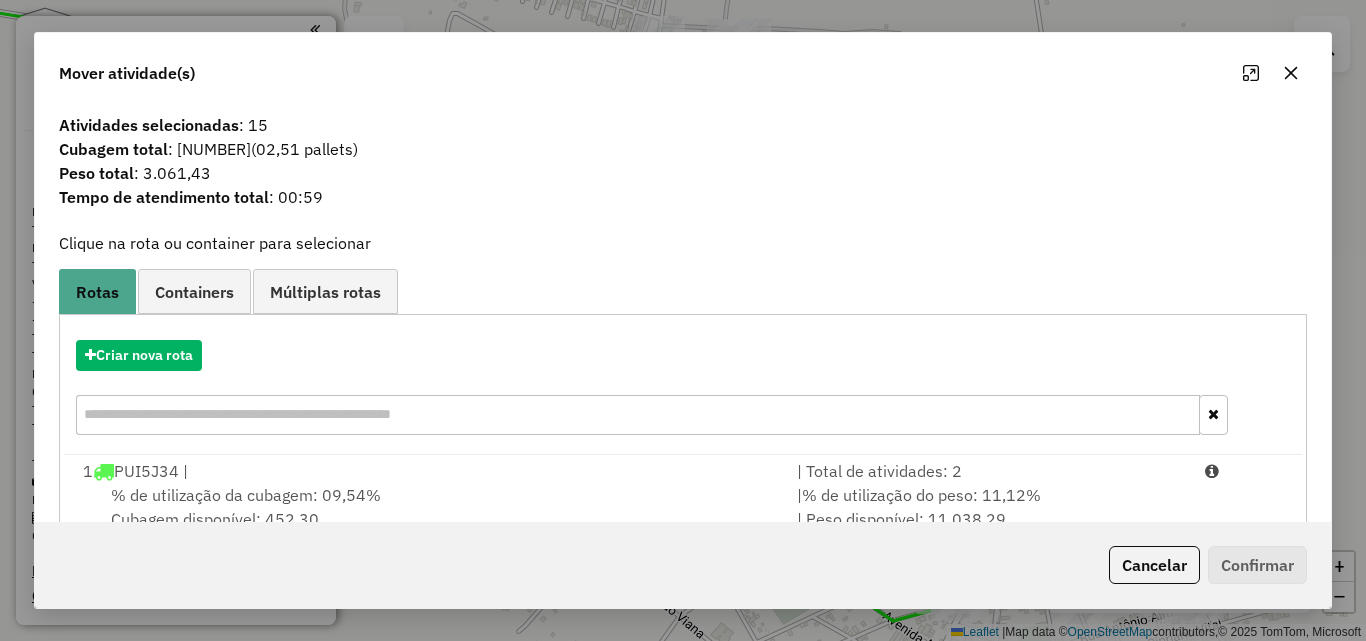 click on "1  PUI5J34 |" at bounding box center [428, 471] 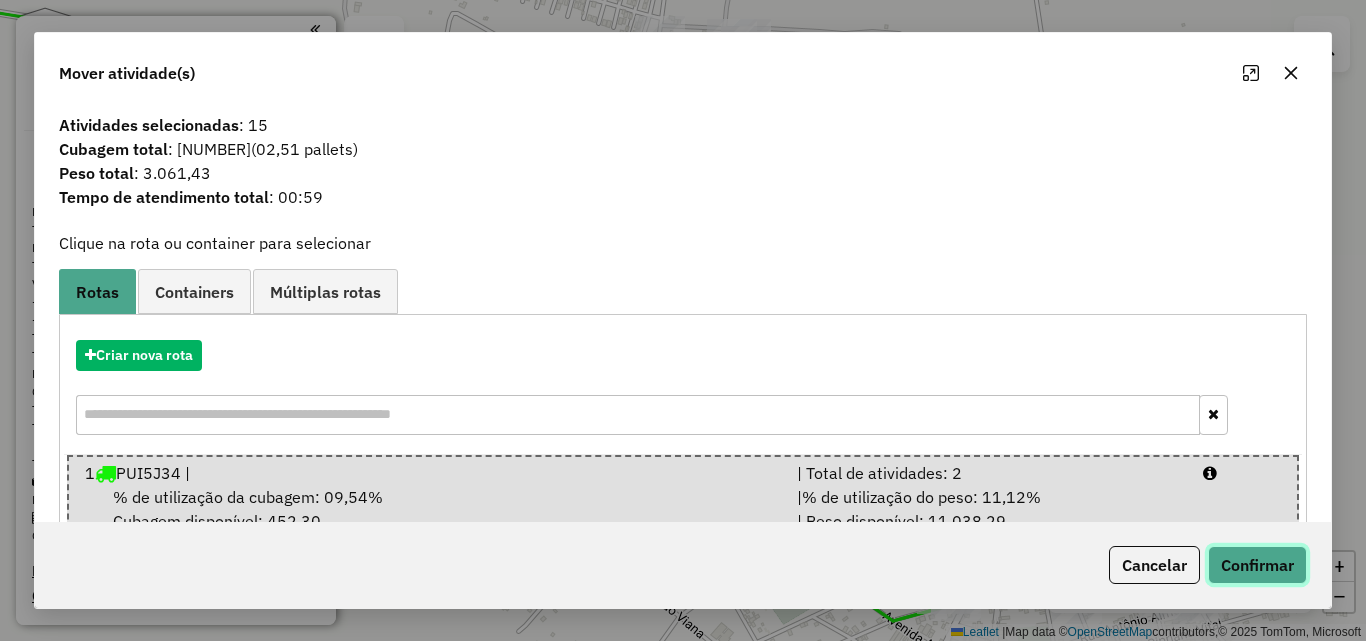 click on "Confirmar" 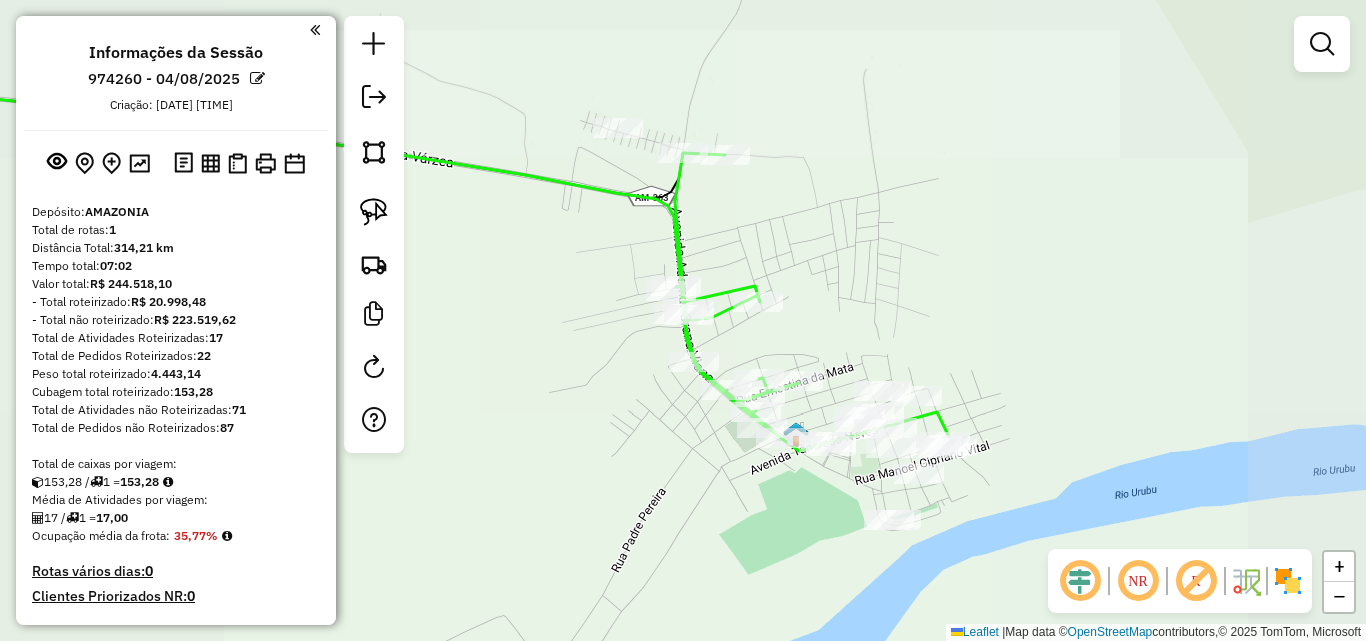 drag, startPoint x: 780, startPoint y: 232, endPoint x: 801, endPoint y: 303, distance: 74.04053 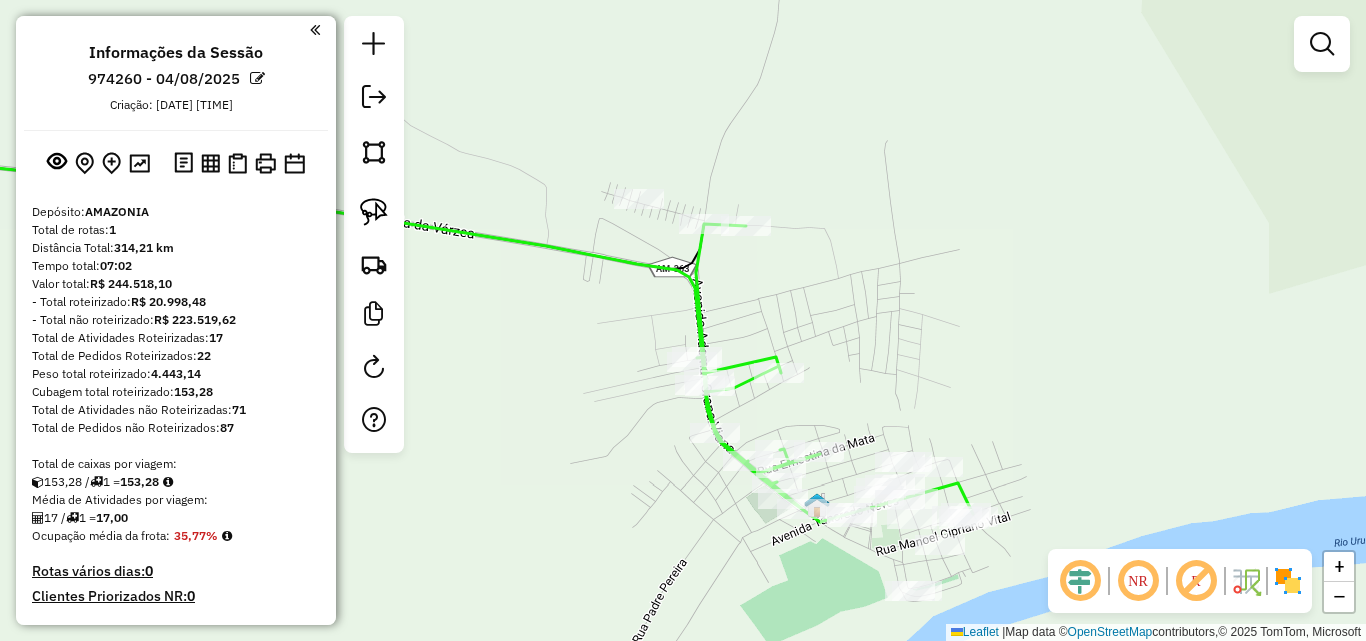 drag, startPoint x: 605, startPoint y: 167, endPoint x: 597, endPoint y: 186, distance: 20.615528 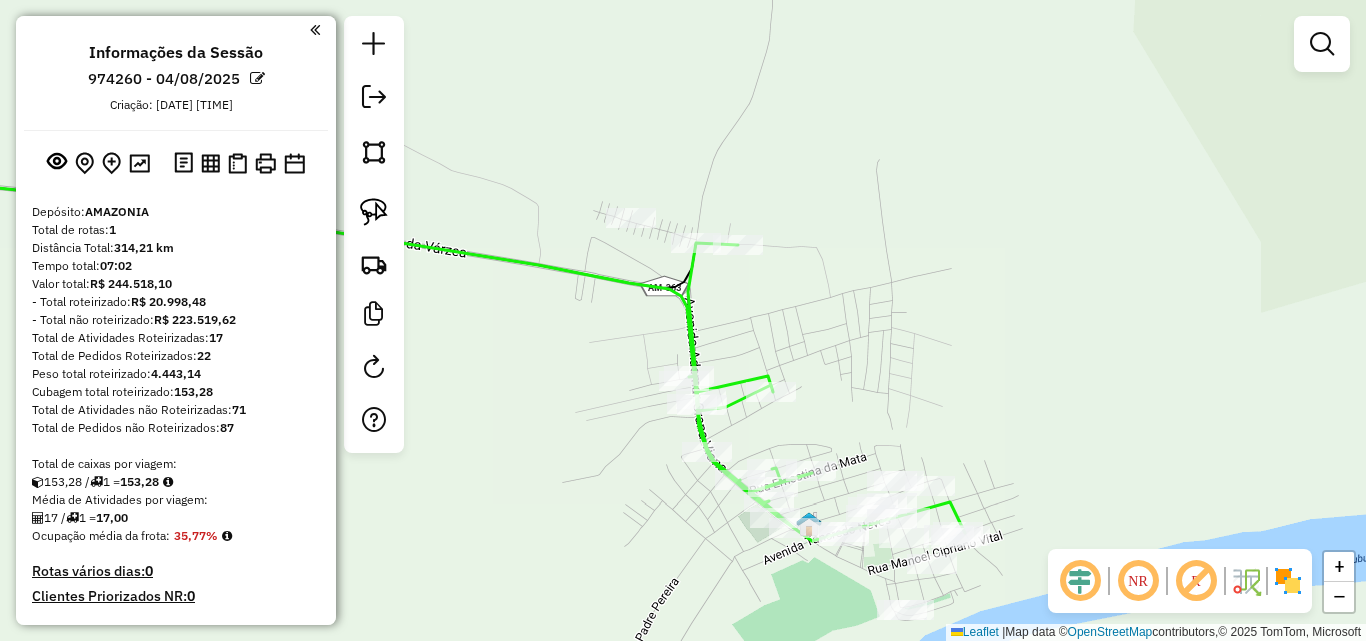 drag, startPoint x: 381, startPoint y: 214, endPoint x: 567, endPoint y: 202, distance: 186.38669 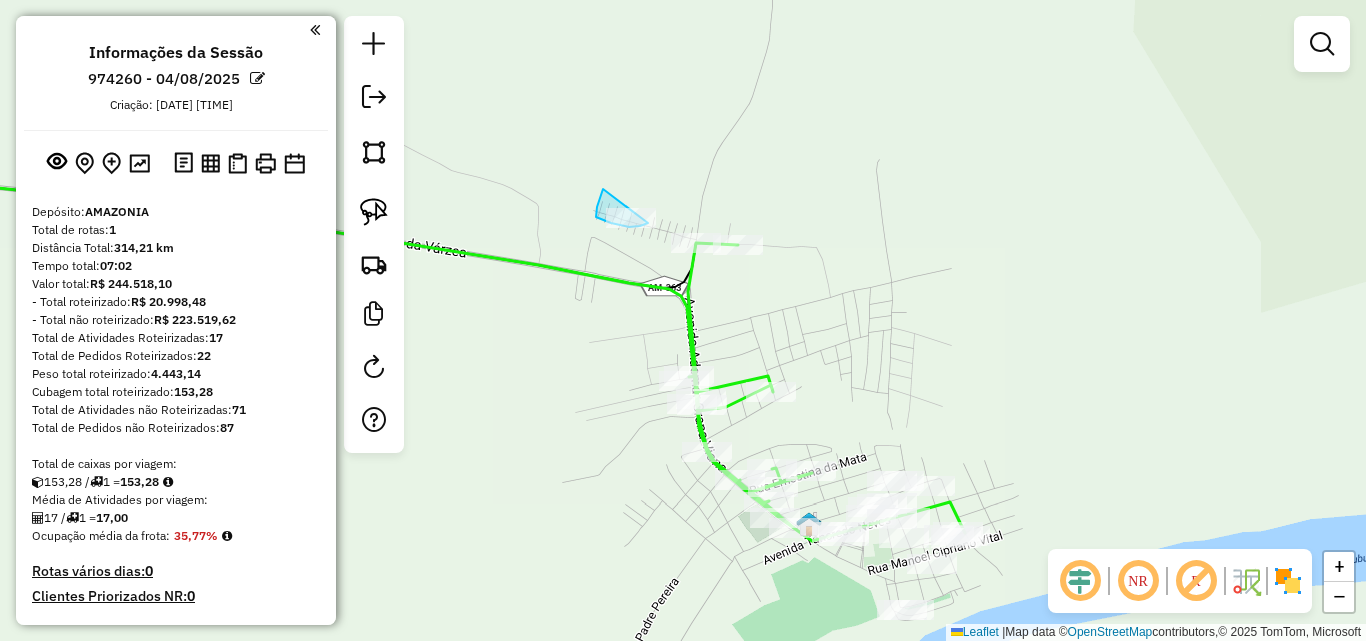 drag, startPoint x: 603, startPoint y: 189, endPoint x: 656, endPoint y: 217, distance: 59.94164 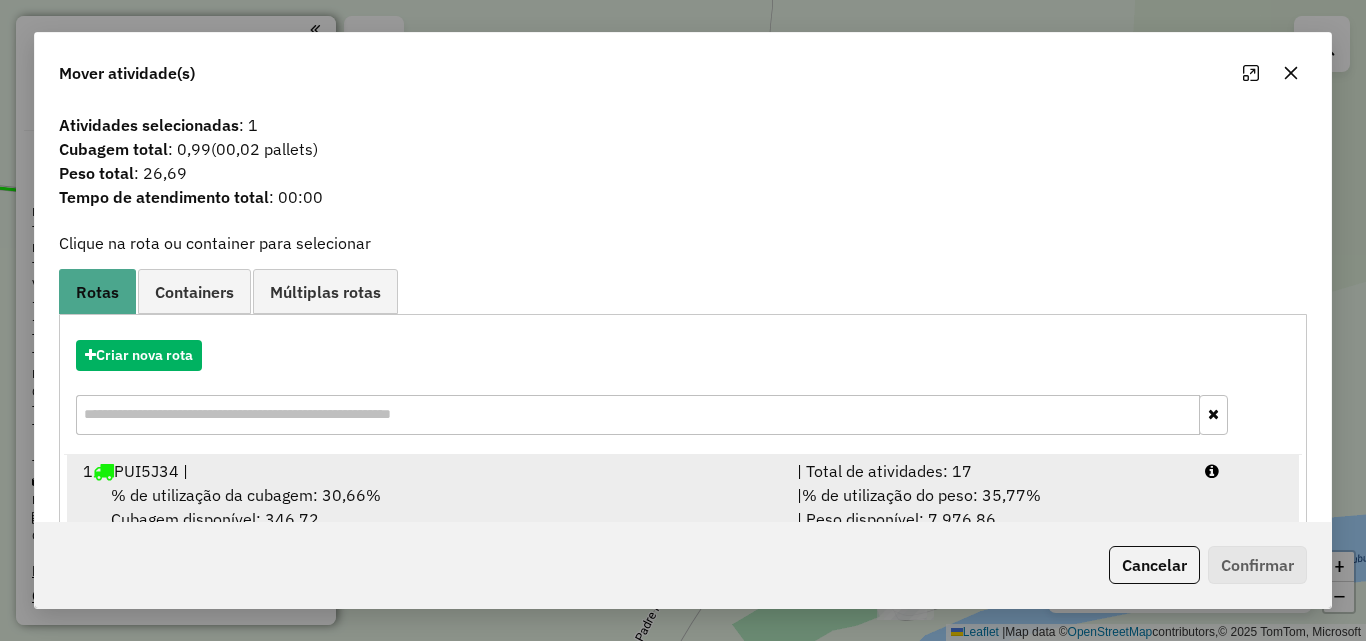 click on "1  PUI5J34 |" at bounding box center (428, 471) 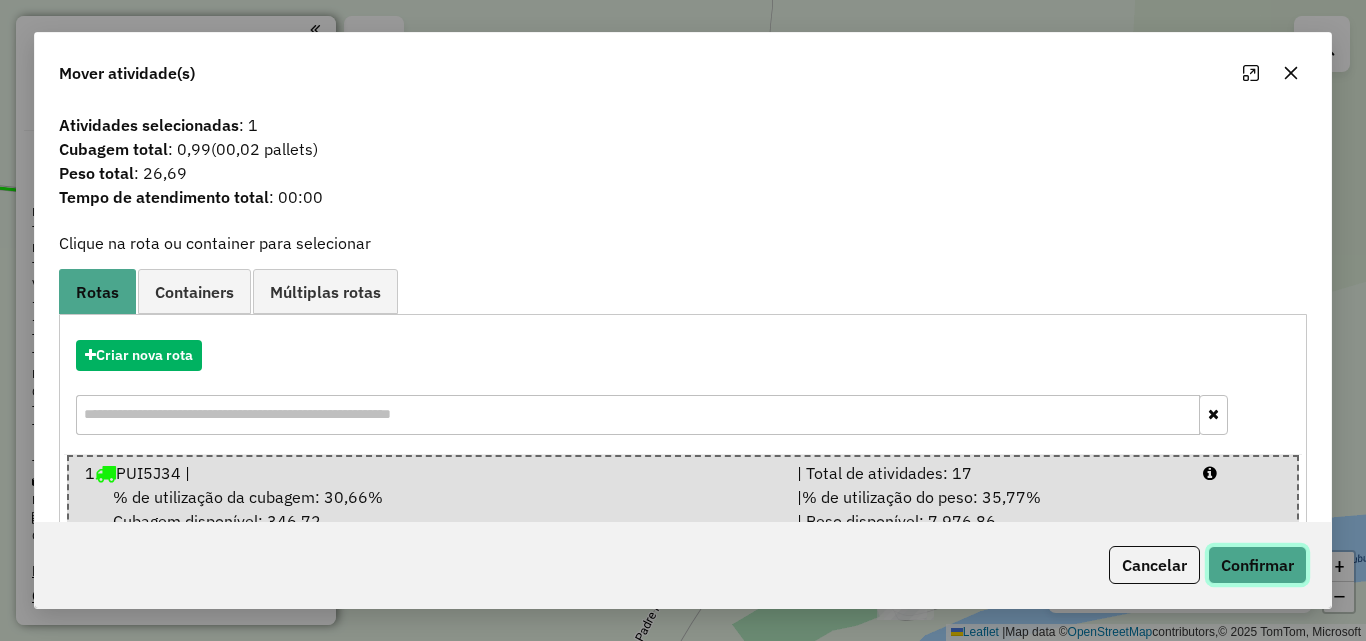 click on "Confirmar" 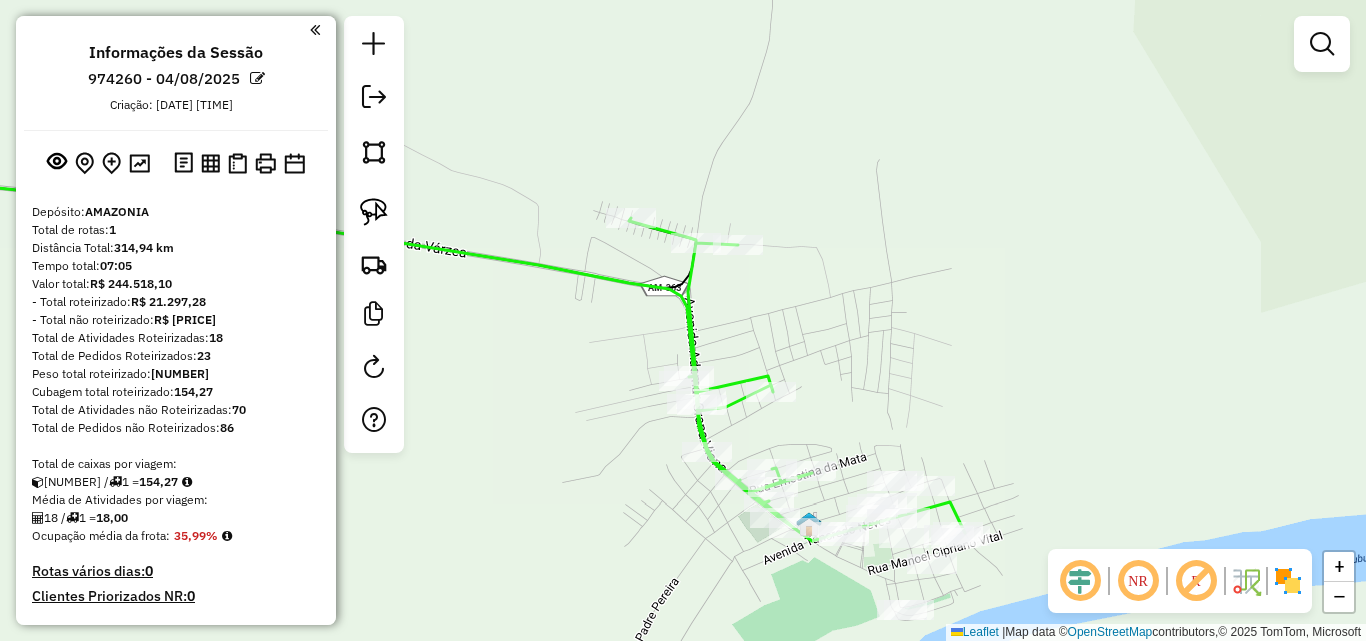 drag, startPoint x: 909, startPoint y: 350, endPoint x: 764, endPoint y: 126, distance: 266.83514 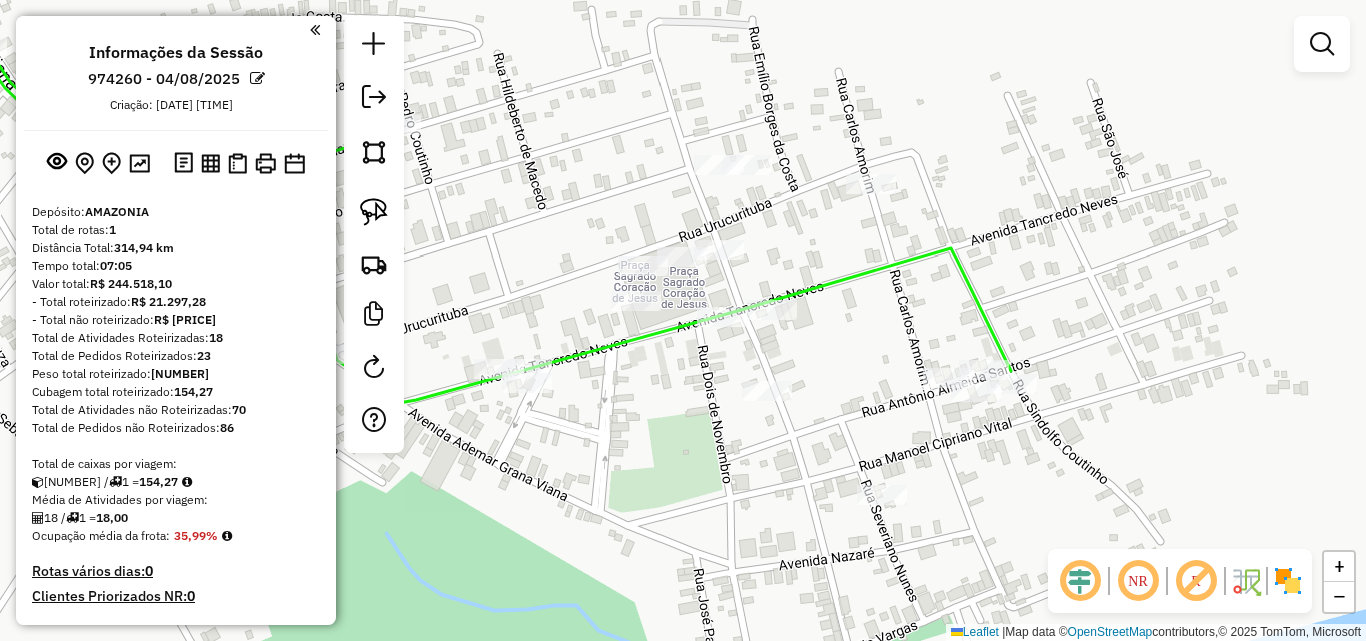 drag, startPoint x: 741, startPoint y: 305, endPoint x: 736, endPoint y: 347, distance: 42.296574 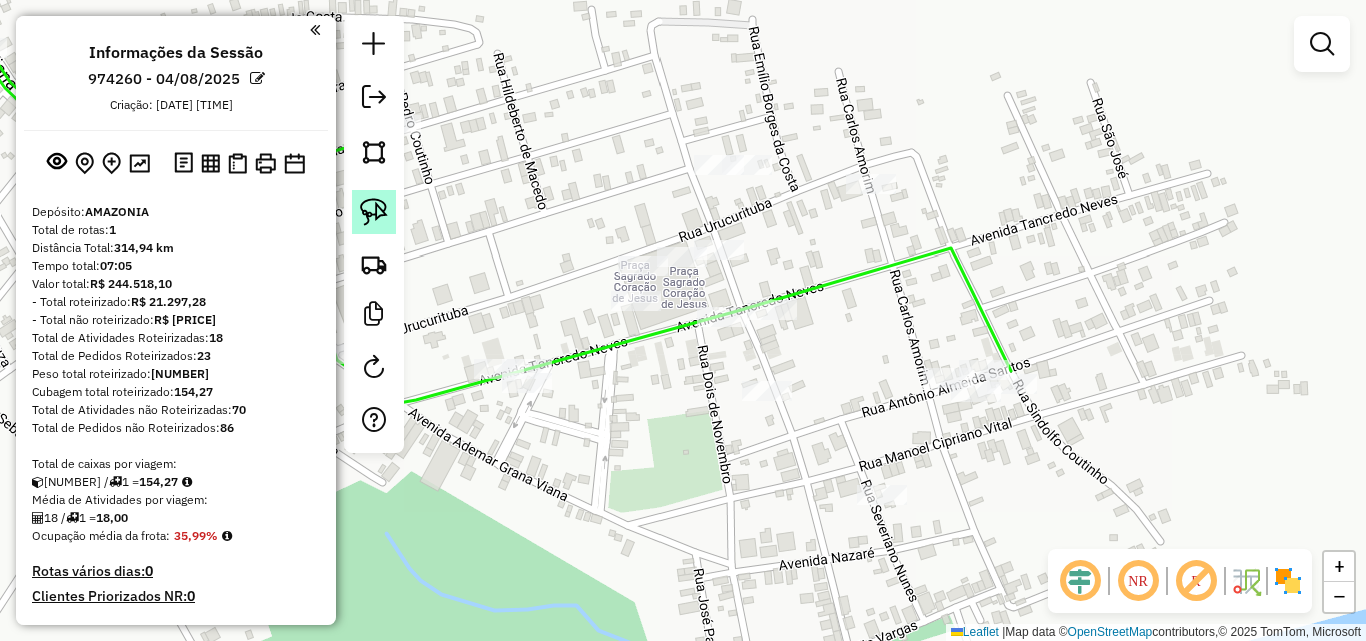 click 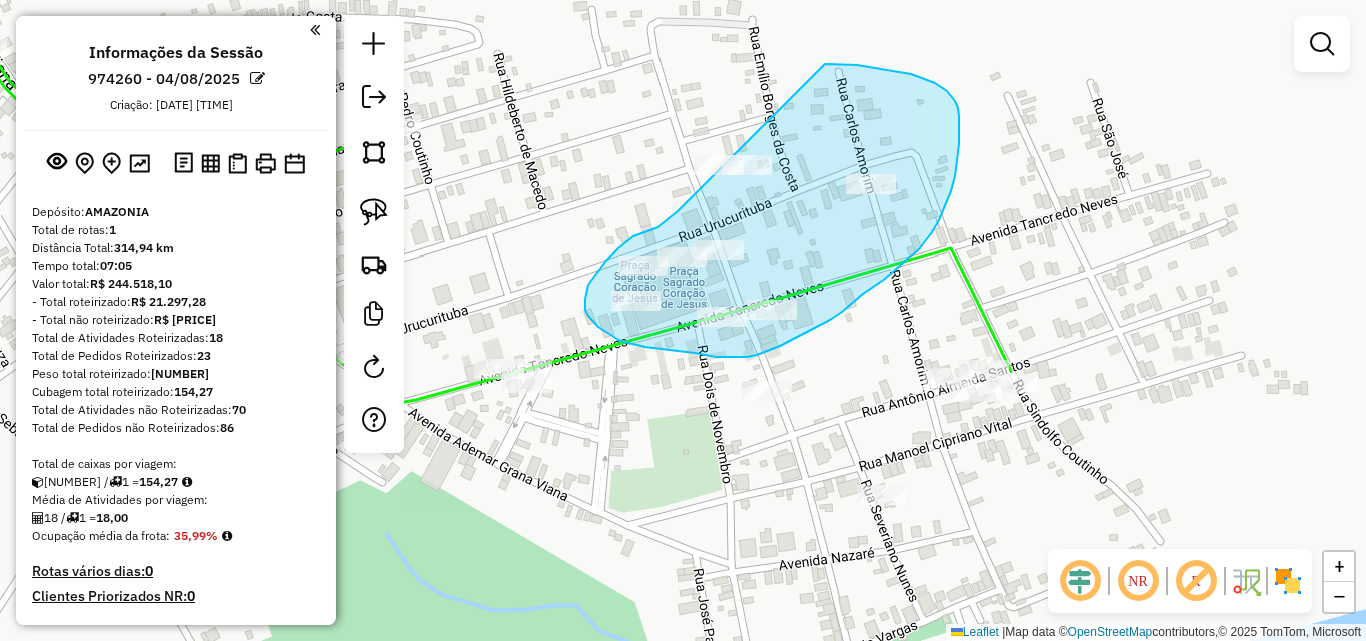 drag, startPoint x: 678, startPoint y: 211, endPoint x: 697, endPoint y: 77, distance: 135.34032 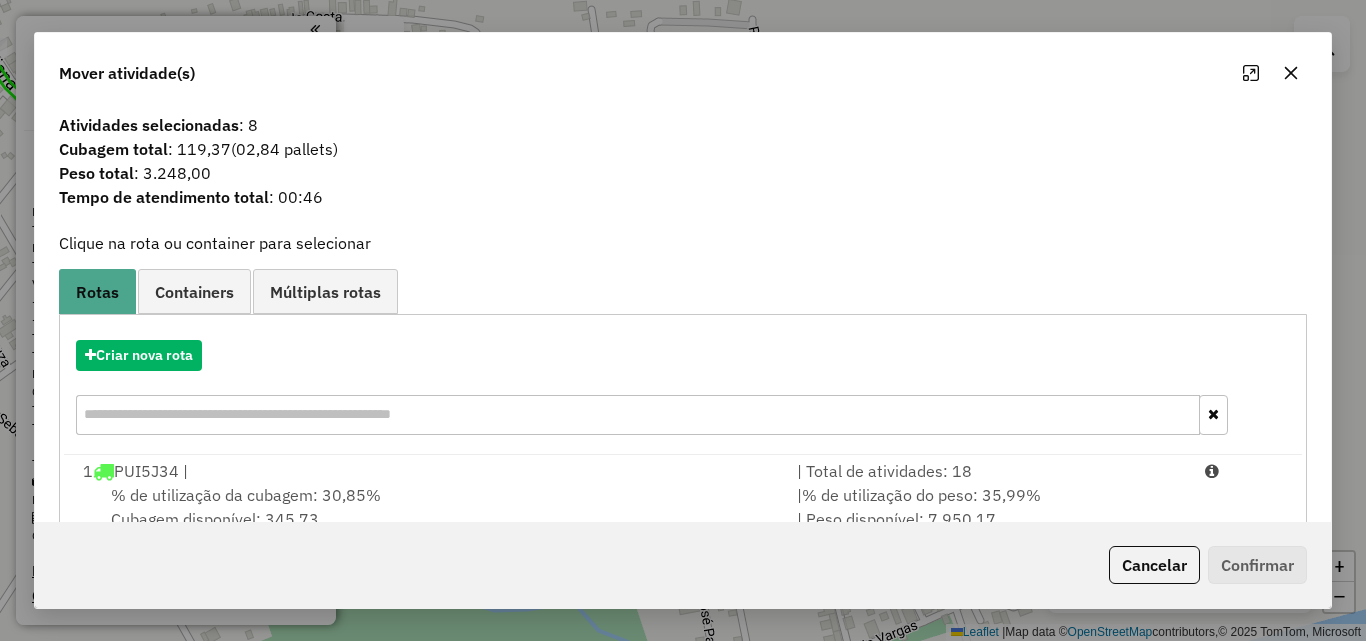 click 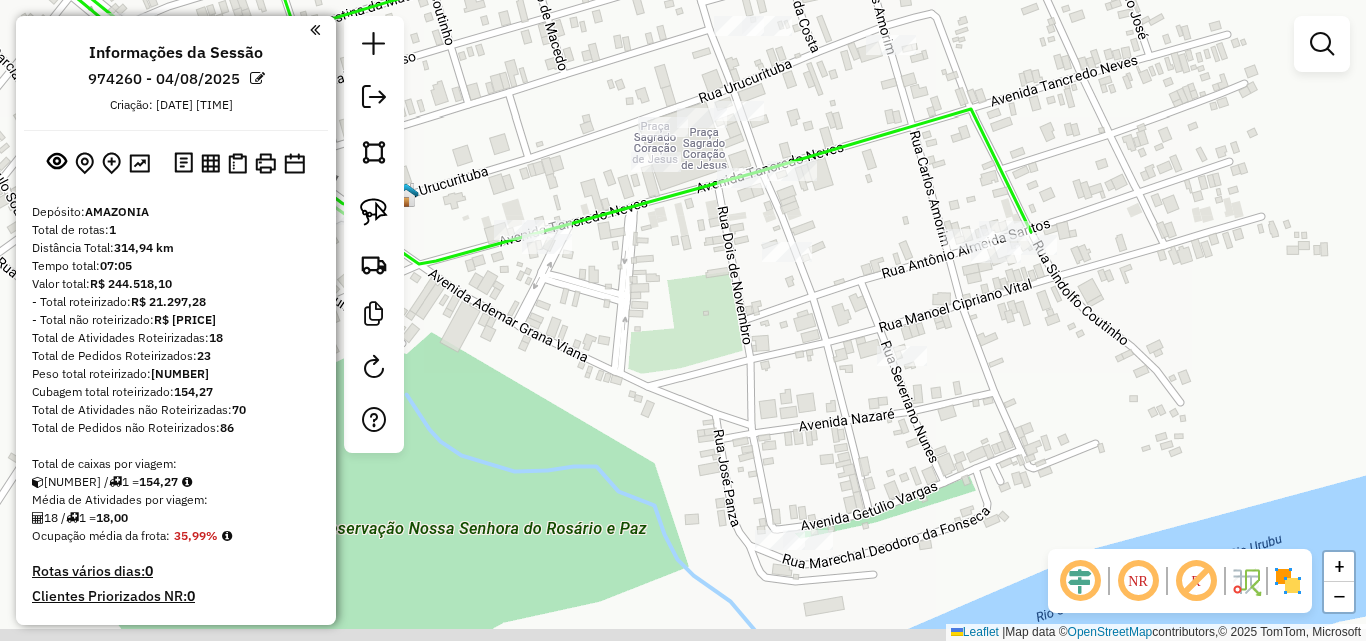 drag, startPoint x: 1086, startPoint y: 295, endPoint x: 1084, endPoint y: 146, distance: 149.01343 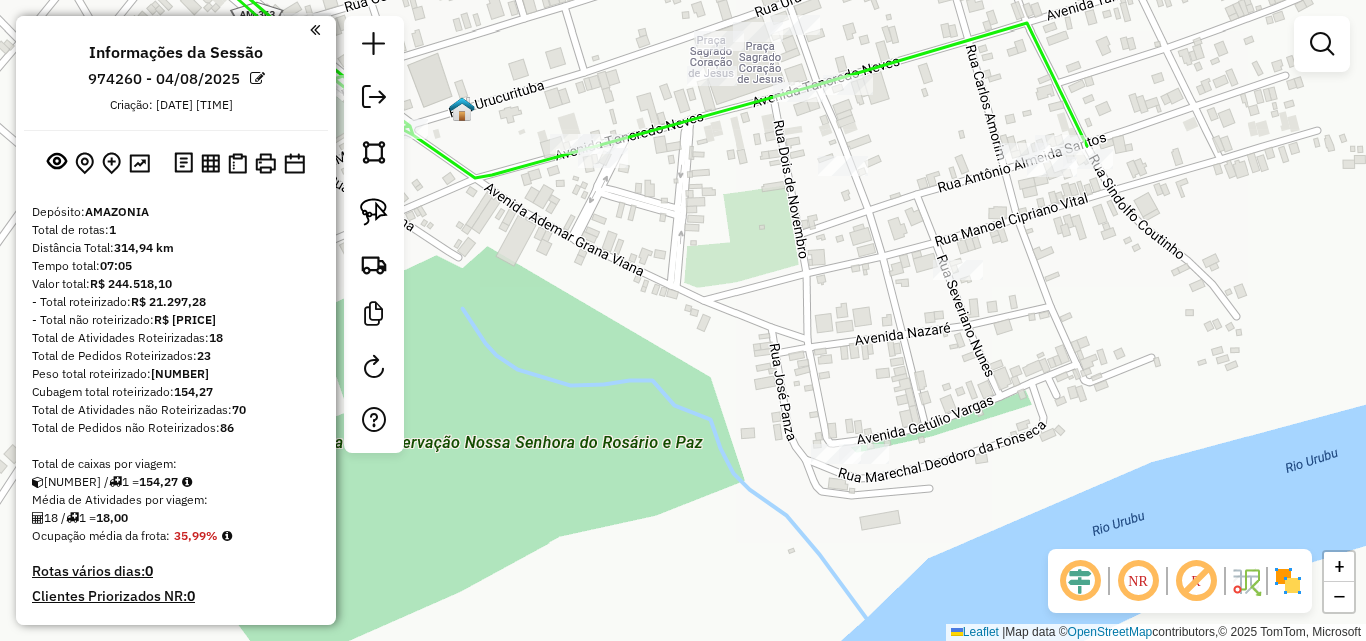 drag, startPoint x: 705, startPoint y: 219, endPoint x: 781, endPoint y: 180, distance: 85.42248 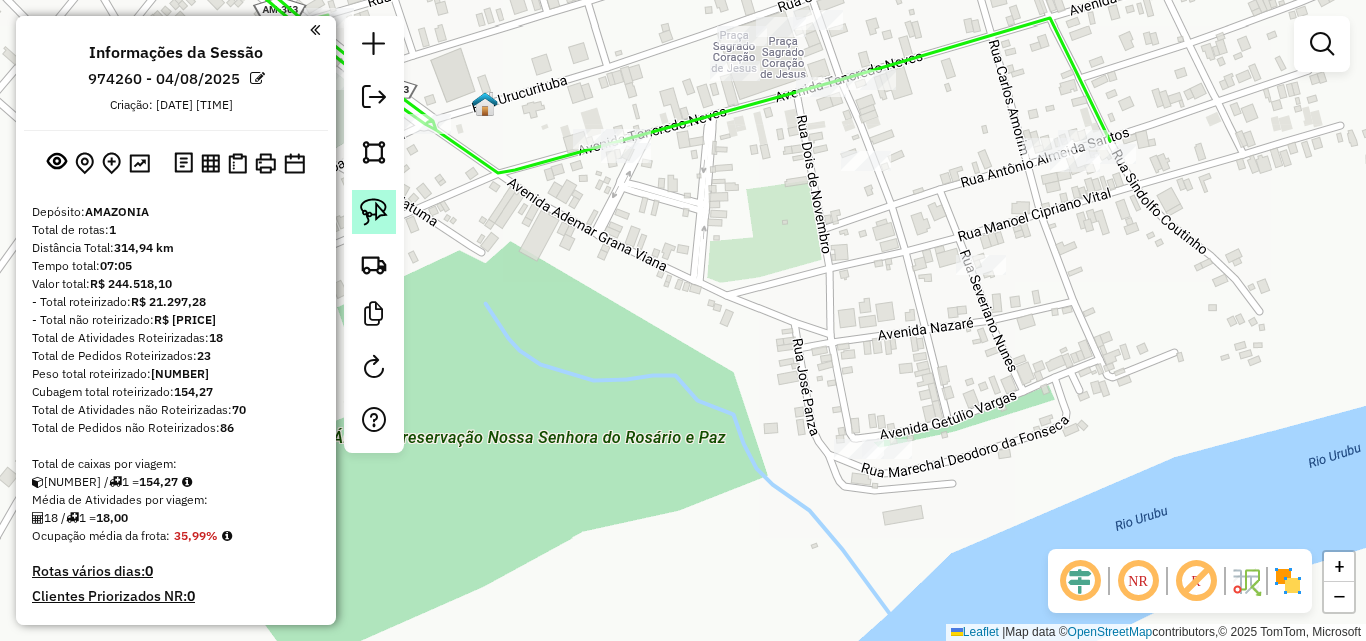 click 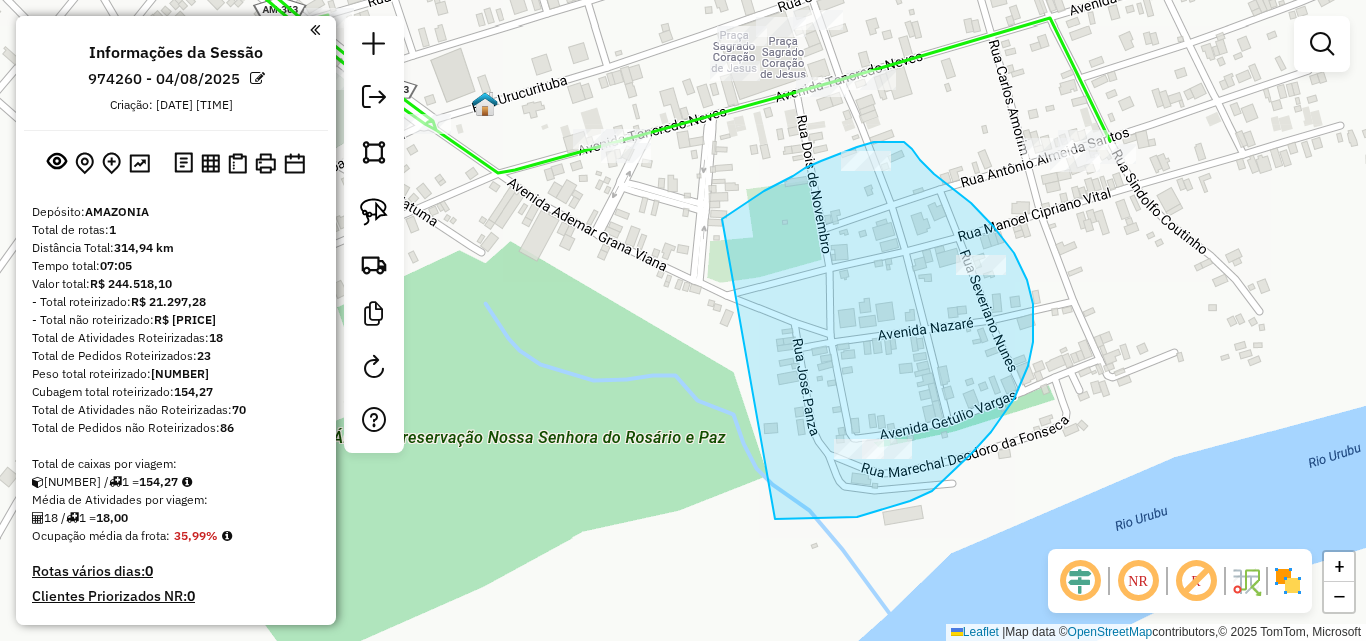 drag, startPoint x: 722, startPoint y: 219, endPoint x: 774, endPoint y: 519, distance: 304.47333 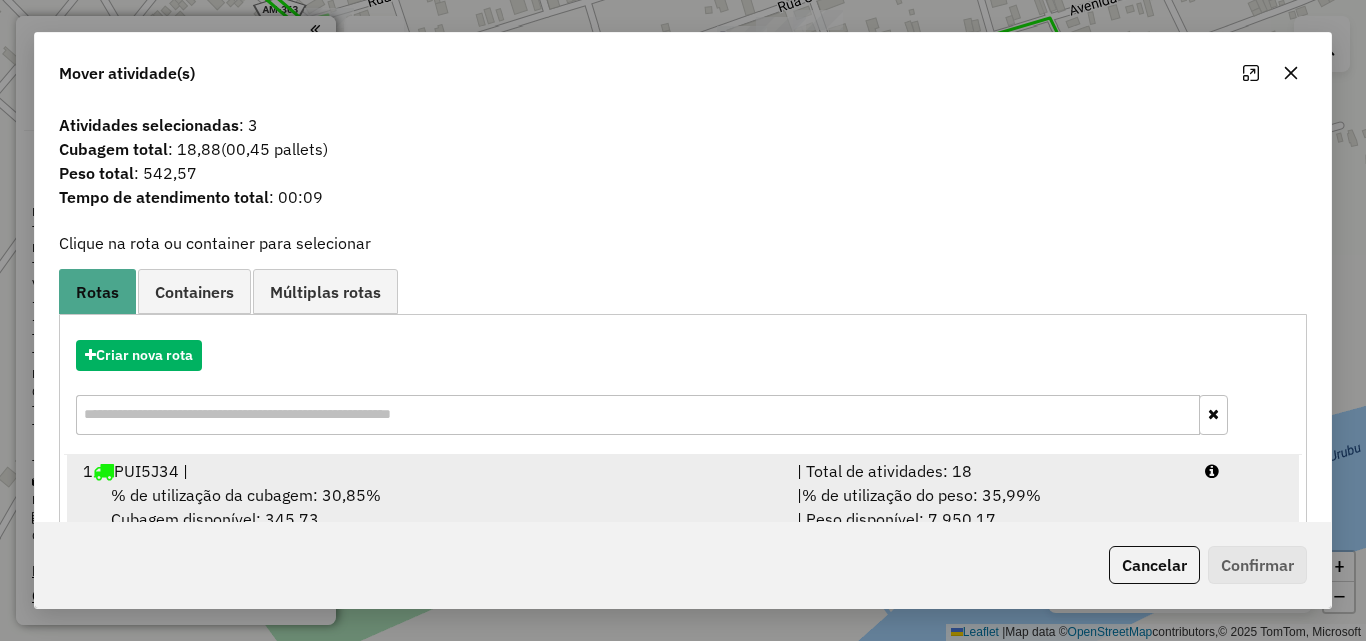 click on "1  PUI5J34 |" at bounding box center [428, 471] 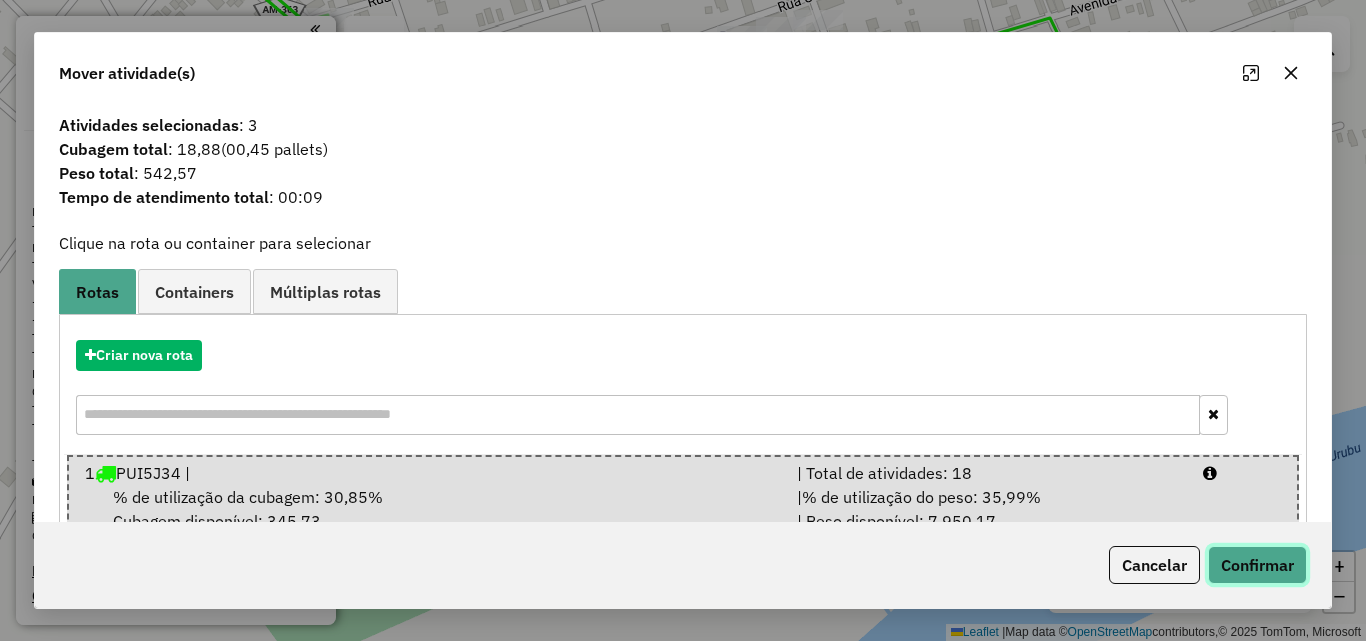 click on "Confirmar" 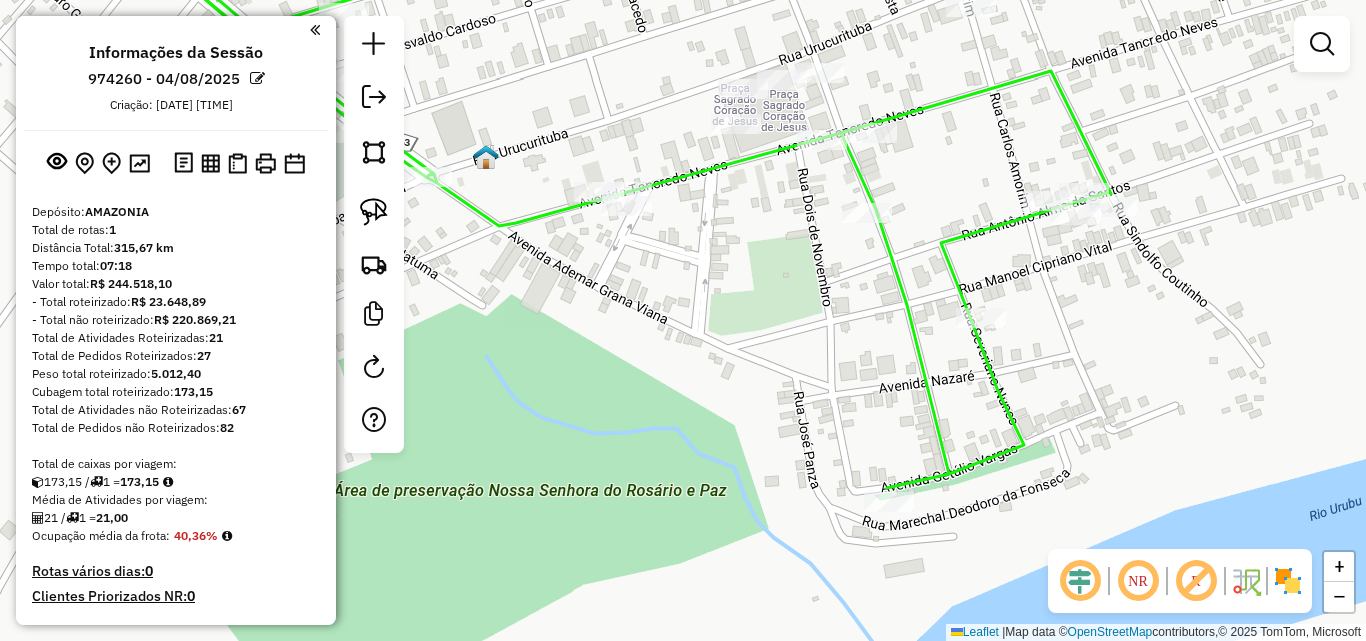 drag, startPoint x: 836, startPoint y: 286, endPoint x: 804, endPoint y: 398, distance: 116.48176 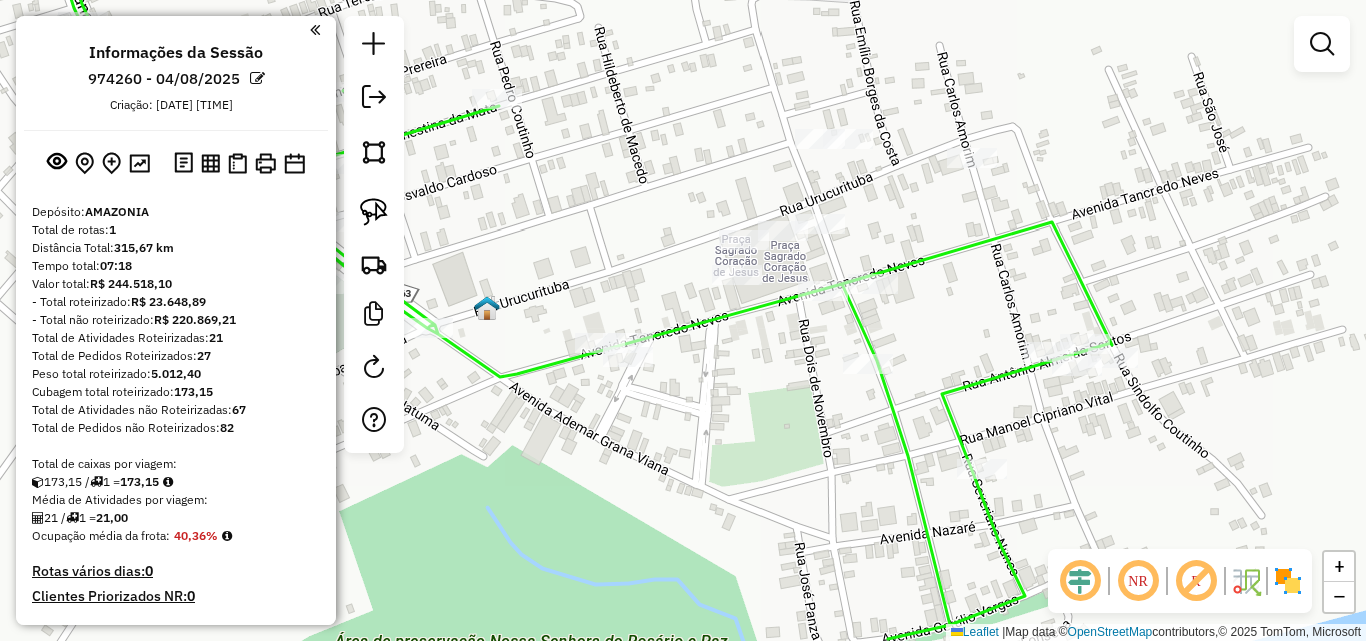click on "Janela de atendimento Grade de atendimento Capacidade Transportadoras Veículos Cliente Pedidos  Rotas Selecione os dias de semana para filtrar as janelas de atendimento  Seg   Ter   Qua   Qui   Sex   Sáb   Dom  Informe o período da janela de atendimento: De: Até:  Filtrar exatamente a janela do cliente  Considerar janela de atendimento padrão  Selecione os dias de semana para filtrar as grades de atendimento  Seg   Ter   Qua   Qui   Sex   Sáb   Dom   Considerar clientes sem dia de atendimento cadastrado  Clientes fora do dia de atendimento selecionado Filtrar as atividades entre os valores definidos abaixo:  Peso mínimo:   Peso máximo:   Cubagem mínima:   Cubagem máxima:   De:   Até:  Filtrar as atividades entre o tempo de atendimento definido abaixo:  De:   Até:   Considerar capacidade total dos clientes não roteirizados Transportadora: Selecione um ou mais itens Tipo de veículo: Selecione um ou mais itens Veículo: Selecione um ou mais itens Motorista: Selecione um ou mais itens Nome: Rótulo:" 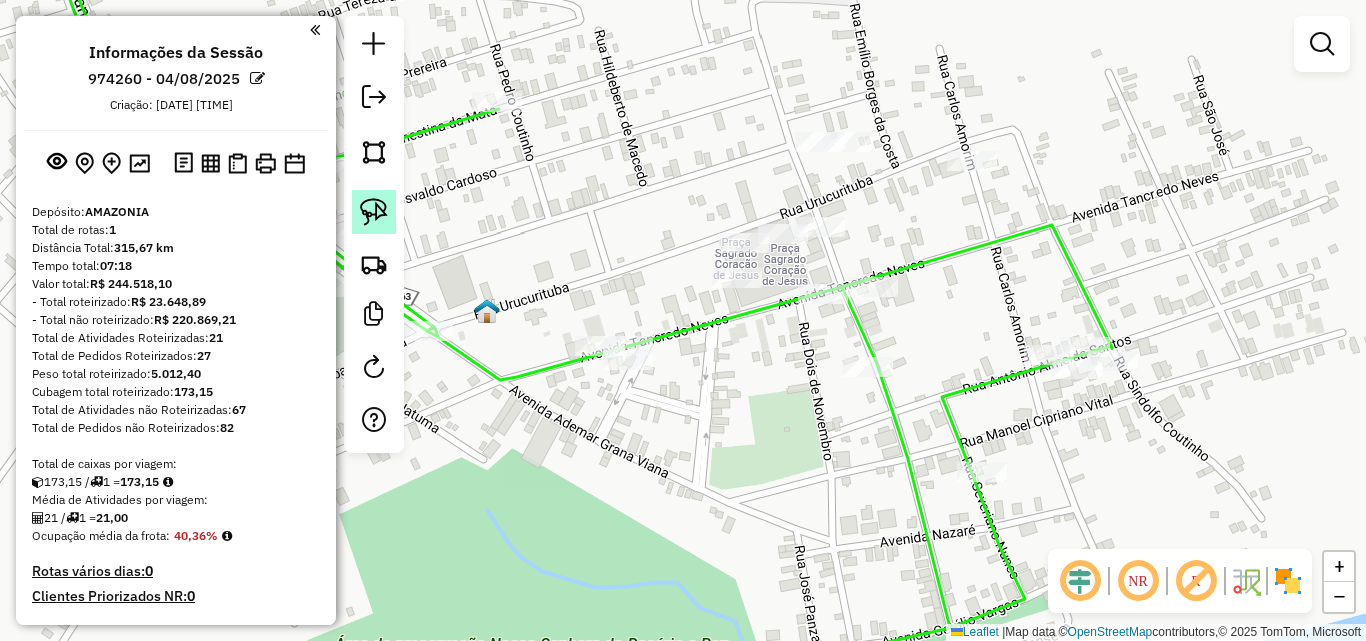 click 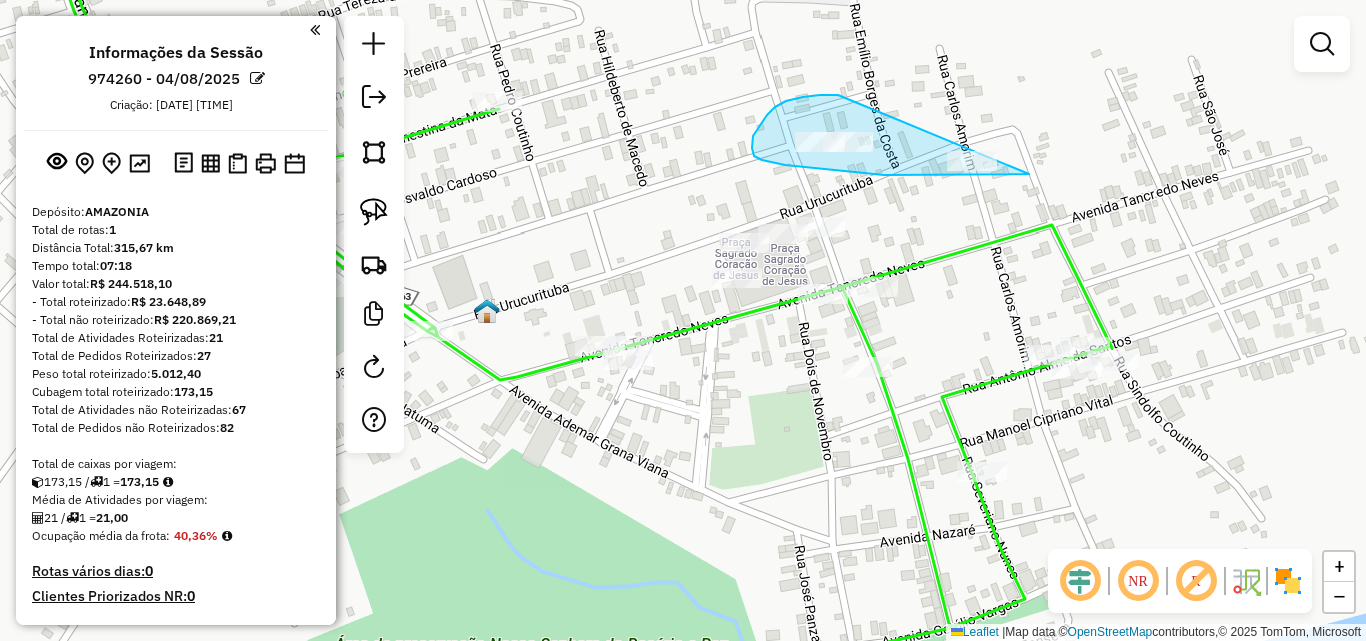 drag, startPoint x: 838, startPoint y: 95, endPoint x: 1062, endPoint y: 167, distance: 235.28706 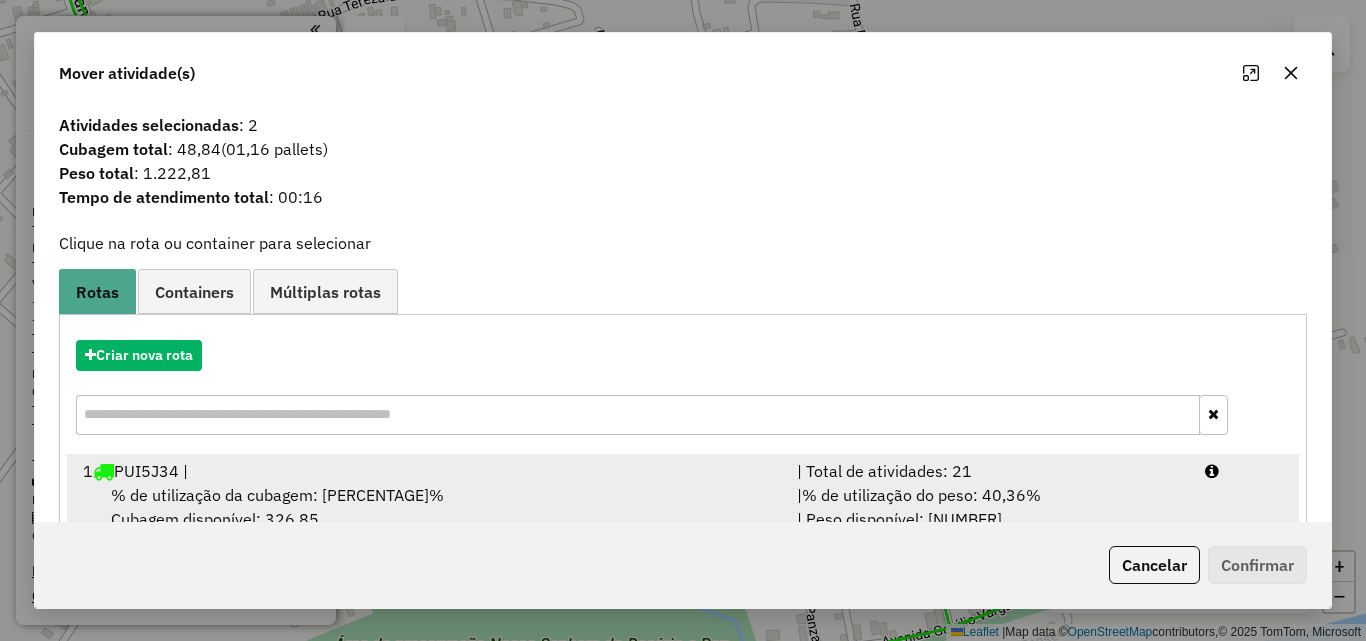 click on "% de utilização da cubagem: 34,63%  Cubagem disponível: 326,85" at bounding box center (428, 507) 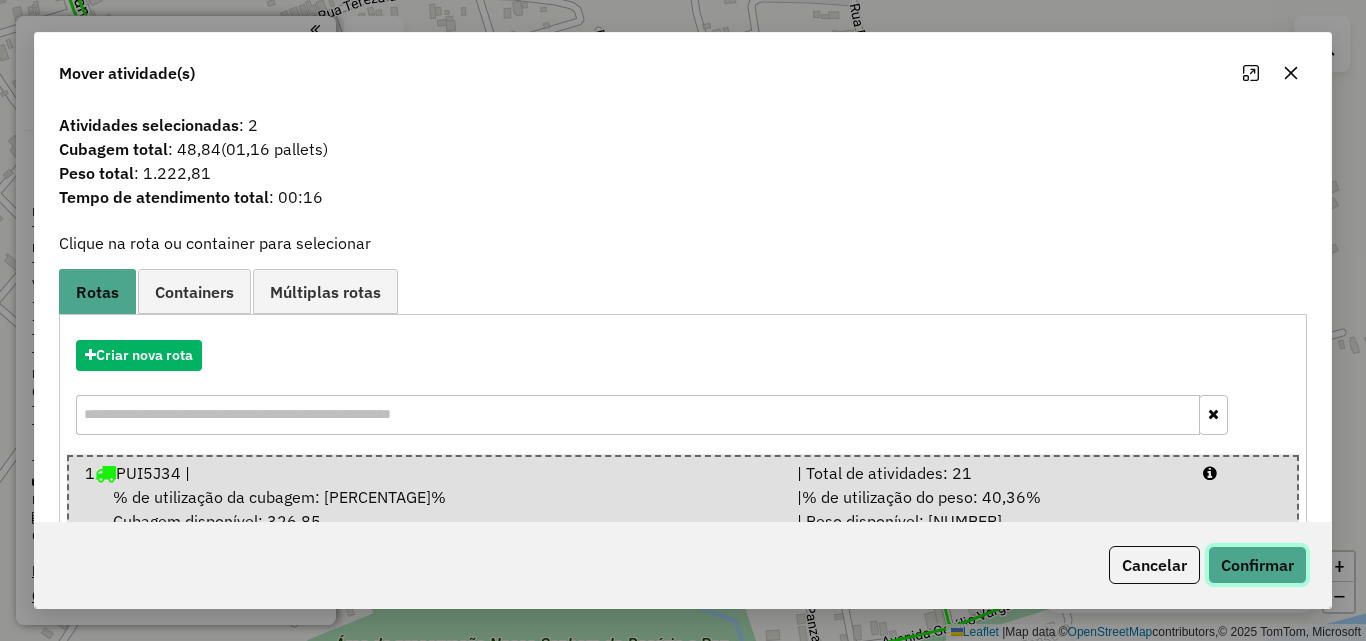 click on "Confirmar" 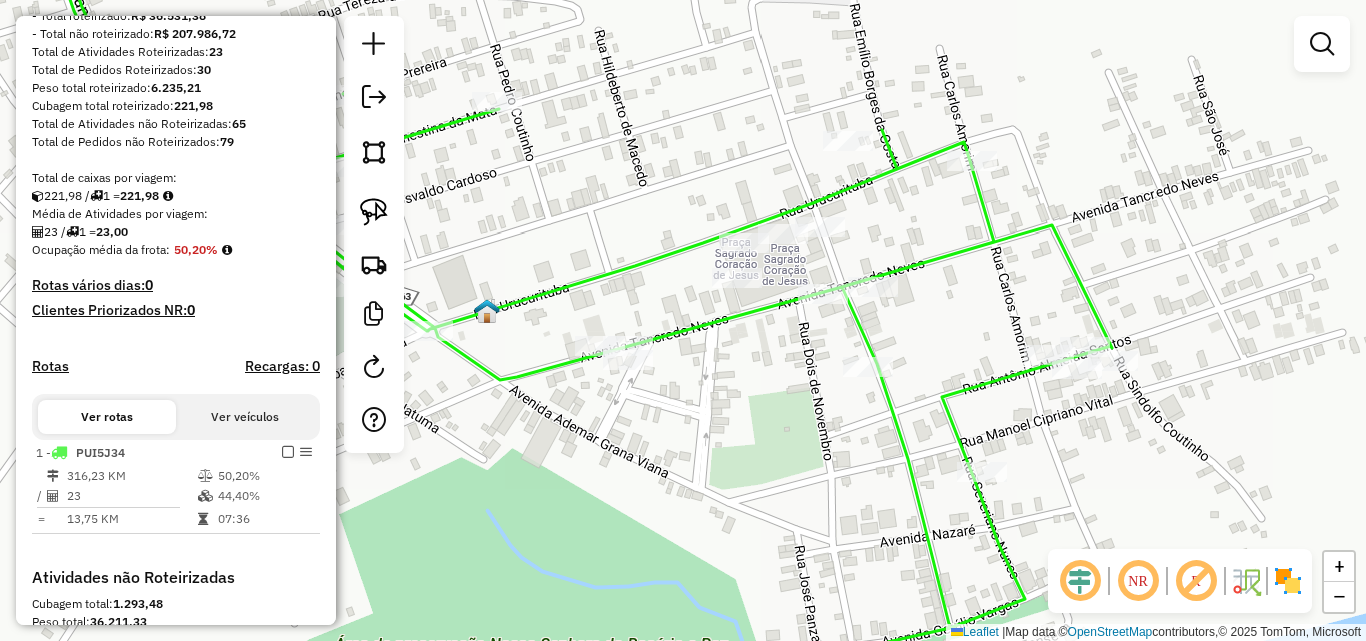 scroll, scrollTop: 400, scrollLeft: 0, axis: vertical 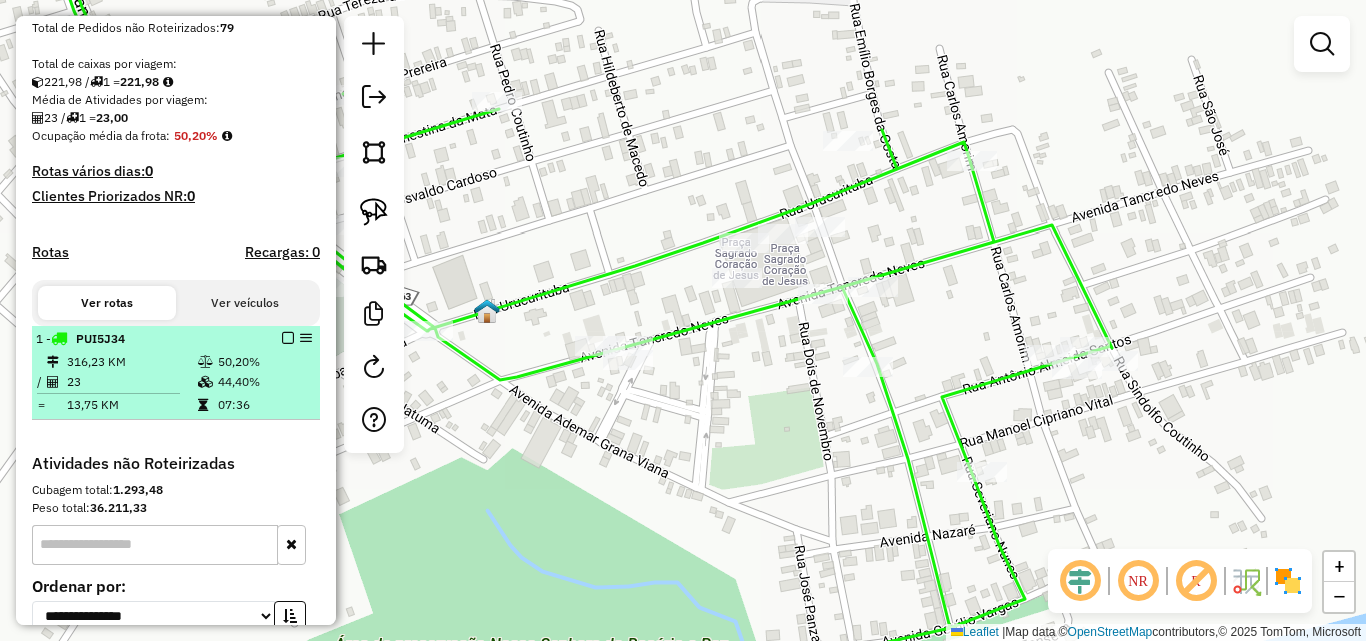 drag, startPoint x: 96, startPoint y: 392, endPoint x: 286, endPoint y: 384, distance: 190.16835 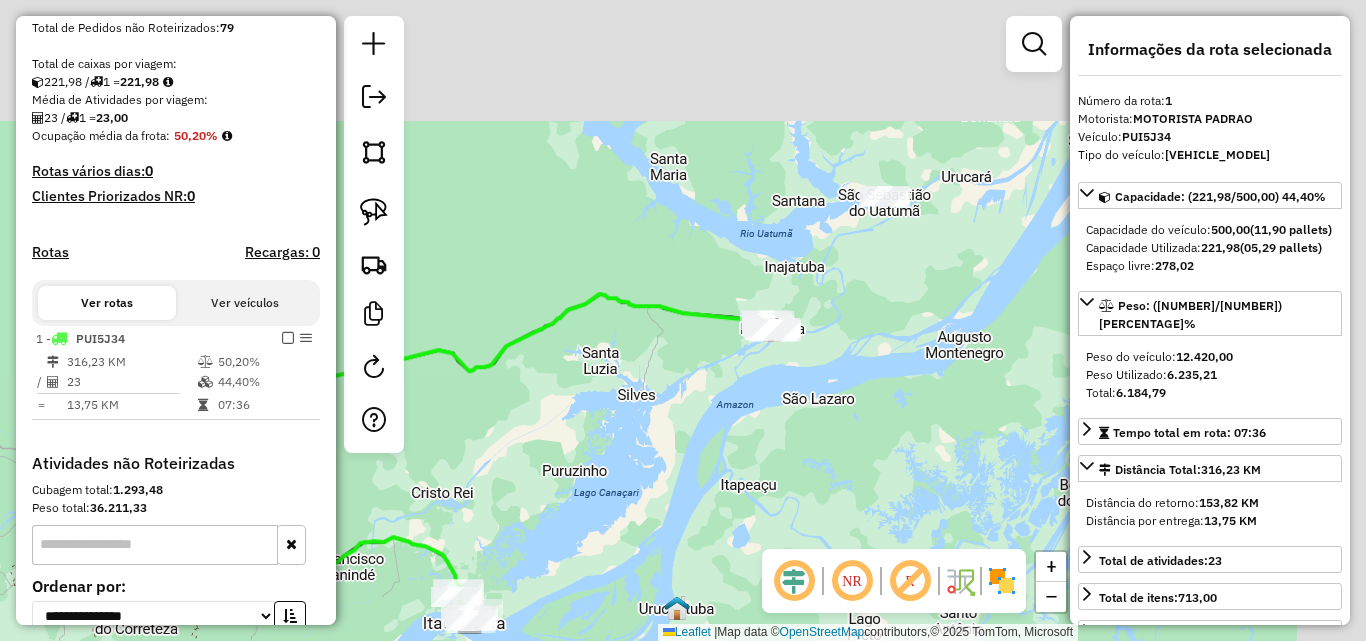 drag, startPoint x: 884, startPoint y: 346, endPoint x: 931, endPoint y: 298, distance: 67.17886 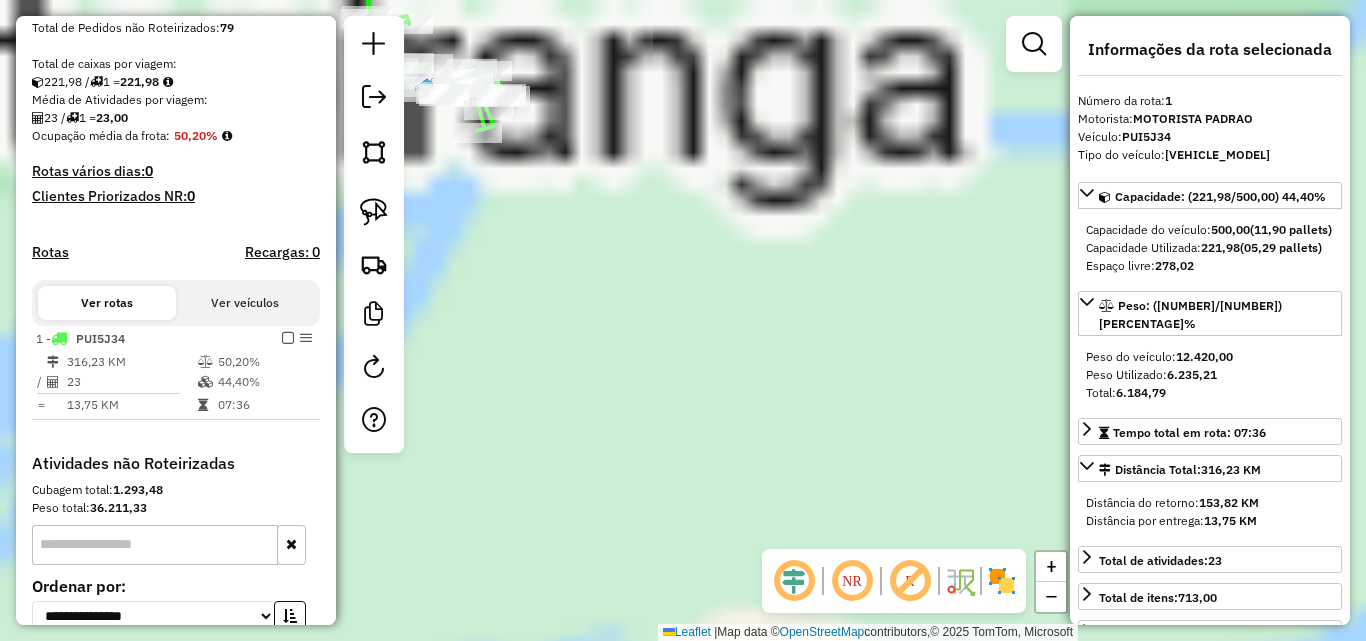 drag, startPoint x: 643, startPoint y: 209, endPoint x: 797, endPoint y: 415, distance: 257.20032 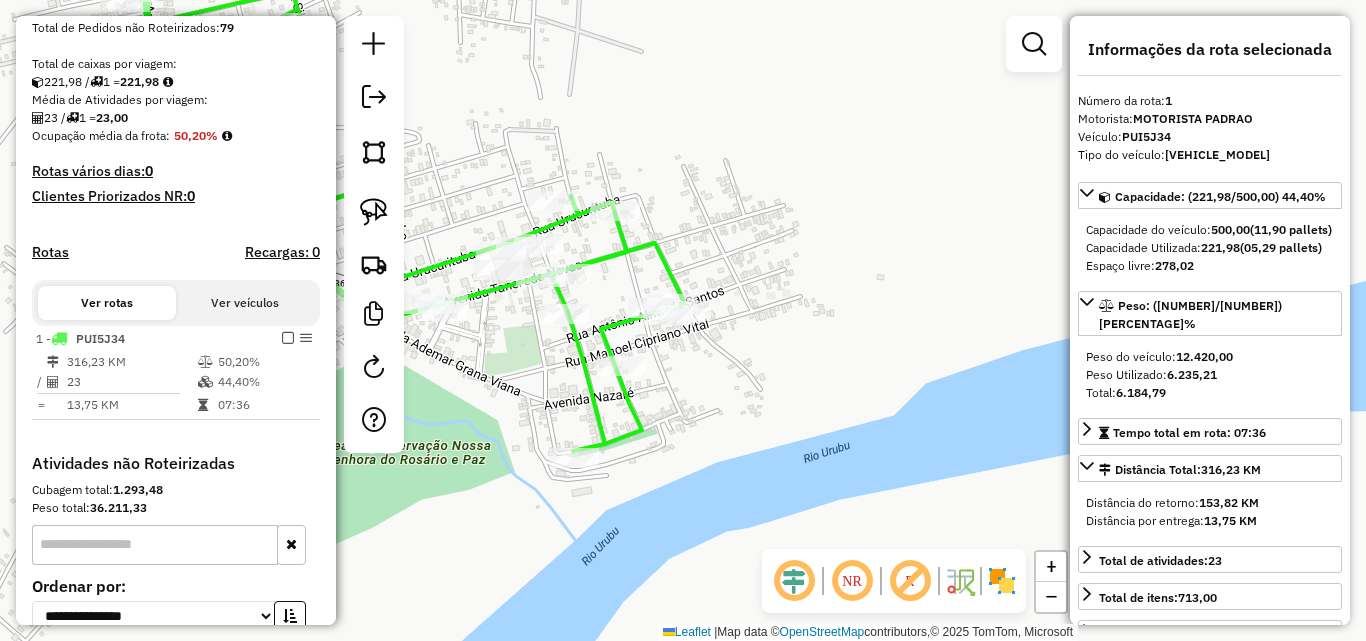 drag, startPoint x: 655, startPoint y: 309, endPoint x: 908, endPoint y: 400, distance: 268.868 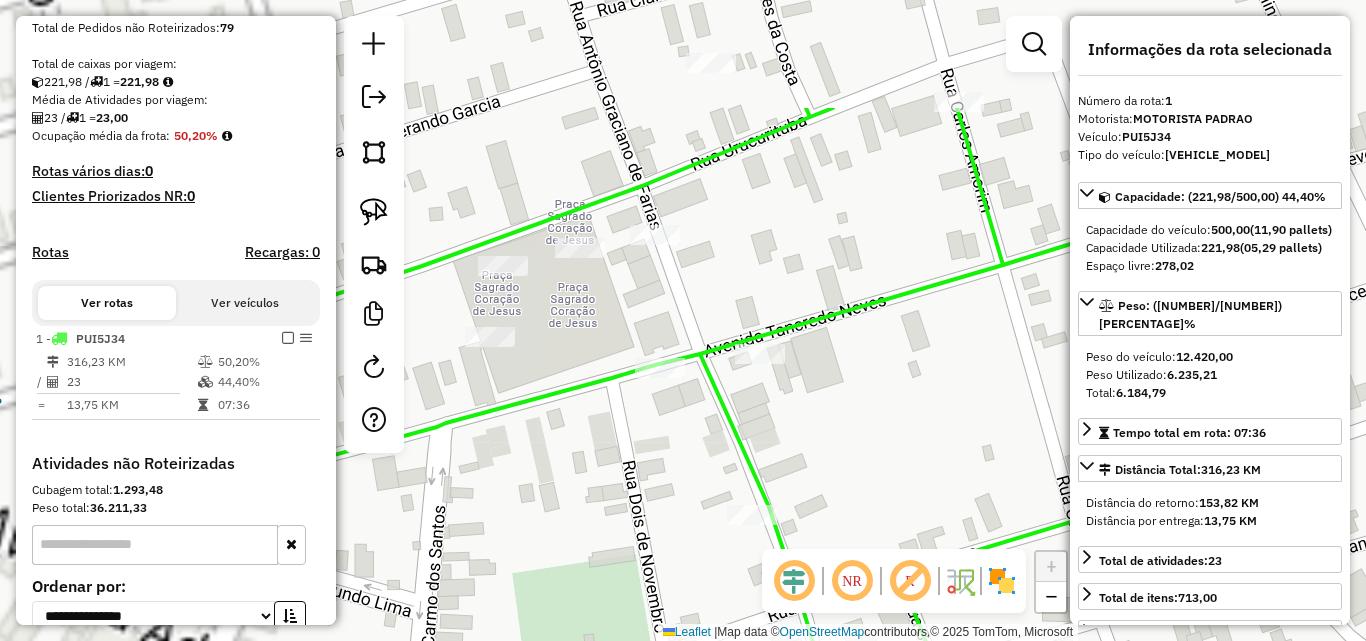 drag, startPoint x: 723, startPoint y: 286, endPoint x: 969, endPoint y: 441, distance: 290.75934 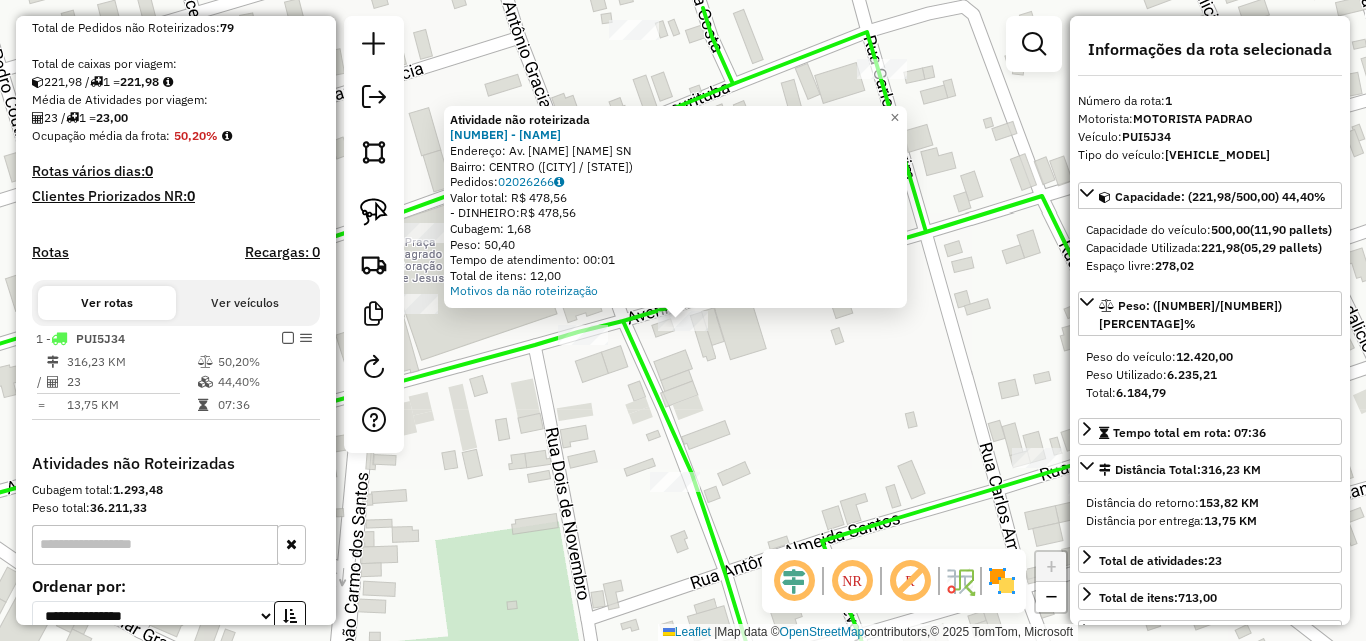 click on "Atividade não roteirizada 1039 - COMERCIAL TRADICaO  Endereço:  Av. [STREET] [NUMBER]   Bairro: CENTRO ([CITY] / AM)   Pedidos:  [ORDER_ID]   Valor total: R$ 478,56   - DINHEIRO:  R$ 478,56   Cubagem: 1,68   Peso: 50,40   Tempo de atendimento: 00:01   Total de itens: 12,00  Motivos da não roteirização × Janela de atendimento Grade de atendimento Capacidade Transportadoras Veículos Cliente Pedidos  Rotas Selecione os dias de semana para filtrar as janelas de atendimento  Seg   Ter   Qua   Qui   Sex   Sáb   Dom  Informe o período da janela de atendimento: De: Até:  Filtrar exatamente a janela do cliente  Considerar janela de atendimento padrão  Selecione os dias de semana para filtrar as grades de atendimento  Seg   Ter   Qua   Qui   Sex   Sáb   Dom   Considerar clientes sem dia de atendimento cadastrado  Clientes fora do dia de atendimento selecionado Filtrar as atividades entre os valores definidos abaixo:  Peso mínimo:   Peso máximo:   Cubagem mínima:   Cubagem máxima:   De:   Até:" 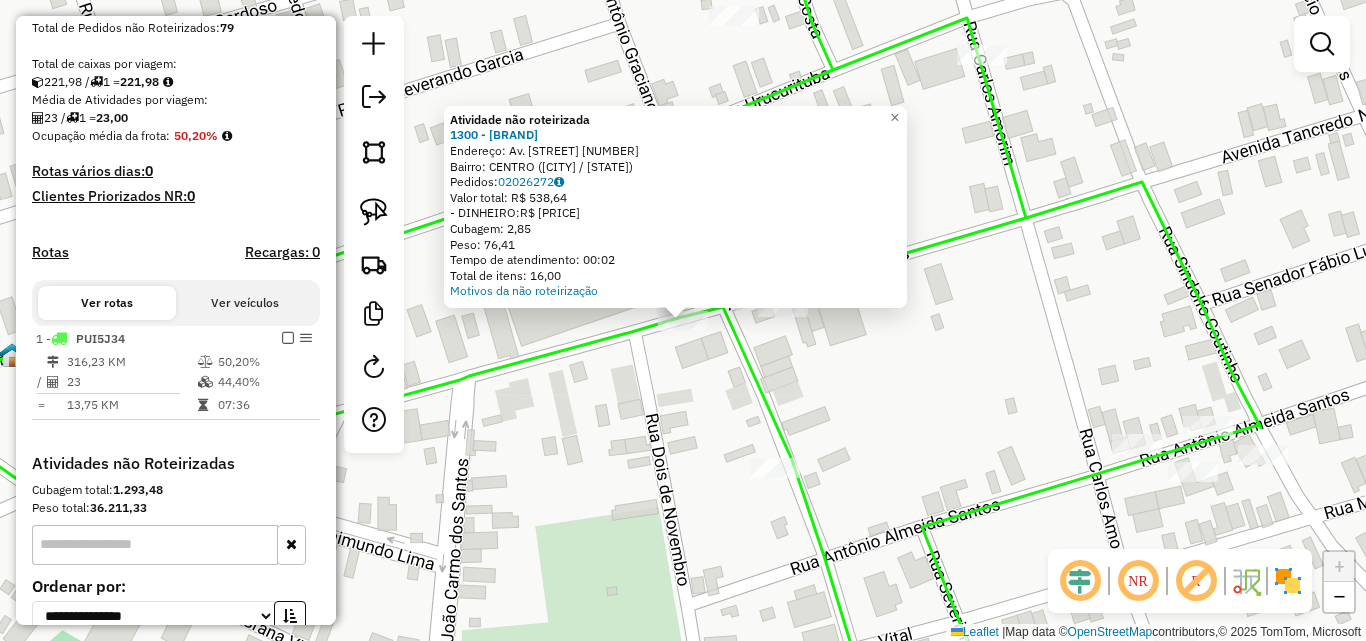 click on "Atividade não roteirizada [NUMBER] - DAGOBERTO CORREA LIM Endereço: Av. Presidente tranquedo neves [NUMBER] Bairro: CENTRO ([CITY] / [STATE]) Pedidos: [NUMBER] Valor total: R$ [PRICE] - DINHEIRO: R$ [PRICE] Cubagem: [NUMBER] Peso: [NUMBER] Tempo de atendimento: [TIME] Total de itens: [NUMBER] Motivos da não roteirização × Janela de atendimento Grade de atendimento Capacidade Transportadoras Veículos Cliente Pedidos Rotas Selecione os dias de semana para filtrar as janelas de atendimento Seg Ter Qua Qui Sex Sáb Dom Informe o período da janela de atendimento: De: [DATE] Até: [DATE] Filtrar exatamente a janela do cliente Considerar janela de atendimento padrão Selecione os dias de semana para filtrar as grades de atendimento Seg Ter Qua Qui Sex Sáb Dom Considerar clientes sem dia de atendimento cadastrado Clientes fora do dia de atendimento selecionado Filtrar as atividades entre os valores definidos abaixo: Peso mínimo: [NUMBER] Peso máximo: [NUMBER] Cubagem mínima: [NUMBER] Cubagem máxima: [NUMBER] De: [DATE]" 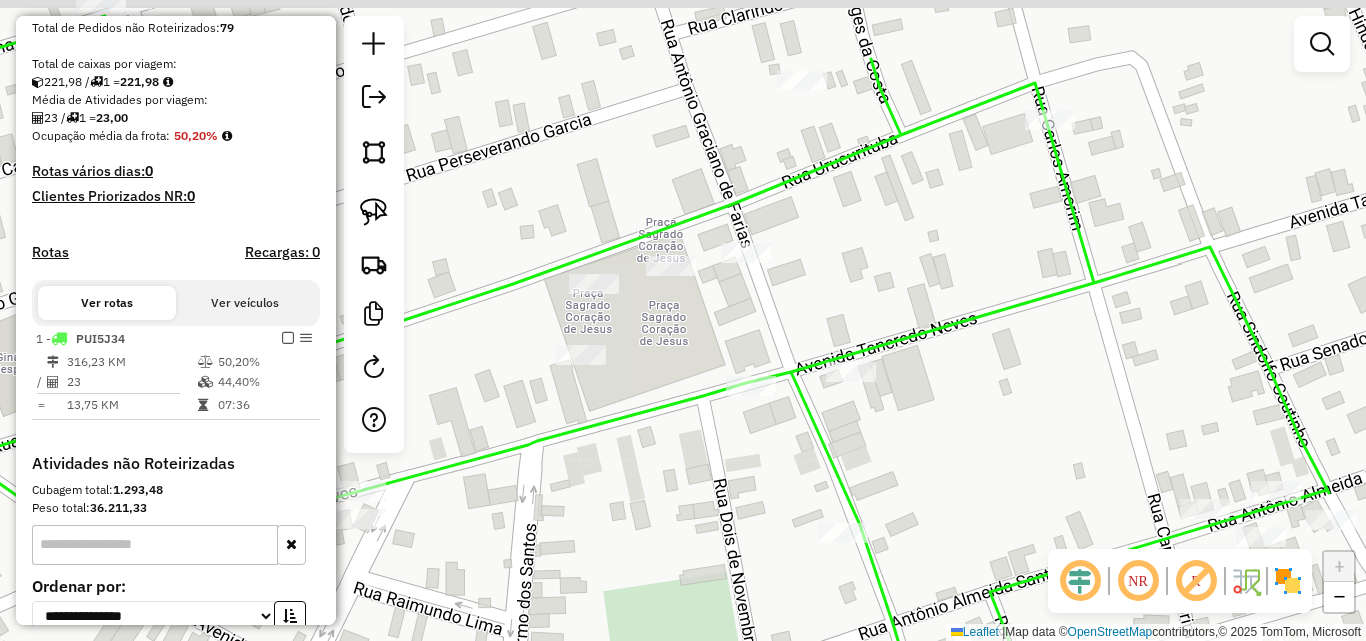 drag, startPoint x: 585, startPoint y: 384, endPoint x: 579, endPoint y: 365, distance: 19.924858 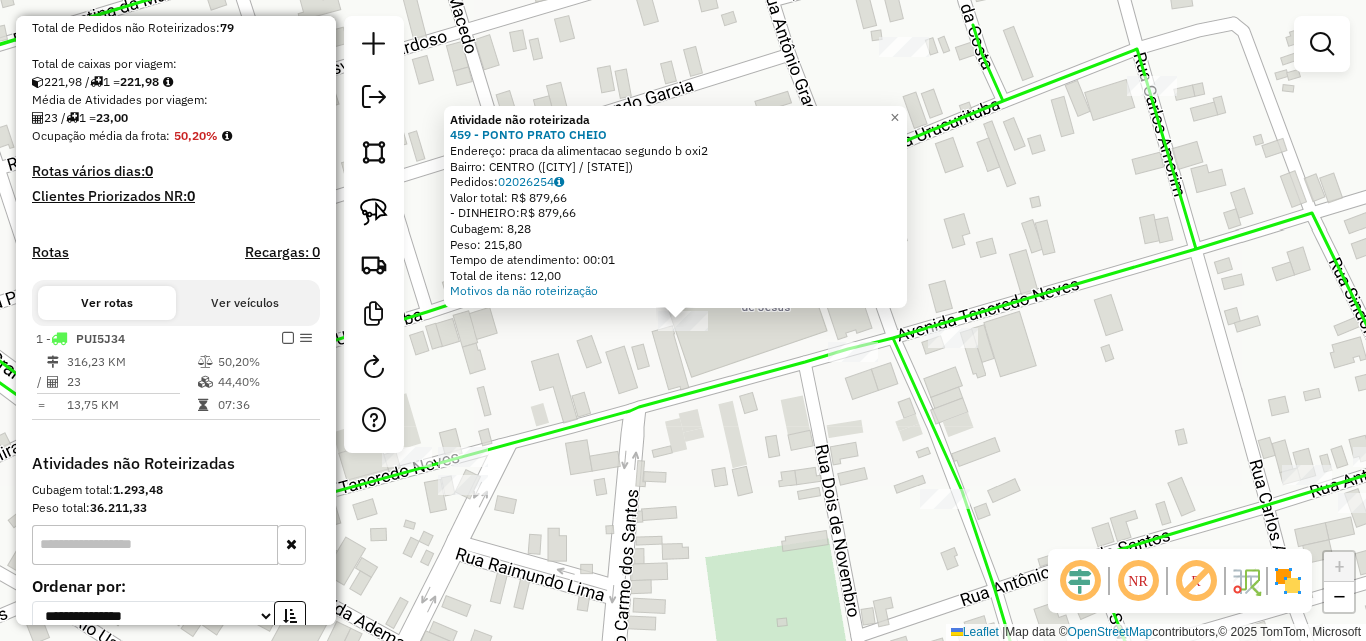 click on "Atividade não roteirizada 459 - PONTO PRATO CHEIO Endereço: praca da alimentacao segundo b oxi2 Bairro: CENTRO (ITAPIRANGA / AM) Pedidos: [NUMBER] Valor total: R$ 879,66 - DINHEIRO: R$ 879,66 Cubagem: 8,28 Peso: 215,80 Tempo de atendimento: 00:01 Total de itens: 12,00 Motivos da não roteirização × Janela de atendimento Grade de atendimento Capacidade Transportadoras Veículos Cliente Pedidos Rotas Selecione os dias de semana para filtrar as janelas de atendimento Seg Ter Qua Qui Sex Sáb Dom Informe o período da janela de atendimento: De: Até: Filtrar exatamente a janela do cliente Considerar janela de atendimento padrão Selecione os dias de semana para filtrar as grades de atendimento Seg Ter Qua Qui Sex Sáb Dom Considerar clientes sem dia de atendimento cadastrado Clientes fora do dia de atendimento selecionado Filtrar as atividades entre os valores definidos abaixo: Peso mínimo: Peso máximo: Cubagem mínima: Cubagem máxima: De: +" 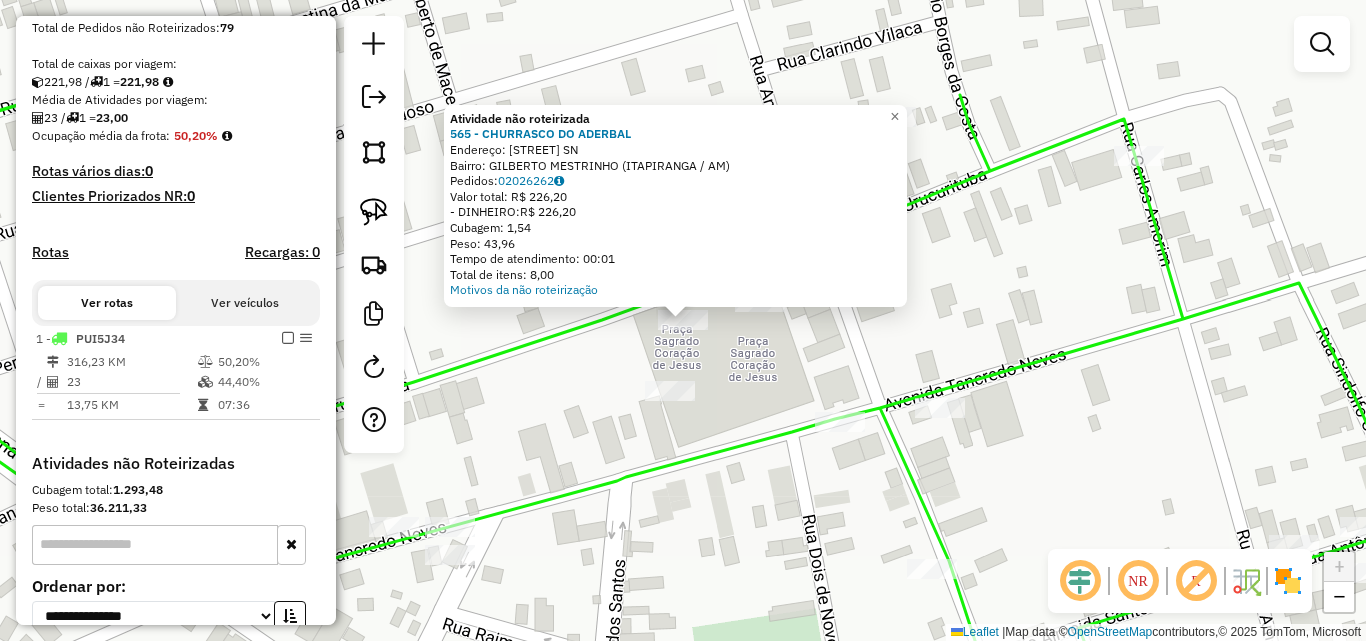 click on "Atividade não roteirizada 565 - [BRAND]  Endereço:  [STREET]   Bairro: [NEIGHBORHOOD] ([CITY] / [STATE])   Pedidos:  02026262   Valor total: R$ 226,20   - DINHEIRO:  R$ 226,20   Cubagem: 1,54   Peso: 43,96   Tempo de atendimento: 00:01   Total de itens: 8,00  Motivos da não roteirização × Janela de atendimento Grade de atendimento Capacidade Transportadoras Veículos Cliente Pedidos  Rotas Selecione os dias de semana para filtrar as janelas de atendimento  Seg   Ter   Qua   Qui   Sex   Sáb   Dom  Informe o período da janela de atendimento: De: Até:  Filtrar exatamente a janela do cliente  Considerar janela de atendimento padrão  Selecione os dias de semana para filtrar as grades de atendimento  Seg   Ter   Qua   Qui   Sex   Sáb   Dom   Considerar clientes sem dia de atendimento cadastrado  Clientes fora do dia de atendimento selecionado Filtrar as atividades entre os valores definidos abaixo:  Peso mínimo:   Peso máximo:   Cubagem mínima:   Cubagem máxima:  De:" 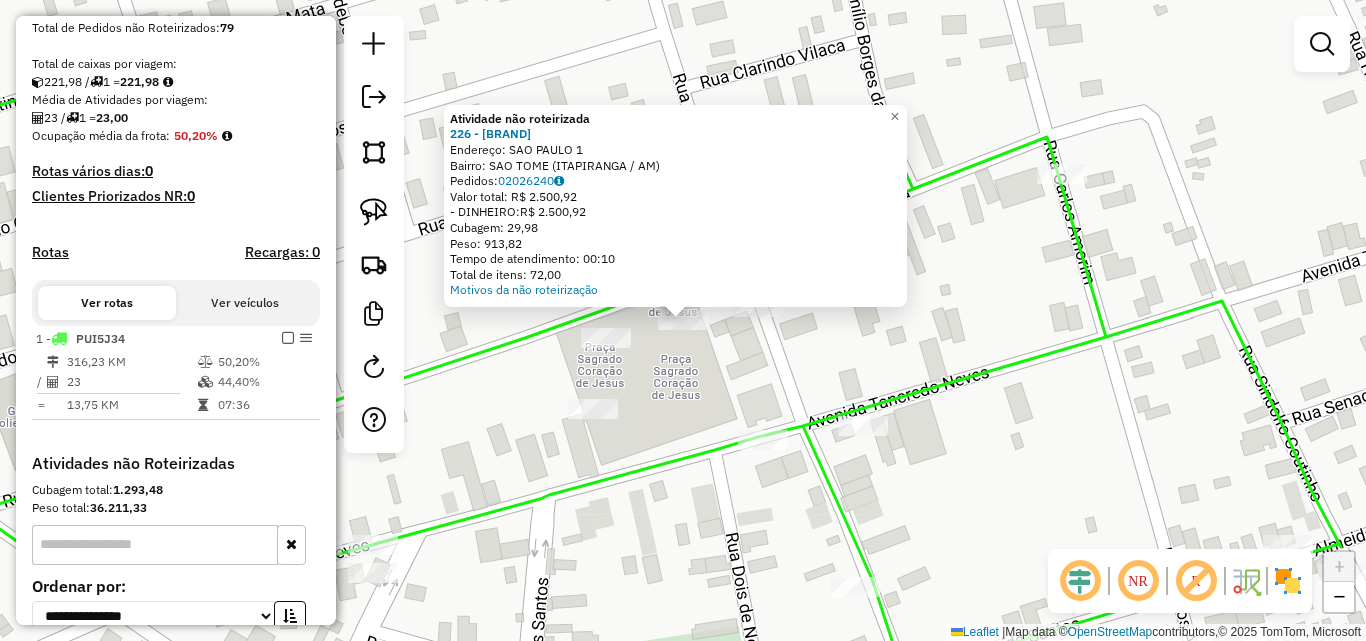 click on "Atividade não roteirizada 226 - [BRAND]  Endereço:  [CITY] 1   Bairro: [NEIGHBORHOOD] ([CITY] / [STATE])   Pedidos:  02026240   Valor total: R$ 2.500,92   - DINHEIRO:  R$ 2.500,92   Cubagem: 29,98   Peso: 913,82   Tempo de atendimento: 00:10   Total de itens: 72,00  Motivos da não roteirização × Janela de atendimento Grade de atendimento Capacidade Transportadoras Veículos Cliente Pedidos  Rotas Selecione os dias de semana para filtrar as janelas de atendimento  Seg   Ter   Qua   Qui   Sex   Sáb   Dom  Informe o período da janela de atendimento: De: Até:  Filtrar exatamente a janela do cliente  Considerar janela de atendimento padrão  Selecione os dias de semana para filtrar as grades de atendimento  Seg   Ter   Qua   Qui   Sex   Sáb   Dom   Considerar clientes sem dia de atendimento cadastrado  Clientes fora do dia de atendimento selecionado Filtrar as atividades entre os valores definidos abaixo:  Peso mínimo:   Peso máximo:   Cubagem mínima:   Cubagem máxima:   De:   Até:  De:   Nome:" 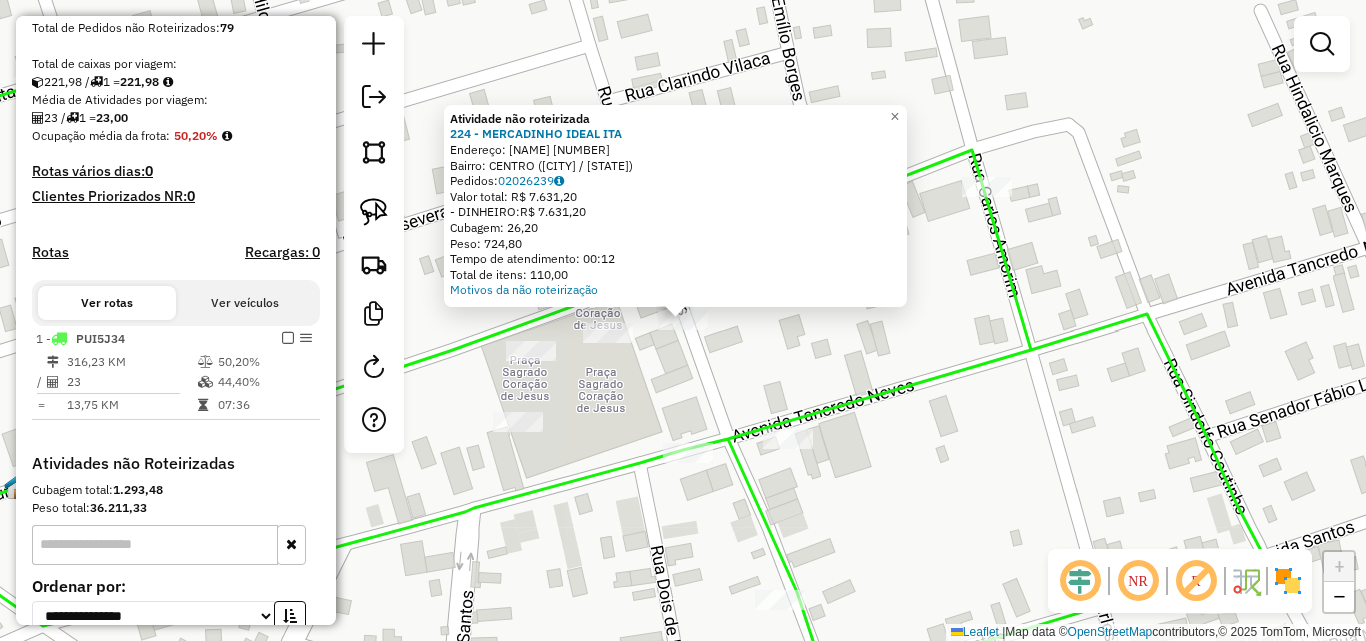 click on "Atividade não roteirizada 224 - MERCADINHO IDEAL ITA  Endereço:  [STREET] [NUMBER]   Bairro: CENTRO ([CITY] / AM)   Pedidos:  [ORDER_ID]   Valor total: R$ 7.631,20   - DINHEIRO:  R$ 7.631,20   Cubagem: 26,20   Peso: 724,80   Tempo de atendimento: 00:12   Total de itens: 110,00  Motivos da não roteirização × Janela de atendimento Grade de atendimento Capacidade Transportadoras Veículos Cliente Pedidos  Rotas Selecione os dias de semana para filtrar as janelas de atendimento  Seg   Ter   Qua   Qui   Sex   Sáb   Dom  Informe o período da janela de atendimento: De: Até:  Filtrar exatamente a janela do cliente  Considerar janela de atendimento padrão  Selecione os dias de semana para filtrar as grades de atendimento  Seg   Ter   Qua   Qui   Sex   Sáb   Dom   Considerar clientes sem dia de atendimento cadastrado  Clientes fora do dia de atendimento selecionado Filtrar as atividades entre os valores definidos abaixo:  Peso mínimo:   Peso máximo:   Cubagem mínima:   Cubagem máxima:   De:   Até:   De:  +" 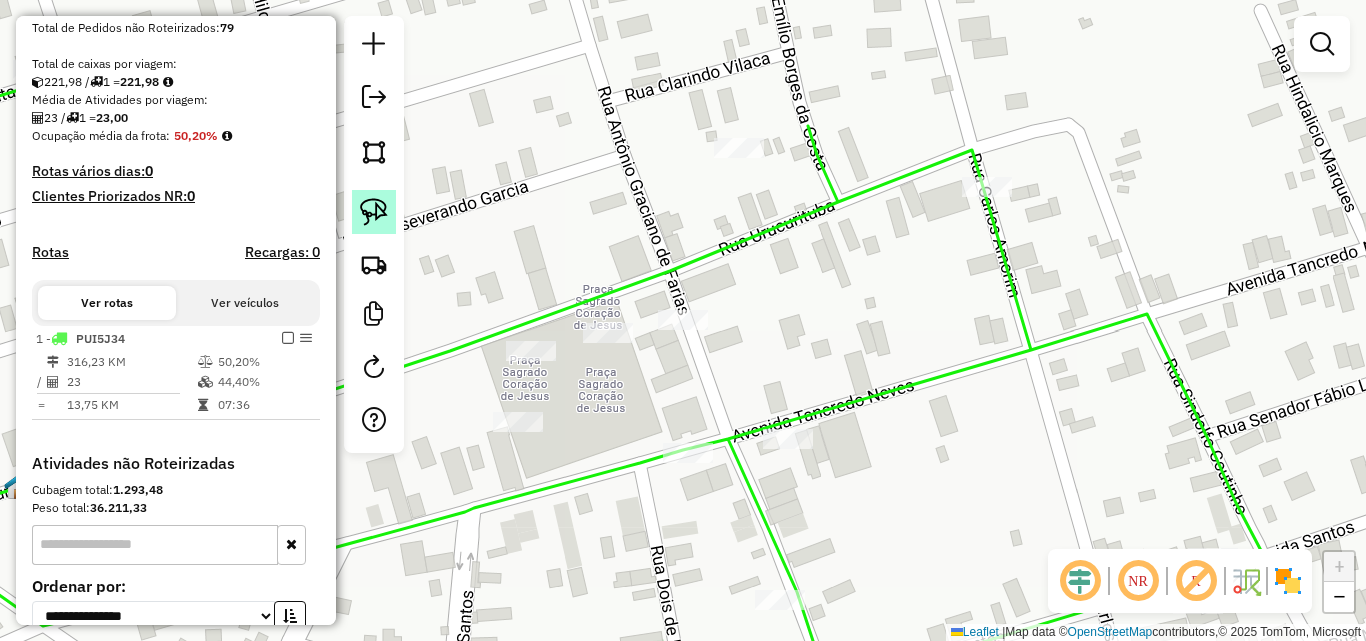 click 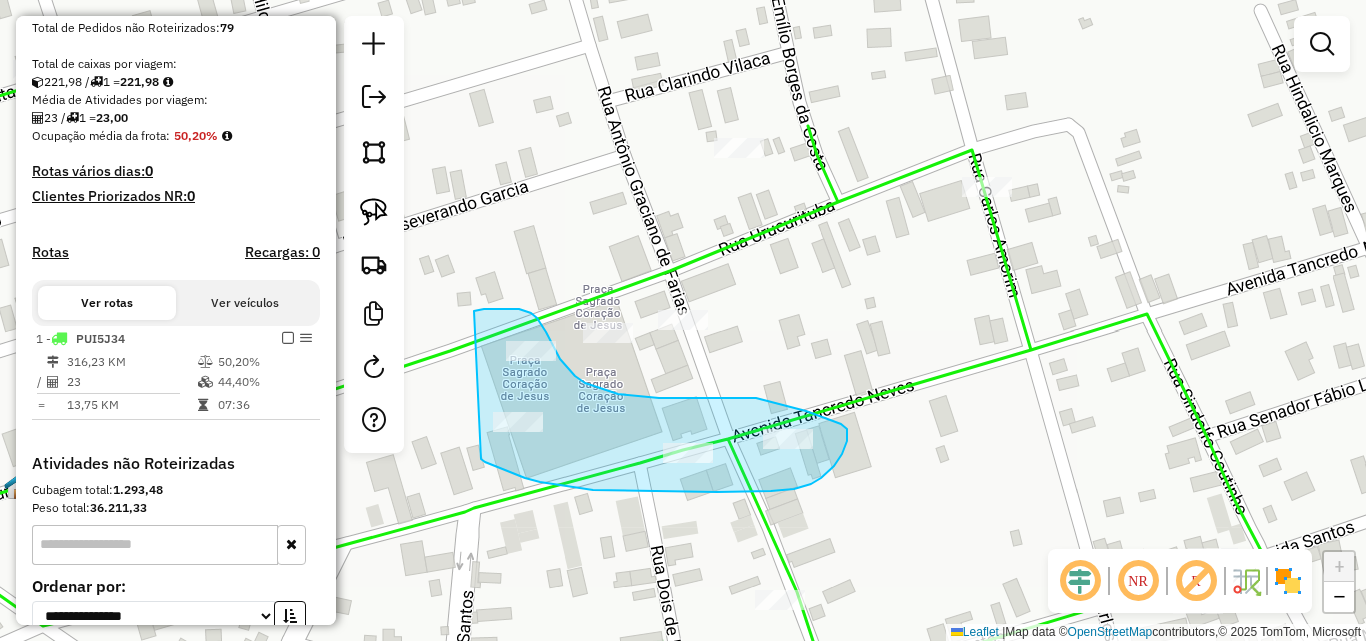 drag, startPoint x: 476, startPoint y: 310, endPoint x: 470, endPoint y: 441, distance: 131.13733 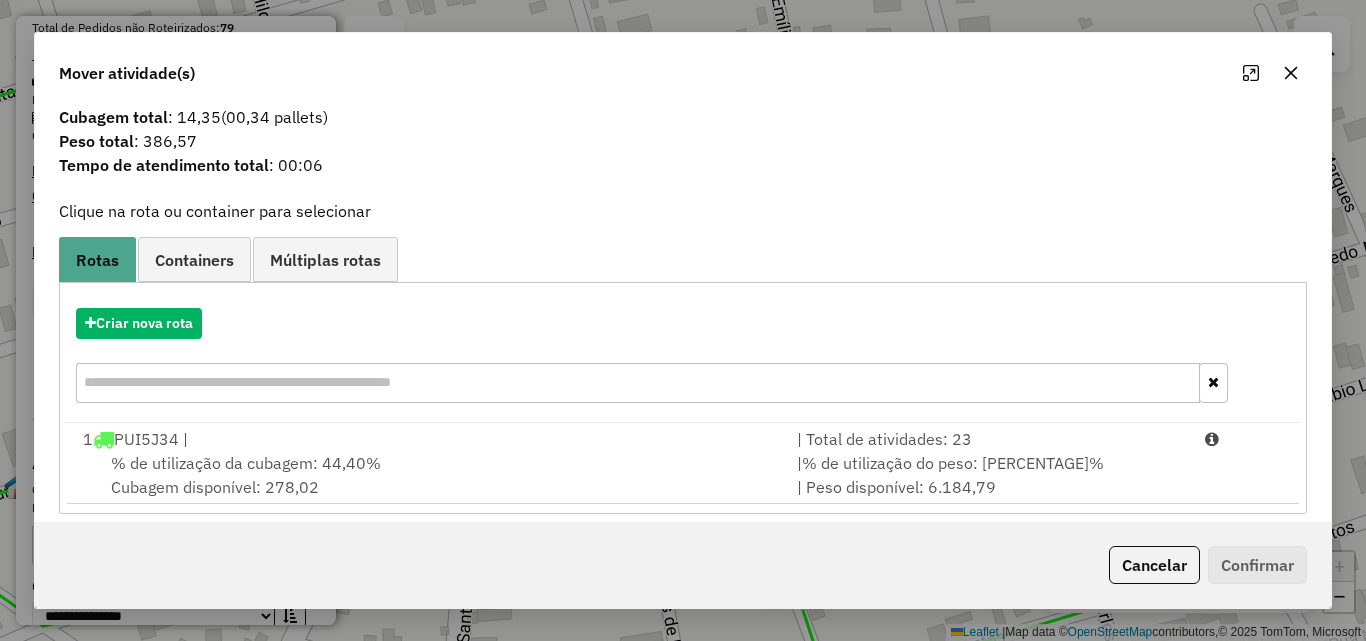 scroll, scrollTop: 48, scrollLeft: 0, axis: vertical 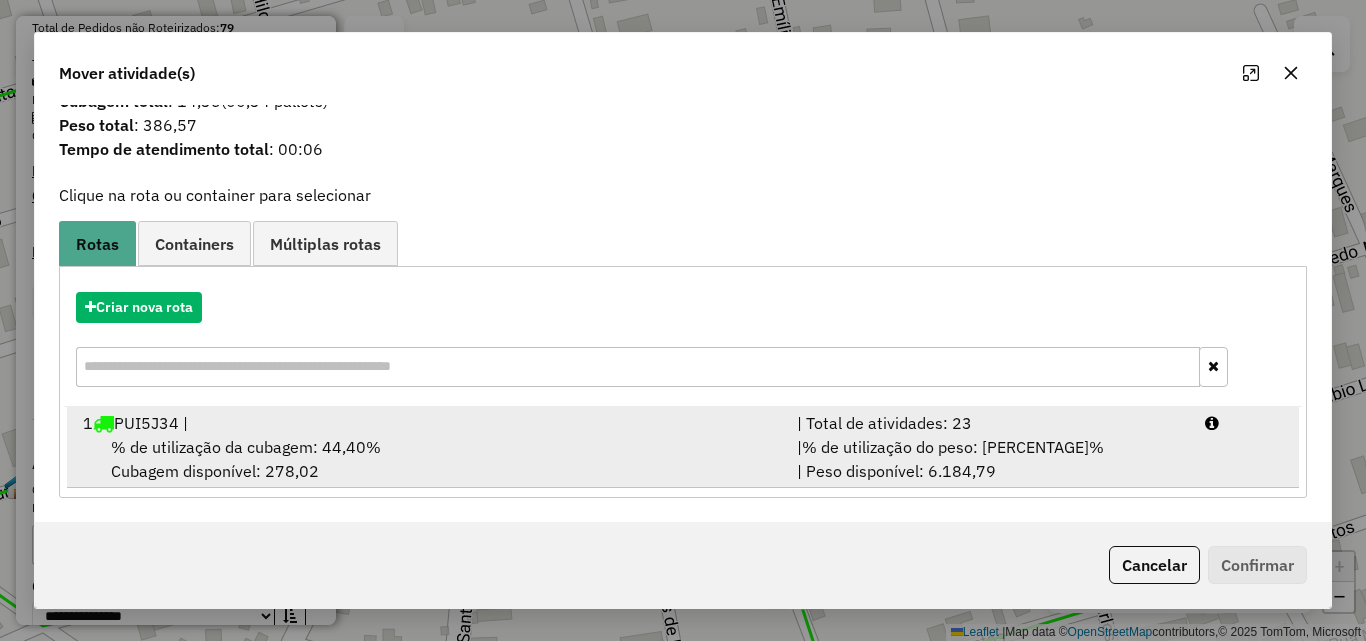 click on "% de utilização da cubagem: 44,40%" at bounding box center [246, 447] 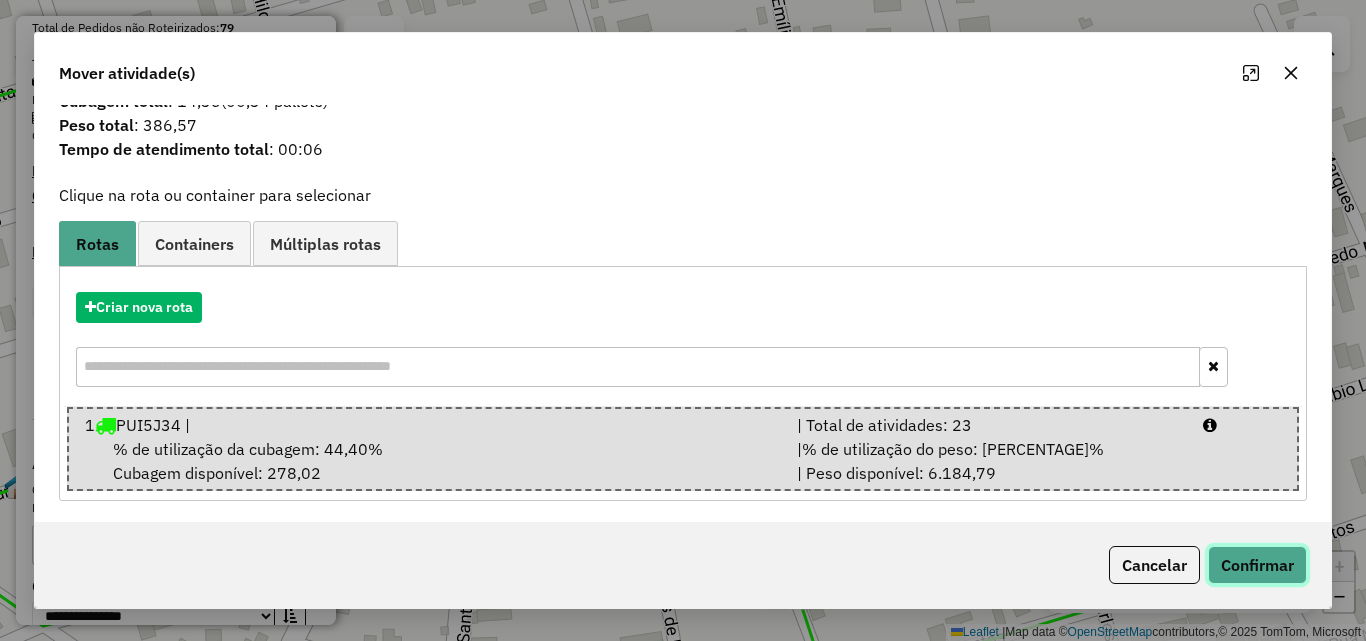 click on "Confirmar" 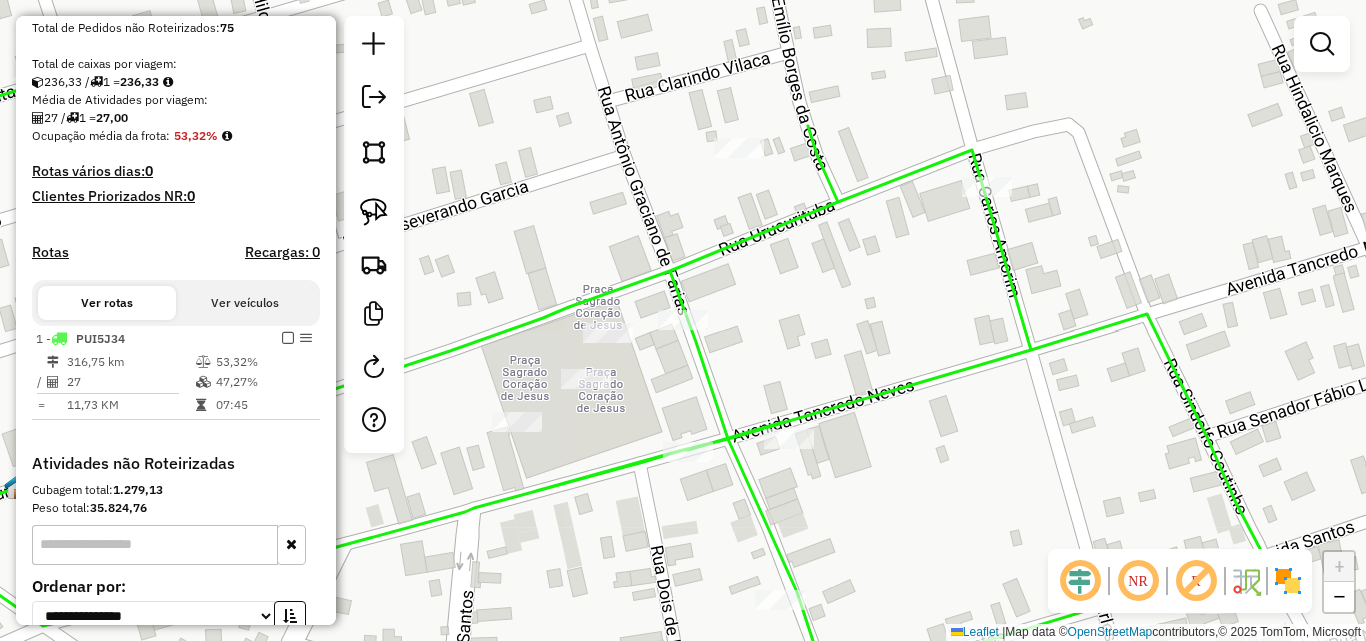 scroll, scrollTop: 0, scrollLeft: 0, axis: both 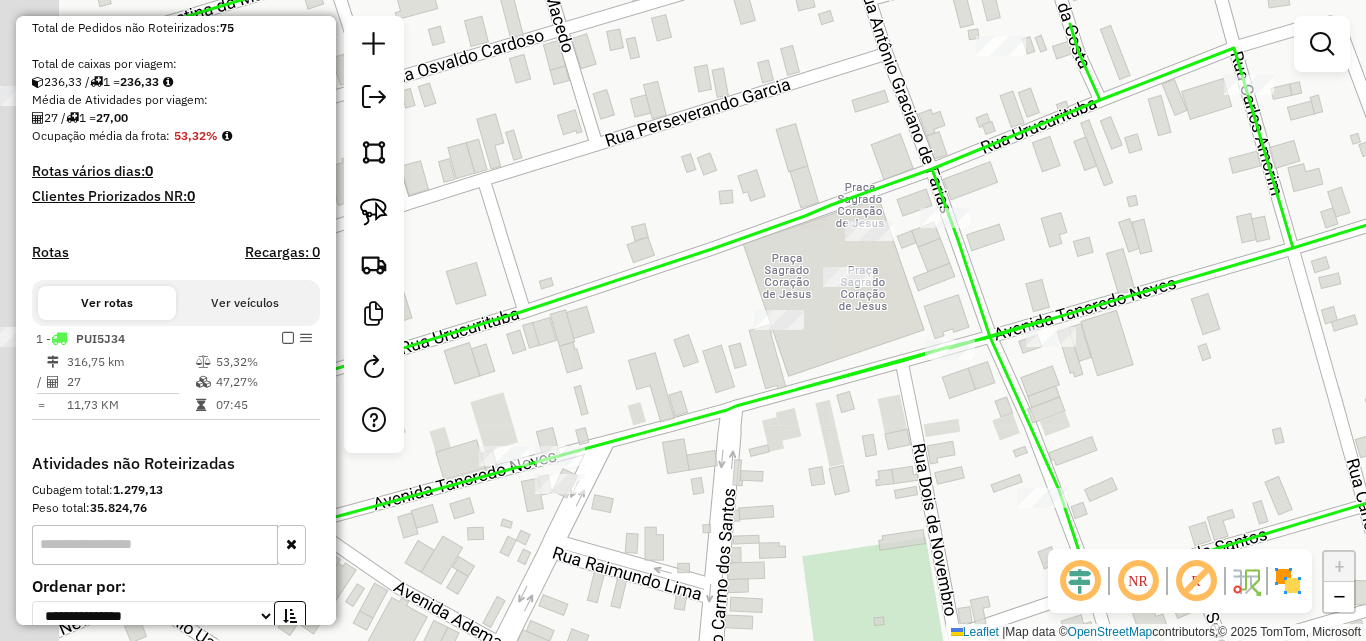 drag, startPoint x: 591, startPoint y: 416, endPoint x: 1365, endPoint y: 202, distance: 803.03925 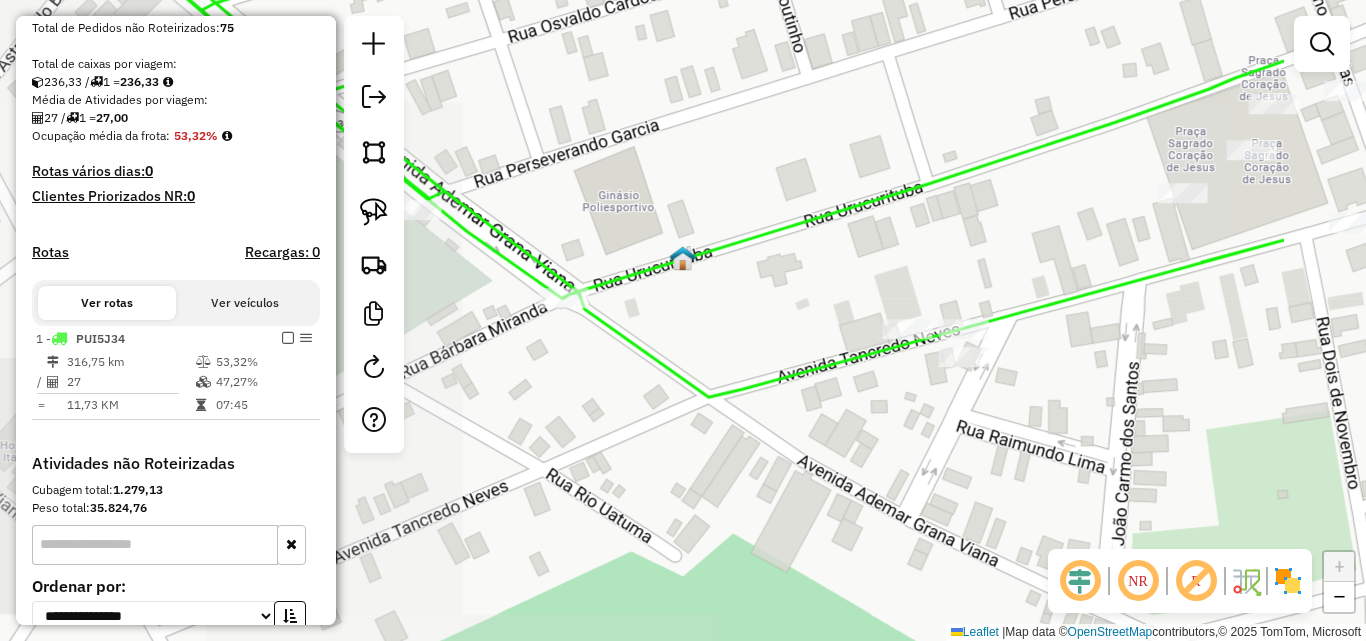 drag, startPoint x: 990, startPoint y: 403, endPoint x: 741, endPoint y: 430, distance: 250.45958 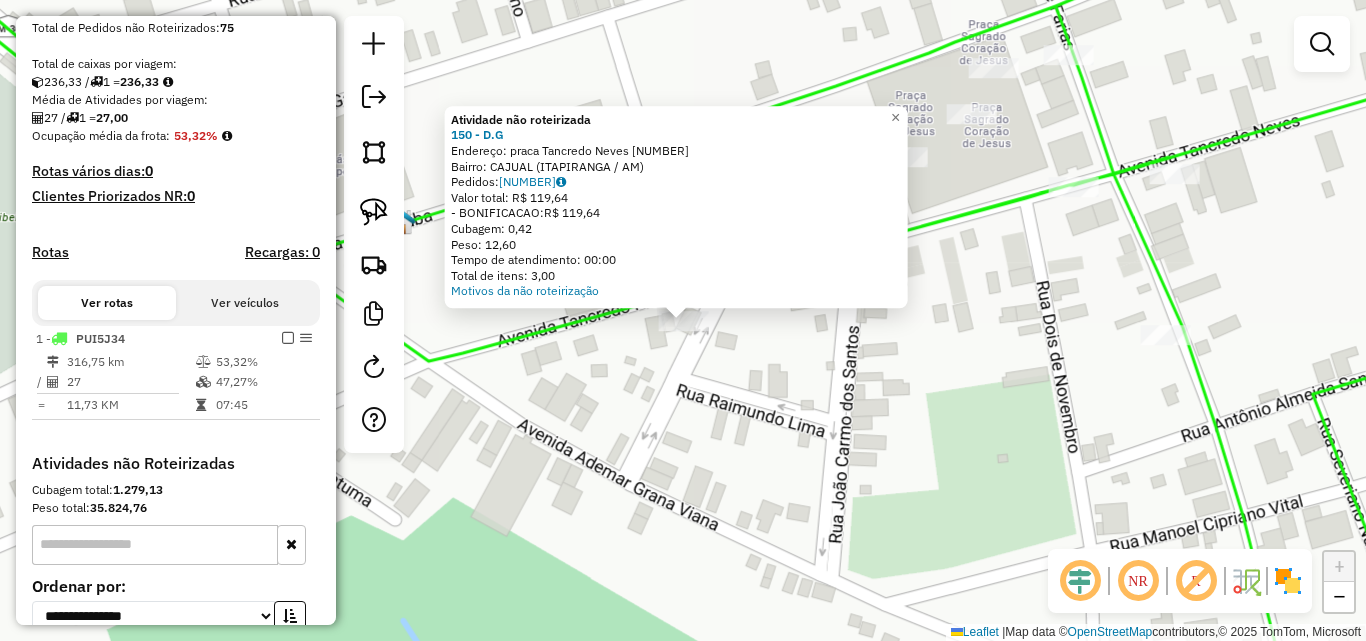 click on "Atividade não roteirizada 150 - D.G  Endereço:  praca [NAME] [NAME] [NUMBER]   Bairro: [NAME] ([NAME] [STATE])   Pedidos:  02026237   Valor total: R$ [PRICE]   - BONIFICACAO:  R$ [PRICE]   Cubagem: [NUMBER]   Peso: [NUMBER]   Tempo de atendimento: [TIME]   Total de itens: [NUMBER]  Motivos da não roteirização × Janela de atendimento Grade de atendimento Capacidade Transportadoras Veículos Cliente Pedidos  Rotas Selecione os dias de semana para filtrar as janelas de atendimento  Seg   Ter   Qua   Qui   Sex   Sáb   Dom  Informe o período da janela de atendimento: De: [TIME] Até: [TIME]  Filtrar exatamente a janela do cliente  Considerar janela de atendimento padrão  Selecione os dias de semana para filtrar as grades de atendimento  Seg   Ter   Qua   Qui   Sex   Sáb   Dom   Considerar clientes sem dia de atendimento cadastrado  Clientes fora do dia de atendimento selecionado Filtrar as atividades entre os valores definidos abaixo:  Peso mínimo:   Peso máximo:   Cubagem mínima:   Cubagem máxima:   De: [TIME]   Até: [TIME]  De: [TIME]   Até: [TIME]  Nome:" 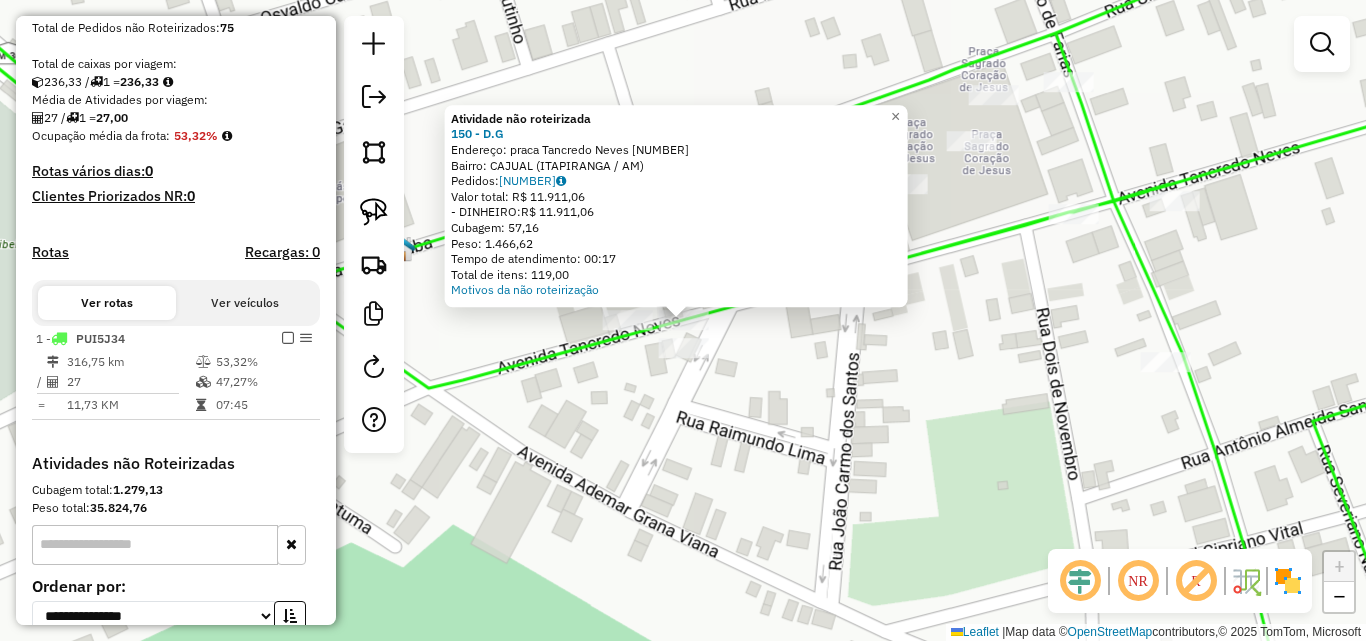 click on "Atividade não roteirizada 150 - D.G  Endereço:  [STREET] [NUMBER]   Bairro: CAJUAL ([CITY] / AM)   Pedidos:  [ORDER_ID]   Valor total: R$ 11.911,06   - DINHEIRO:  R$ 11.911,06   Cubagem: 57,16   Peso: 1.466,62   Tempo de atendimento: 00:17   Total de itens: 119,00  Motivos da não roteirização × Janela de atendimento Grade de atendimento Capacidade Transportadoras Veículos Cliente Pedidos  Rotas Selecione os dias de semana para filtrar as janelas de atendimento  Seg   Ter   Qua   Qui   Sex   Sáb   Dom  Informe o período da janela de atendimento: De: Até:  Filtrar exatamente a janela do cliente  Considerar janela de atendimento padrão  Selecione os dias de semana para filtrar as grades de atendimento  Seg   Ter   Qua   Qui   Sex   Sáb   Dom   Considerar clientes sem dia de atendimento cadastrado  Clientes fora do dia de atendimento selecionado Filtrar as atividades entre os valores definidos abaixo:  Peso mínimo:   Peso máximo:   Cubagem mínima:   Cubagem máxima:   De:   Até:   De:  De:" 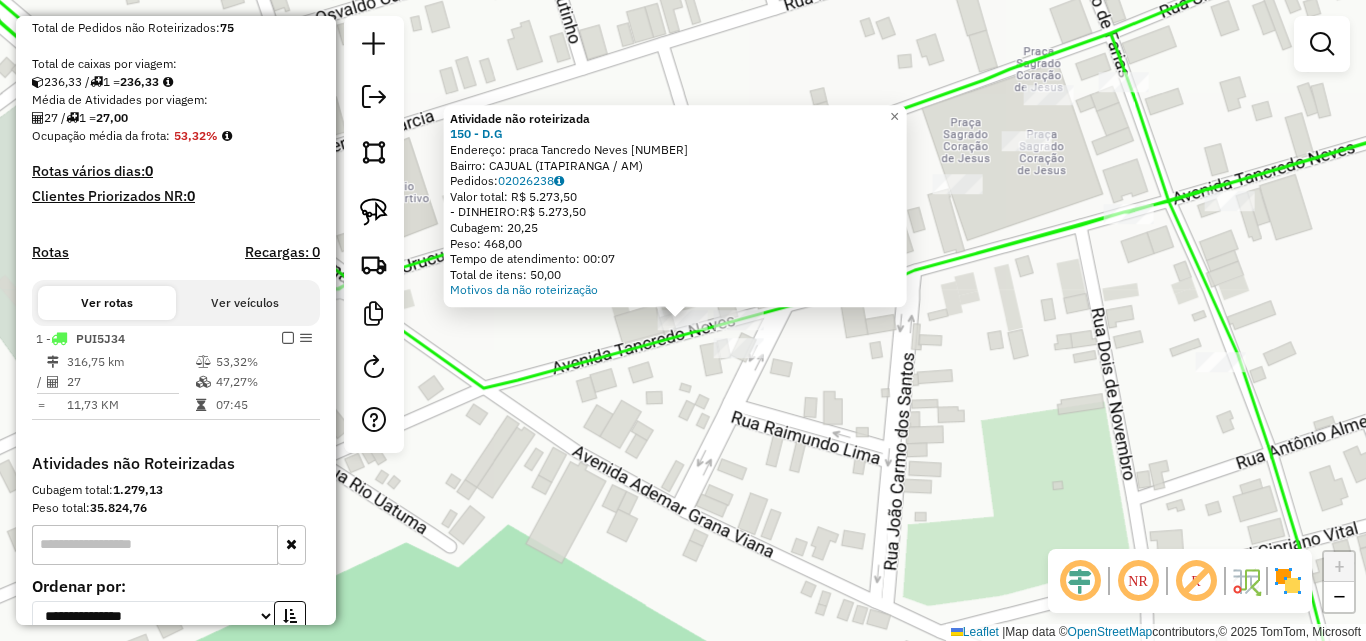click on "Atividade não roteirizada 150 - [BRAND]  Endereço:  [STREET] 1   Bairro: [NEIGHBORHOOD] ([CITY] / [STATE])   Pedidos:  02026238   Valor total: R$ 5.273,50   - DINHEIRO:  R$ 5.273,50   Cubagem: 20,25   Peso: 468,00   Tempo de atendimento: 00:07   Total de itens: 50,00  Motivos da não roteirização × Janela de atendimento Grade de atendimento Capacidade Transportadoras Veículos Cliente Pedidos  Rotas Selecione os dias de semana para filtrar as janelas de atendimento  Seg   Ter   Qua   Qui   Sex   Sáb   Dom  Informe o período da janela de atendimento: De: Até:  Filtrar exatamente a janela do cliente  Considerar janela de atendimento padrão  Selecione os dias de semana para filtrar as grades de atendimento  Seg   Ter   Qua   Qui   Sex   Sáb   Dom   Considerar clientes sem dia de atendimento cadastrado  Clientes fora do dia de atendimento selecionado Filtrar as atividades entre os valores definidos abaixo:  Peso mínimo:   Peso máximo:   Cubagem mínima:   Cubagem máxima:   De:   Até:  De:   Até:  +" 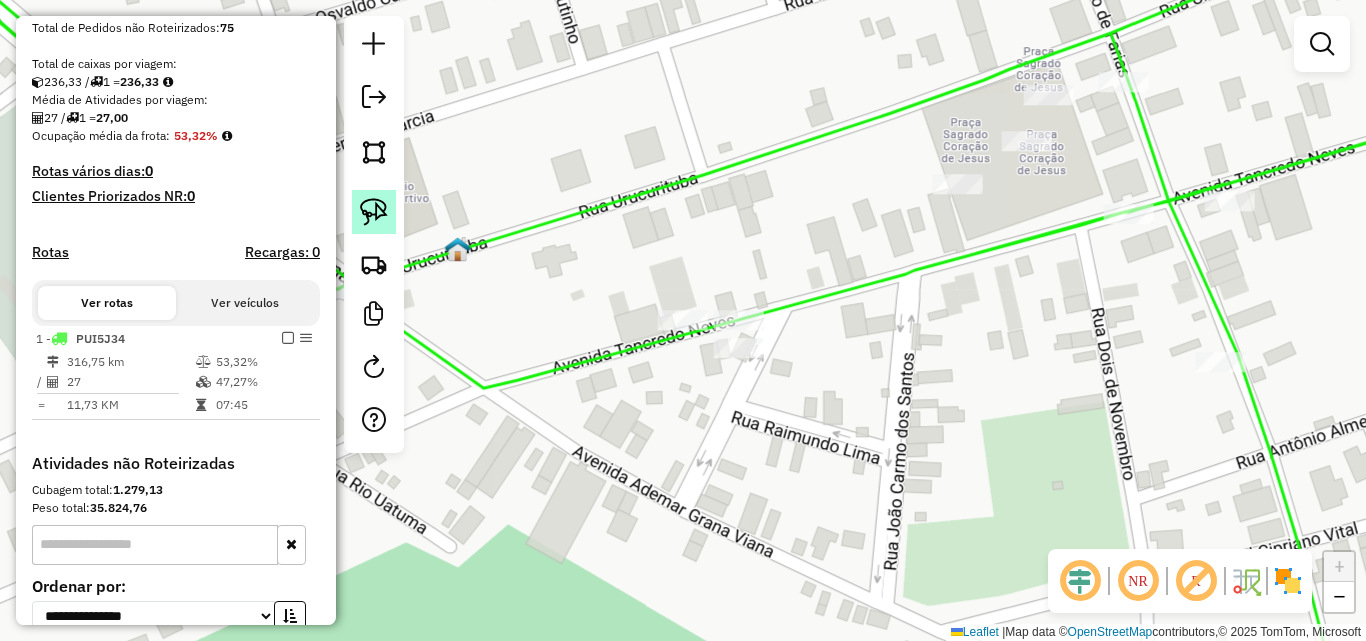 click 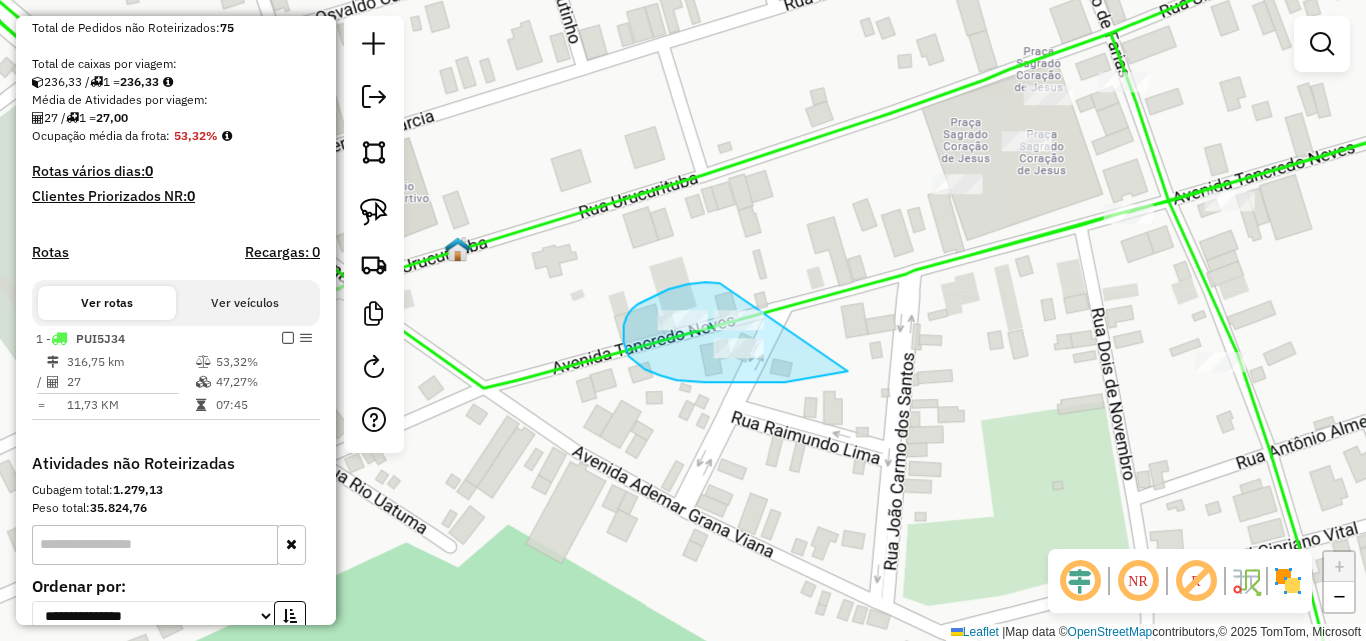 drag, startPoint x: 669, startPoint y: 289, endPoint x: 904, endPoint y: 350, distance: 242.78798 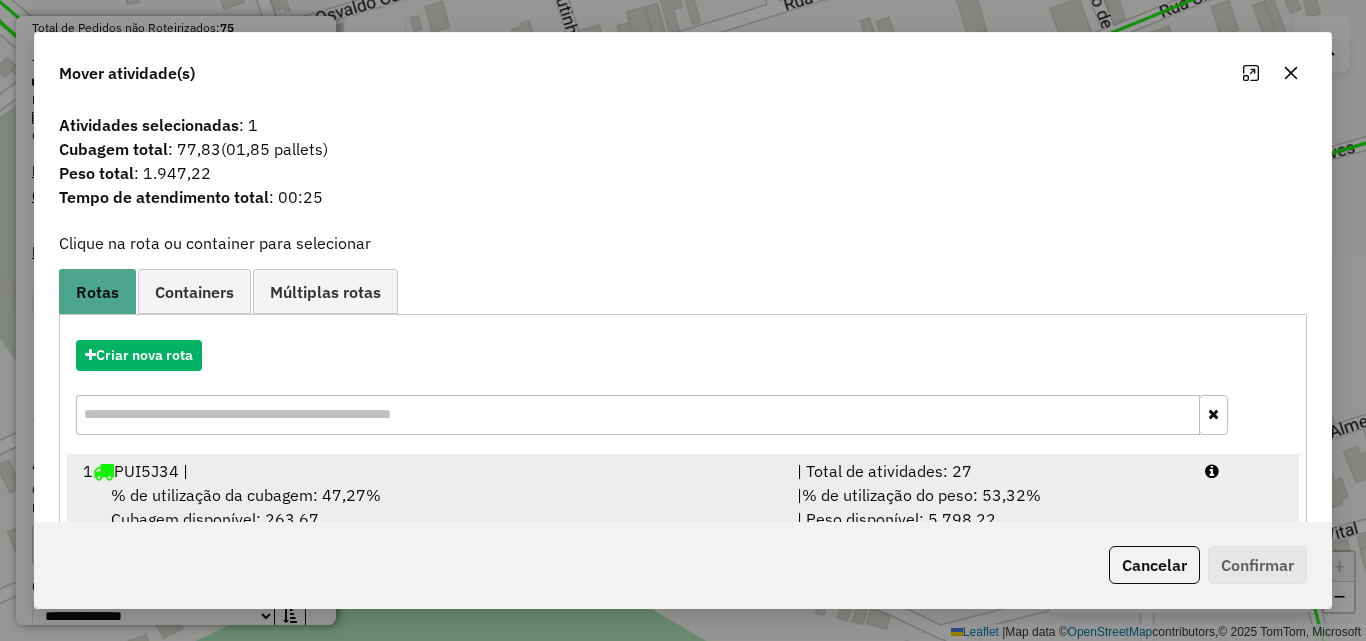 click on "% de utilização da cubagem: 47,27%" at bounding box center [246, 495] 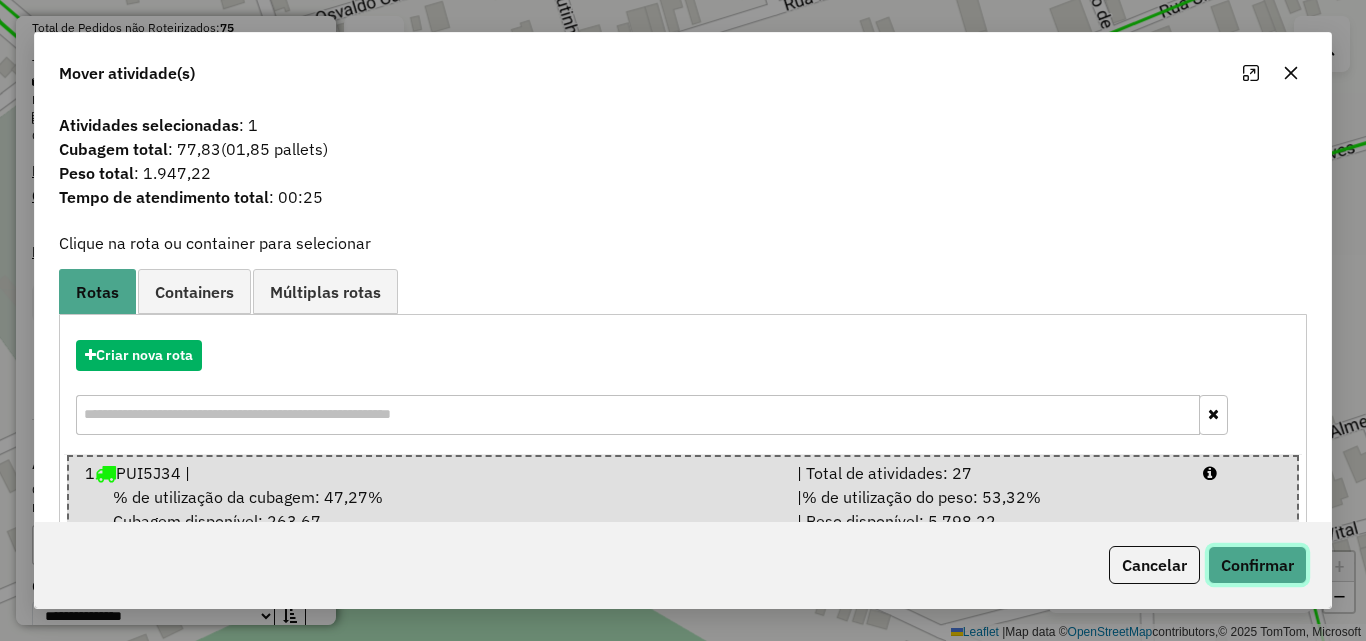 click on "Confirmar" 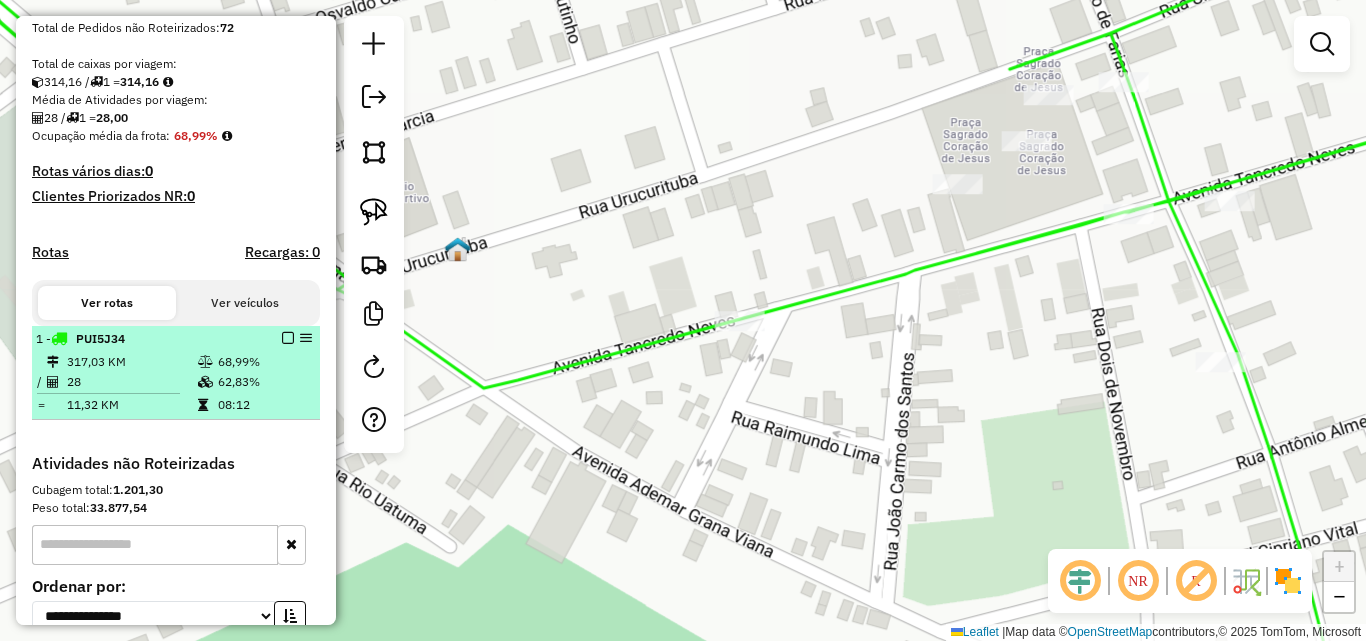 click at bounding box center [203, 405] 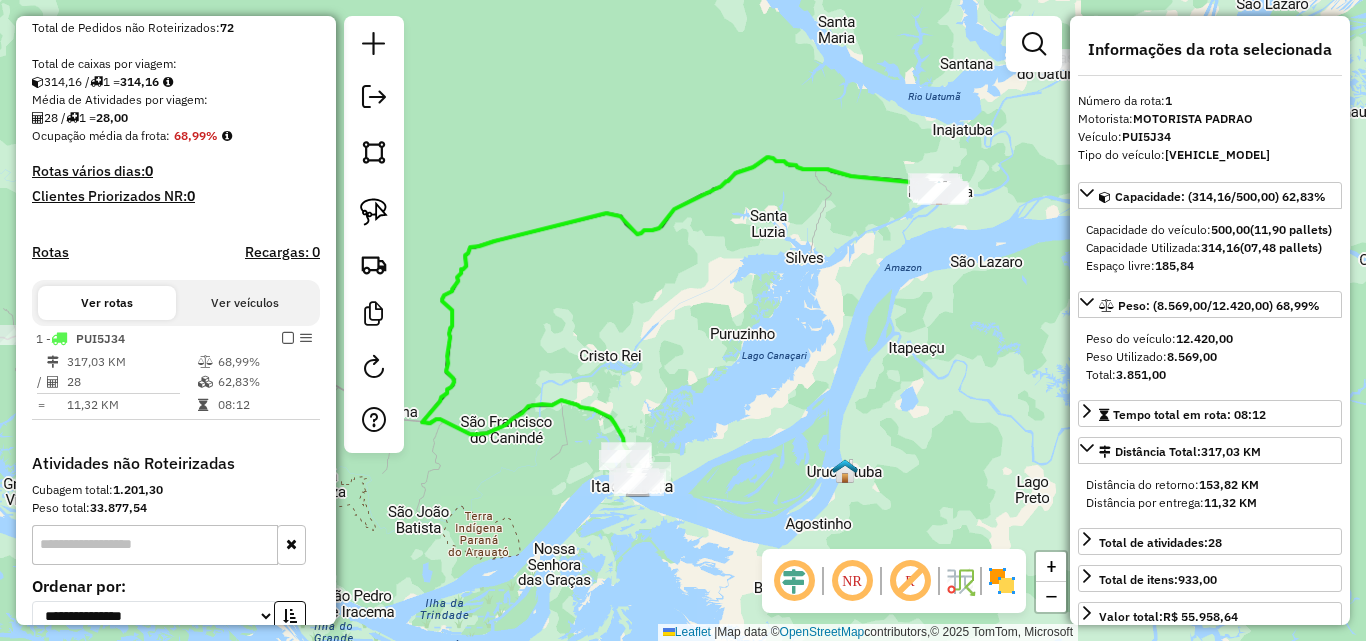 drag, startPoint x: 855, startPoint y: 361, endPoint x: 524, endPoint y: 461, distance: 345.77594 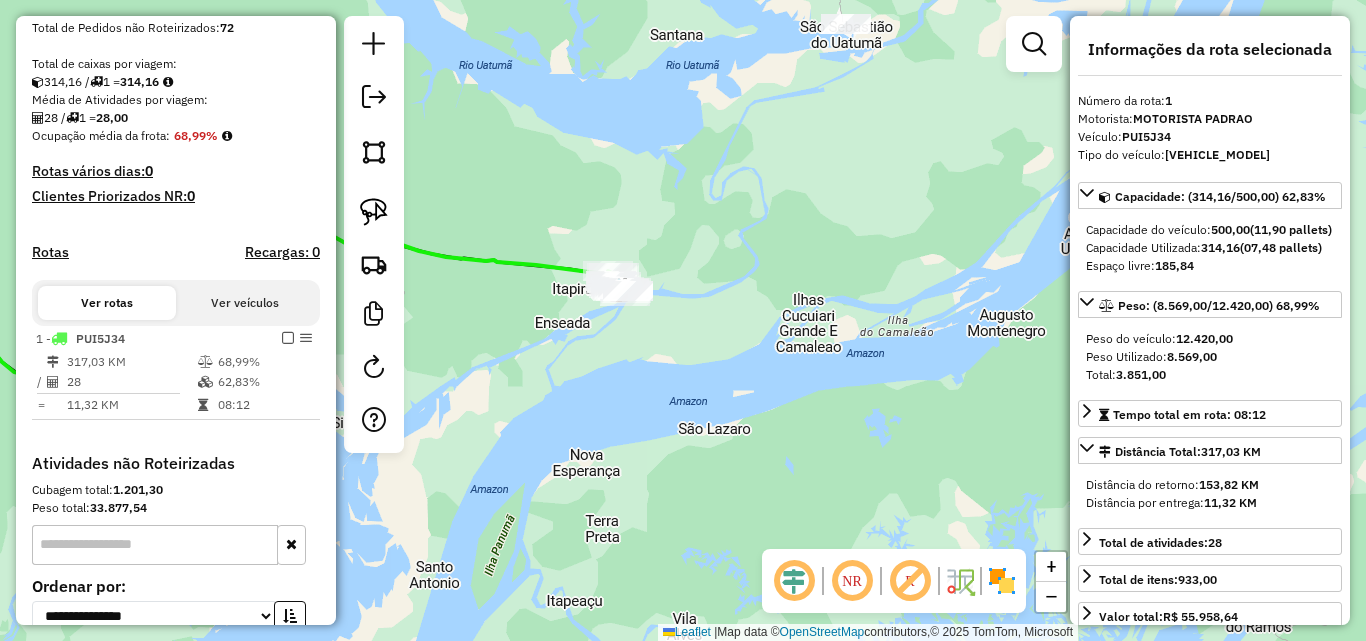 drag, startPoint x: 598, startPoint y: 327, endPoint x: 705, endPoint y: 317, distance: 107.46627 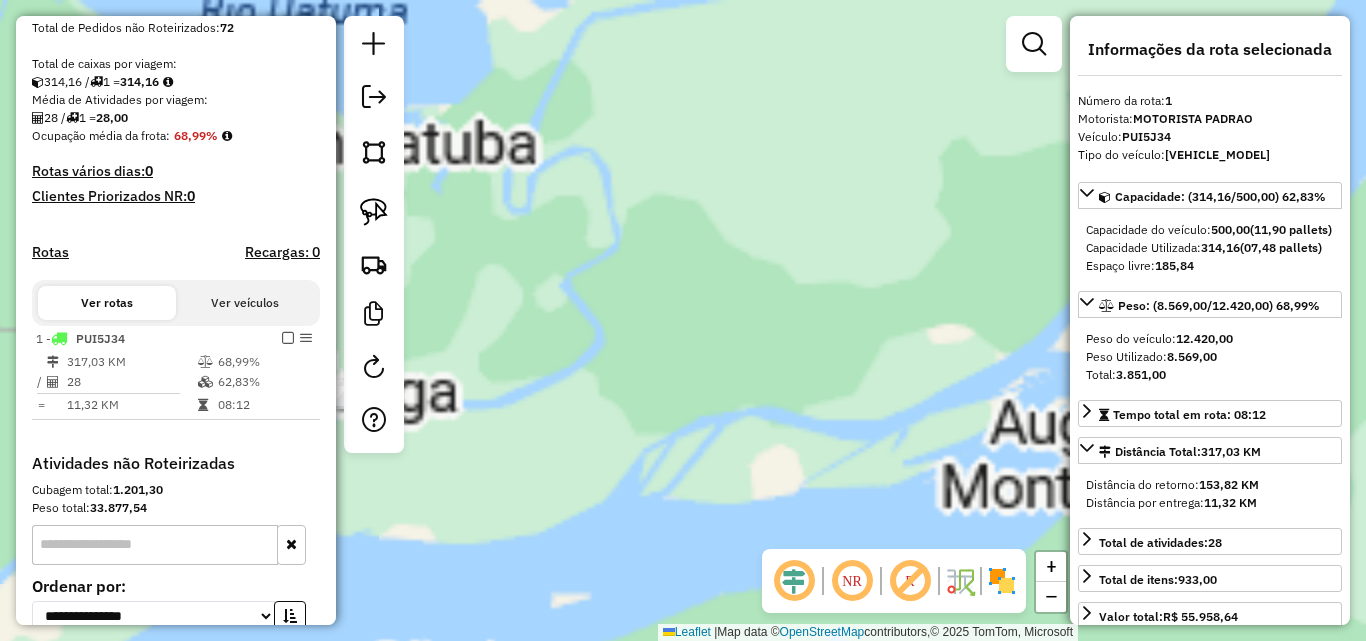 drag, startPoint x: 546, startPoint y: 332, endPoint x: 713, endPoint y: 306, distance: 169.01184 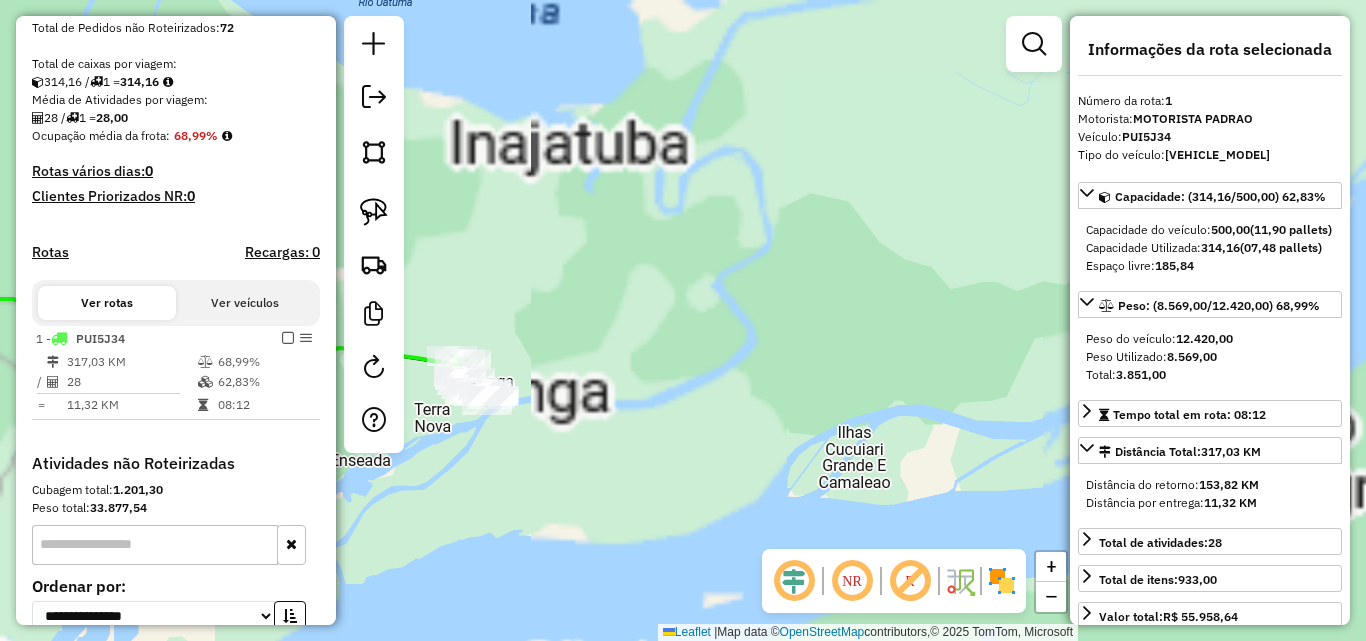 drag, startPoint x: 584, startPoint y: 312, endPoint x: 801, endPoint y: 340, distance: 218.799 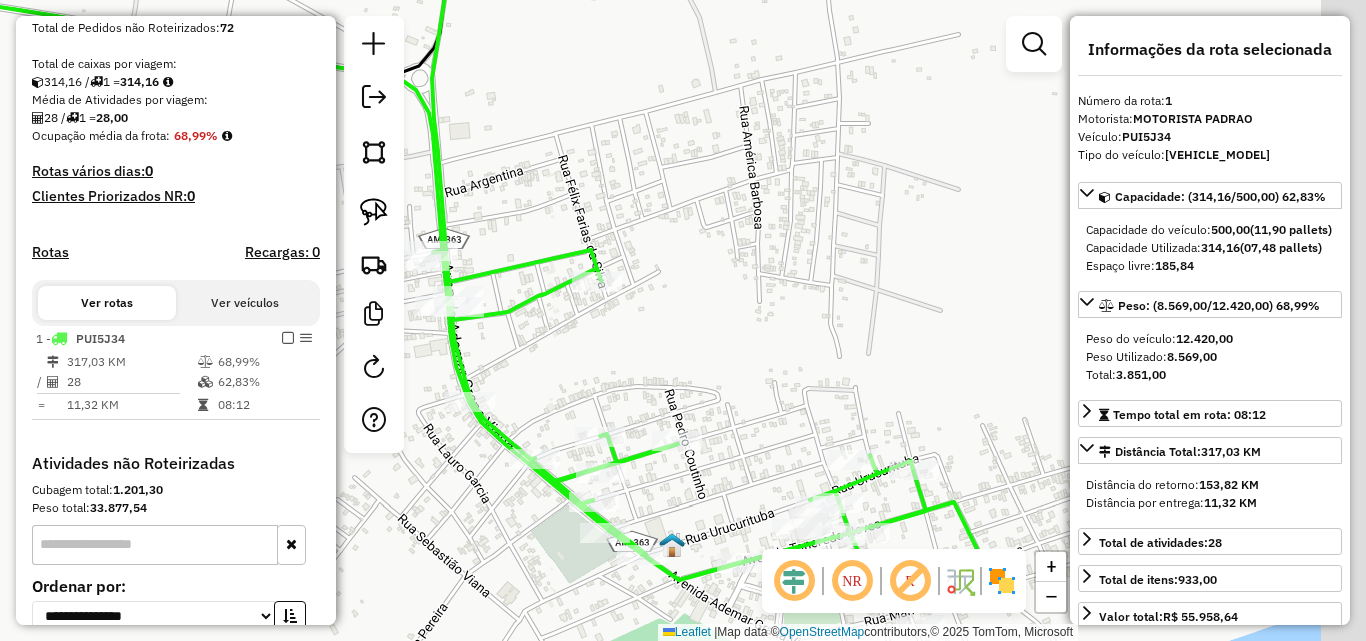 drag, startPoint x: 769, startPoint y: 419, endPoint x: 614, endPoint y: 266, distance: 217.79349 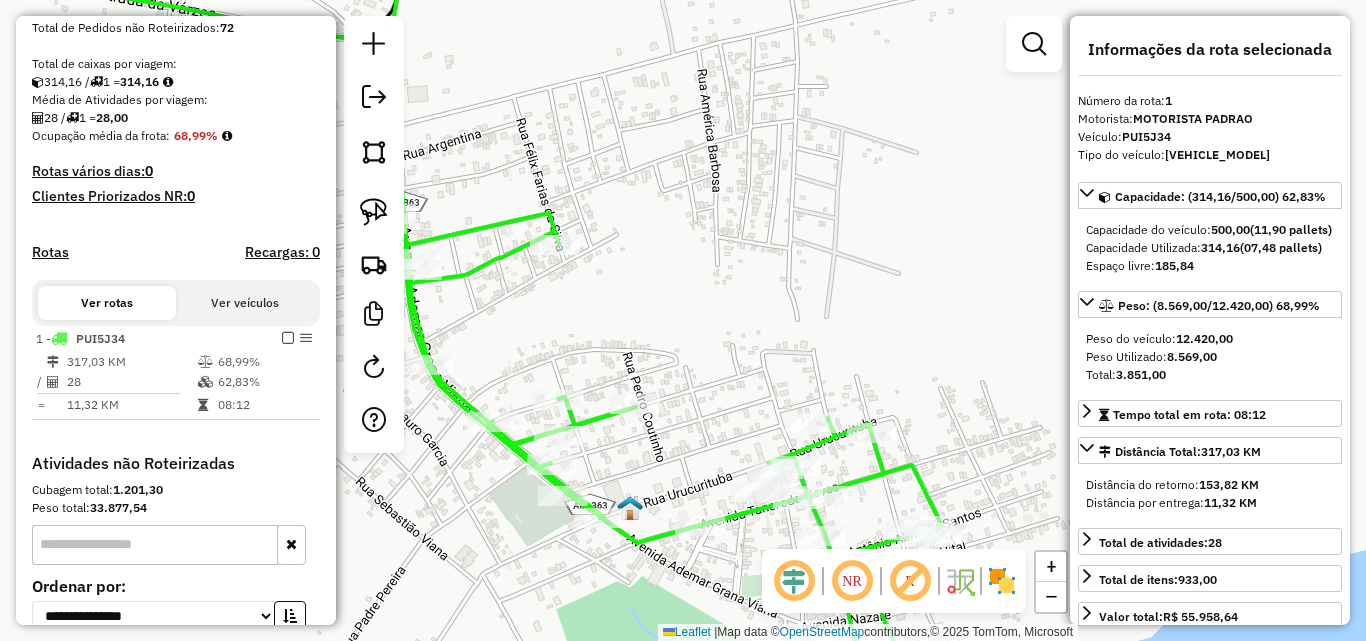 drag, startPoint x: 728, startPoint y: 424, endPoint x: 595, endPoint y: 283, distance: 193.82982 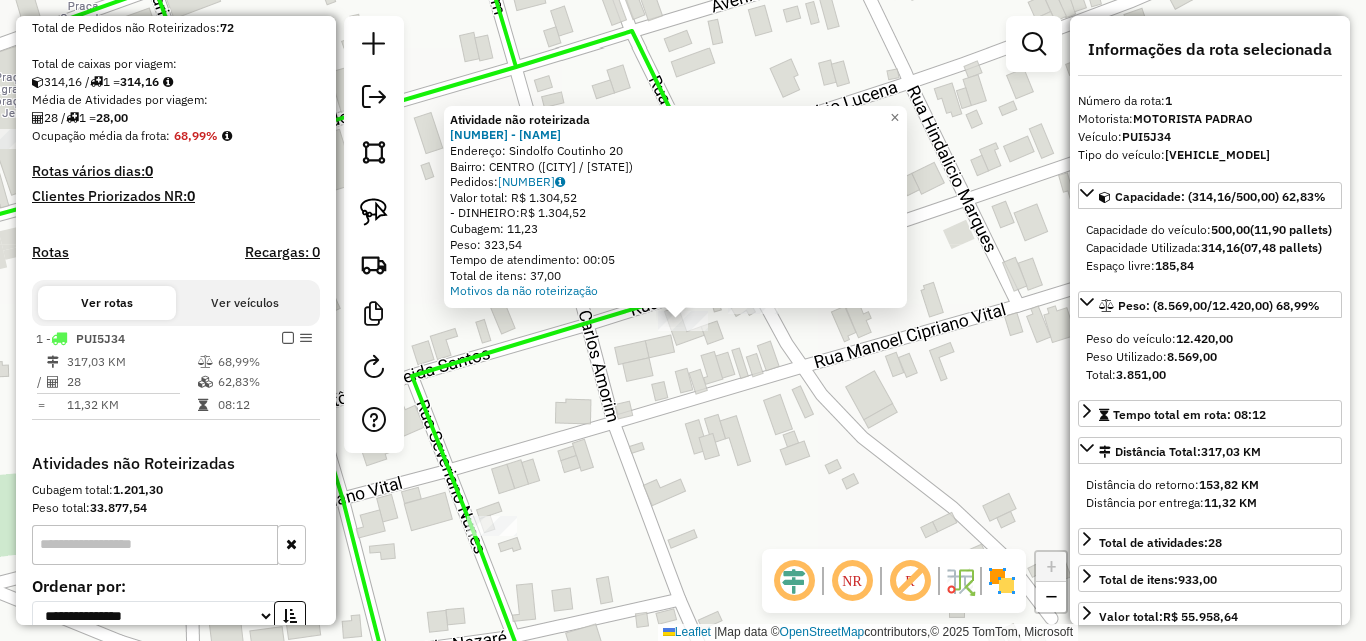 click on "Atividade não roteirizada [NUMBER] - MERCADINHO APOEMA Endereço: Sindolfo Coutinho [NUMBER] Bairro: CENTRO ([CITY] / [STATE]) Pedidos: [NUMBER] Valor total: R$ [PRICE] - DINHEIRO: R$ [PRICE] Cubagem: [NUMBER] Peso: [NUMBER] Tempo de atendimento: [TIME] Total de itens: [NUMBER] Motivos da não roteirização × Janela de atendimento Grade de atendimento Capacidade Transportadoras Veículos Cliente Pedidos Rotas Selecione os dias de semana para filtrar as janelas de atendimento Seg Ter Qua Qui Sex Sáb Dom Informe o período da janela de atendimento: De: [DATE] Até: [DATE] Filtrar exatamente a janela do cliente Considerar janela de atendimento padrão Selecione os dias de semana para filtrar as grades de atendimento Seg Ter Qua Qui Sex Sáb Dom Considerar clientes sem dia de atendimento cadastrado Clientes fora do dia de atendimento selecionado Filtrar as atividades entre os valores definidos abaixo: Peso mínimo: [NUMBER] Peso máximo: [NUMBER] Cubagem mínima: [NUMBER] Cubagem máxima: [NUMBER] De: [DATE] Até: [DATE] De: [DATE]" 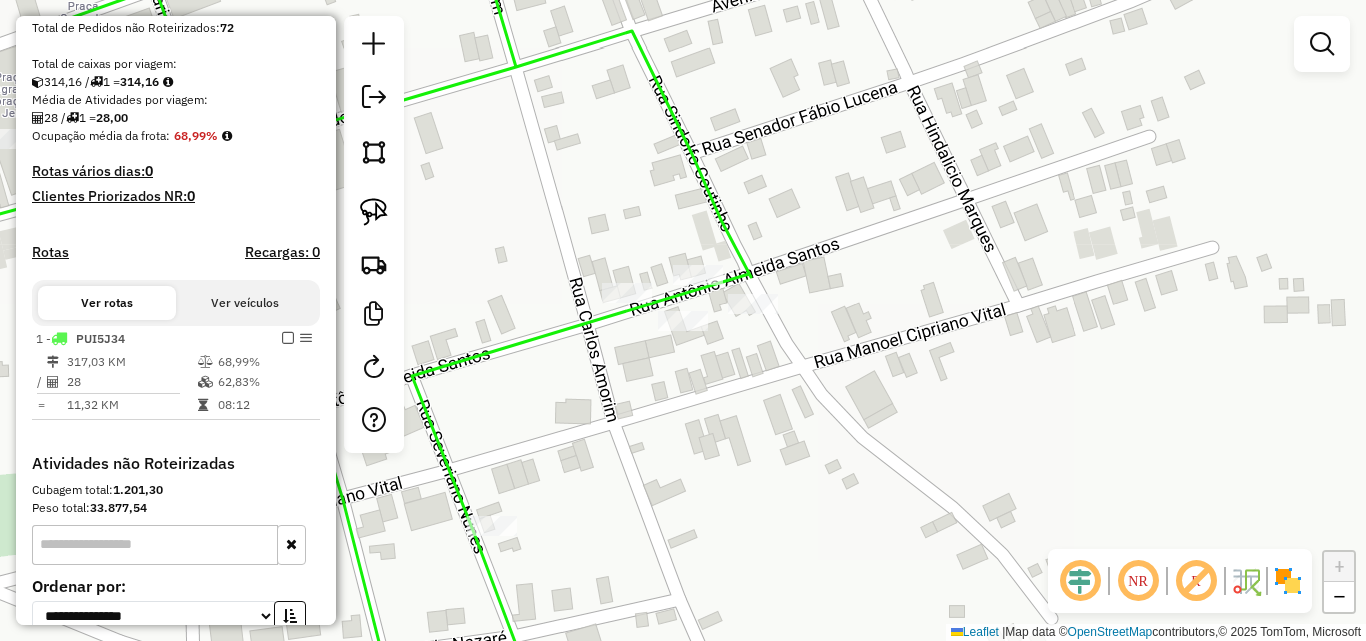 click on "Janela de atendimento Grade de atendimento Capacidade Transportadoras Veículos Cliente Pedidos  Rotas Selecione os dias de semana para filtrar as janelas de atendimento  Seg   Ter   Qua   Qui   Sex   Sáb   Dom  Informe o período da janela de atendimento: De: Até:  Filtrar exatamente a janela do cliente  Considerar janela de atendimento padrão  Selecione os dias de semana para filtrar as grades de atendimento  Seg   Ter   Qua   Qui   Sex   Sáb   Dom   Considerar clientes sem dia de atendimento cadastrado  Clientes fora do dia de atendimento selecionado Filtrar as atividades entre os valores definidos abaixo:  Peso mínimo:   Peso máximo:   Cubagem mínima:   Cubagem máxima:   De:   Até:  Filtrar as atividades entre o tempo de atendimento definido abaixo:  De:   Até:   Considerar capacidade total dos clientes não roteirizados Transportadora: Selecione um ou mais itens Tipo de veículo: Selecione um ou mais itens Veículo: Selecione um ou mais itens Motorista: Selecione um ou mais itens Nome: Rótulo:" 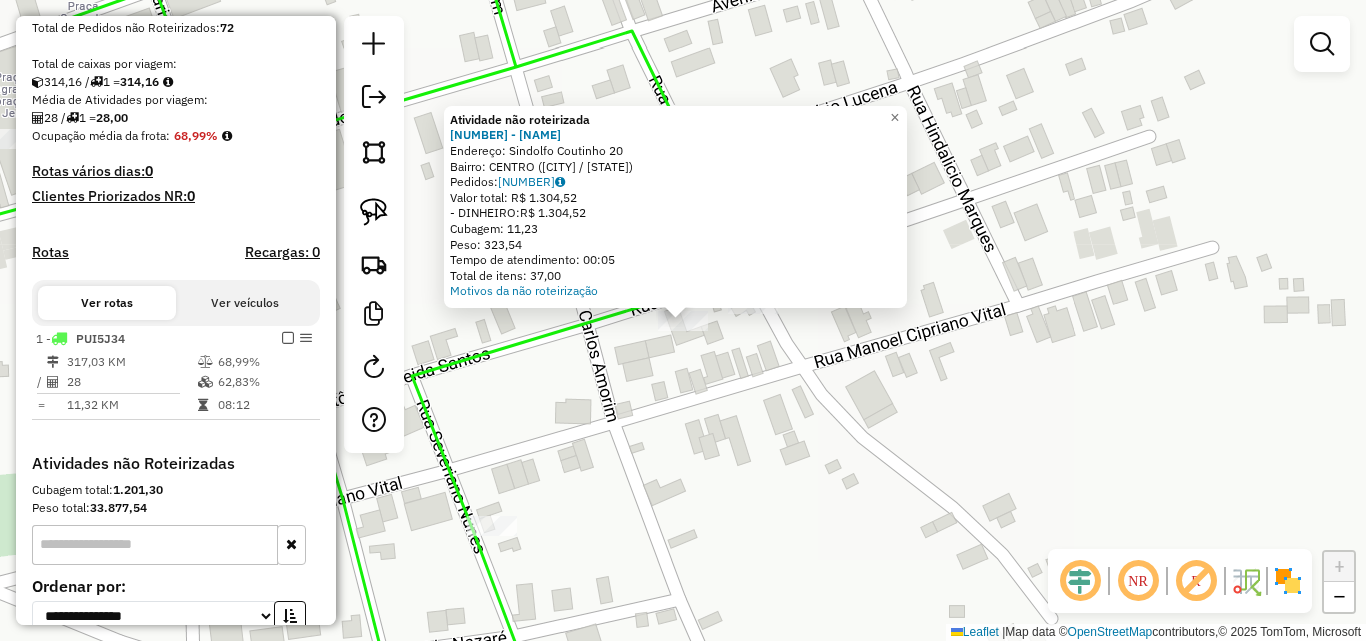 click on "Atividade não roteirizada [NUMBER] - MERCADINHO APOEMA Endereço: Sindolfo Coutinho [NUMBER] Bairro: CENTRO ([CITY] / [STATE]) Pedidos: [NUMBER] Valor total: R$ [PRICE] - DINHEIRO: R$ [PRICE] Cubagem: [NUMBER] Peso: [NUMBER] Tempo de atendimento: [TIME] Total de itens: [NUMBER] Motivos da não roteirização × Janela de atendimento Grade de atendimento Capacidade Transportadoras Veículos Cliente Pedidos Rotas Selecione os dias de semana para filtrar as janelas de atendimento Seg Ter Qua Qui Sex Sáb Dom Informe o período da janela de atendimento: De: [DATE] Até: [DATE] Filtrar exatamente a janela do cliente Considerar janela de atendimento padrão Selecione os dias de semana para filtrar as grades de atendimento Seg Ter Qua Qui Sex Sáb Dom Considerar clientes sem dia de atendimento cadastrado Clientes fora do dia de atendimento selecionado Filtrar as atividades entre os valores definidos abaixo: Peso mínimo: [NUMBER] Peso máximo: [NUMBER] Cubagem mínima: [NUMBER] Cubagem máxima: [NUMBER] De: [DATE] Até: [DATE] De: [DATE]" 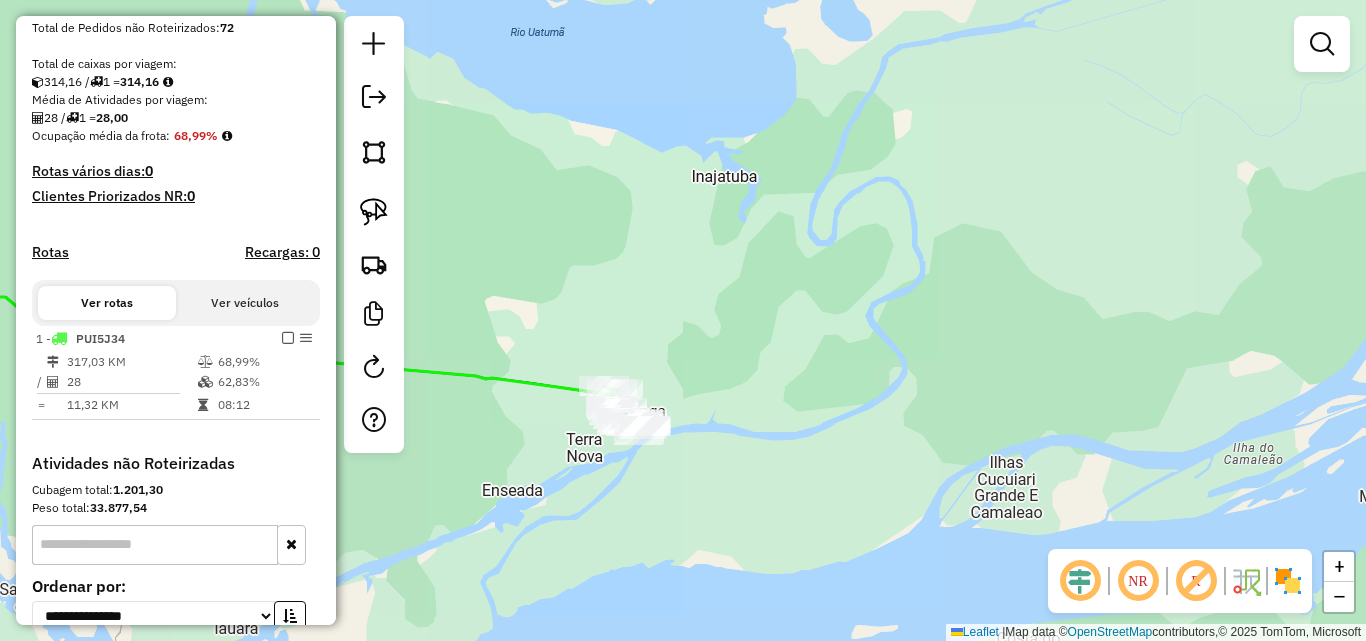 drag, startPoint x: 560, startPoint y: 458, endPoint x: 984, endPoint y: 442, distance: 424.3018 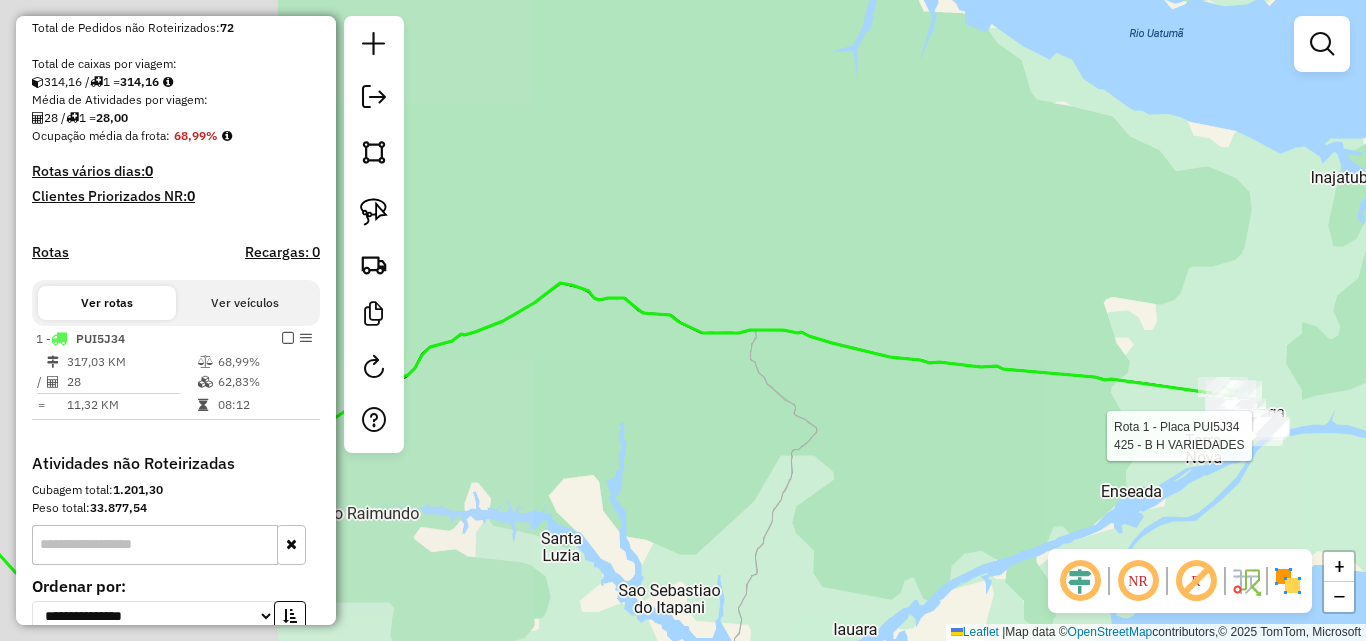 drag, startPoint x: 695, startPoint y: 448, endPoint x: 1111, endPoint y: 504, distance: 419.75232 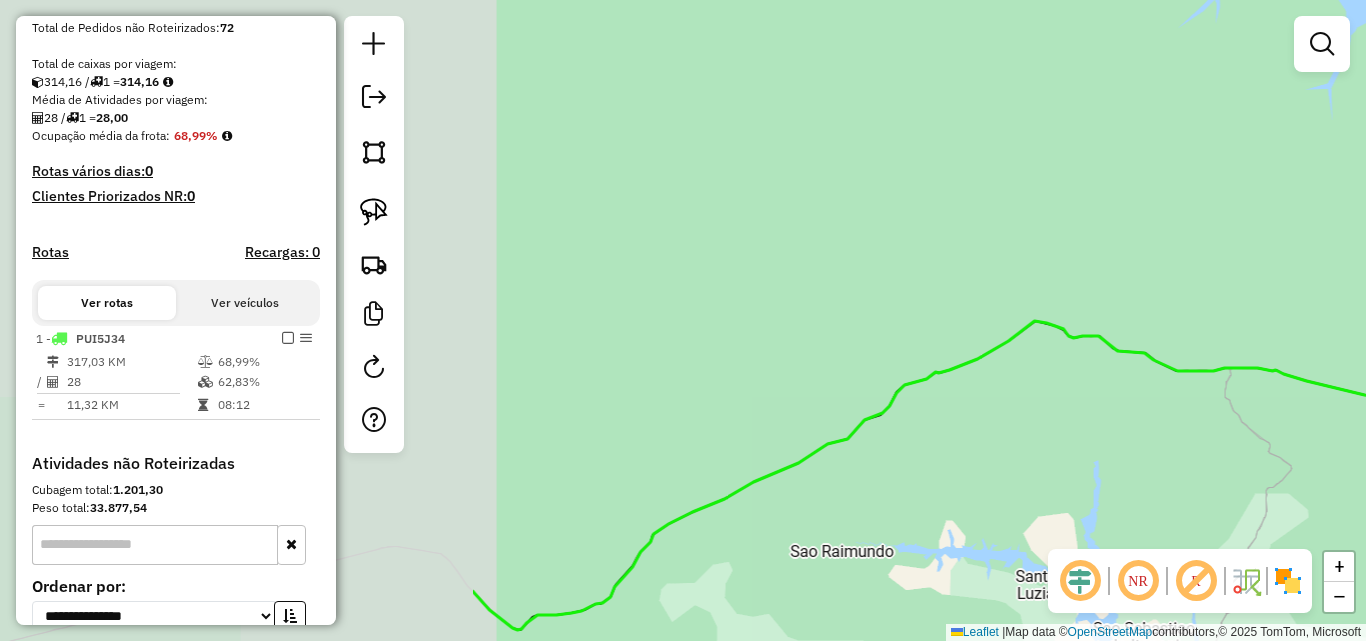 drag, startPoint x: 661, startPoint y: 436, endPoint x: 1166, endPoint y: 437, distance: 505.00098 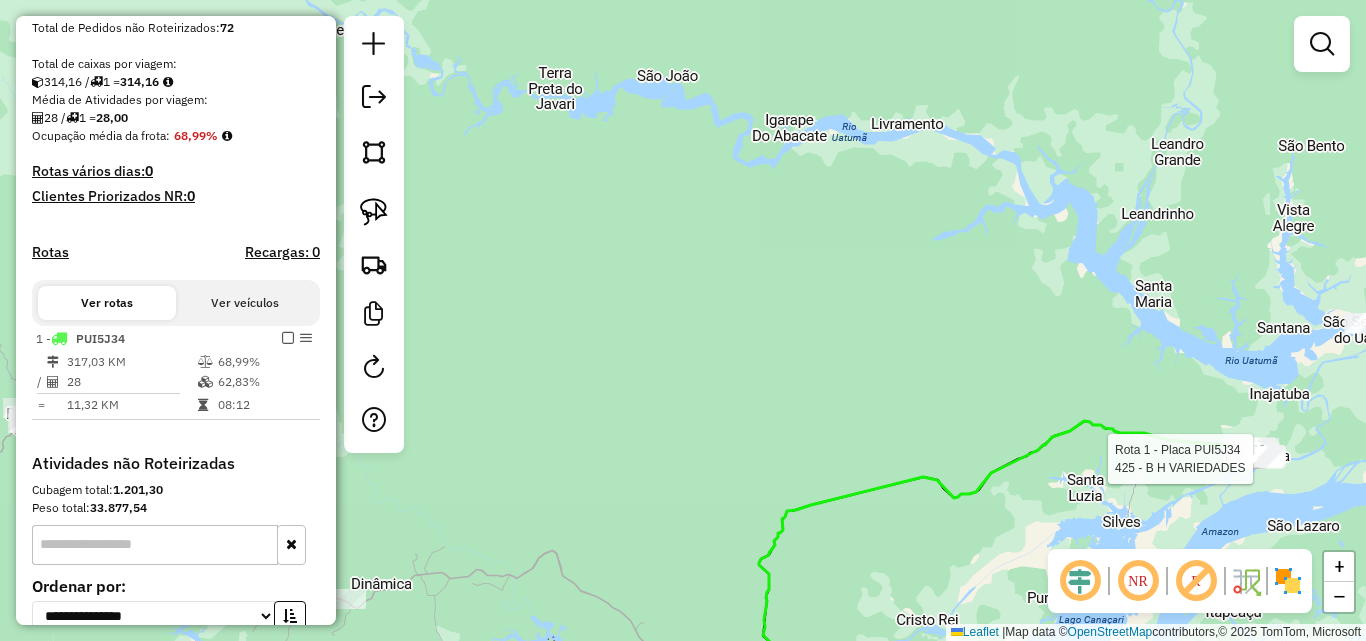 drag, startPoint x: 618, startPoint y: 483, endPoint x: 1009, endPoint y: 398, distance: 400.13248 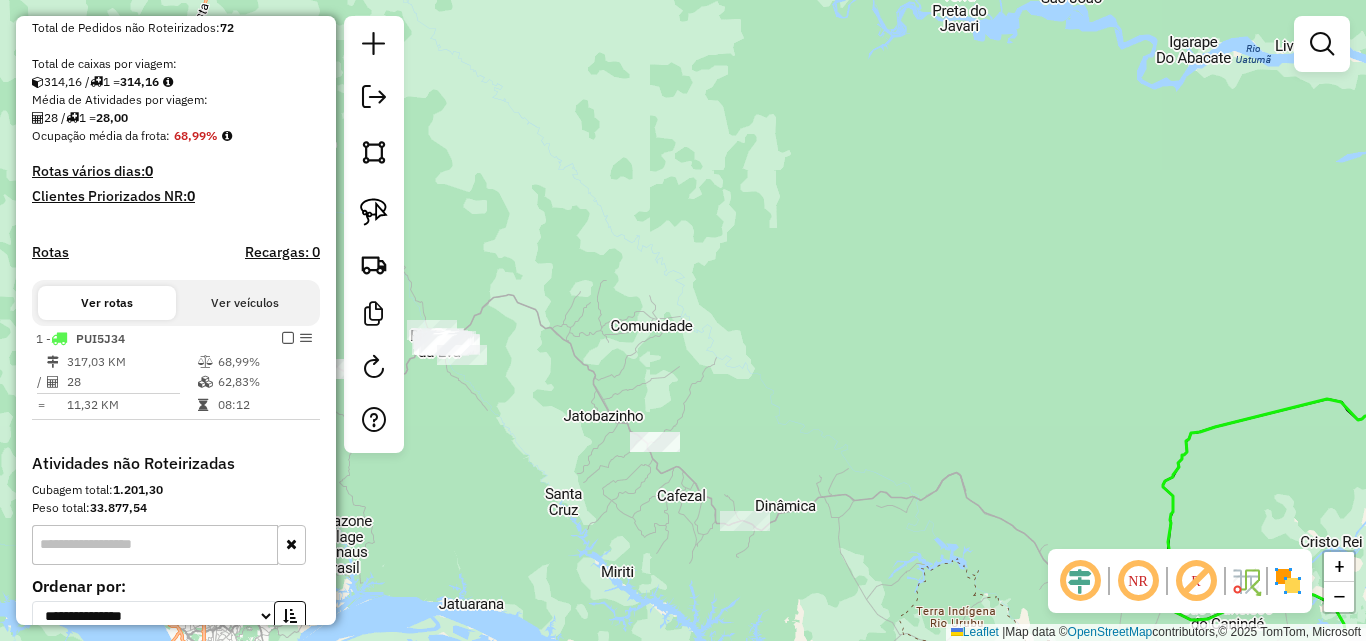 drag, startPoint x: 753, startPoint y: 448, endPoint x: 986, endPoint y: 448, distance: 233 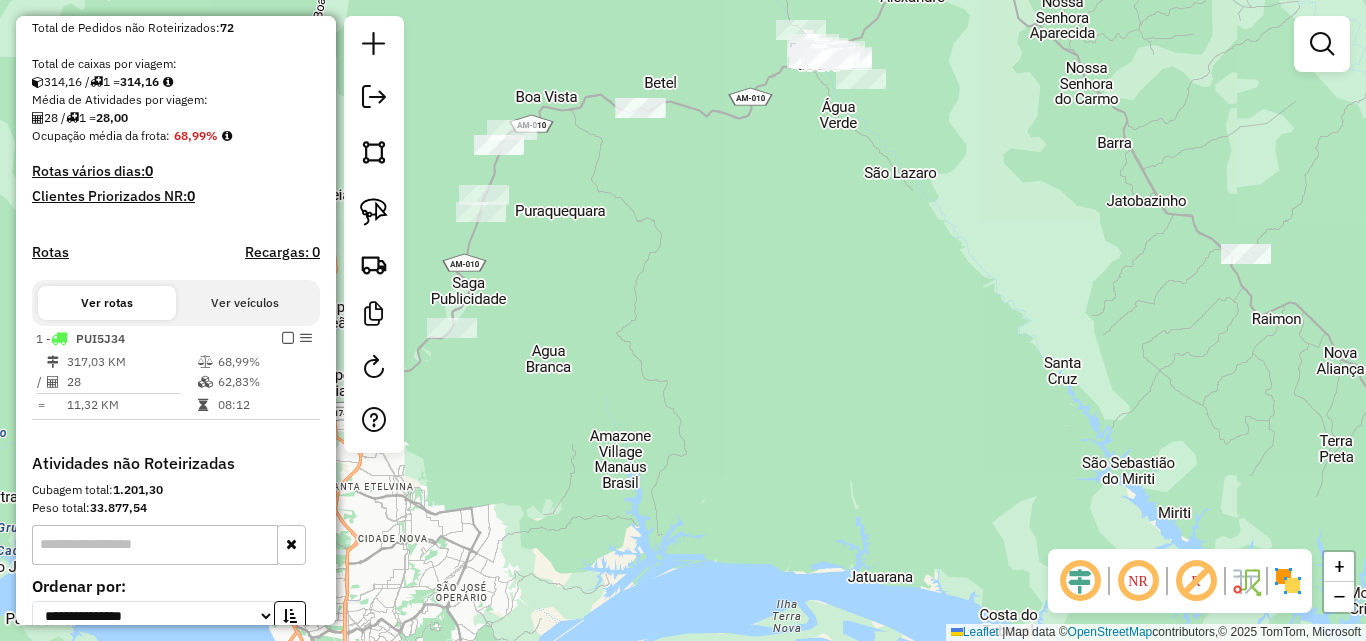 drag, startPoint x: 757, startPoint y: 492, endPoint x: 1059, endPoint y: 467, distance: 303.033 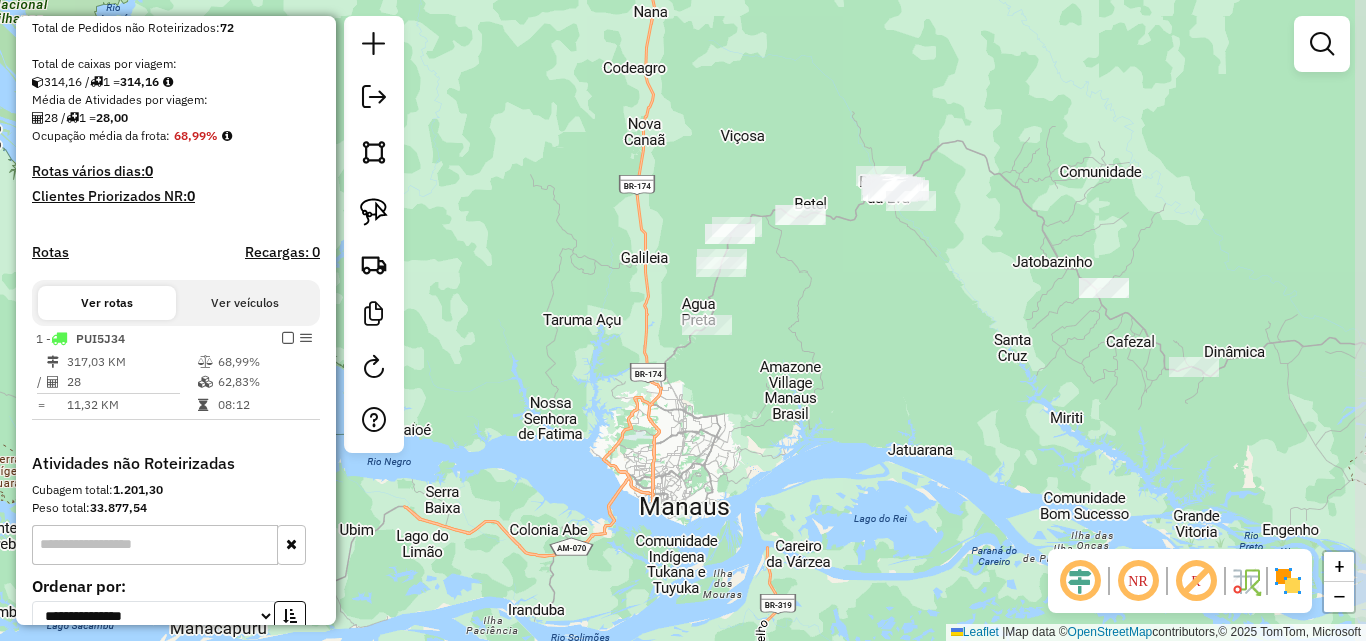 drag, startPoint x: 1022, startPoint y: 460, endPoint x: 966, endPoint y: 388, distance: 91.214035 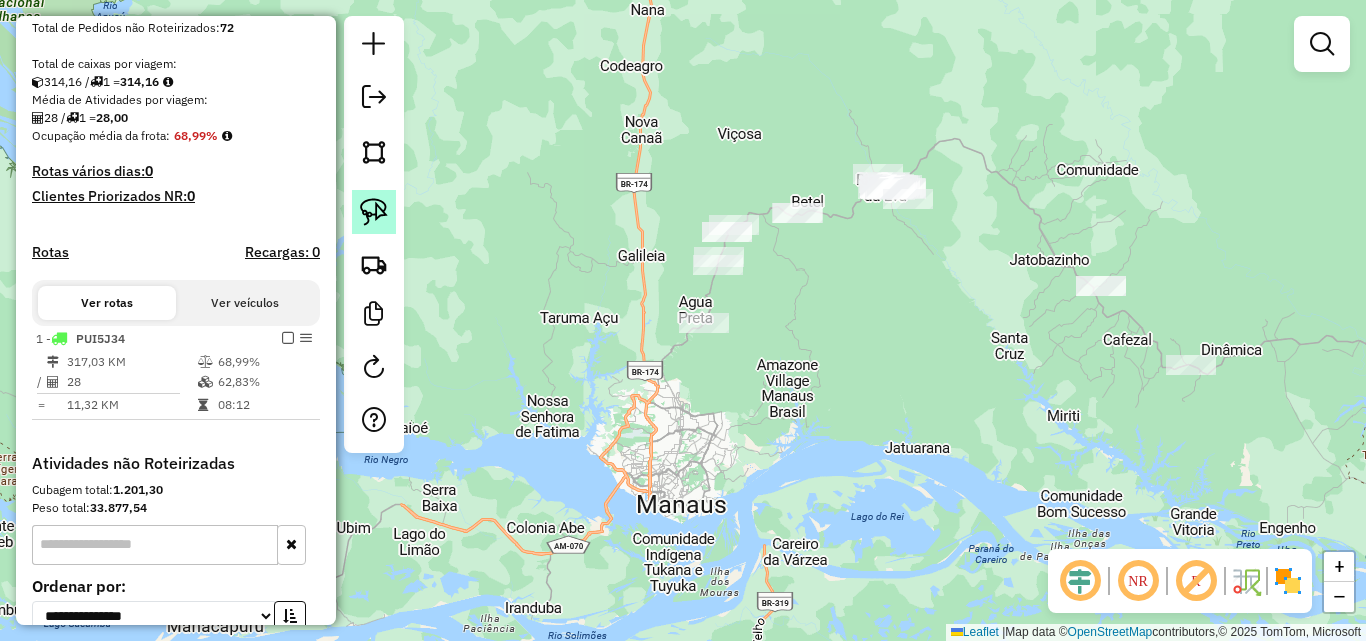click 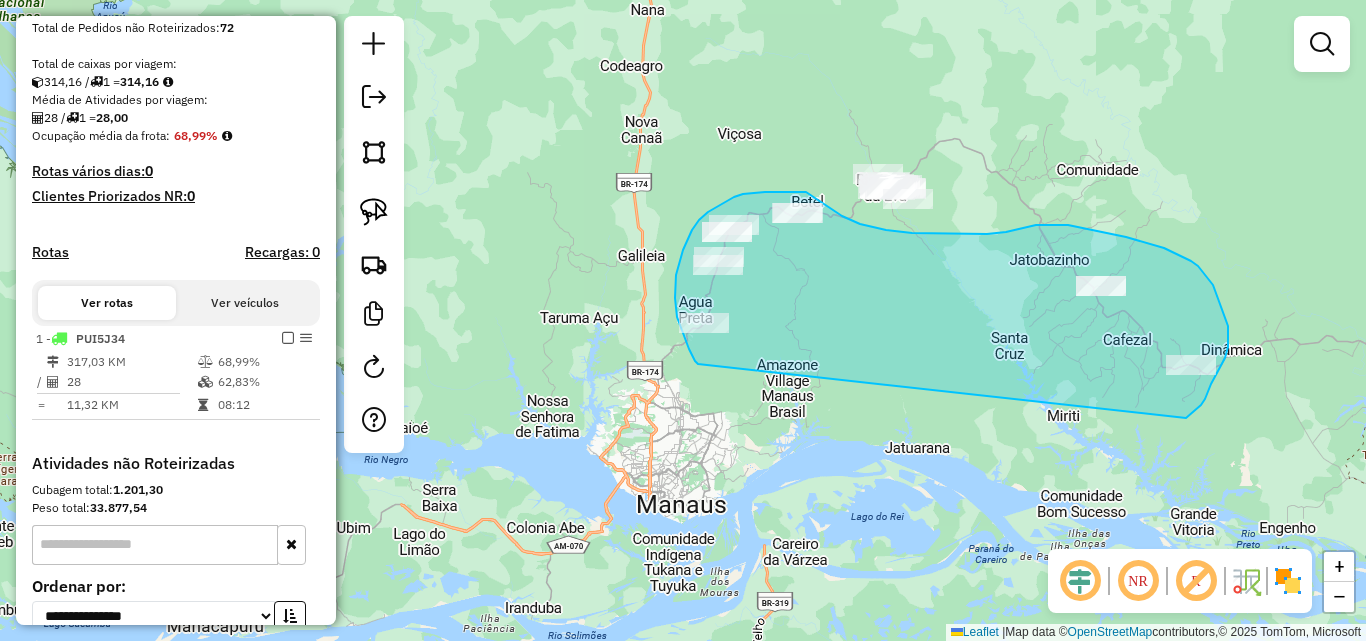 drag, startPoint x: 698, startPoint y: 364, endPoint x: 1186, endPoint y: 418, distance: 490.9786 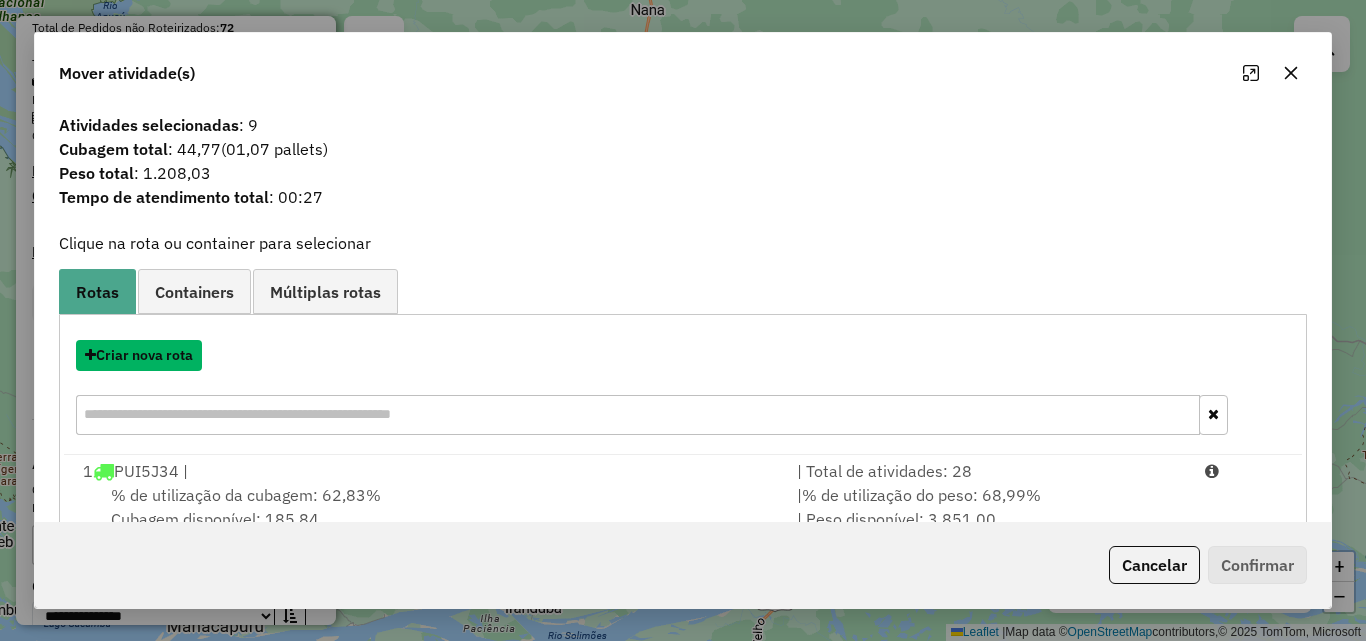 click on "Criar nova rota" at bounding box center [139, 355] 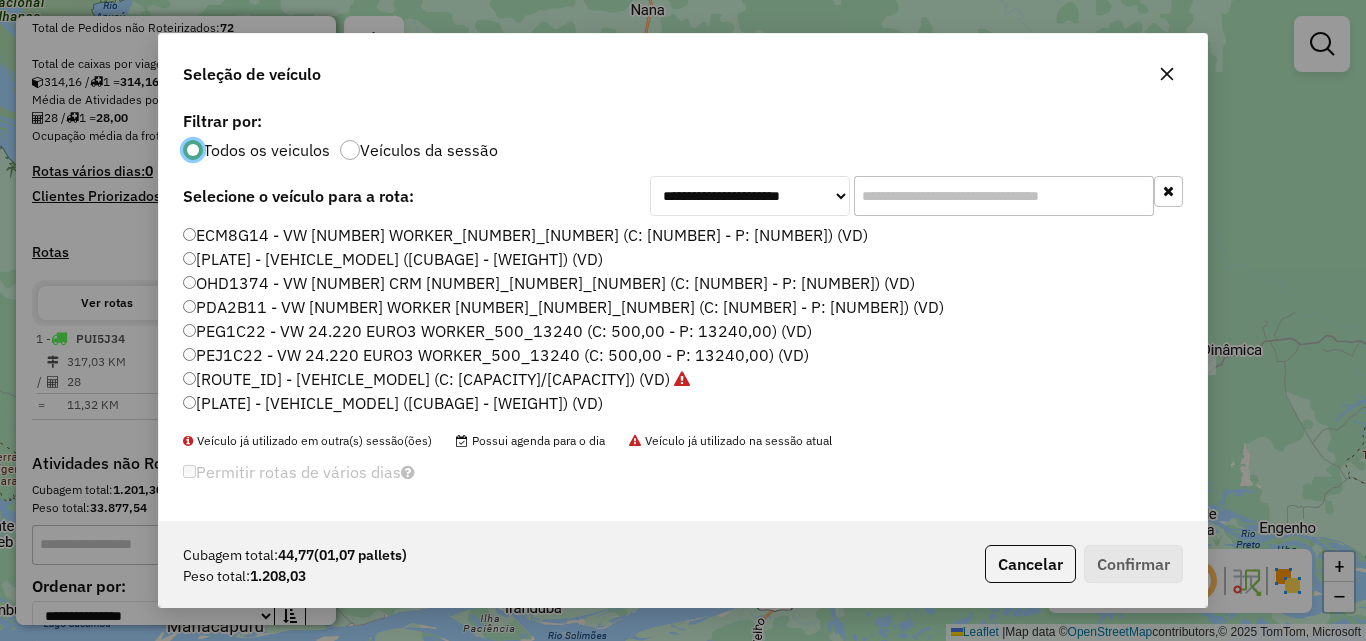 scroll, scrollTop: 11, scrollLeft: 6, axis: both 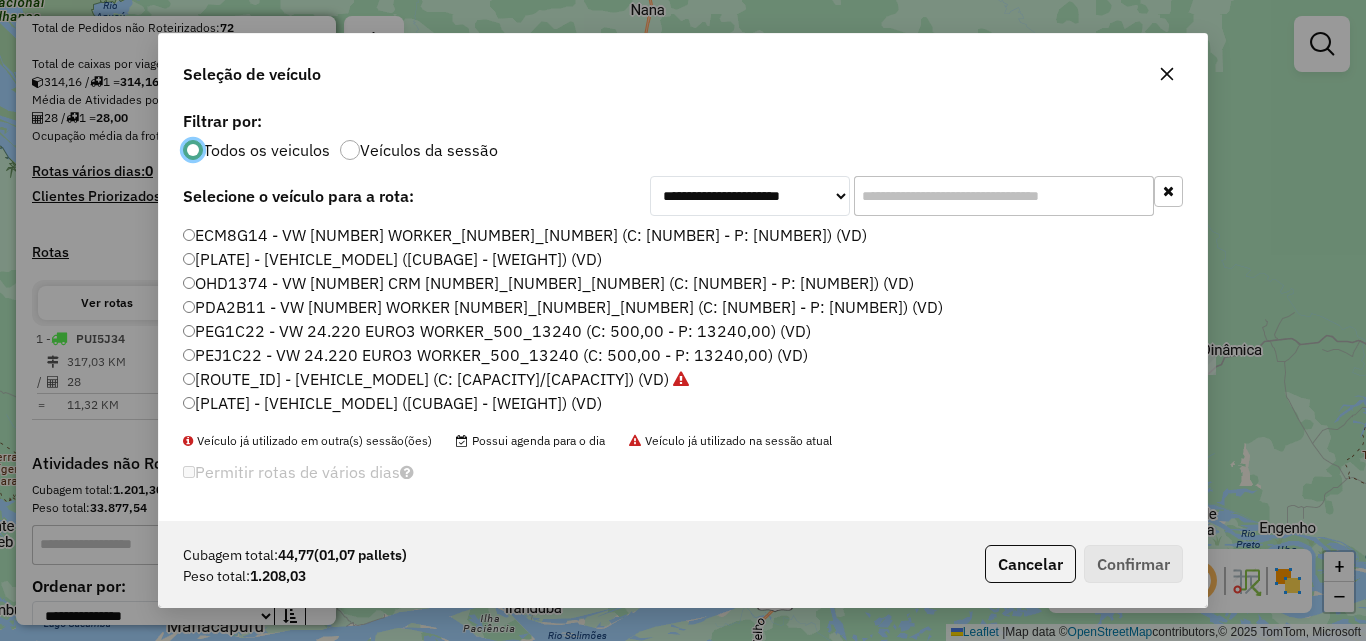 click on "OHD1374 - VW [NUMBER] CRM [NUMBER]_[NUMBER]_[NUMBER] (C: [NUMBER] - P: [NUMBER]) (VD)" 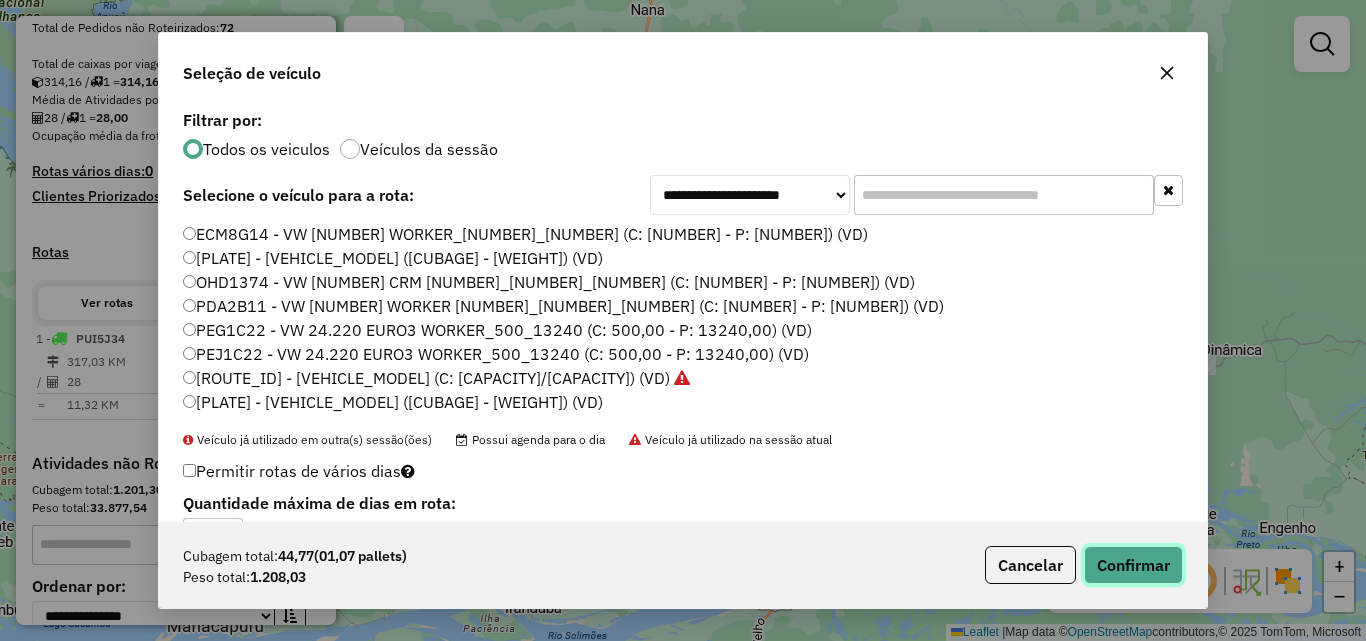 click on "Confirmar" 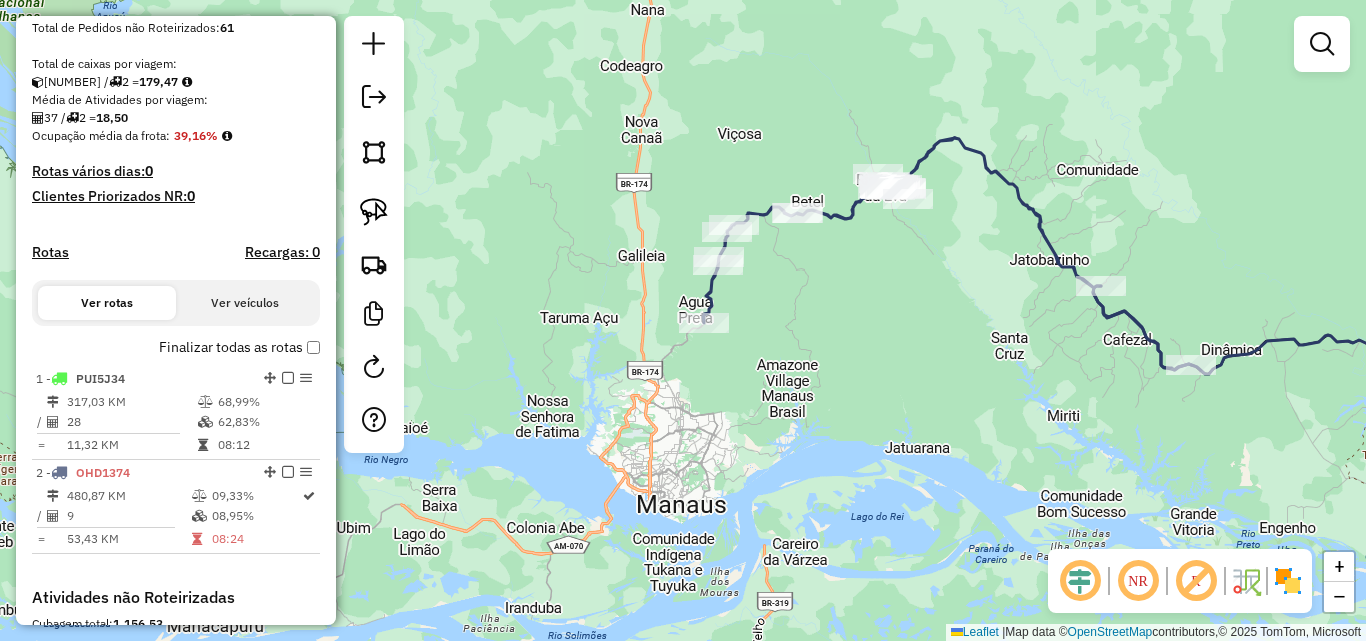 drag, startPoint x: 870, startPoint y: 272, endPoint x: 778, endPoint y: 394, distance: 152.80052 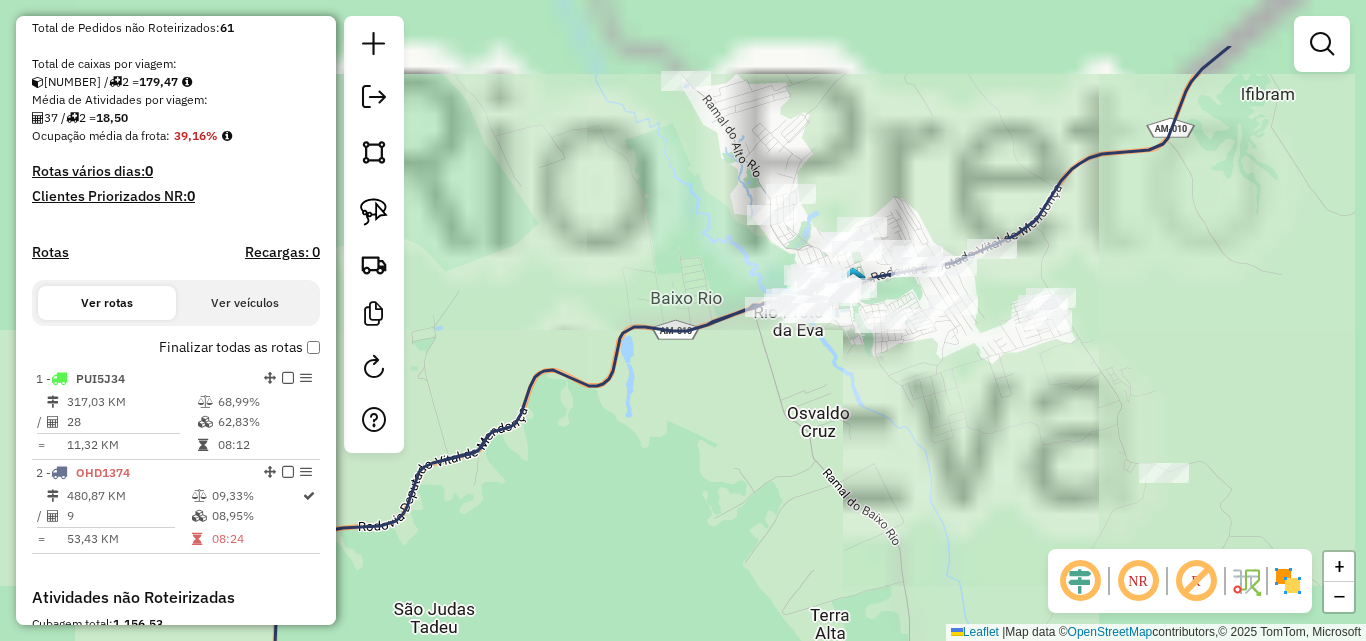 drag, startPoint x: 841, startPoint y: 270, endPoint x: 835, endPoint y: 393, distance: 123.146255 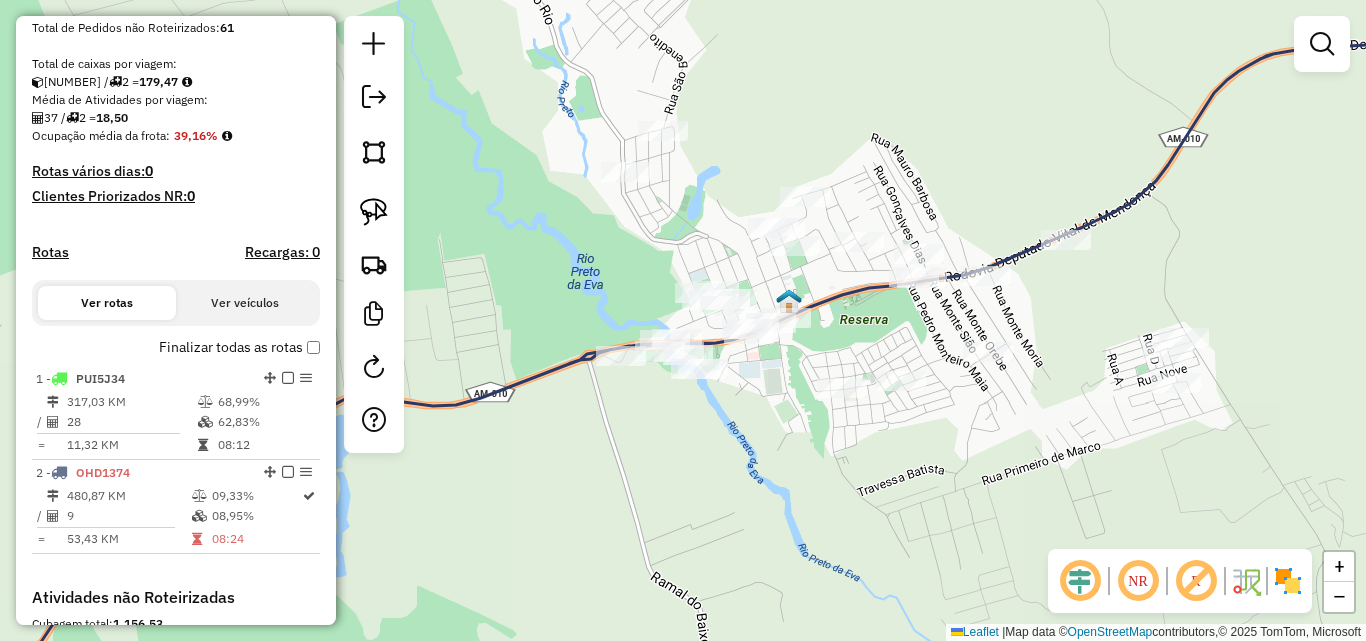 drag, startPoint x: 945, startPoint y: 312, endPoint x: 760, endPoint y: 287, distance: 186.68155 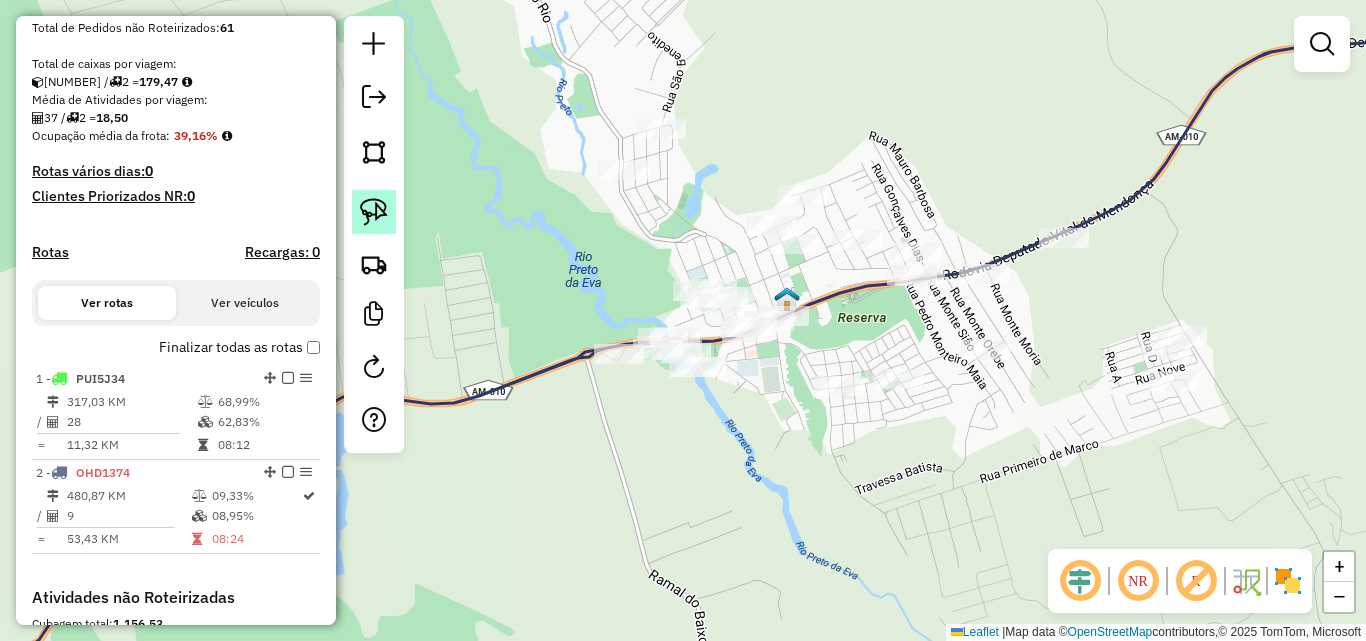 click 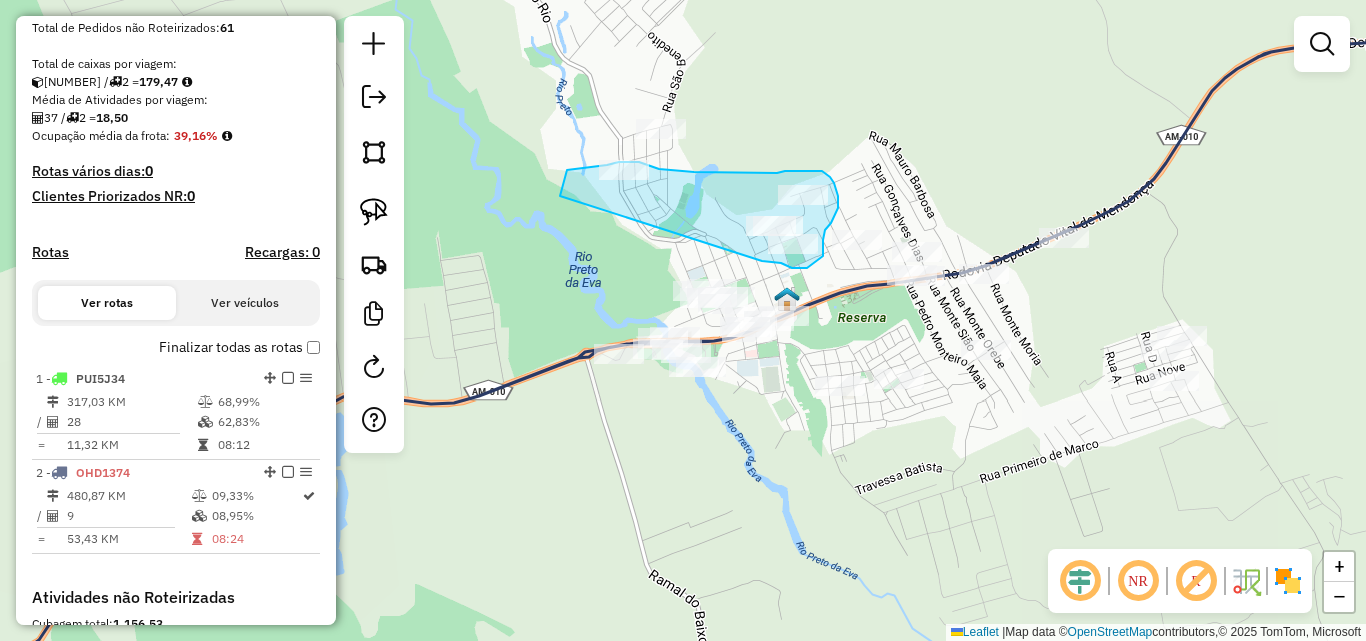 drag, startPoint x: 562, startPoint y: 188, endPoint x: 755, endPoint y: 259, distance: 205.64532 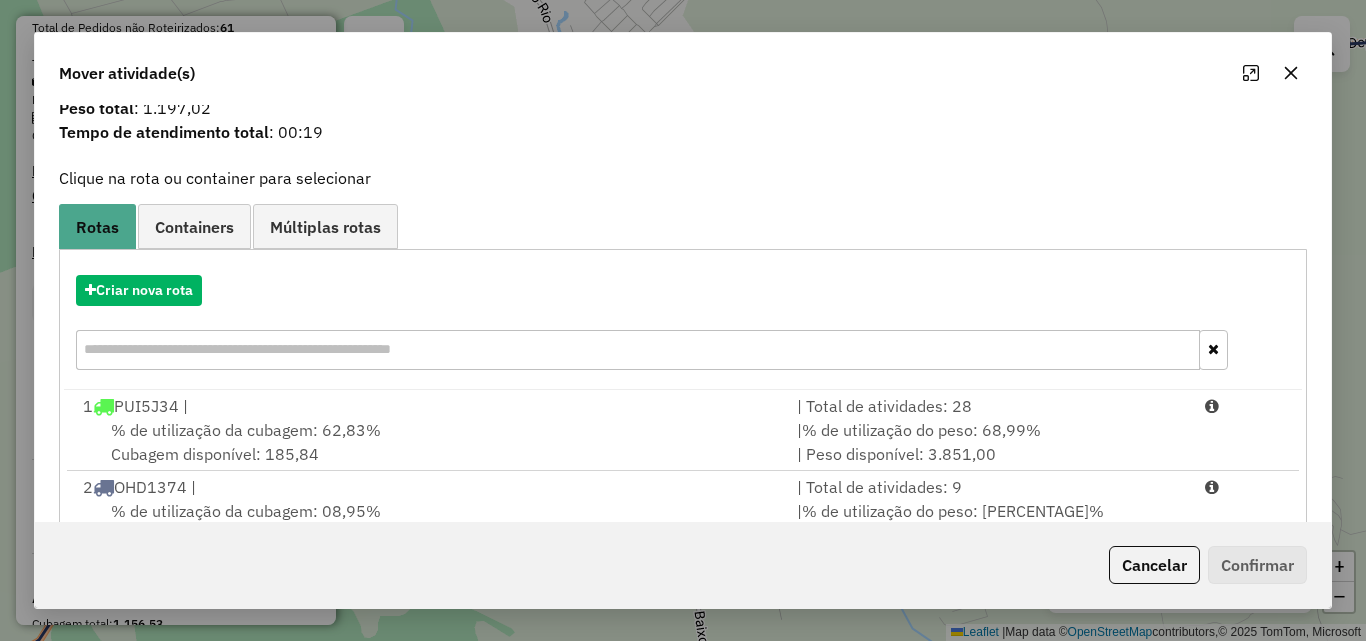 scroll, scrollTop: 129, scrollLeft: 0, axis: vertical 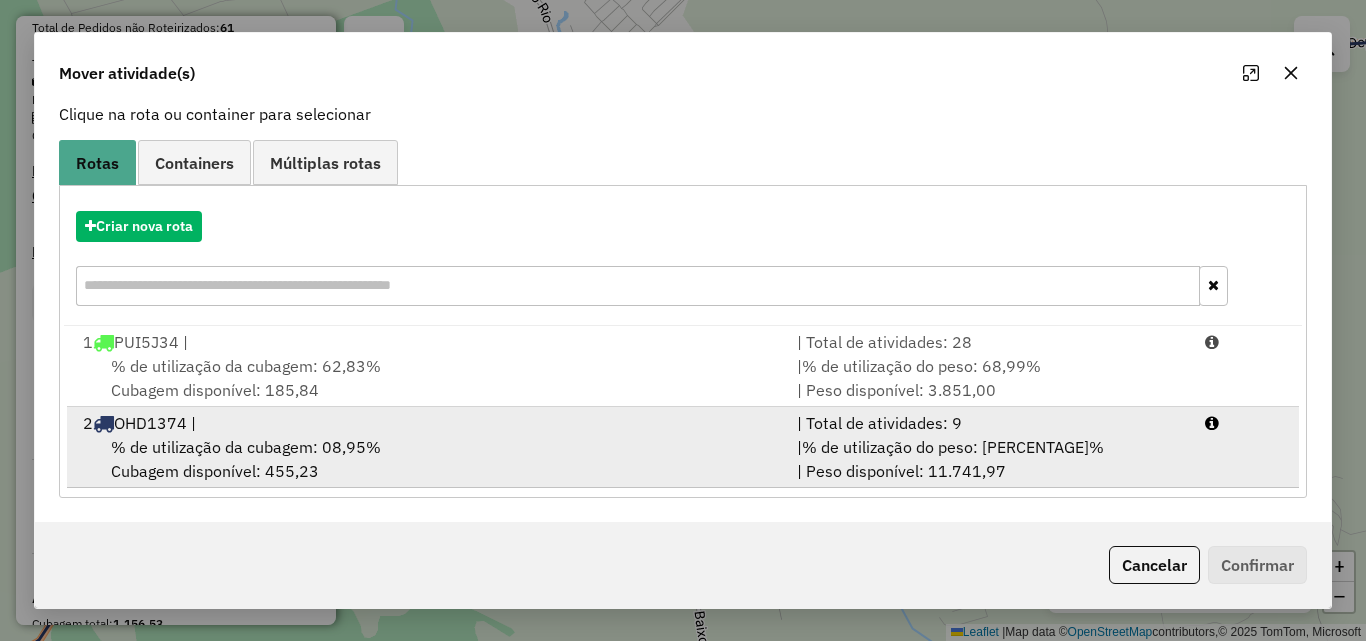 click on "% de utilização da cubagem: 08,95%  Cubagem disponível: 455,23" at bounding box center (428, 459) 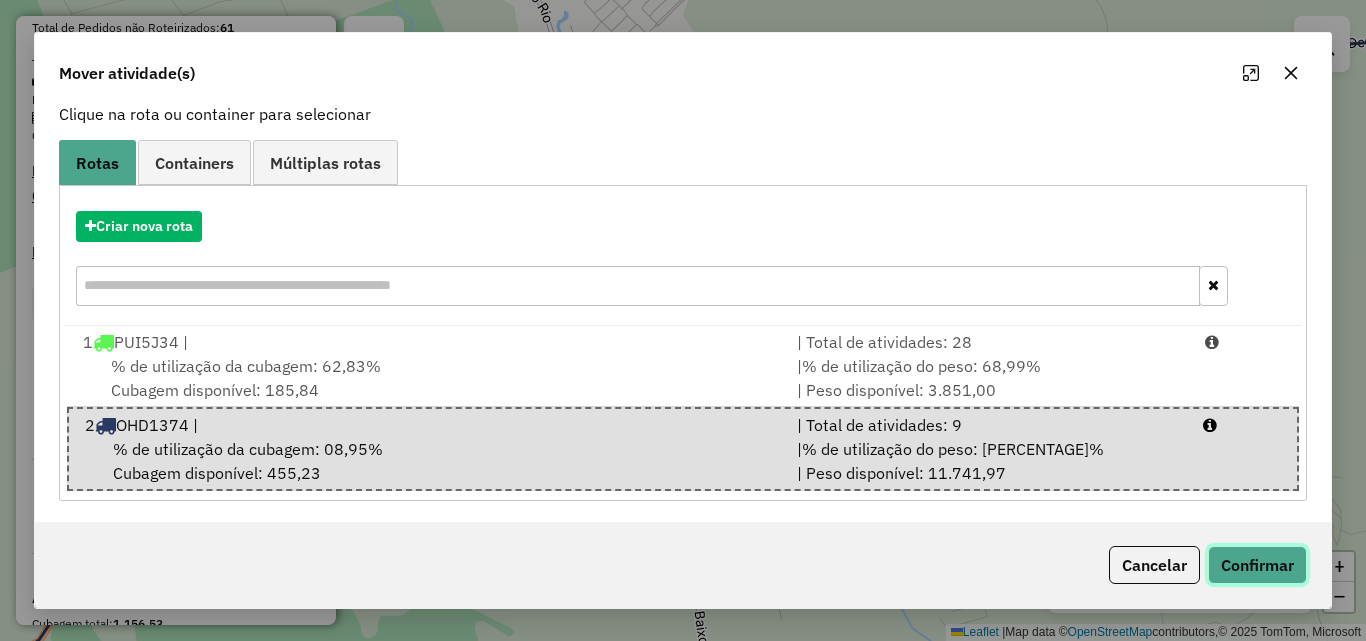 click on "Confirmar" 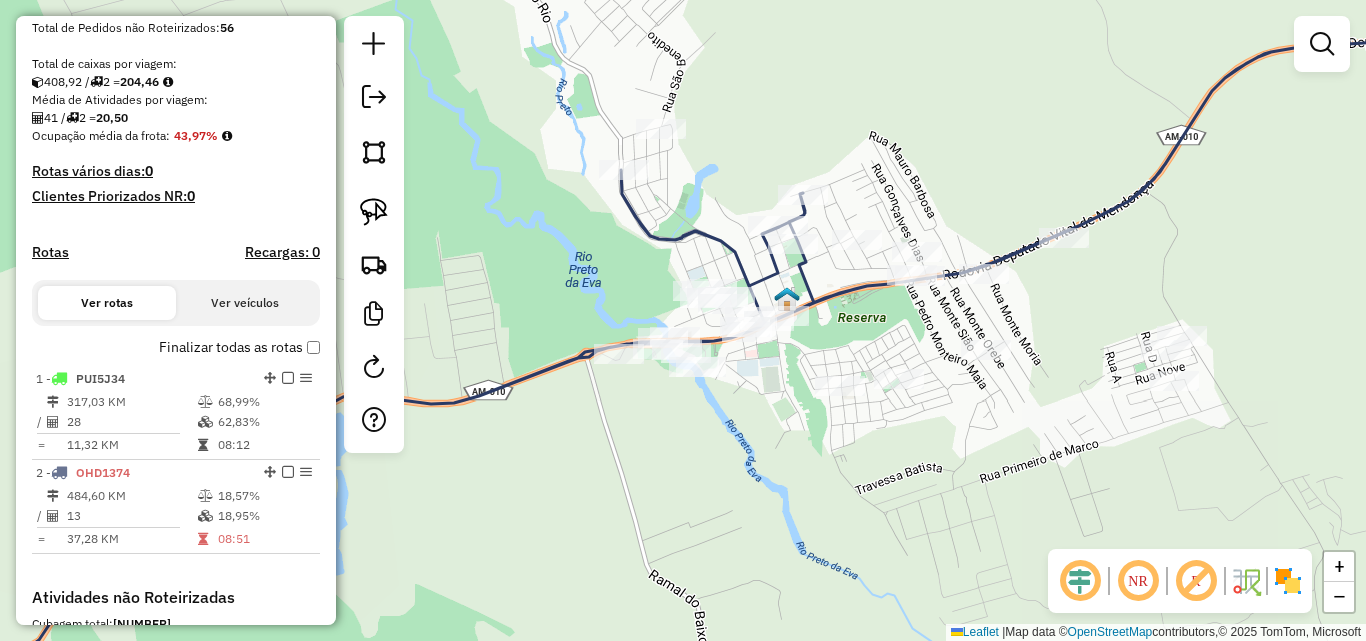 scroll, scrollTop: 0, scrollLeft: 0, axis: both 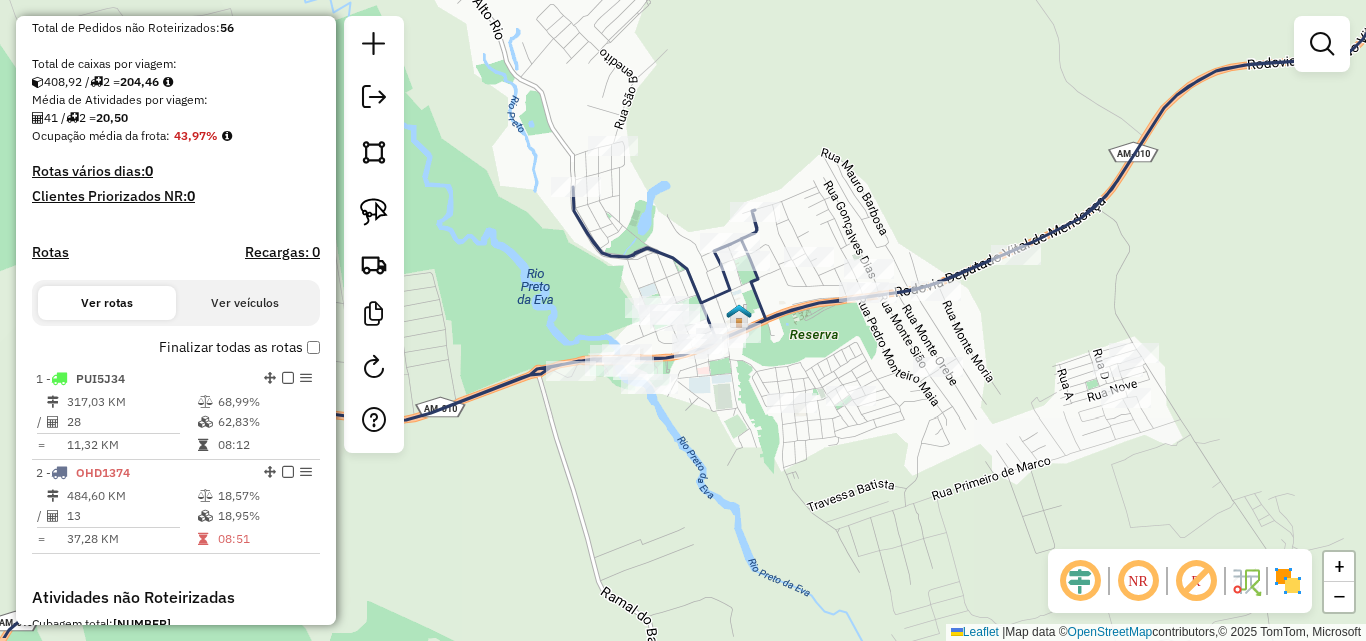 drag, startPoint x: 930, startPoint y: 411, endPoint x: 779, endPoint y: 339, distance: 167.28719 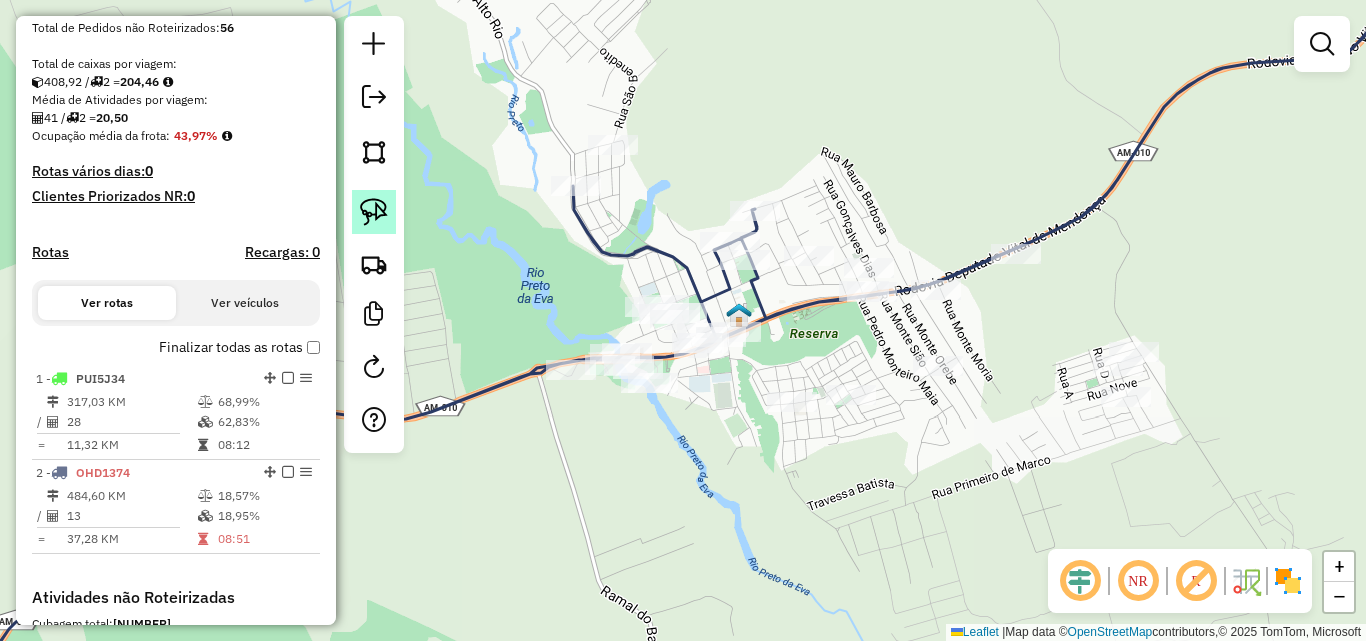 click 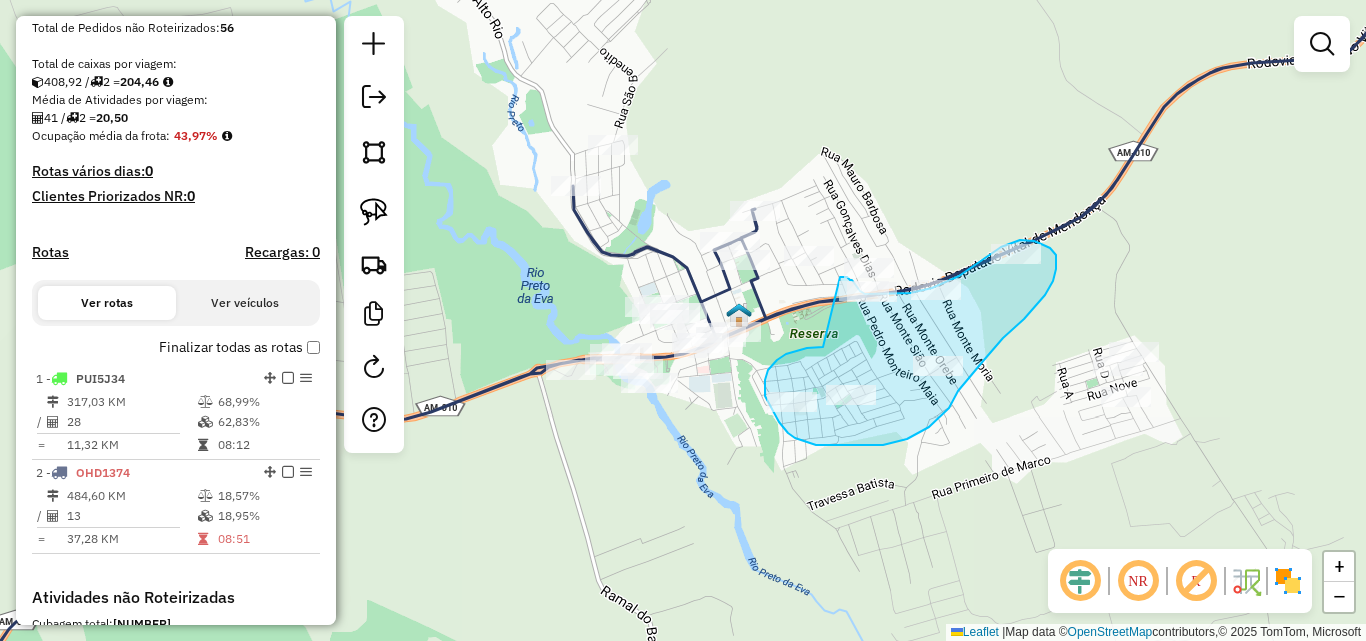 drag, startPoint x: 807, startPoint y: 348, endPoint x: 840, endPoint y: 277, distance: 78.29432 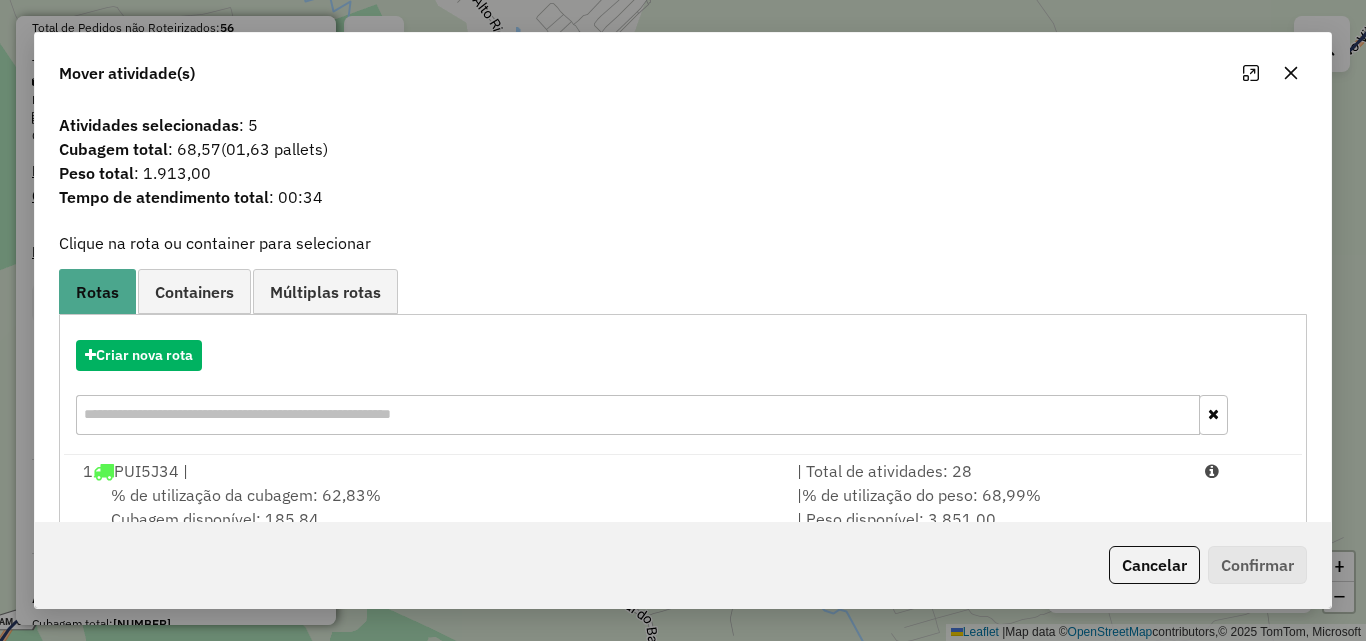 scroll, scrollTop: 129, scrollLeft: 0, axis: vertical 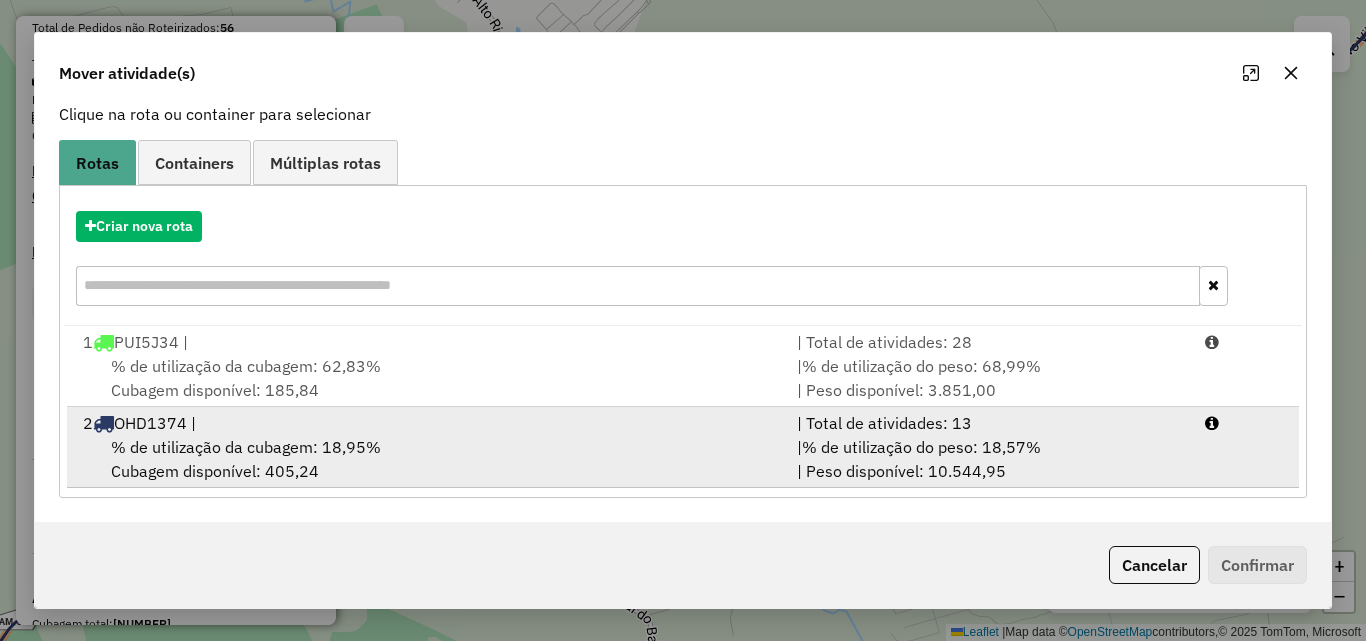 click on "% de utilização da cubagem: 18,95%" at bounding box center (246, 447) 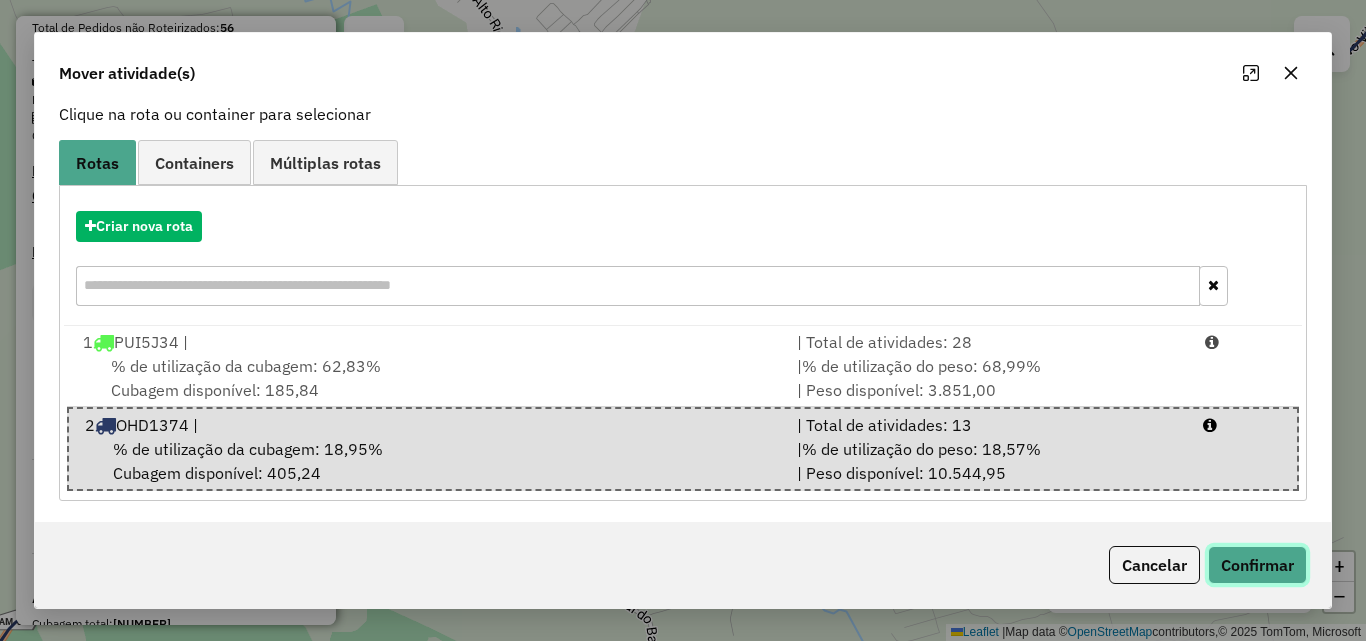 click on "Confirmar" 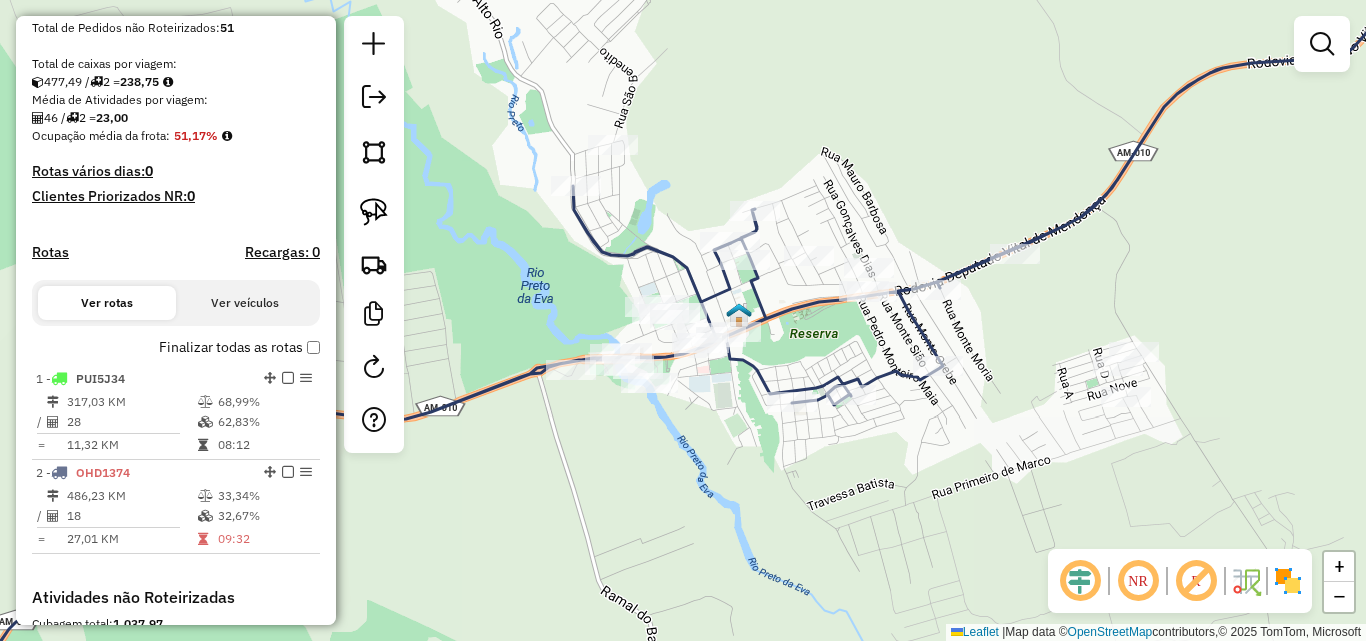 scroll, scrollTop: 0, scrollLeft: 0, axis: both 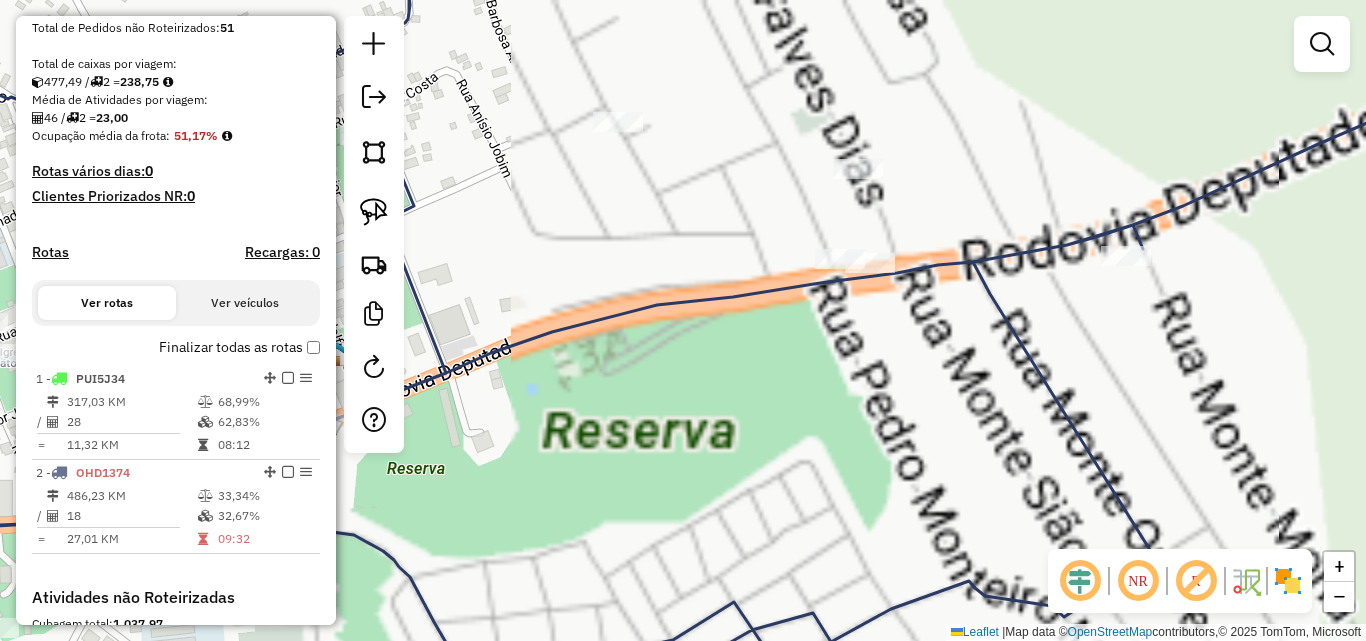 drag, startPoint x: 865, startPoint y: 353, endPoint x: 790, endPoint y: 365, distance: 75.95393 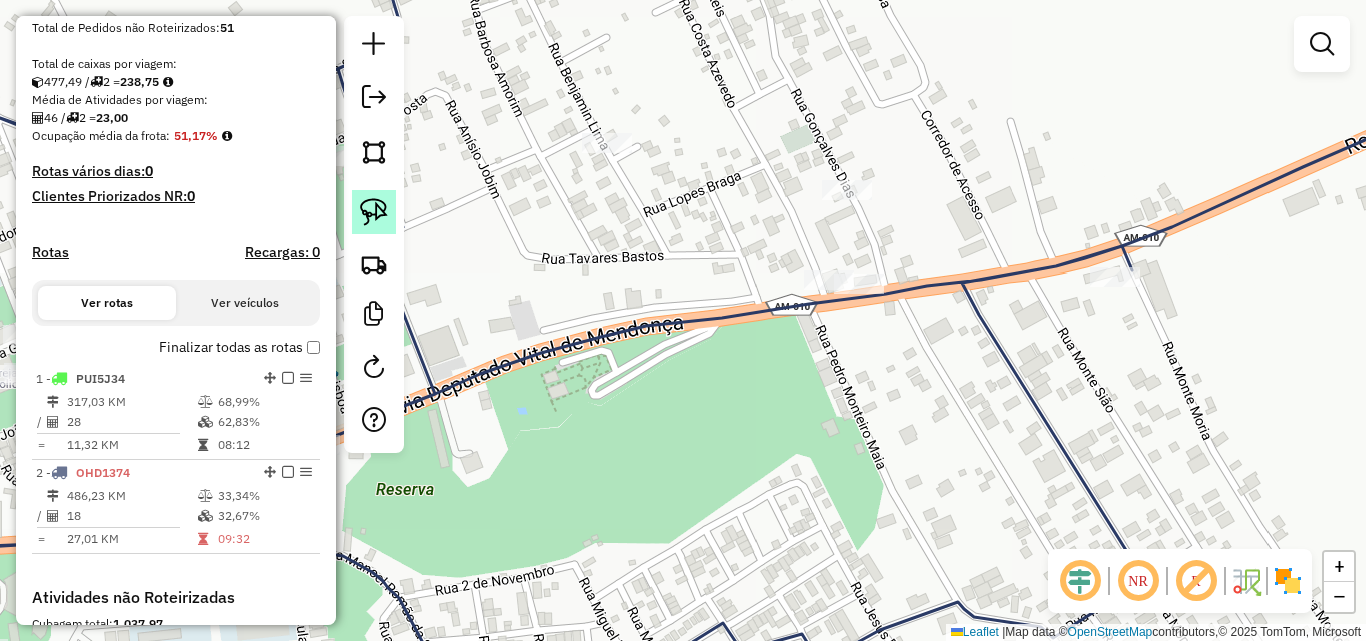click 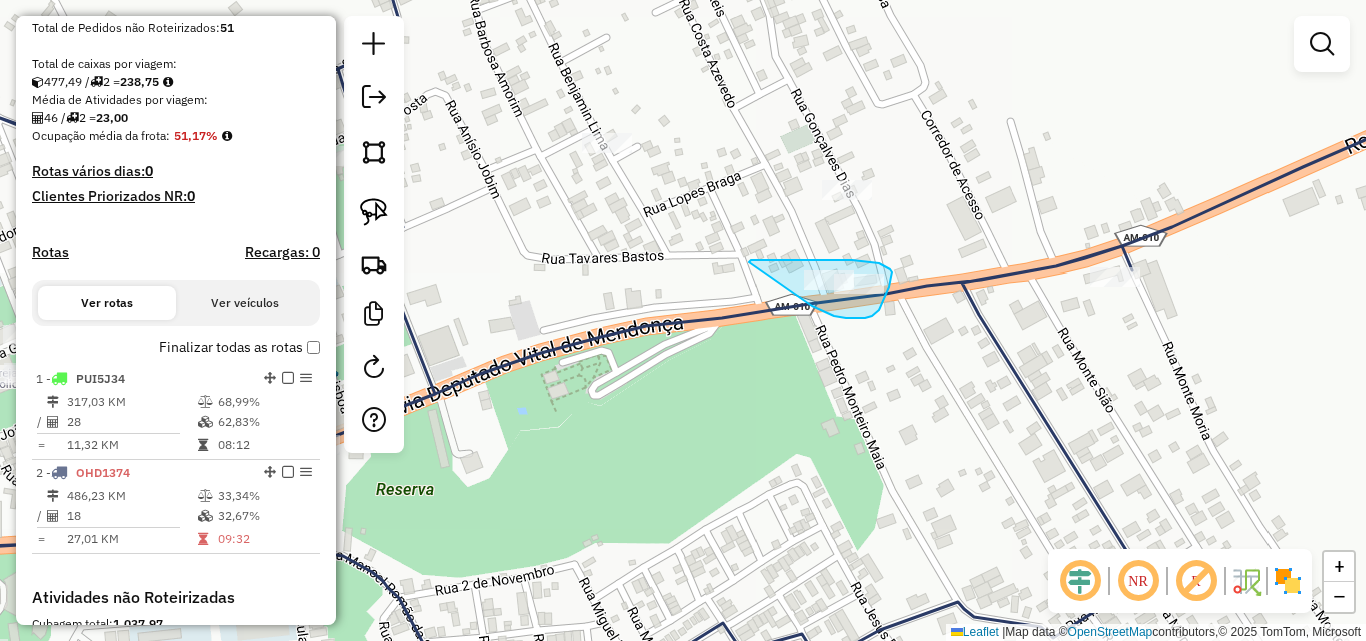 drag, startPoint x: 799, startPoint y: 297, endPoint x: 749, endPoint y: 262, distance: 61.03278 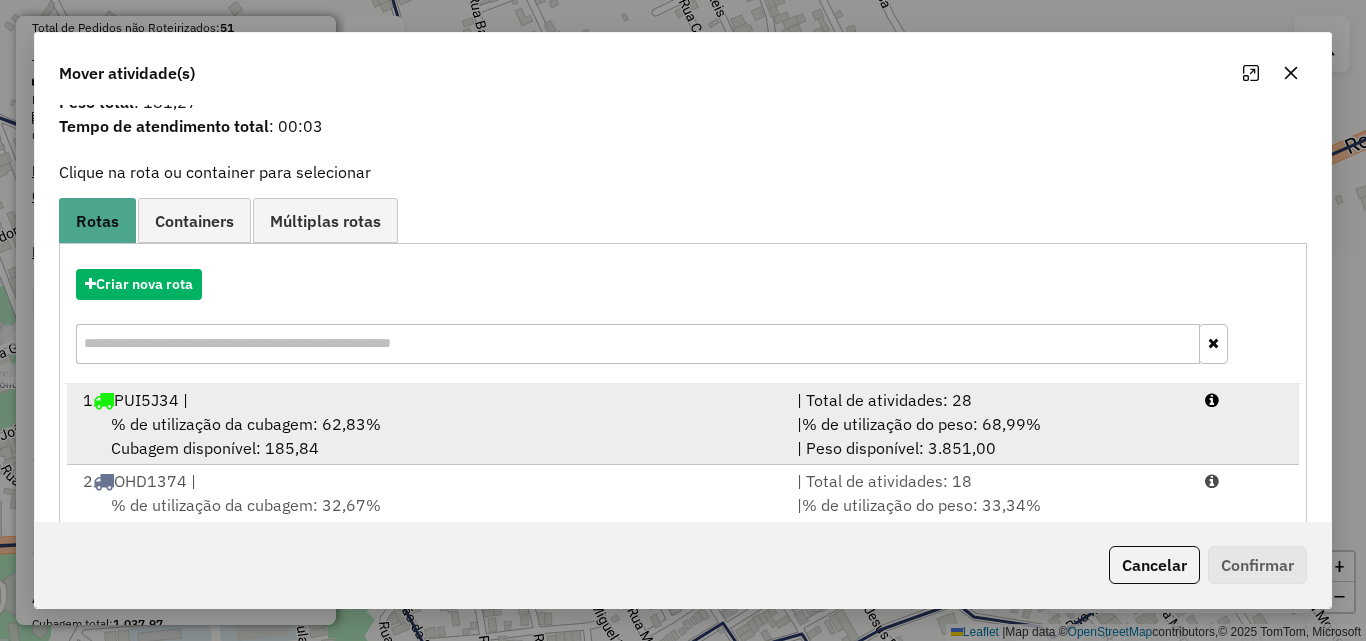 scroll, scrollTop: 129, scrollLeft: 0, axis: vertical 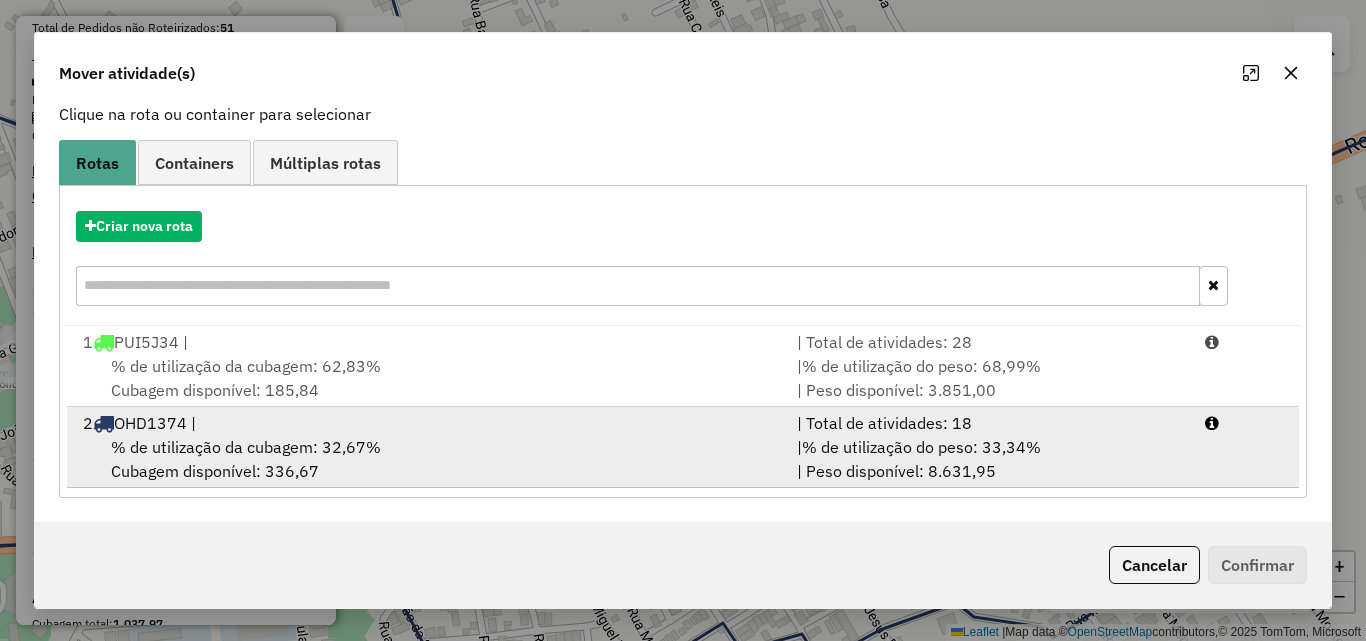 drag, startPoint x: 335, startPoint y: 451, endPoint x: 670, endPoint y: 484, distance: 336.62146 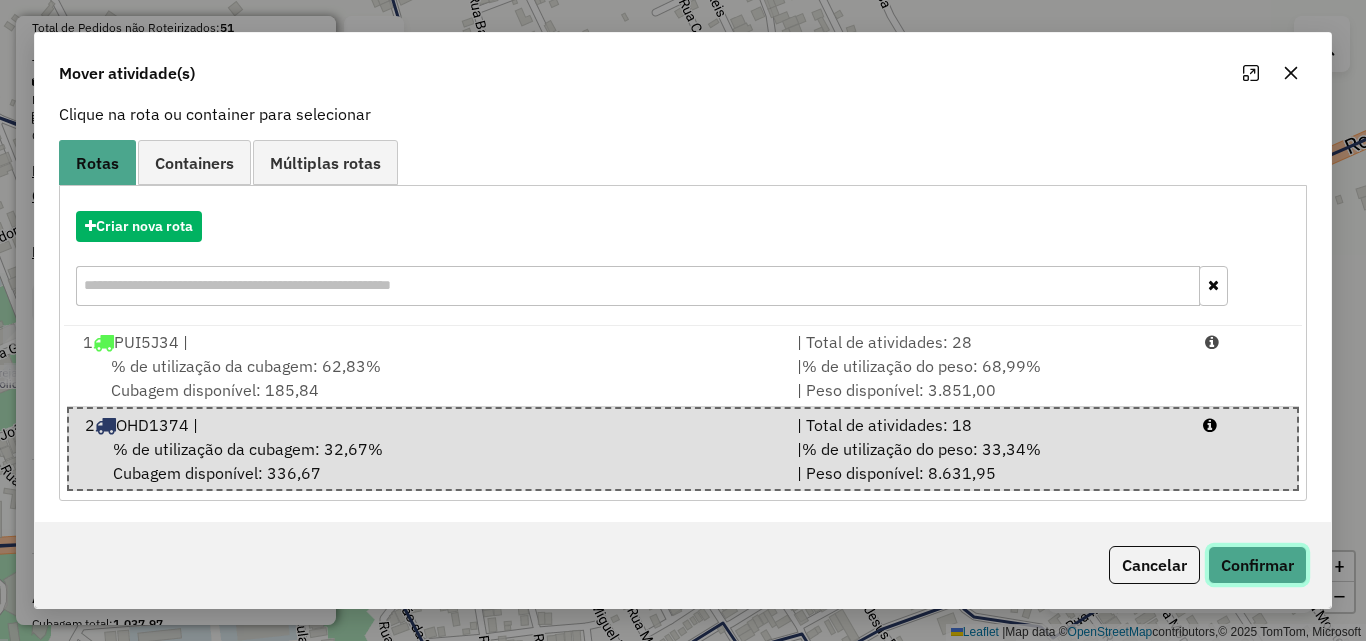 click on "Confirmar" 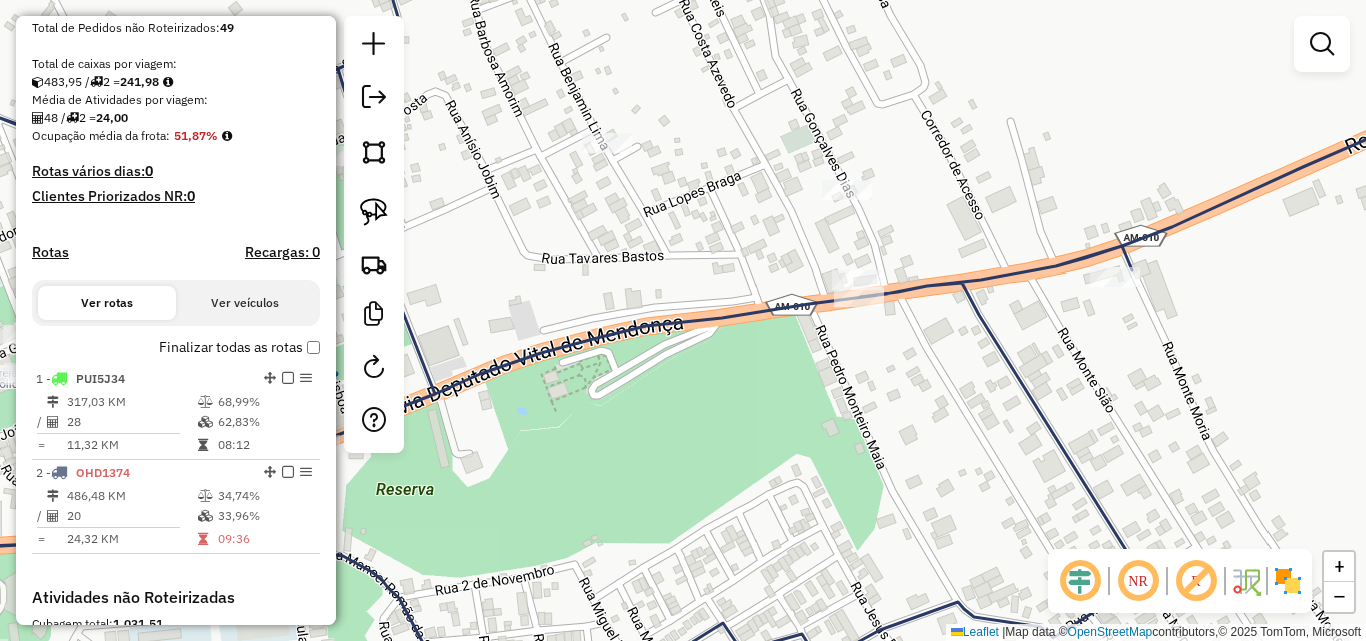 scroll, scrollTop: 0, scrollLeft: 0, axis: both 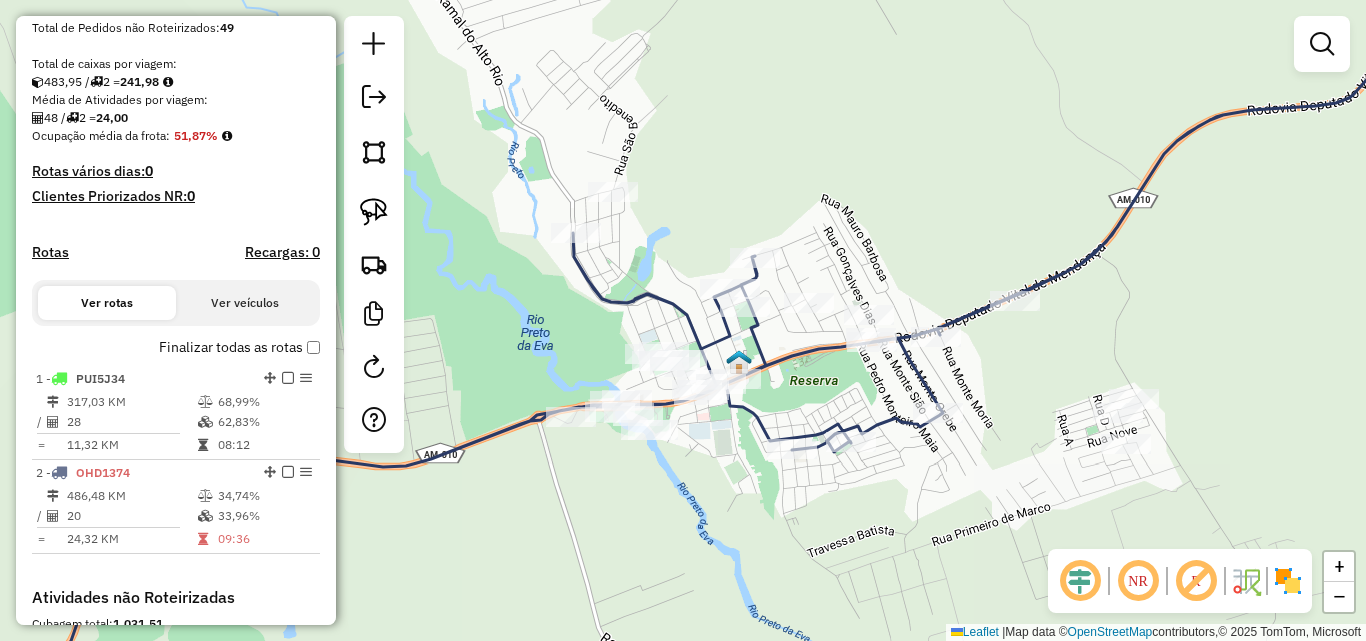 drag, startPoint x: 661, startPoint y: 403, endPoint x: 838, endPoint y: 390, distance: 177.47676 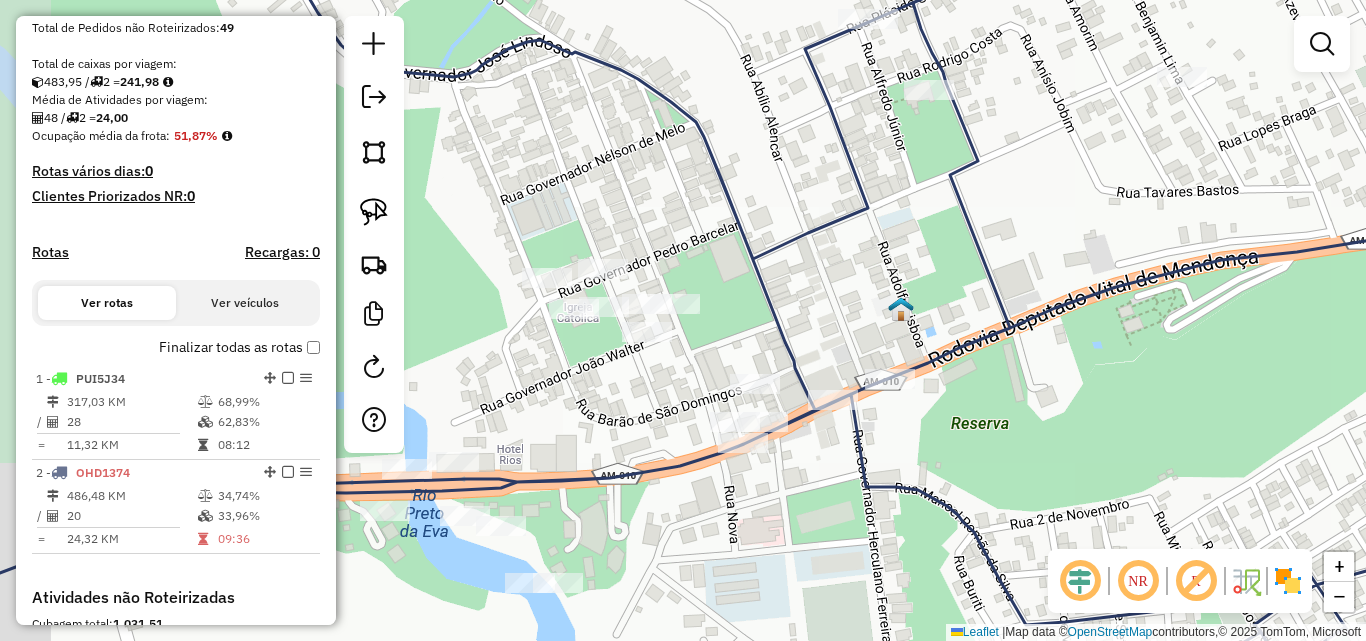 drag, startPoint x: 705, startPoint y: 350, endPoint x: 759, endPoint y: 321, distance: 61.294373 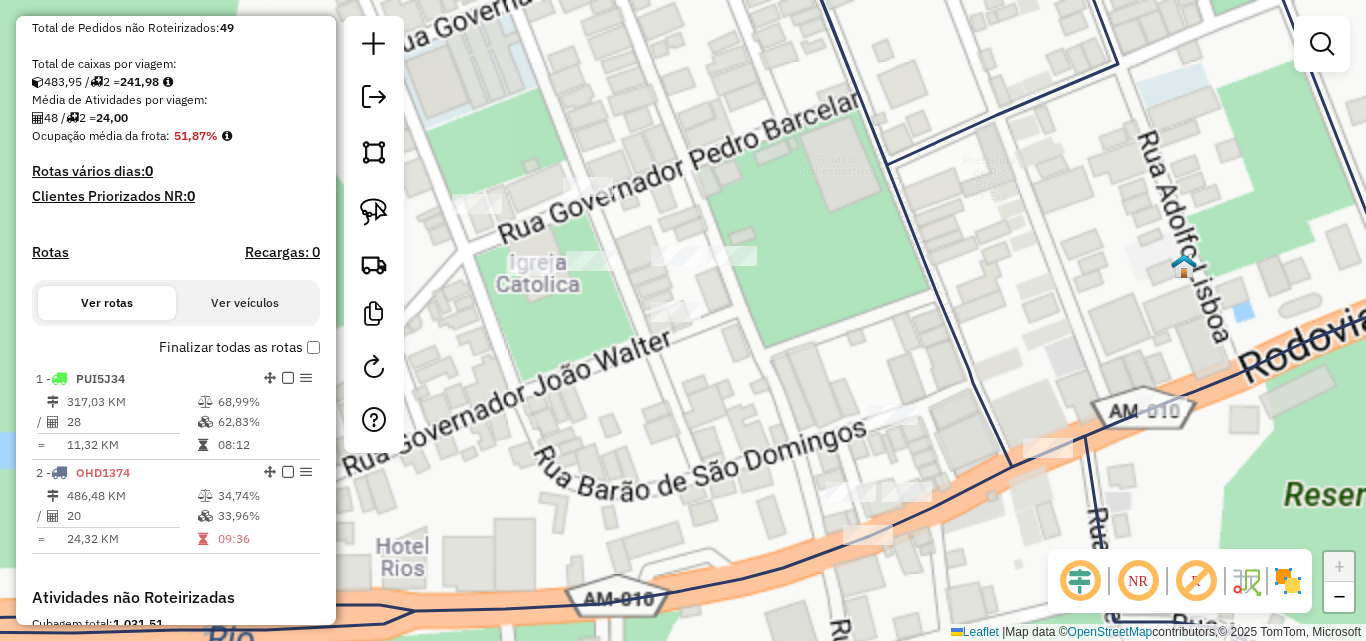 drag, startPoint x: 751, startPoint y: 334, endPoint x: 811, endPoint y: 312, distance: 63.90618 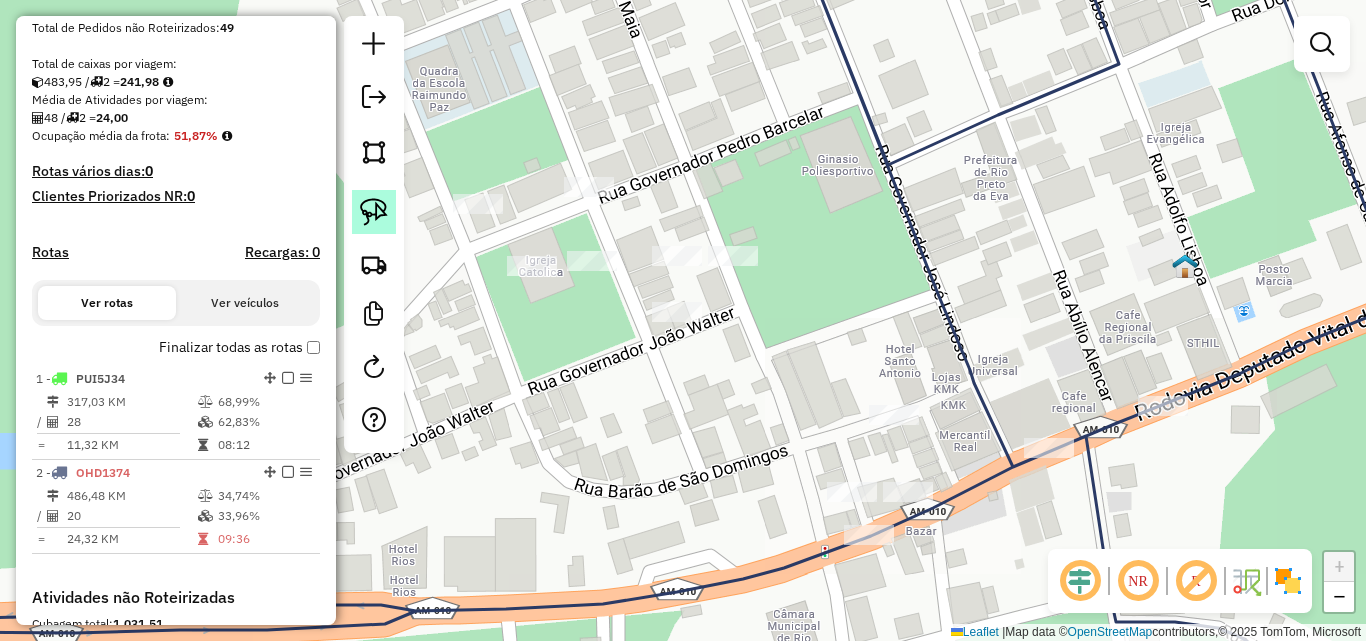 click 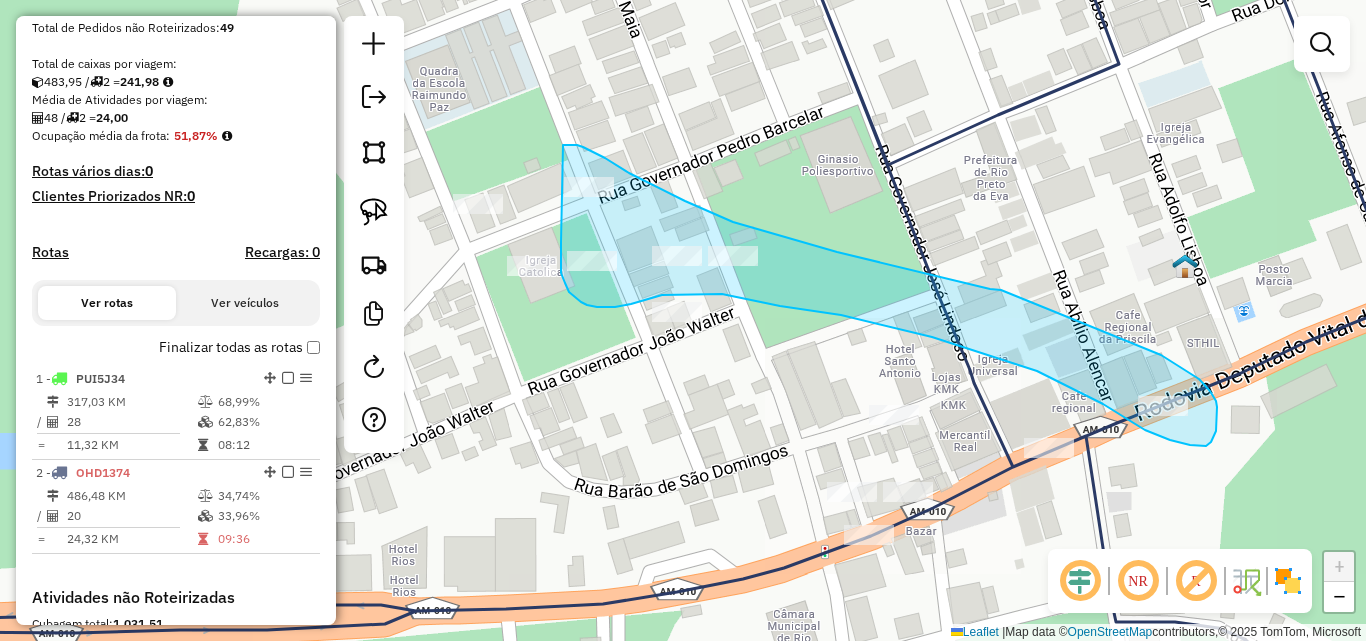 drag, startPoint x: 561, startPoint y: 243, endPoint x: 553, endPoint y: 149, distance: 94.33981 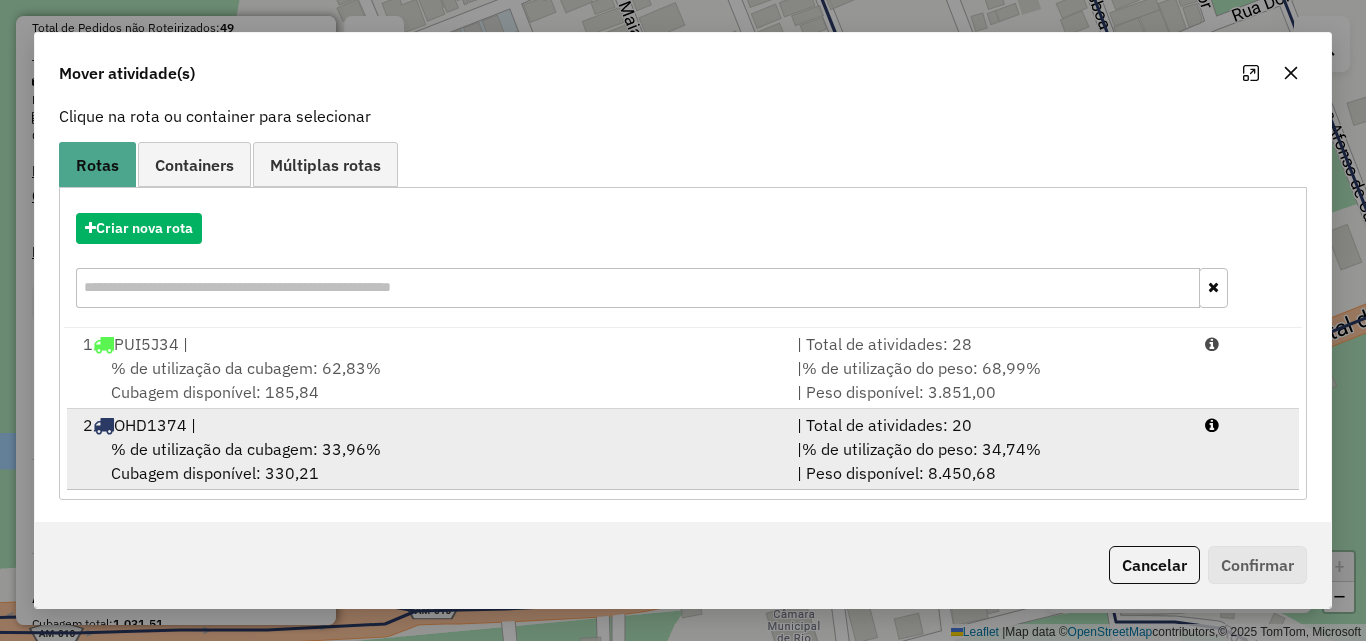 scroll, scrollTop: 129, scrollLeft: 0, axis: vertical 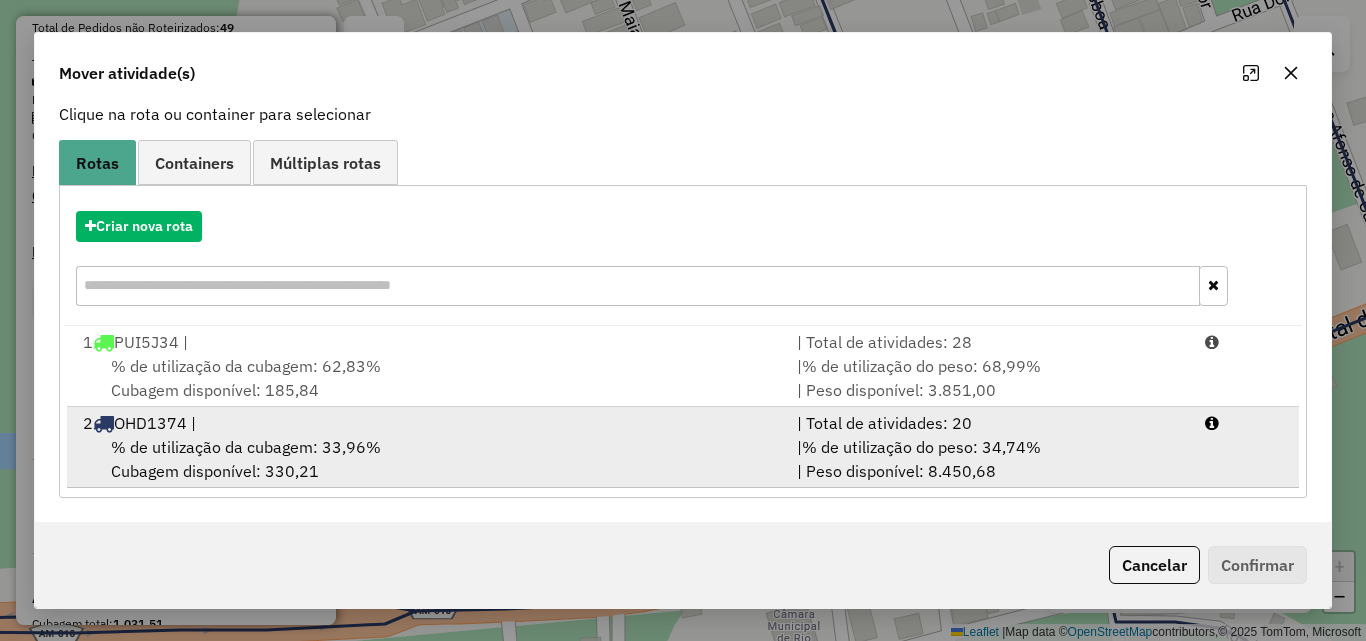 click on "2  [PLATE] |" at bounding box center (428, 423) 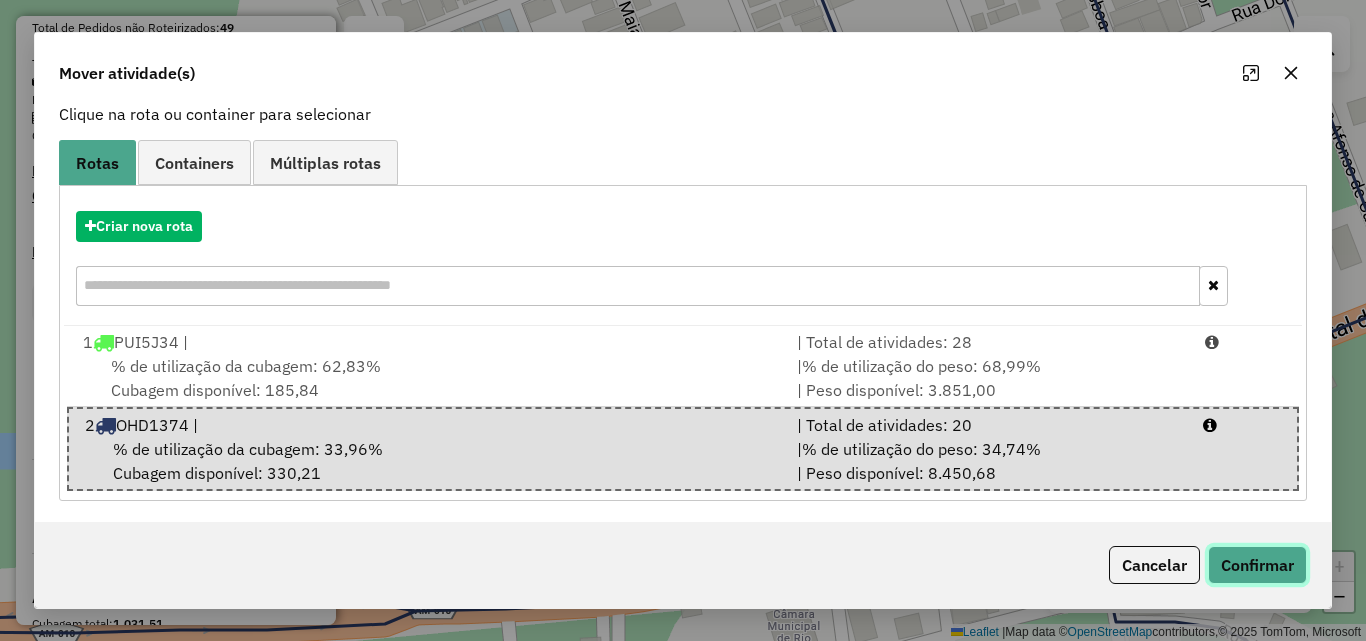 click on "Confirmar" 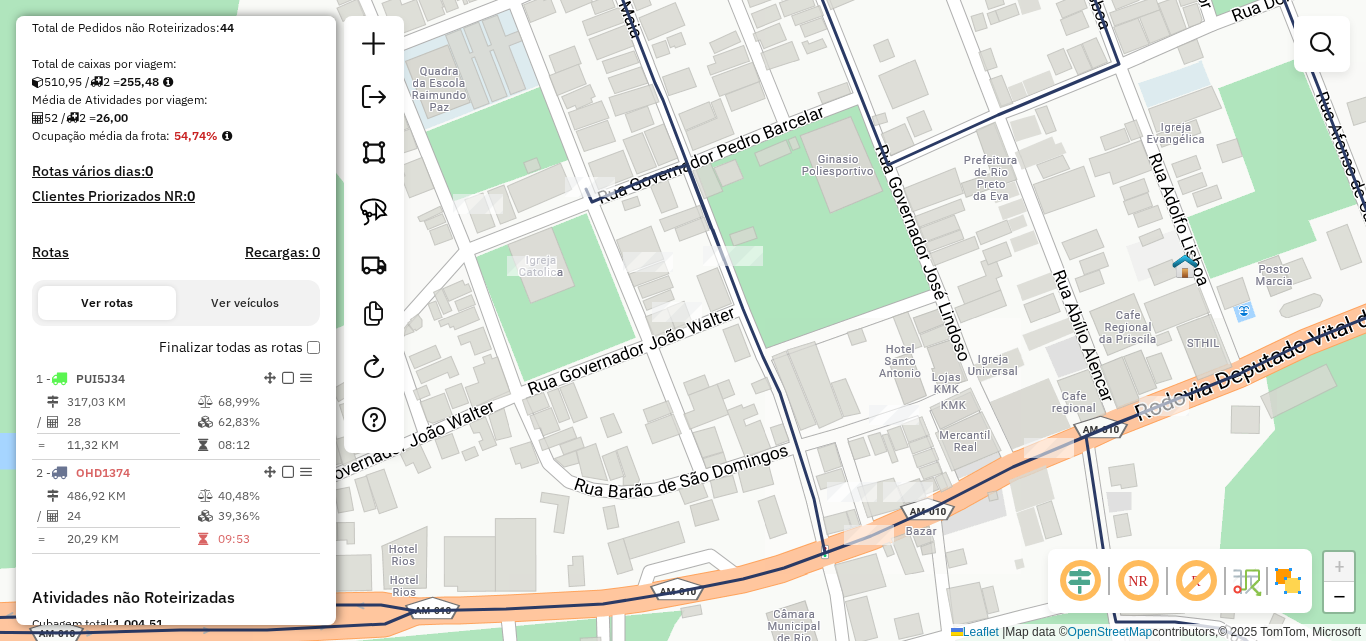 scroll, scrollTop: 0, scrollLeft: 0, axis: both 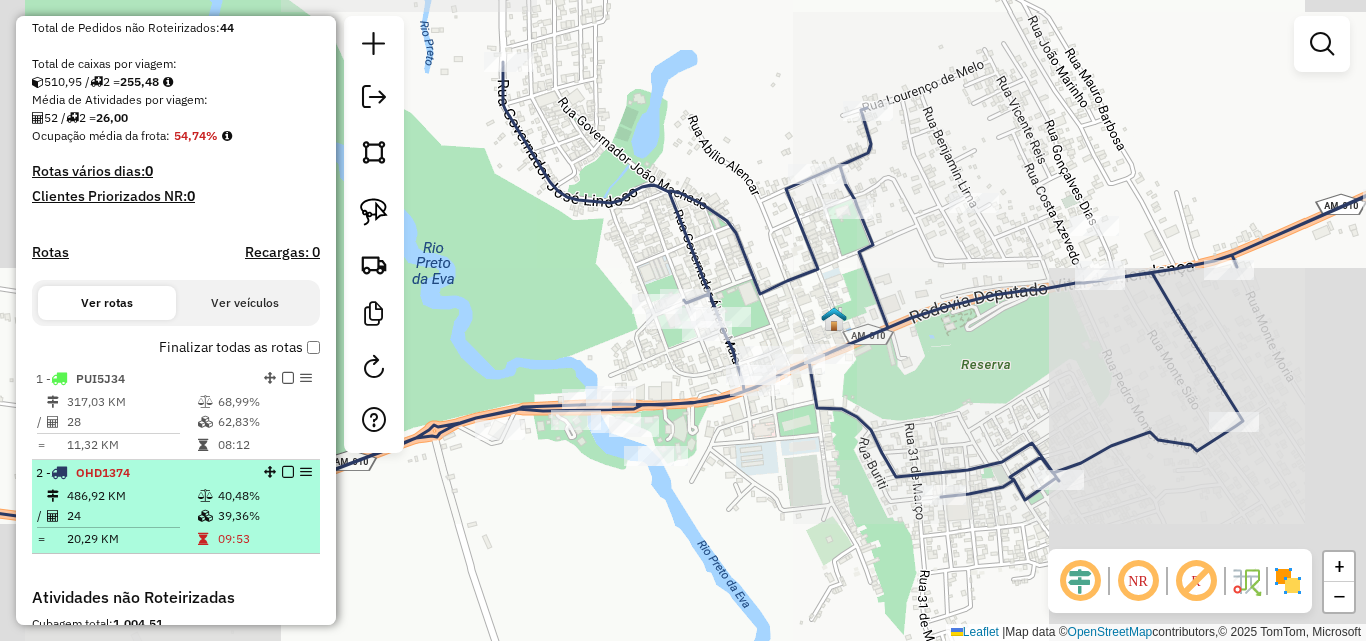 click on "2 - OHD1374" at bounding box center (142, 473) 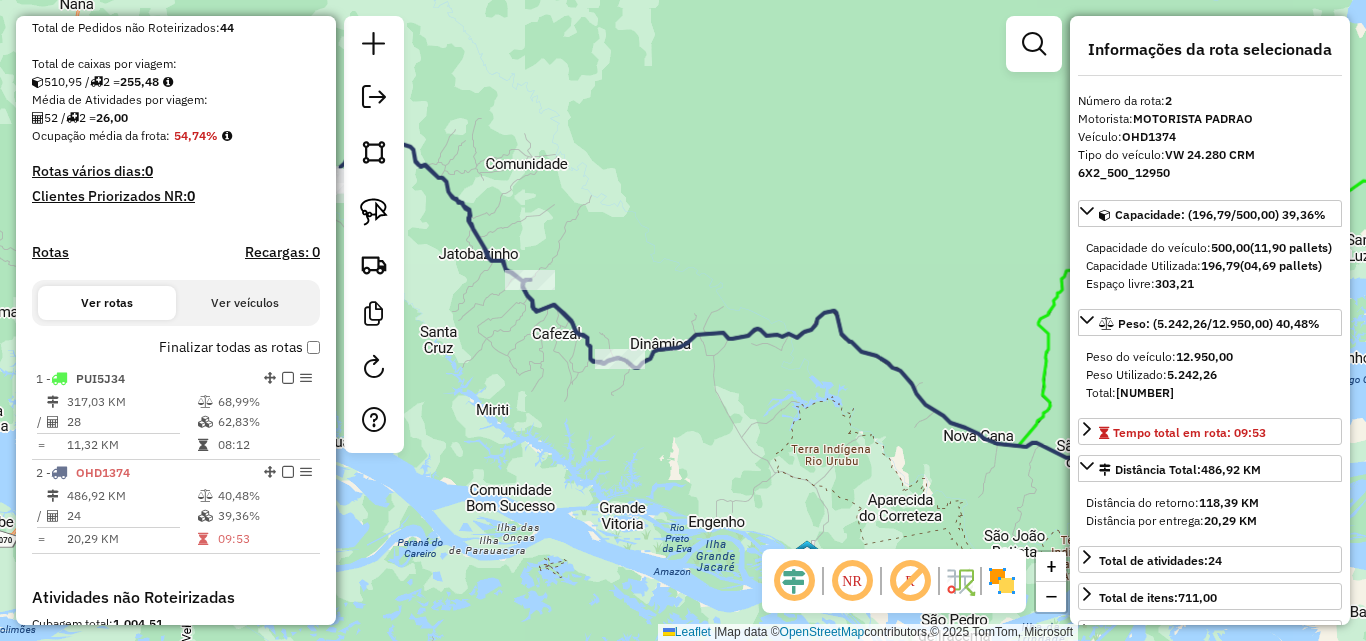 drag, startPoint x: 665, startPoint y: 410, endPoint x: 990, endPoint y: 445, distance: 326.87918 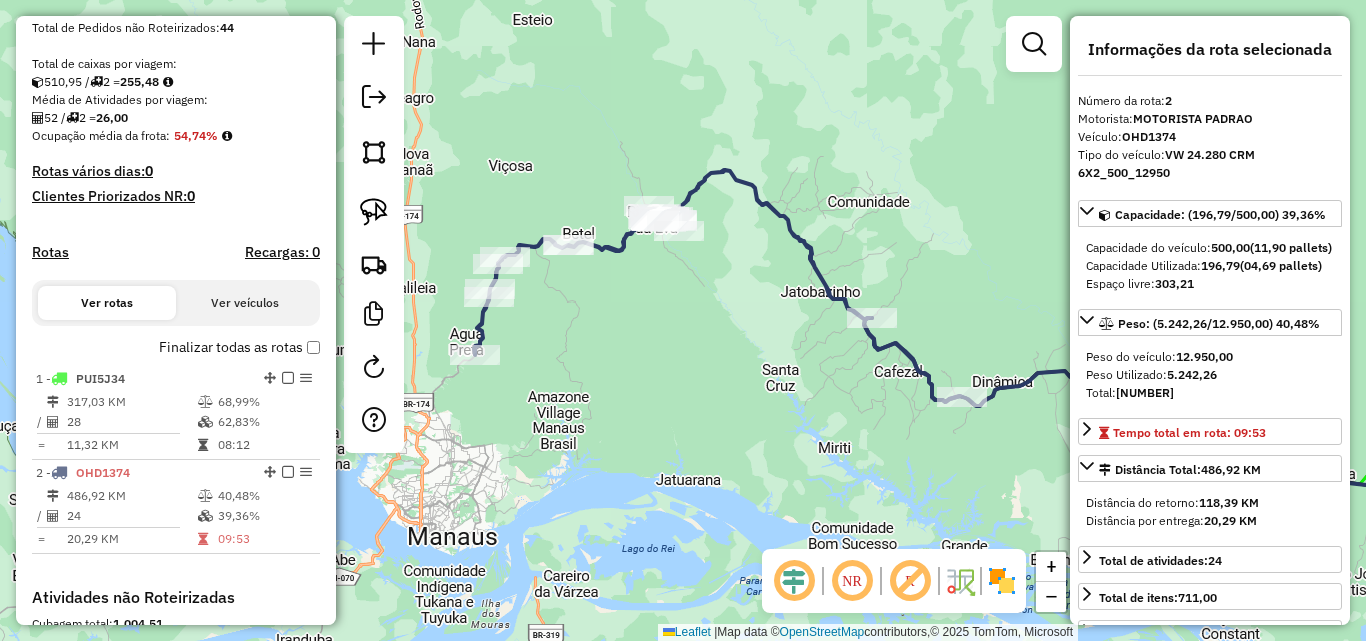 drag, startPoint x: 722, startPoint y: 383, endPoint x: 764, endPoint y: 392, distance: 42.953465 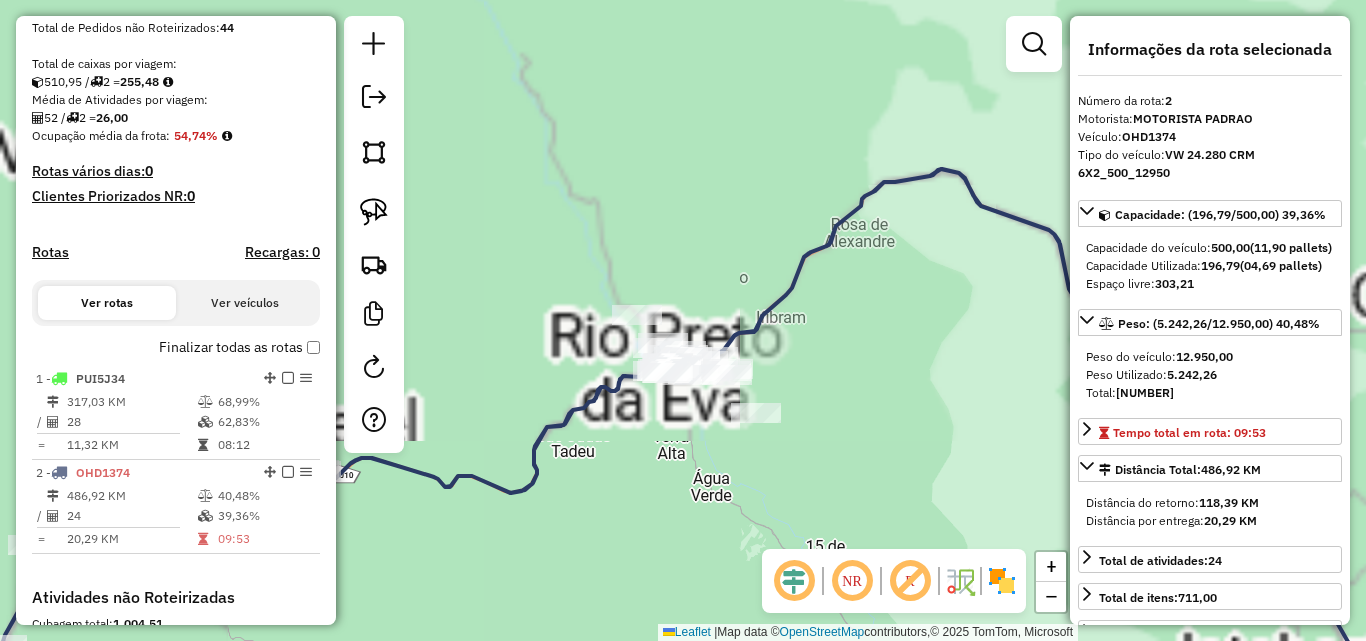 drag, startPoint x: 630, startPoint y: 265, endPoint x: 671, endPoint y: 430, distance: 170.01764 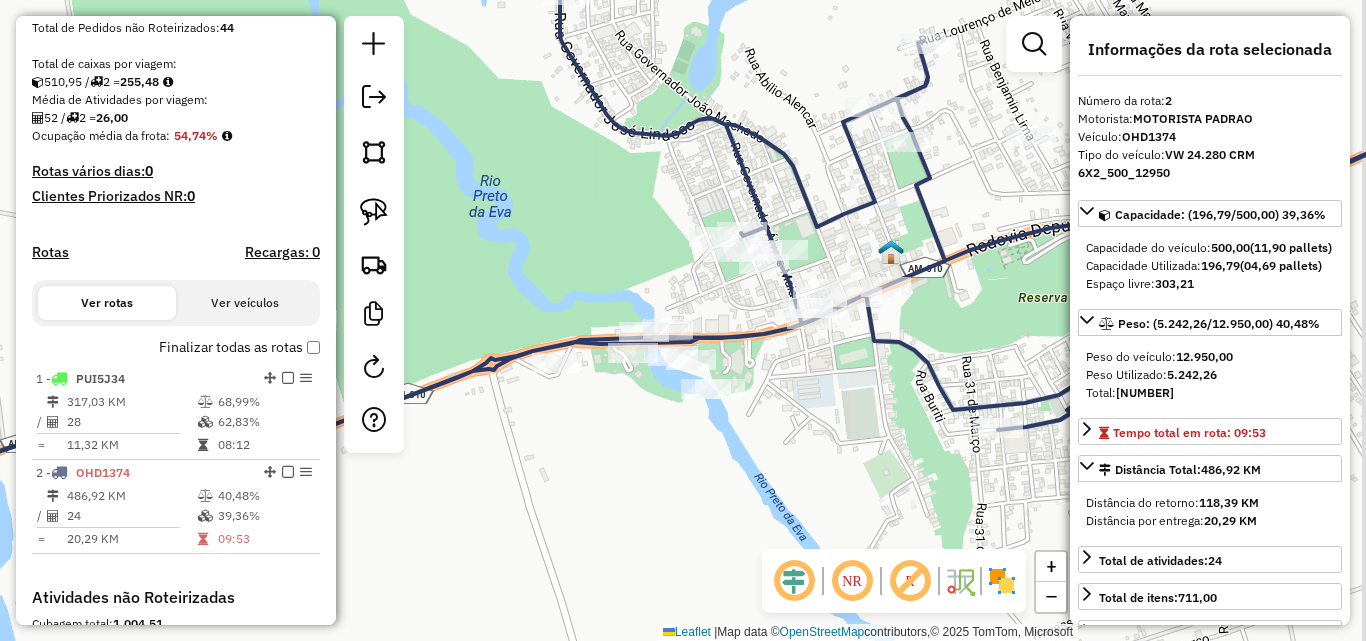 drag, startPoint x: 808, startPoint y: 403, endPoint x: 726, endPoint y: 445, distance: 92.13034 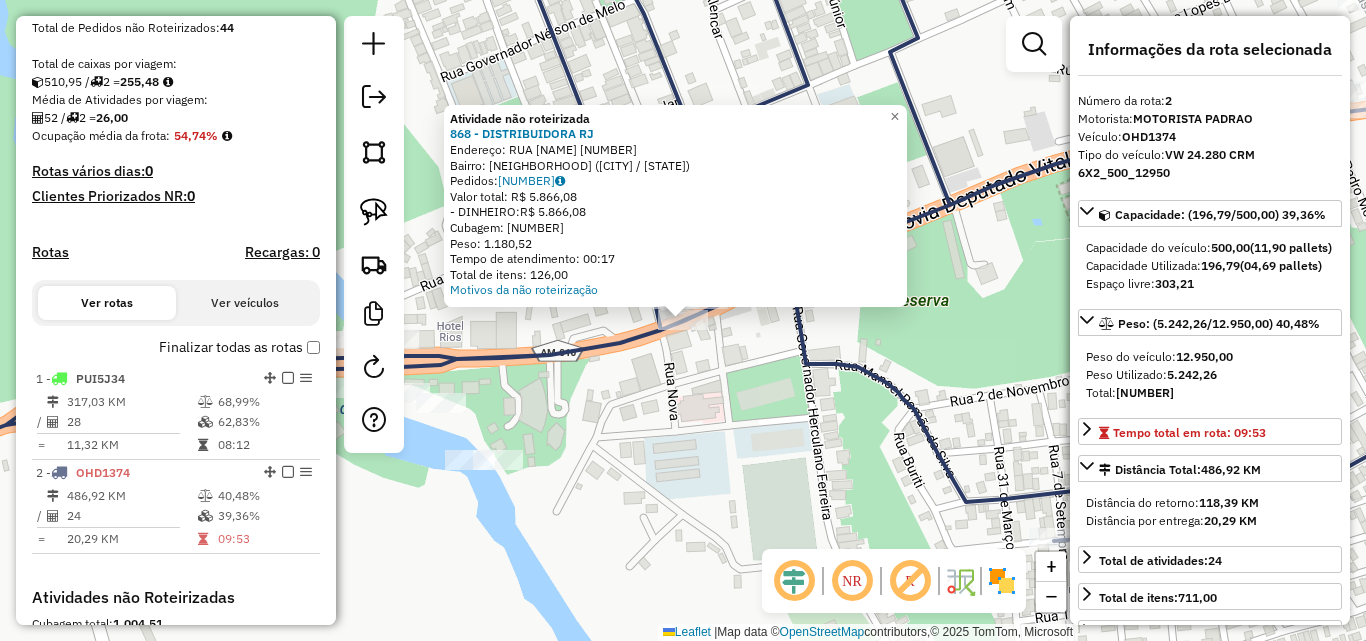 click on "Atividade não roteirizada 868 - DISTRIBUIDORA RJ  Endereço:  [STREET] [NUMBER]   Bairro: CENTRO ([CITY] / AM)   Pedidos:  [ORDER_ID]   Valor total: R$ 5.866,08   - DINHEIRO:  R$ 5.866,08   Cubagem: 43,29   Peso: 1.180,52   Tempo de atendimento: 00:17   Total de itens: 126,00  Motivos da não roteirização × Janela de atendimento Grade de atendimento Capacidade Transportadoras Veículos Cliente Pedidos  Rotas Selecione os dias de semana para filtrar as janelas de atendimento  Seg   Ter   Qua   Qui   Sex   Sáb   Dom  Informe o período da janela de atendimento: De: Até:  Filtrar exatamente a janela do cliente  Considerar janela de atendimento padrão  Selecione os dias de semana para filtrar as grades de atendimento  Seg   Ter   Qua   Qui   Sex   Sáb   Dom   Considerar clientes sem dia de atendimento cadastrado  Clientes fora do dia de atendimento selecionado Filtrar as atividades entre os valores definidos abaixo:  Peso mínimo:   Peso máximo:   Cubagem mínima:   Cubagem máxima:   De:   Até:" 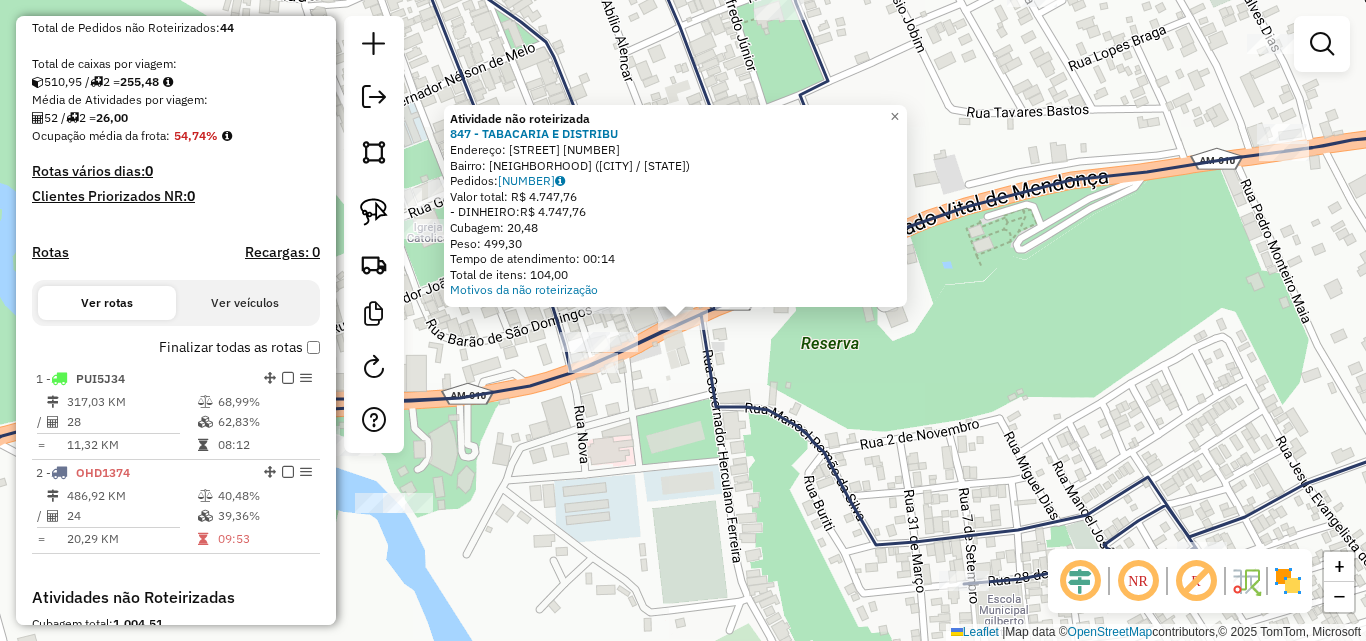 click on "Atividade não roteirizada 847 - [BRAND]  Endereço:  [STREET] 642   Bairro: [NEIGHBORHOOD] ([CITY] / [STATE])   Pedidos:  02026300   Valor total: R$ 4.747,76   - DINHEIRO:  R$ 4.747,76   Cubagem: 20,48   Peso: 499,30   Tempo de atendimento: 00:14   Total de itens: 104,00  Motivos da não roteirização × Janela de atendimento Grade de atendimento Capacidade Transportadoras Veículos Cliente Pedidos  Rotas Selecione os dias de semana para filtrar as janelas de atendimento  Seg   Ter   Qua   Qui   Sex   Sáb   Dom  Informe o período da janela de atendimento: De:   Peso máximo:   Cubagem mínima:   Cubagem máxima:   De:   De:" 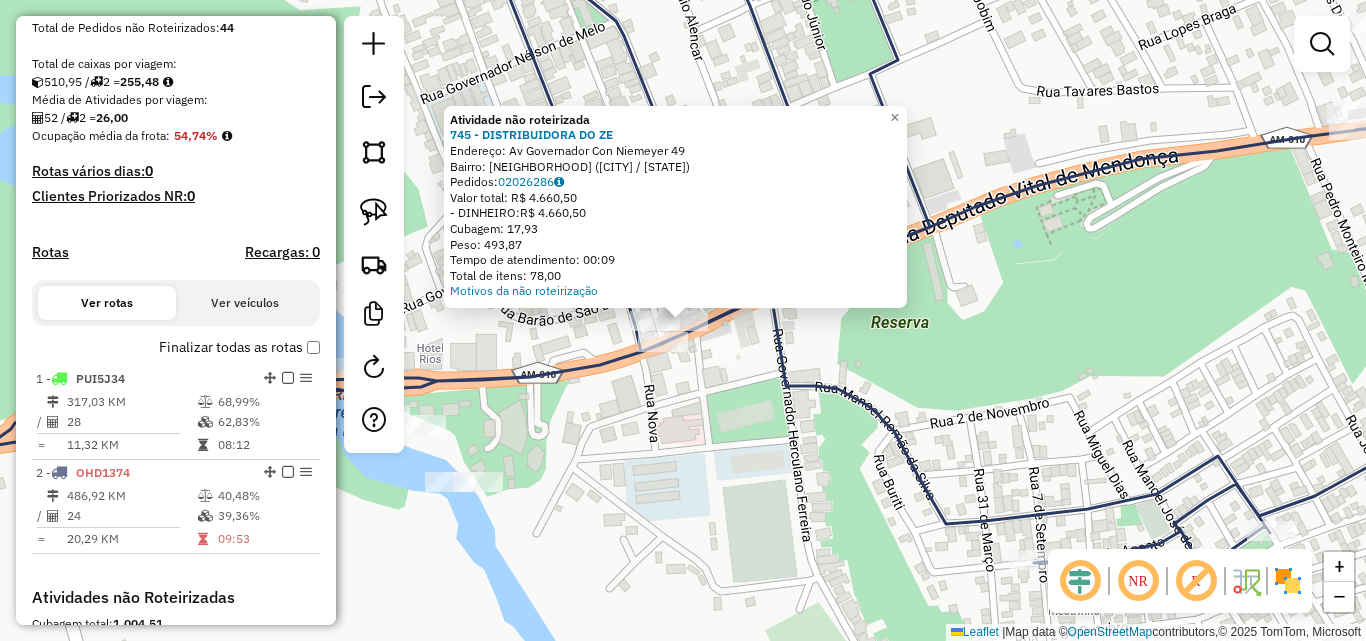 click on "Atividade não roteirizada 745 - DISTRIBUIDORA DO ZE  Endereço:  Av [STREET] [NUMBER]   Bairro: CENTRO ([CITY] / AM)   Pedidos:  [ORDER_ID]   Valor total: R$ 4.660,50   - DINHEIRO:  R$ 4.660,50   Cubagem: 17,93   Peso: 493,87   Tempo de atendimento: 00:09   Total de itens: 78,00  Motivos da não roteirização × Janela de atendimento Grade de atendimento Capacidade Transportadoras Veículos Cliente Pedidos  Rotas Selecione os dias de semana para filtrar as janelas de atendimento  Seg   Ter   Qua   Qui   Sex   Sáb   Dom  Informe o período da janela de atendimento: De: Até:  Filtrar exatamente a janela do cliente  Considerar janela de atendimento padrão  Selecione os dias de semana para filtrar as grades de atendimento  Seg   Ter   Qua   Qui   Sex   Sáb   Dom   Considerar clientes sem dia de atendimento cadastrado  Clientes fora do dia de atendimento selecionado Filtrar as atividades entre os valores definidos abaixo:  Peso mínimo:   Peso máximo:   Cubagem mínima:   Cubagem máxima:" 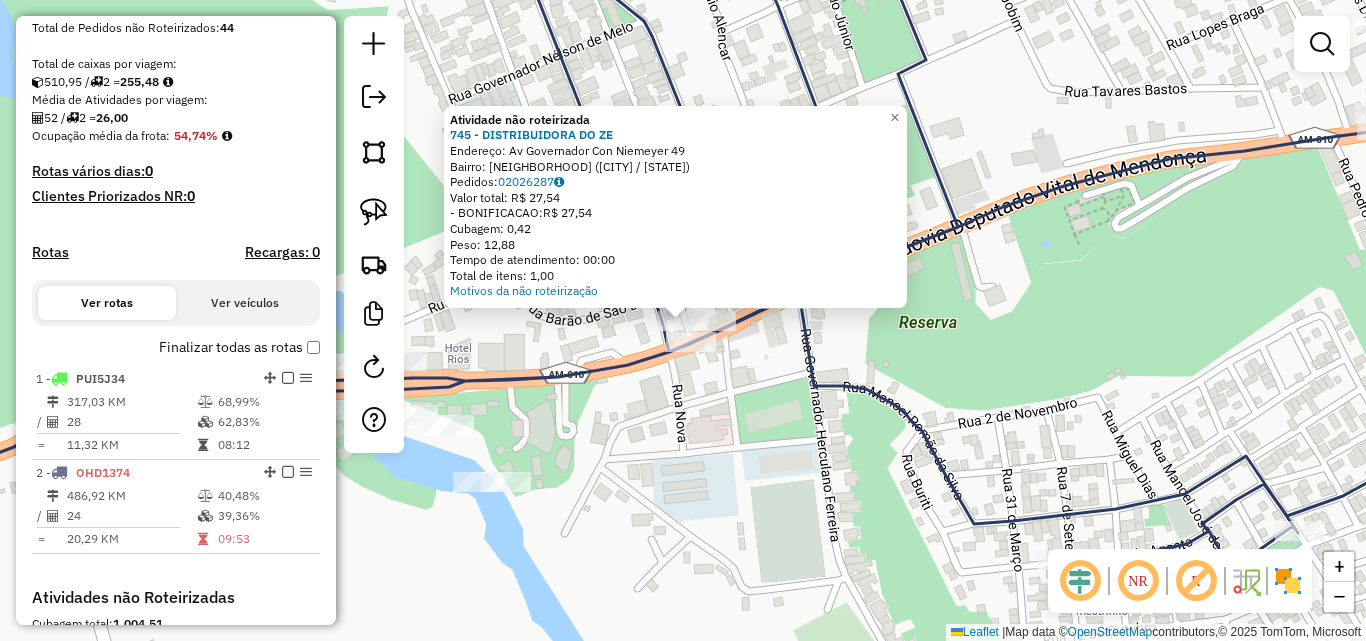 click on "Atividade não roteirizada [NUMBER] - DISTRIBUIDORA DO ZE Endereço: Av Governador Con Niemeyer [NUMBER] Bairro: CENTRO ([CITY] / [STATE]) Pedidos: [NUMBER] Valor total: R$ [PRICE] - BONIFICACAO: R$ [PRICE] Cubagem: [NUMBER] Peso: [NUMBER] Tempo de atendimento: [TIME] Total de itens: [NUMBER] Motivos da não roteirização × Janela de atendimento Grade de atendimento Capacidade Transportadoras Veículos Cliente Pedidos Rotas Selecione os dias de semana para filtrar as janelas de atendimento Seg Ter Qua Qui Sex Sáb Dom Informe o período da janela de atendimento: De: [DATE] Até: [DATE] Filtrar exatamente a janela do cliente Considerar janela de atendimento padrão Selecione os dias de semana para filtrar as grades de atendimento Seg Ter Qua Qui Sex Sáb Dom Considerar clientes sem dia de atendimento cadastrado Clientes fora do dia de atendimento selecionado Filtrar as atividades entre os valores definidos abaixo: Peso mínimo: [NUMBER] Peso máximo: [NUMBER] Cubagem mínima: [NUMBER] Cubagem máxima: [NUMBER] De: [DATE]" 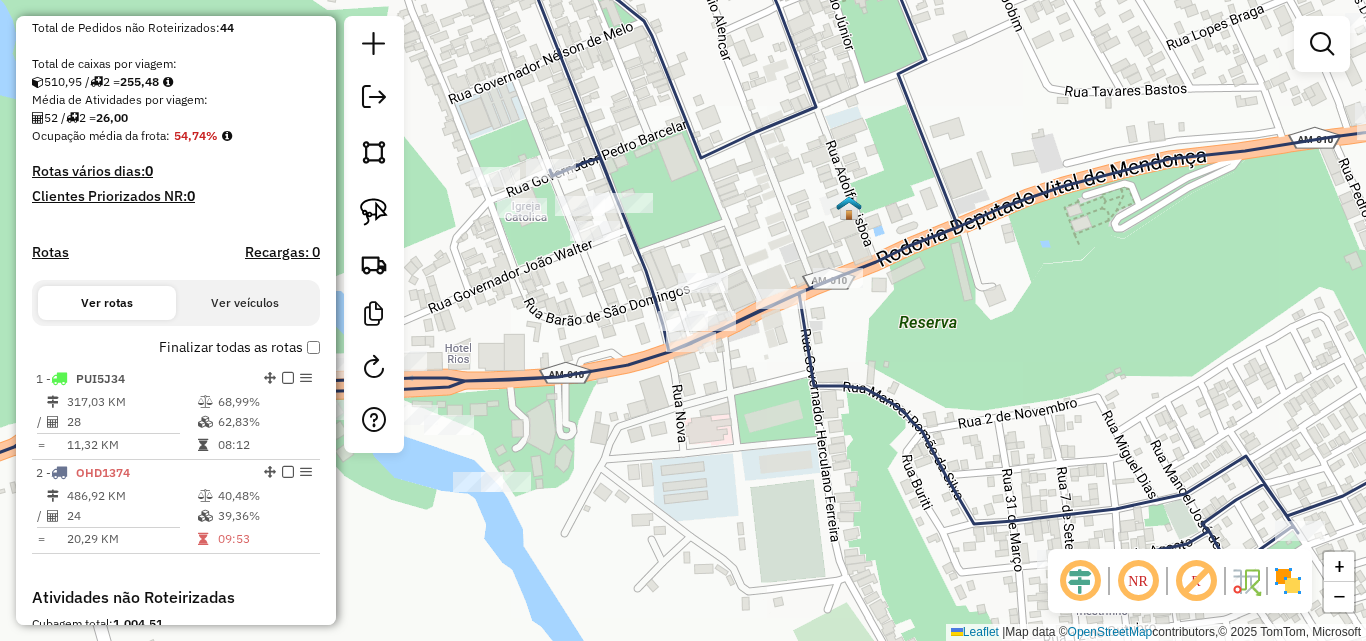 click on "Janela de atendimento Grade de atendimento Capacidade Transportadoras Veículos Cliente Pedidos  Rotas Selecione os dias de semana para filtrar as janelas de atendimento  Seg   Ter   Qua   Qui   Sex   Sáb   Dom  Informe o período da janela de atendimento: De: Até:  Filtrar exatamente a janela do cliente  Considerar janela de atendimento padrão  Selecione os dias de semana para filtrar as grades de atendimento  Seg   Ter   Qua   Qui   Sex   Sáb   Dom   Considerar clientes sem dia de atendimento cadastrado  Clientes fora do dia de atendimento selecionado Filtrar as atividades entre os valores definidos abaixo:  Peso mínimo:   Peso máximo:   Cubagem mínima:   Cubagem máxima:   De:   Até:  Filtrar as atividades entre o tempo de atendimento definido abaixo:  De:   Até:   Considerar capacidade total dos clientes não roteirizados Transportadora: Selecione um ou mais itens Tipo de veículo: Selecione um ou mais itens Veículo: Selecione um ou mais itens Motorista: Selecione um ou mais itens Nome: Rótulo:" 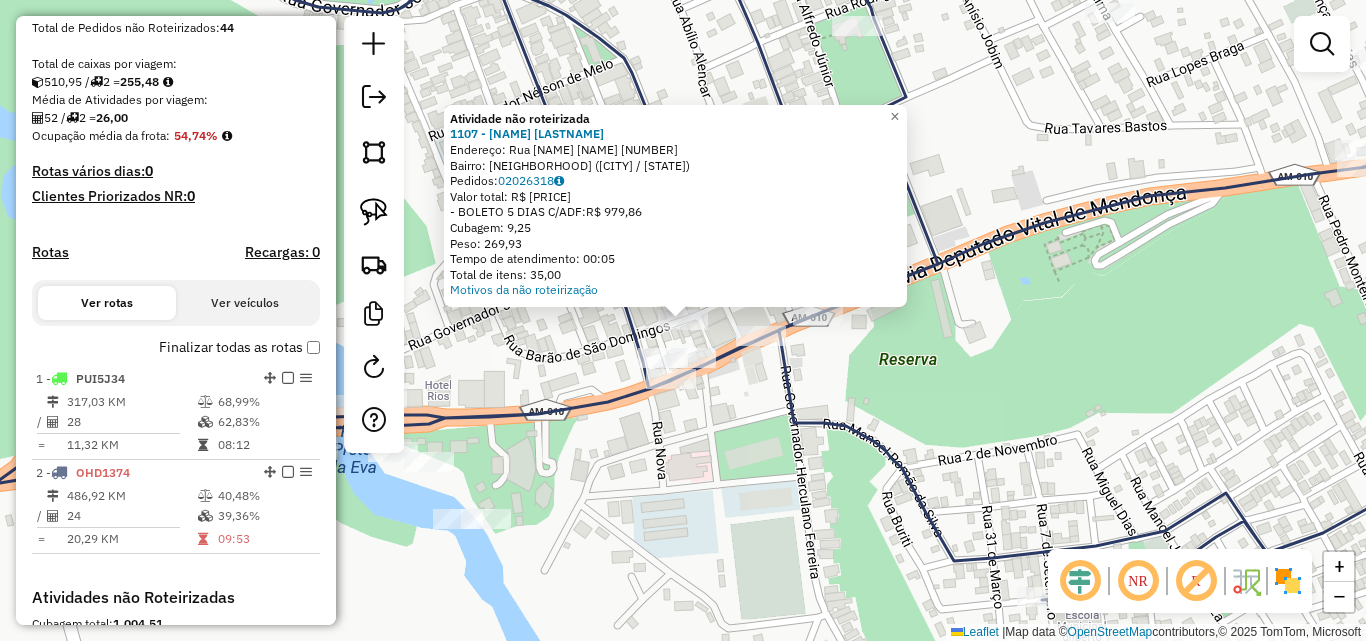 click on "Atividade não roteirizada 1107 - [NAME] [LASTNAME]  Endereço:  Rua [NAME] [NAME] [NUMBER]   Bairro: [NAME] [NAME] ([NAME] [STATE])   Pedidos:  02026318   Valor total: R$ [PRICE]   - BOLETO 5 DIAS C/ADF:  R$ [PRICE]   Cubagem: [NUMBER]   Peso: [NUMBER]   Tempo de atendimento: [TIME]   Total de itens: [NUMBER]  Motivos da não roteirização × Janela de atendimento Grade de atendimento Capacidade Transportadoras Veículos Cliente Pedidos  Rotas Selecione os dias de semana para filtrar as janelas de atendimento  Seg   Ter   Qua   Qui   Sex   Sáb   Dom  Informe o período da janela de atendimento: De: [TIME] Até: [TIME]  Filtrar exatamente a janela do cliente  Considerar janela de atendimento padrão  Selecione os dias de semana para filtrar as grades de atendimento  Seg   Ter   Qua   Qui   Sex   Sáb   Dom   Considerar clientes sem dia de atendimento cadastrado  Clientes fora do dia de atendimento selecionado Filtrar as atividades entre os valores definidos abaixo:  Peso mínimo:   Peso máximo:   Cubagem mínima:   De: [TIME]   Até: [TIME]" 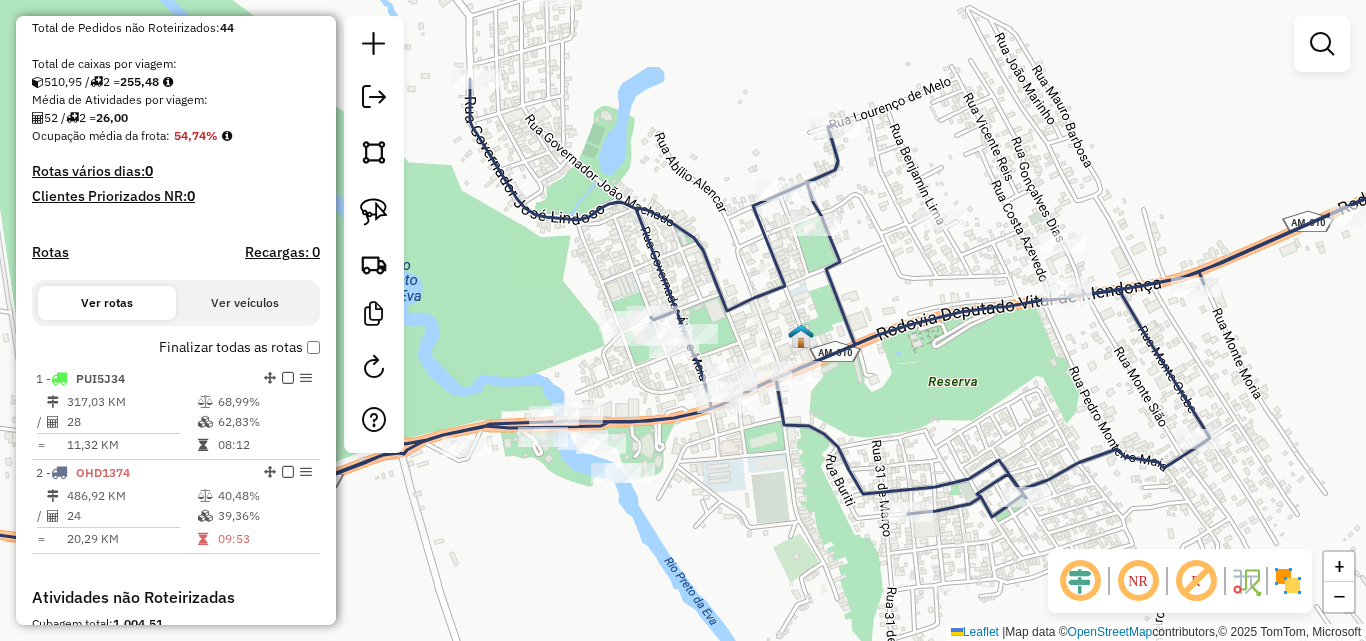 drag, startPoint x: 668, startPoint y: 486, endPoint x: 765, endPoint y: 429, distance: 112.507774 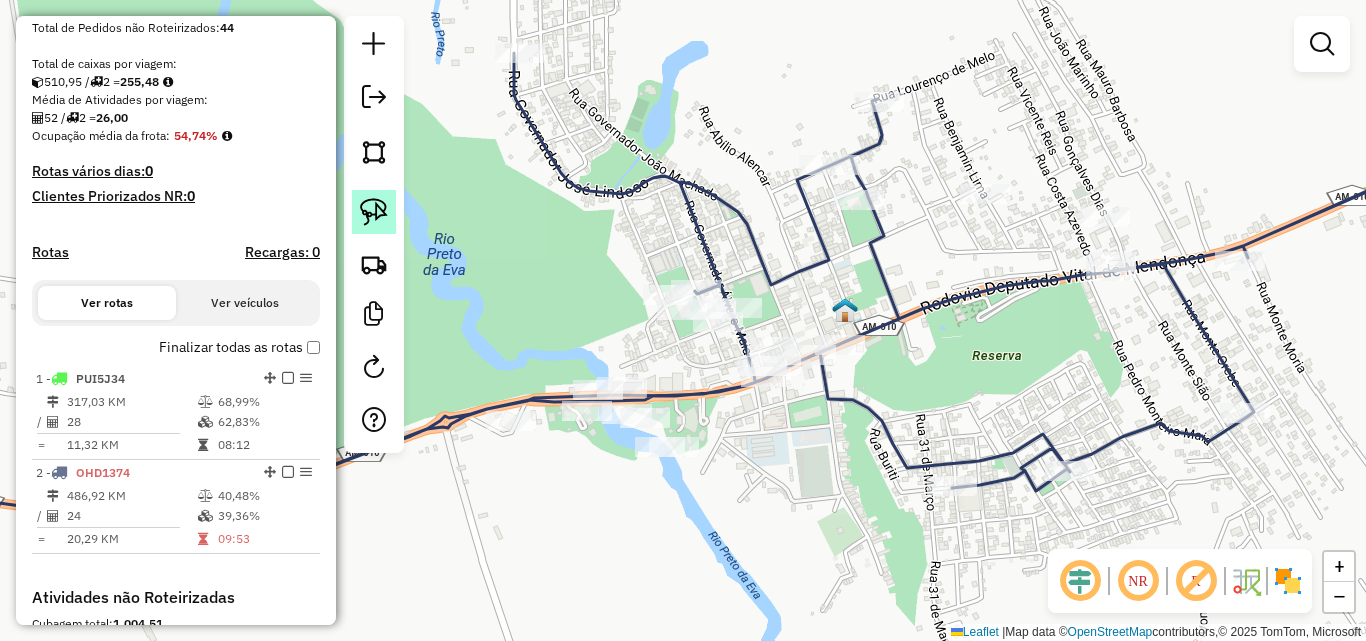 click 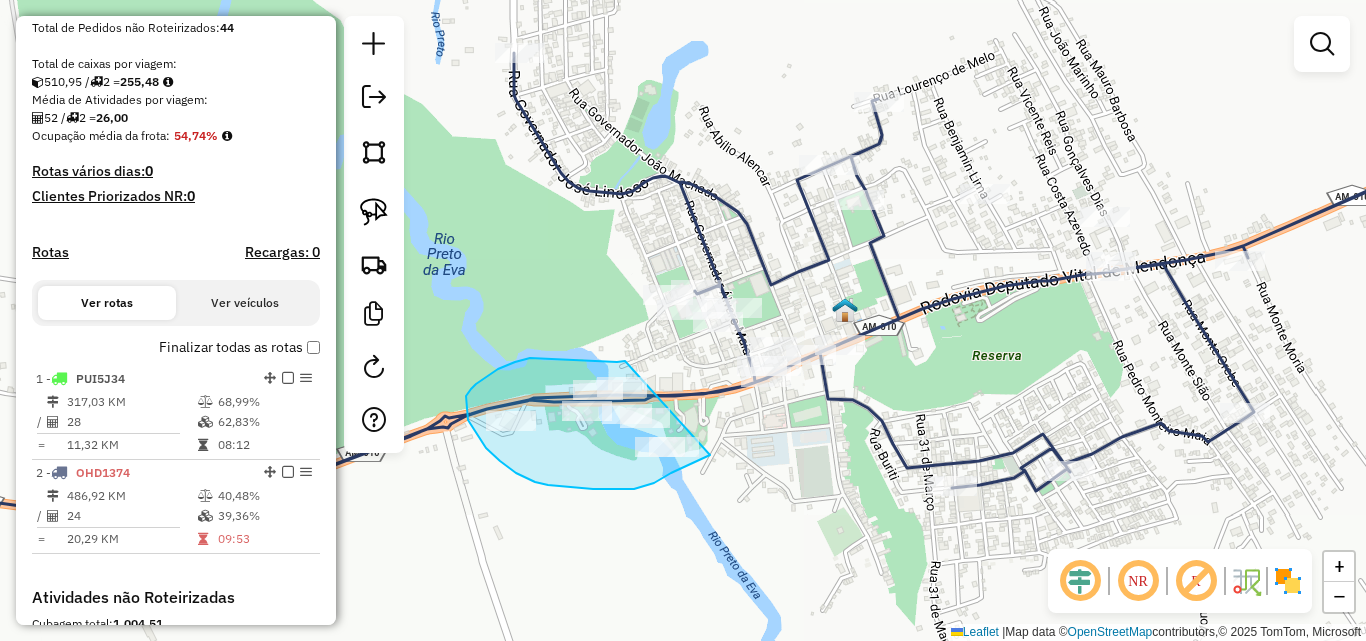 drag, startPoint x: 625, startPoint y: 361, endPoint x: 714, endPoint y: 452, distance: 127.28708 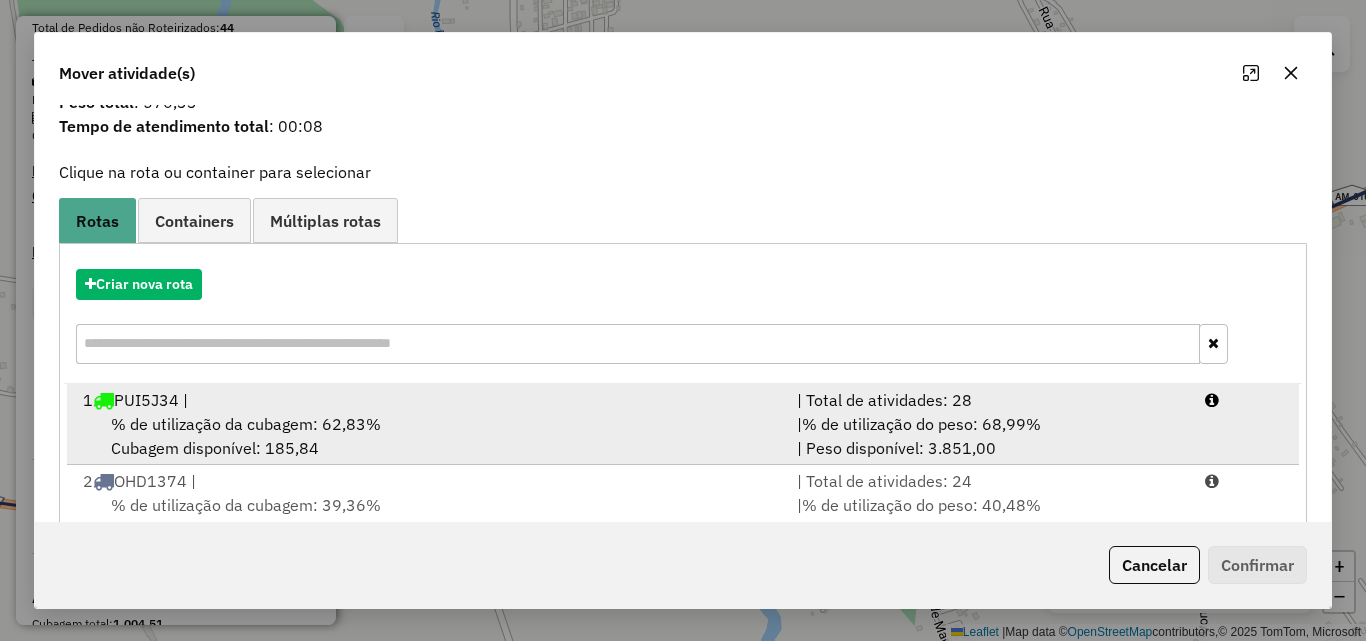 scroll, scrollTop: 129, scrollLeft: 0, axis: vertical 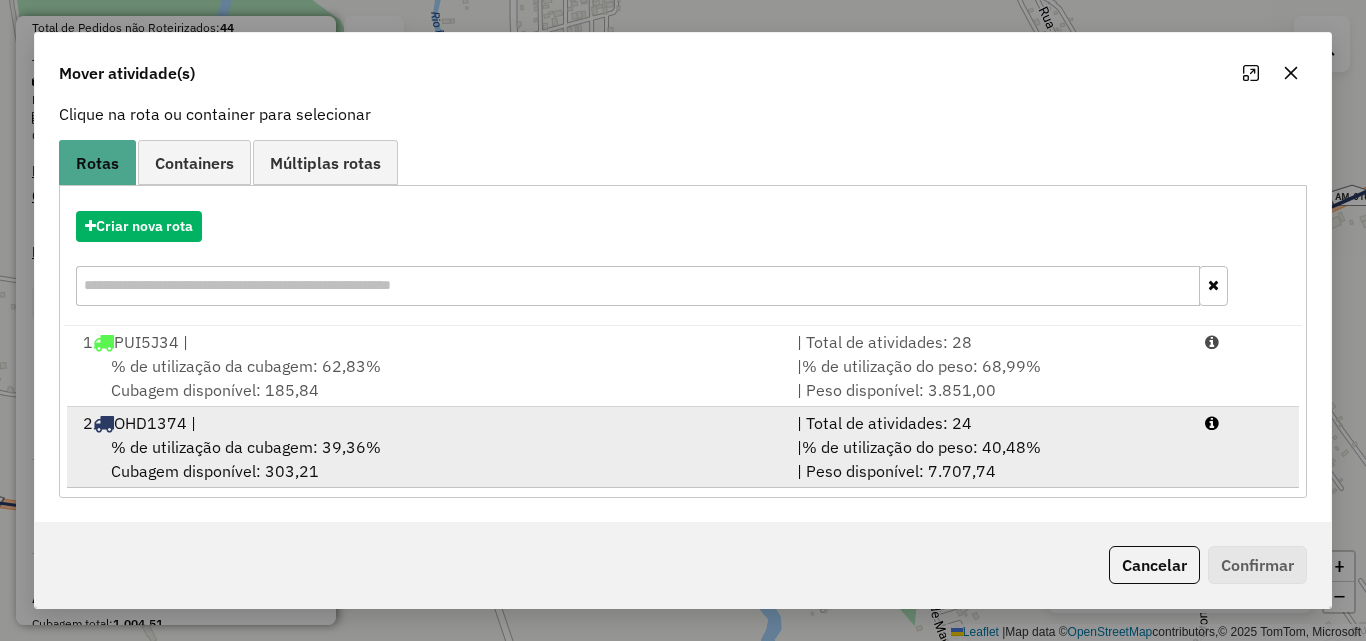 click on "% de utilização da cubagem: 39,36%  Cubagem disponível: 303,21" at bounding box center [428, 459] 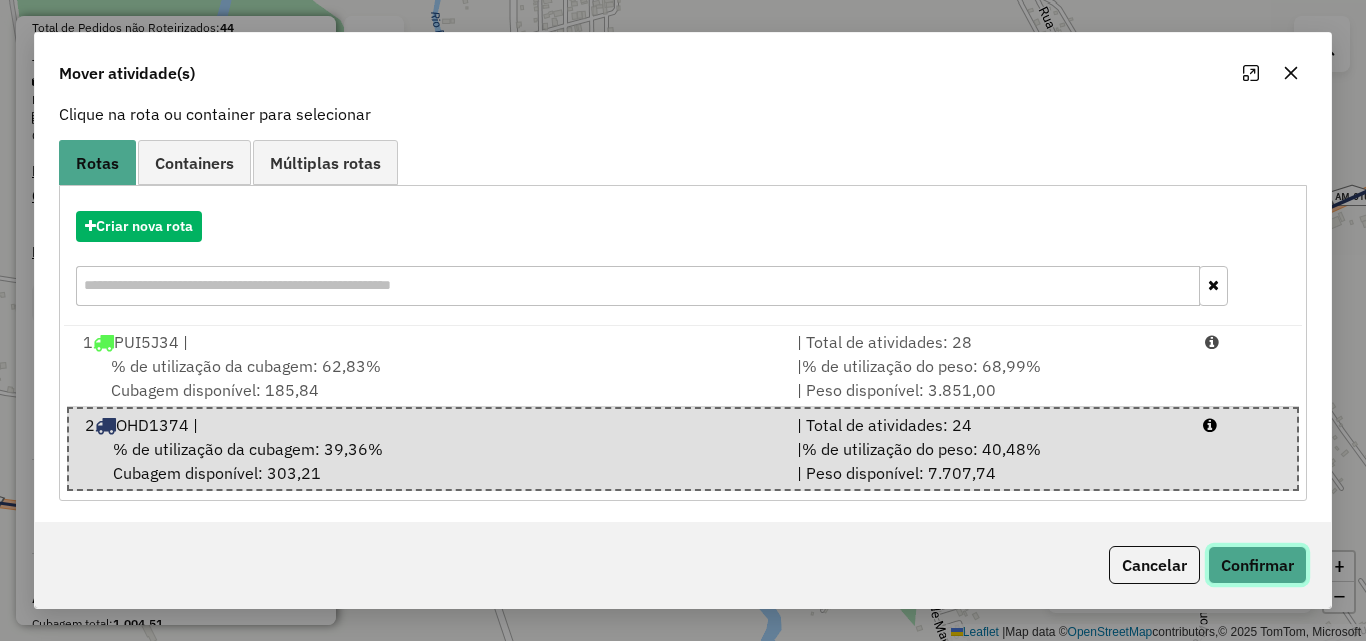 click on "Confirmar" 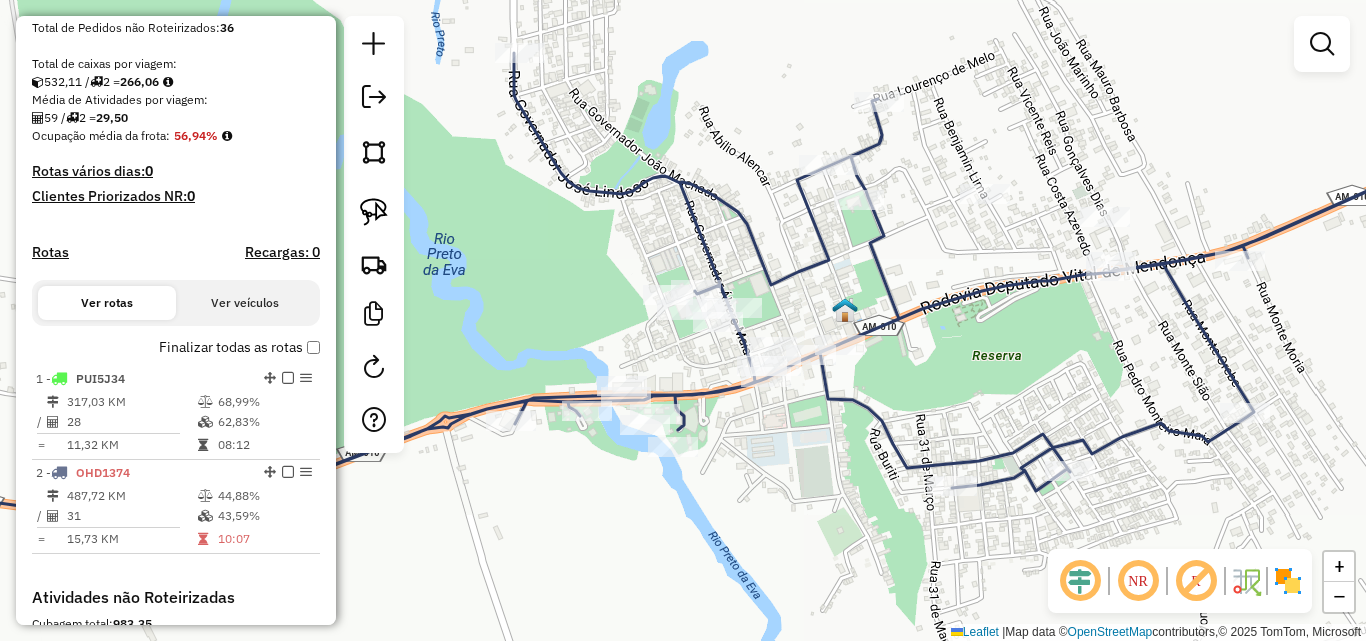scroll, scrollTop: 0, scrollLeft: 0, axis: both 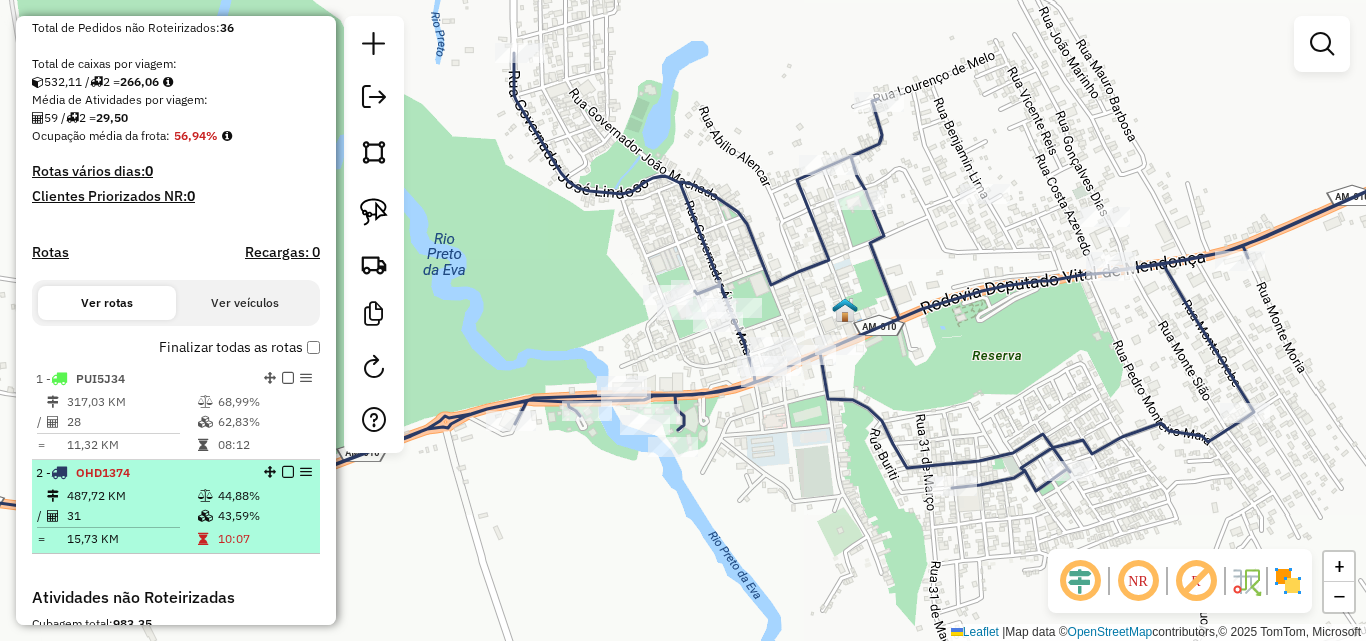 click on "487,72 KM" at bounding box center [131, 496] 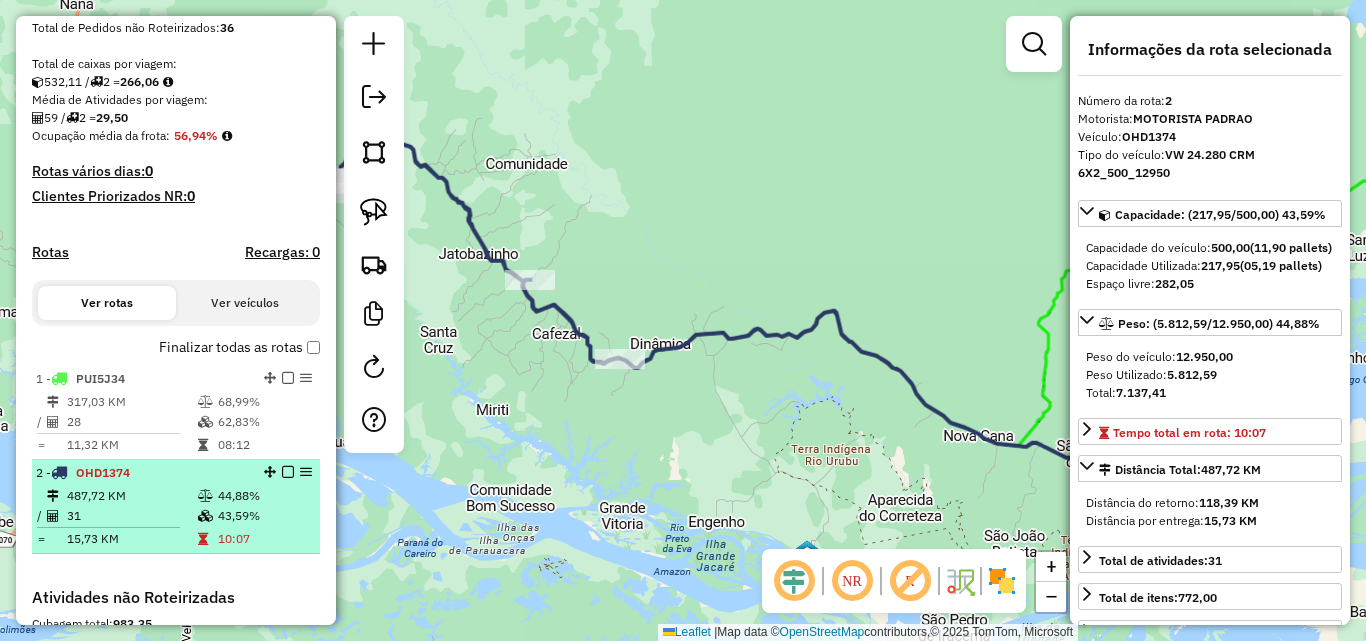 click on "2 - OHD1374" at bounding box center (142, 473) 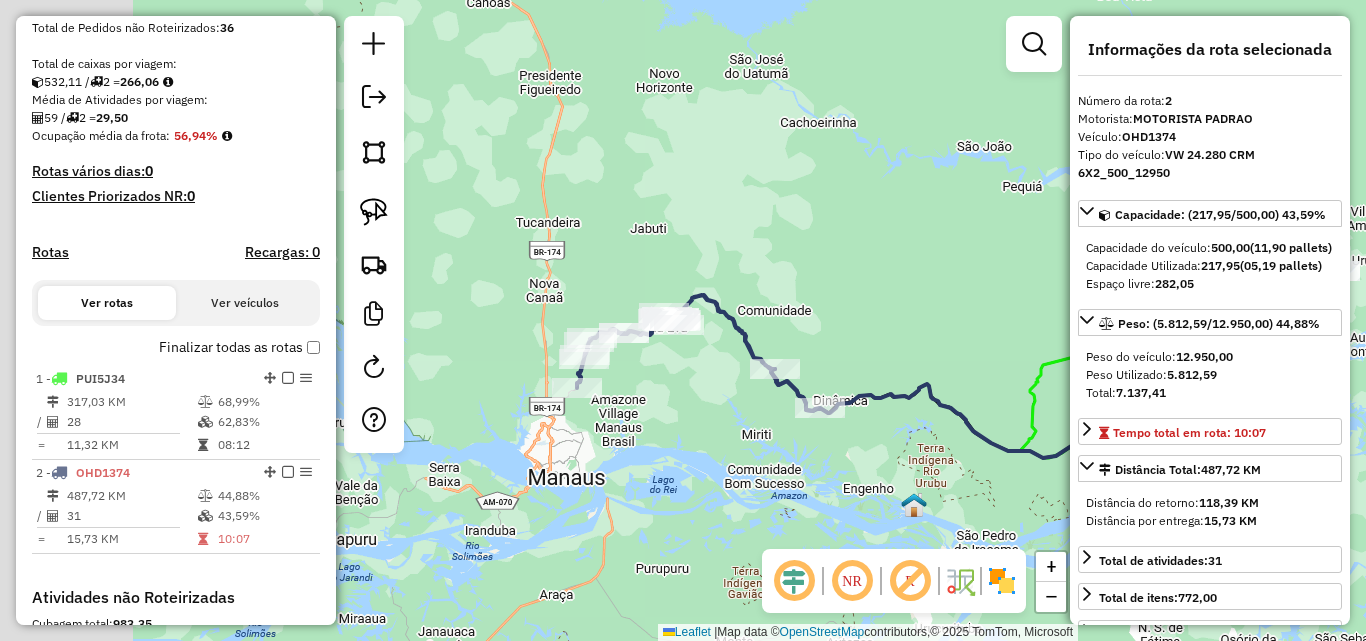 drag, startPoint x: 590, startPoint y: 389, endPoint x: 775, endPoint y: 419, distance: 187.41664 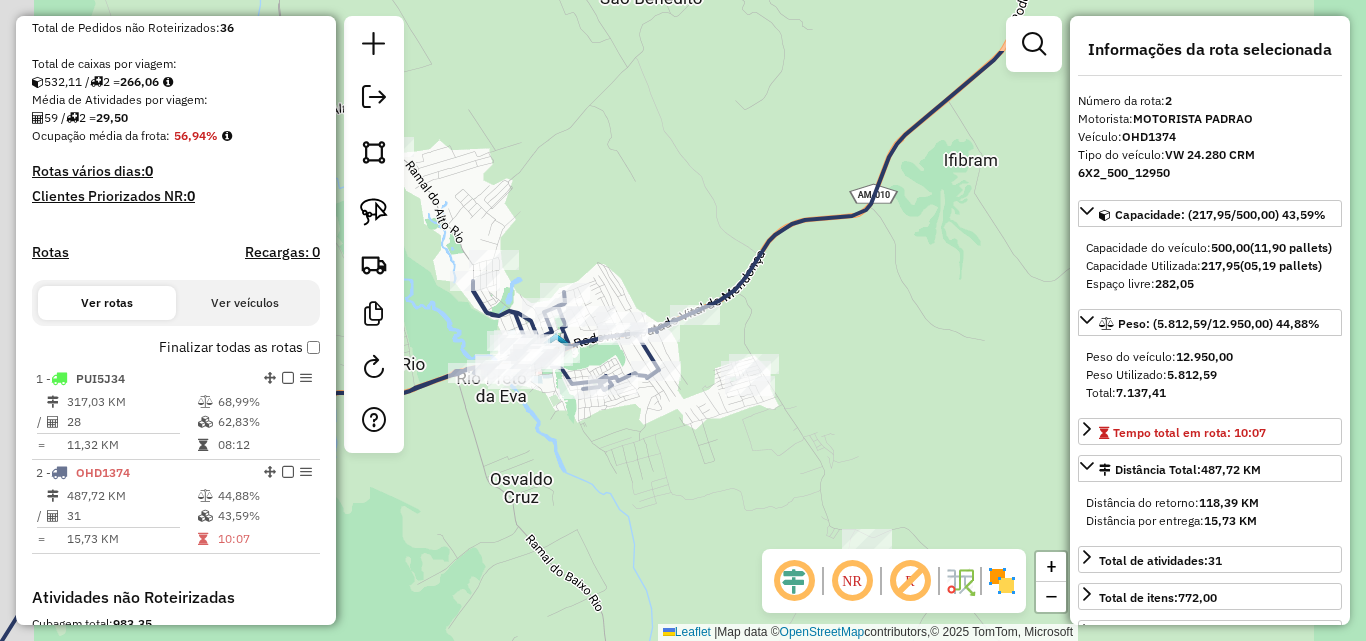 drag, startPoint x: 540, startPoint y: 321, endPoint x: 610, endPoint y: 468, distance: 162.81584 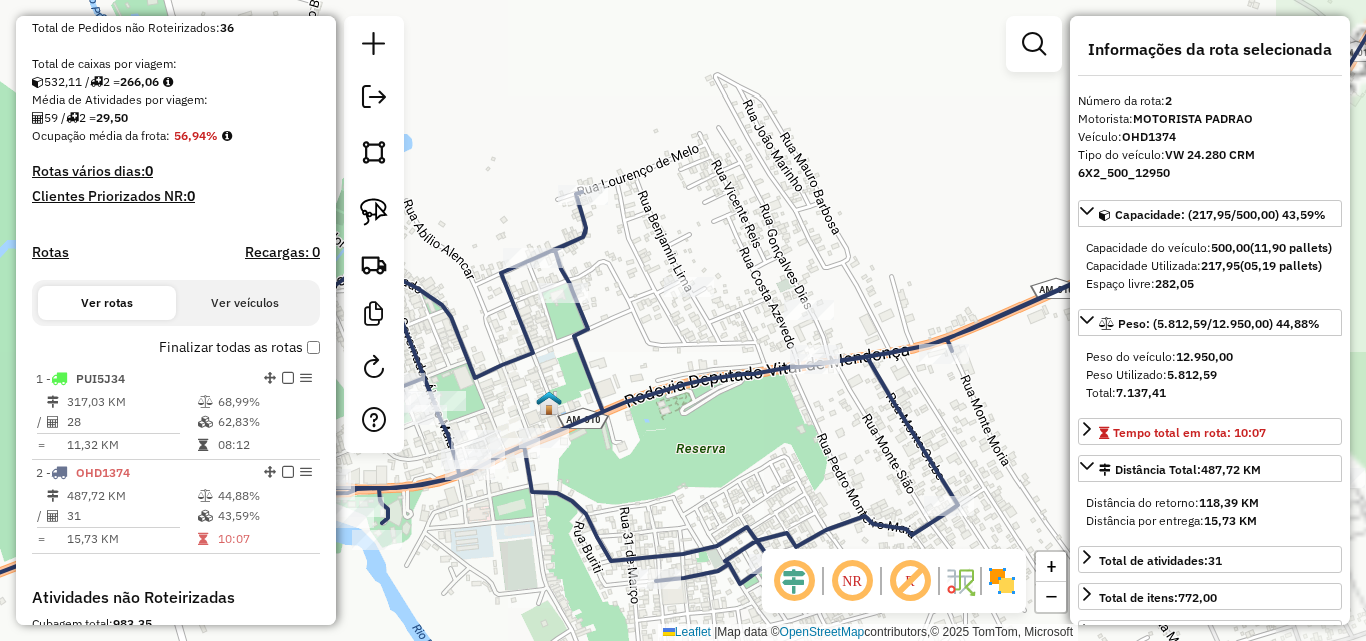drag, startPoint x: 657, startPoint y: 440, endPoint x: 785, endPoint y: 387, distance: 138.5388 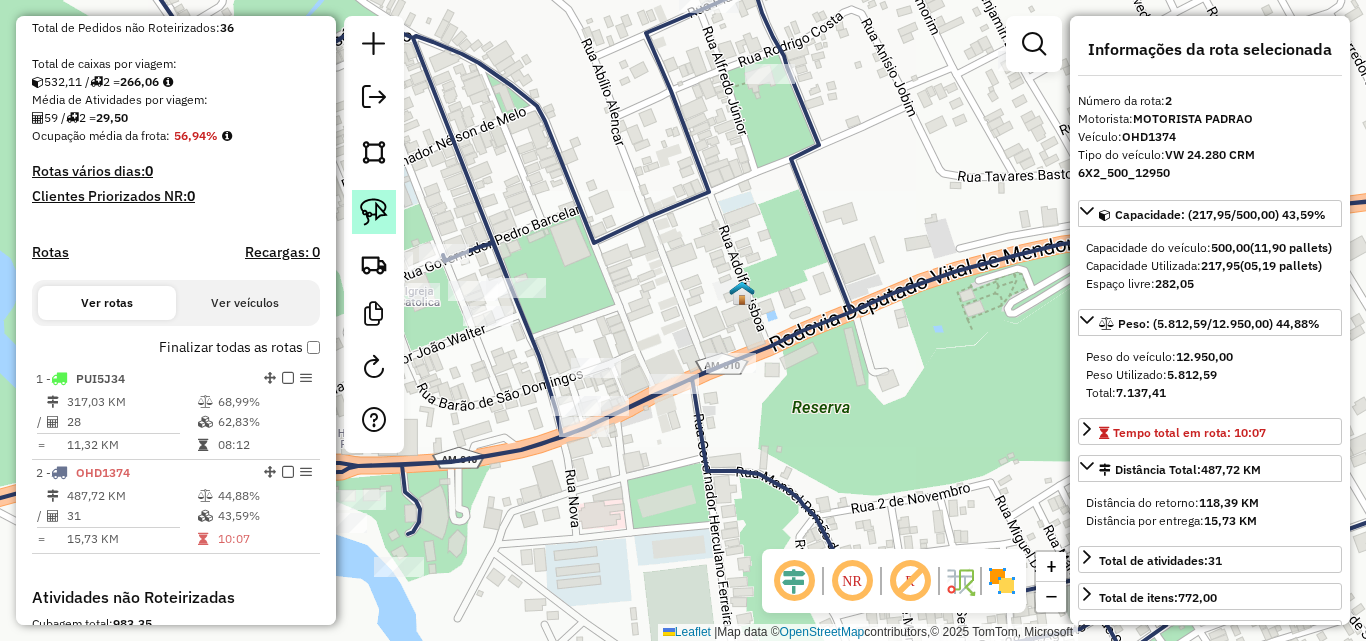 click 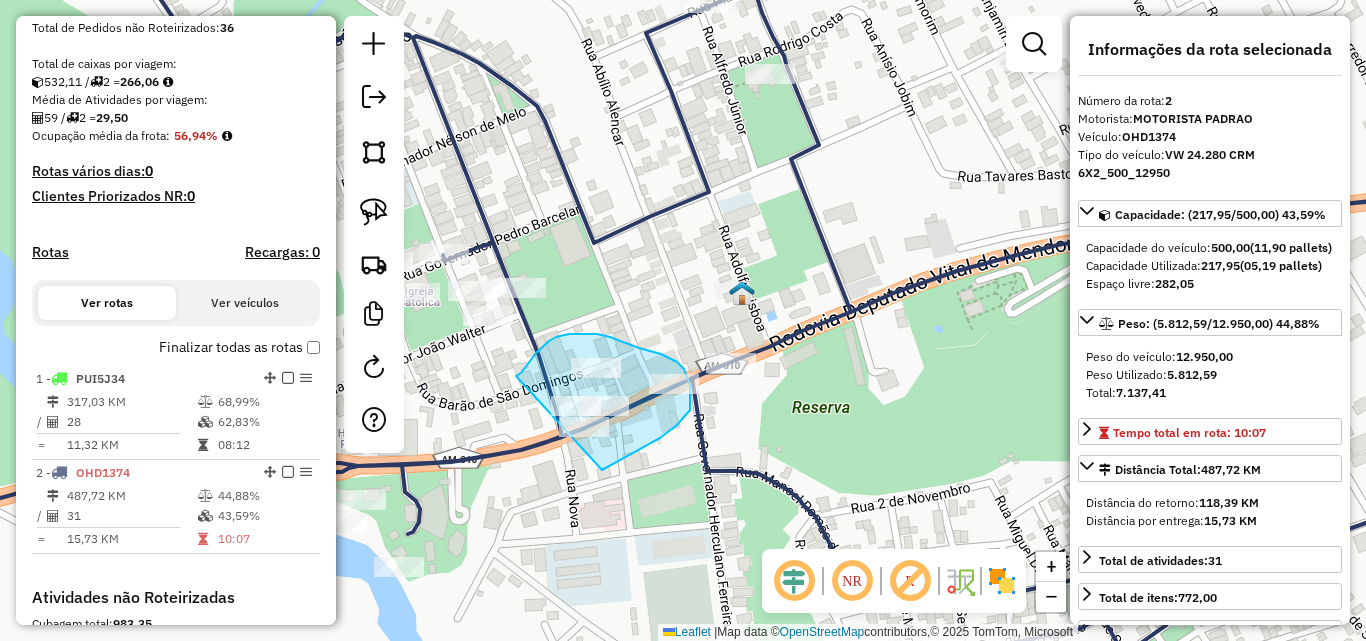 drag, startPoint x: 520, startPoint y: 374, endPoint x: 564, endPoint y: 483, distance: 117.54574 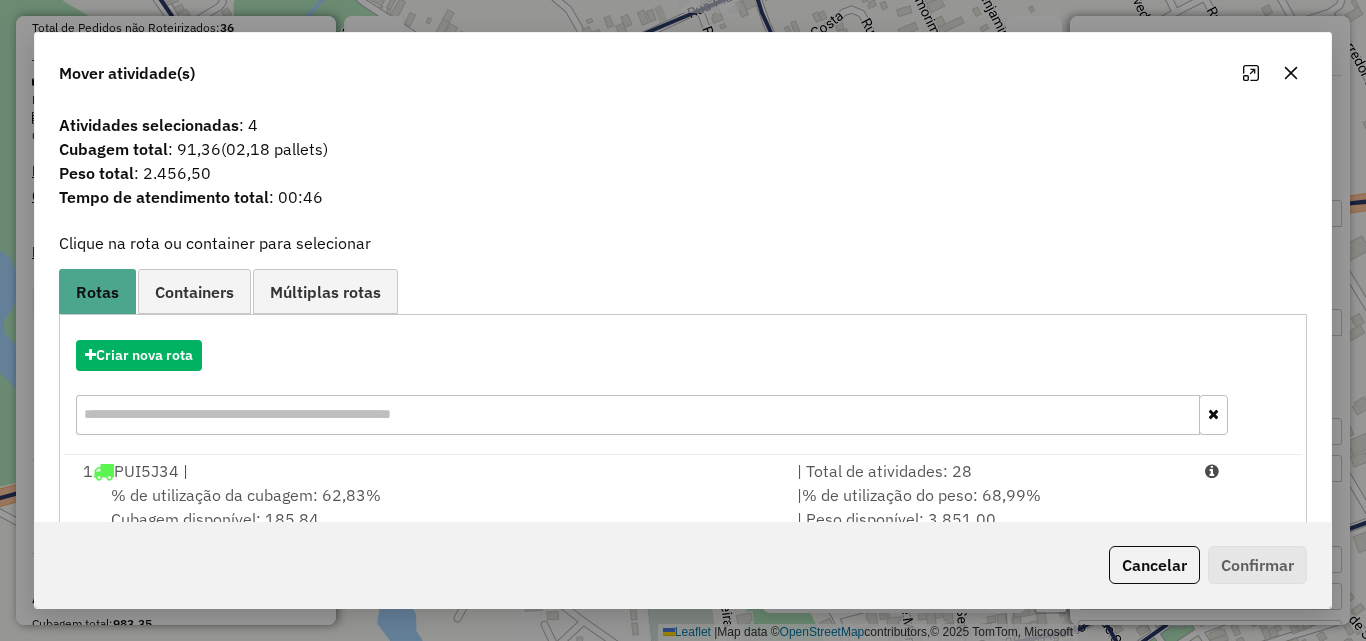 scroll, scrollTop: 129, scrollLeft: 0, axis: vertical 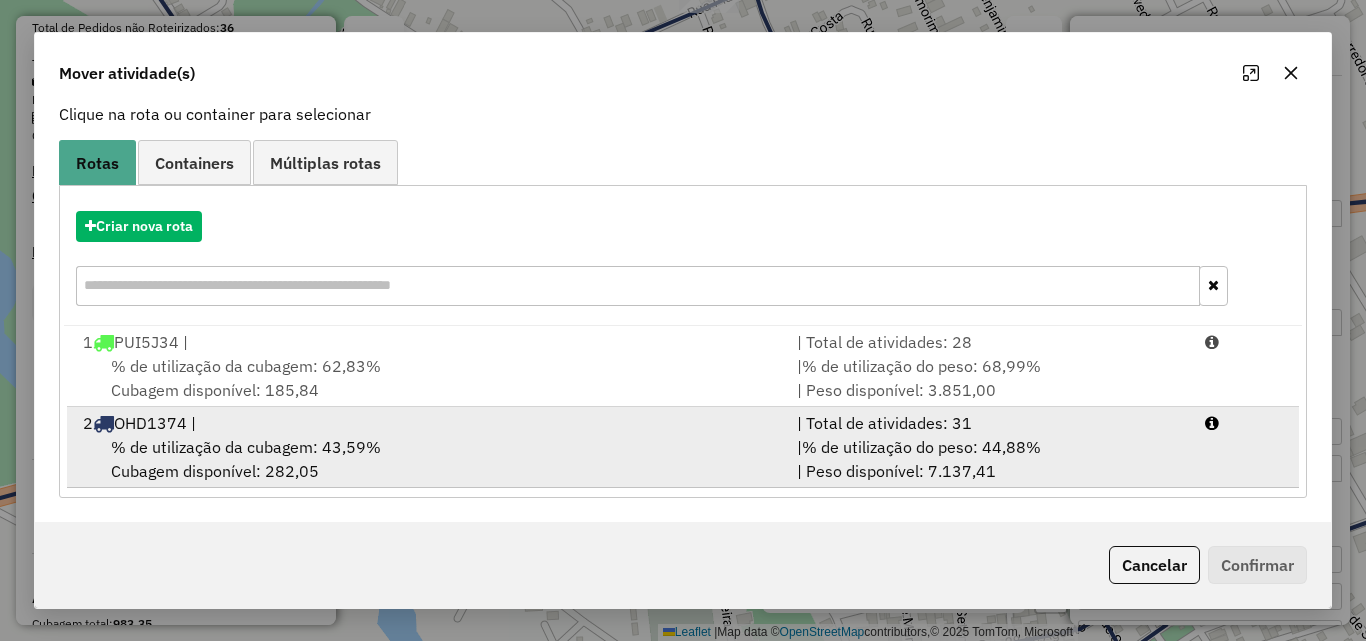 click on "% de utilização da cubagem: 43,59%  Cubagem disponível: 282,05" at bounding box center [428, 459] 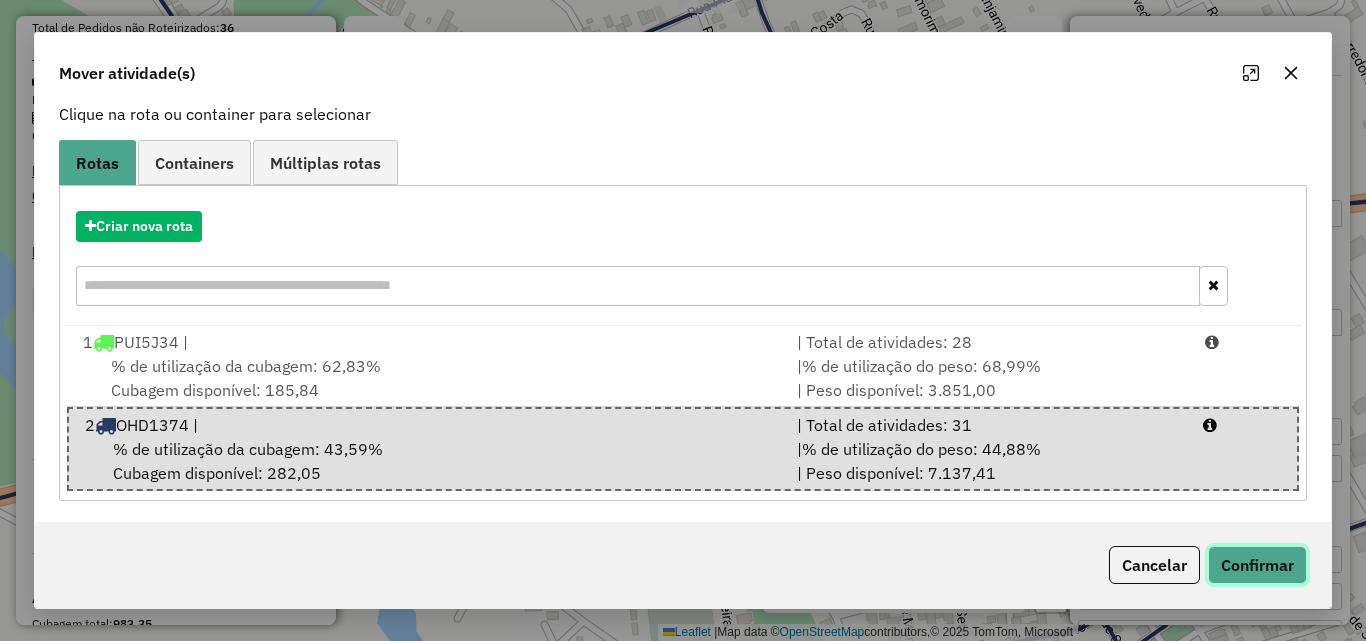 click on "Confirmar" 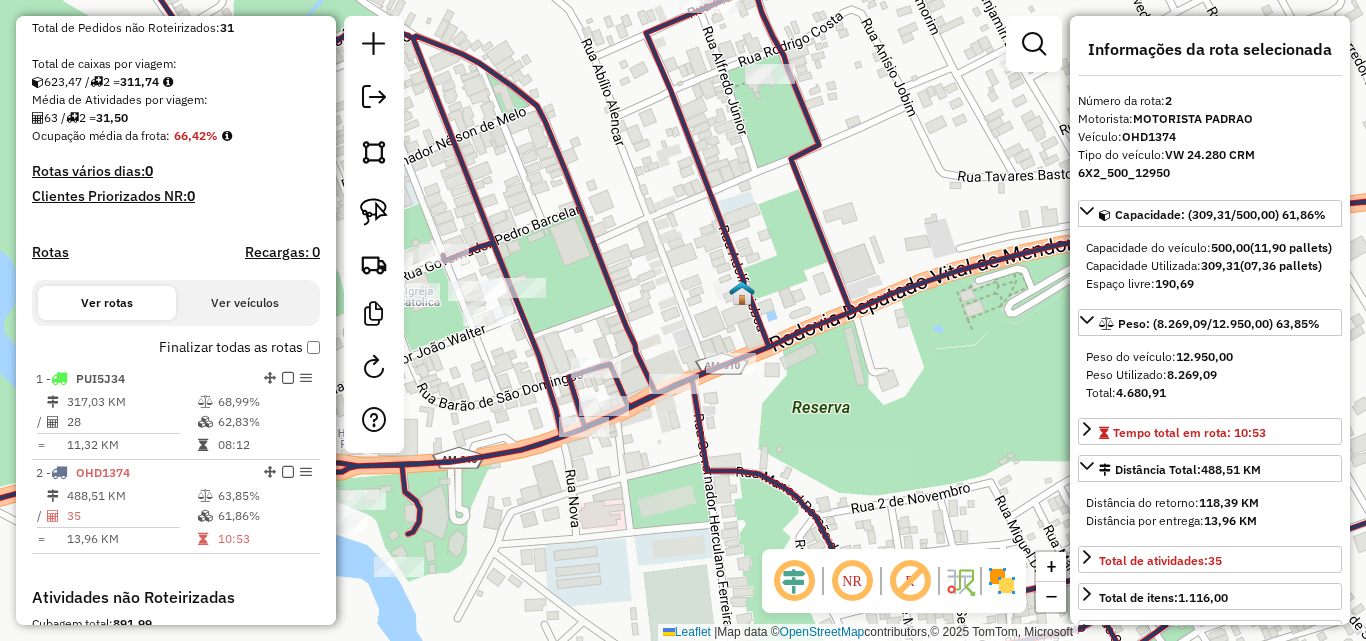 scroll, scrollTop: 0, scrollLeft: 0, axis: both 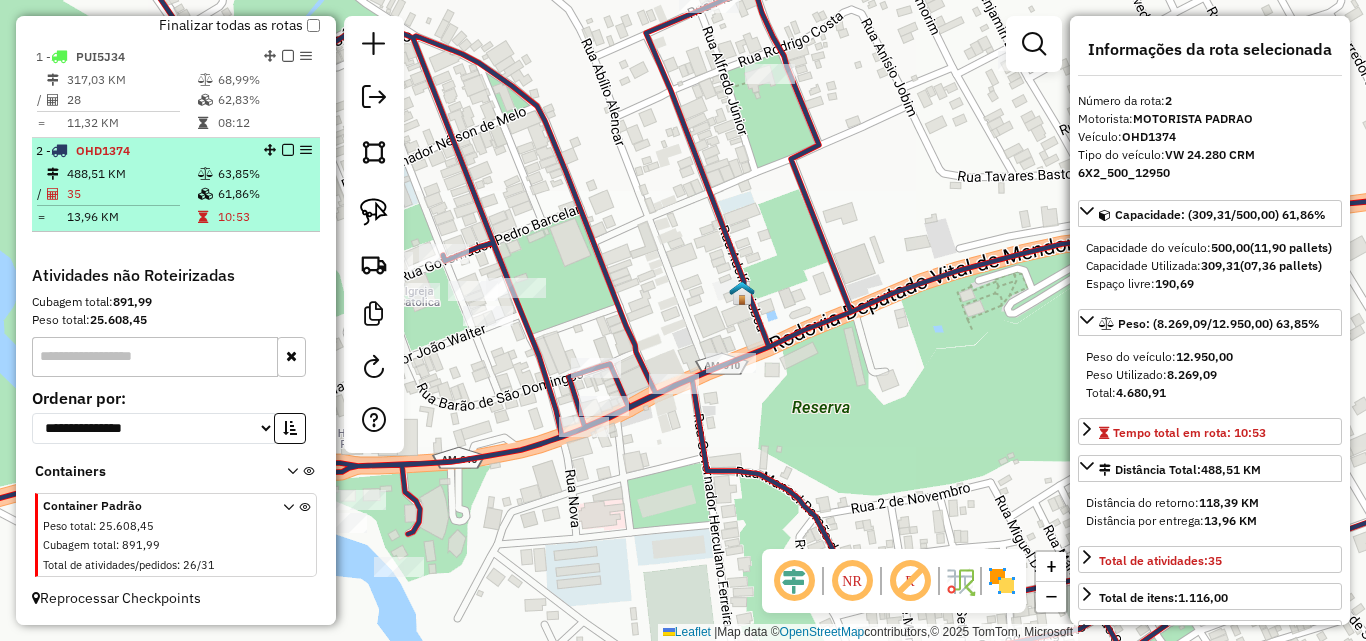 click on "35" at bounding box center (131, 194) 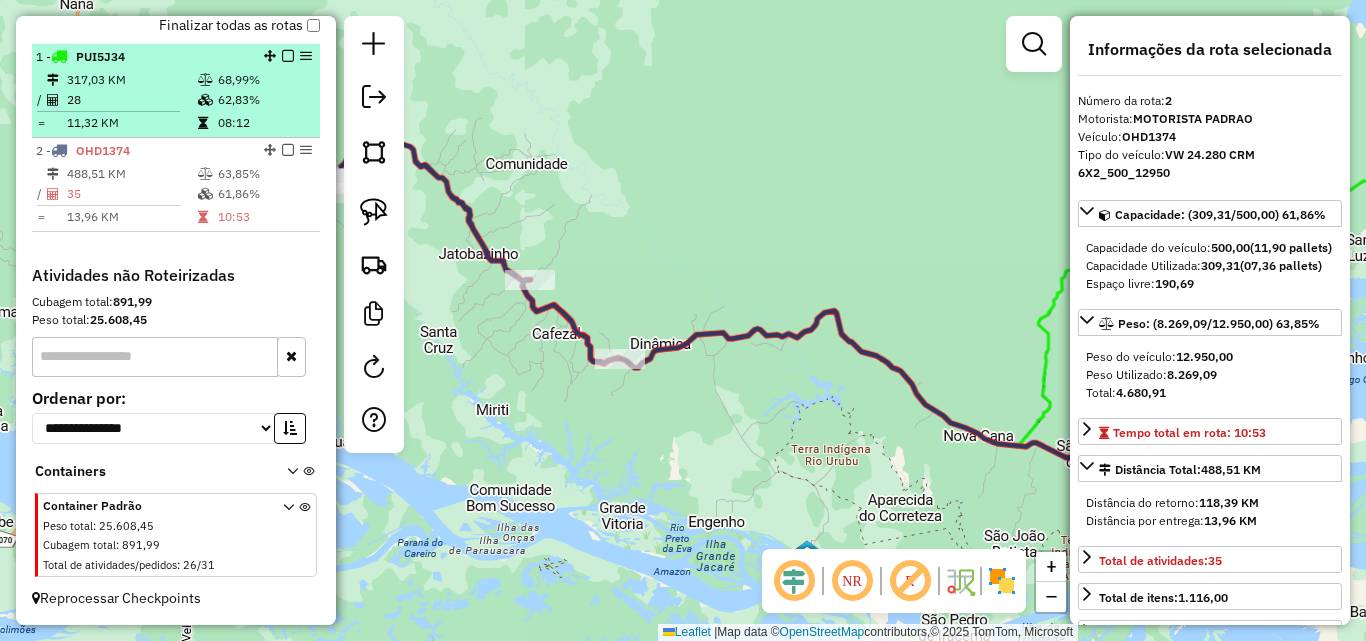 click on "PUI5J34" at bounding box center [100, 56] 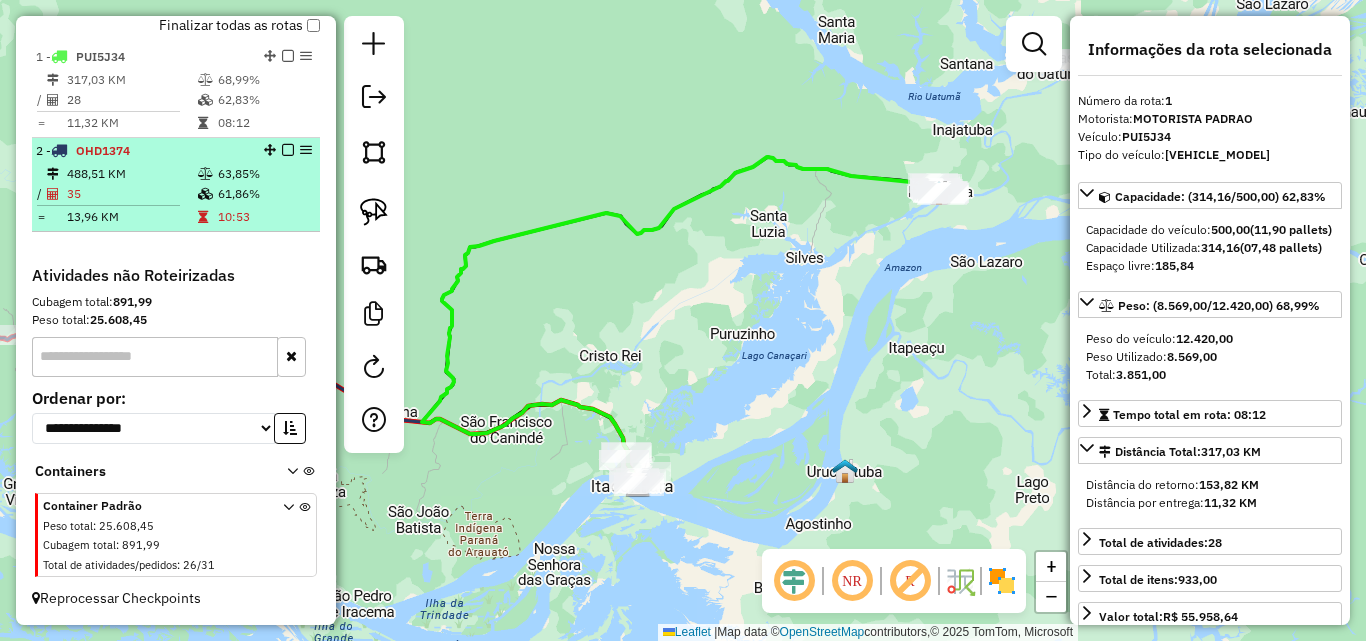 click on "35" at bounding box center (131, 194) 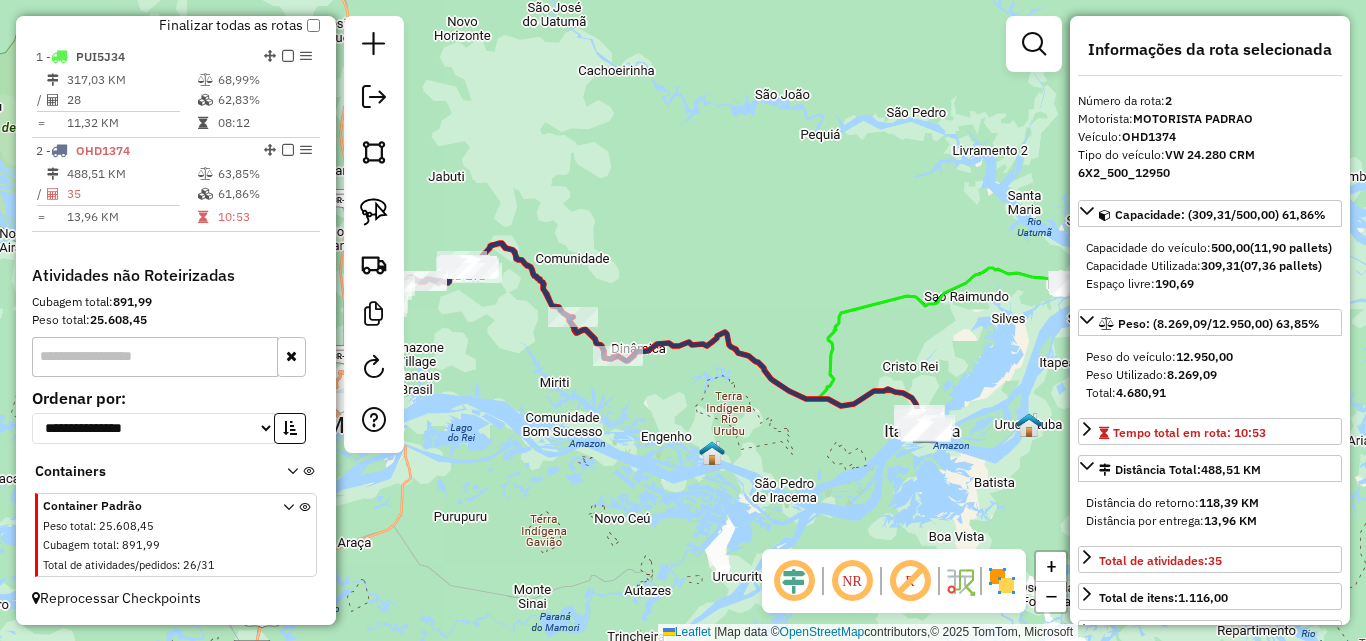 drag, startPoint x: 549, startPoint y: 350, endPoint x: 781, endPoint y: 334, distance: 232.55107 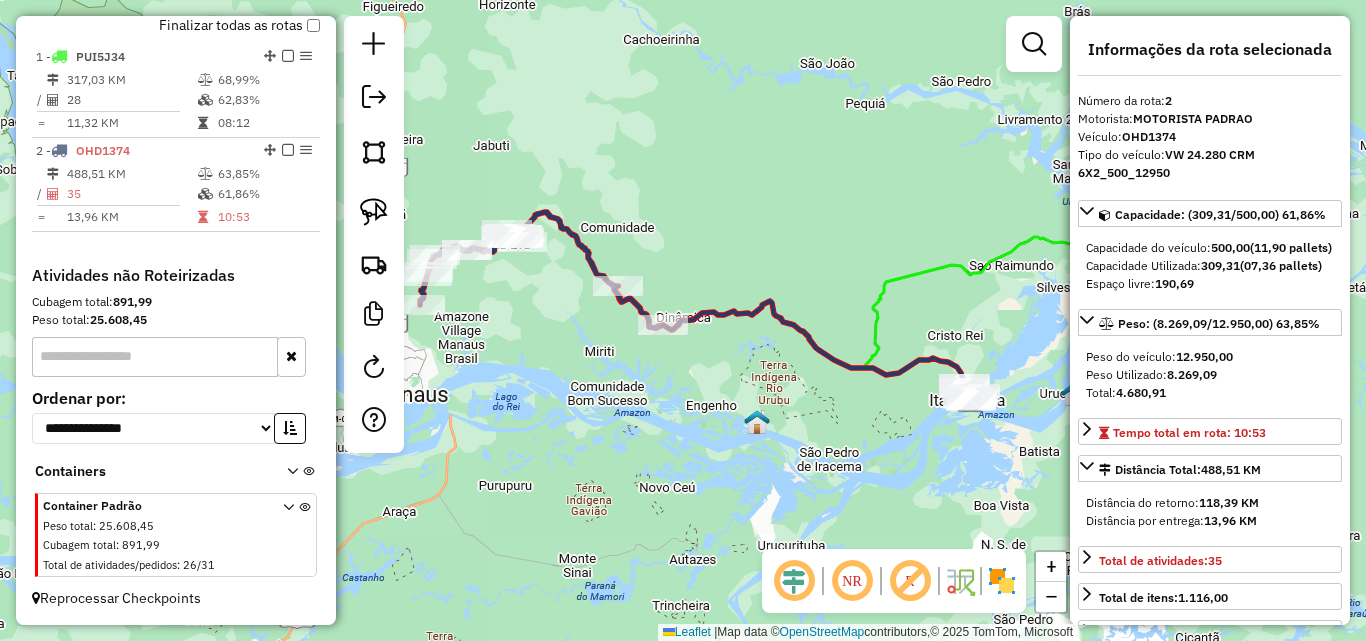 drag, startPoint x: 864, startPoint y: 416, endPoint x: 673, endPoint y: 369, distance: 196.69774 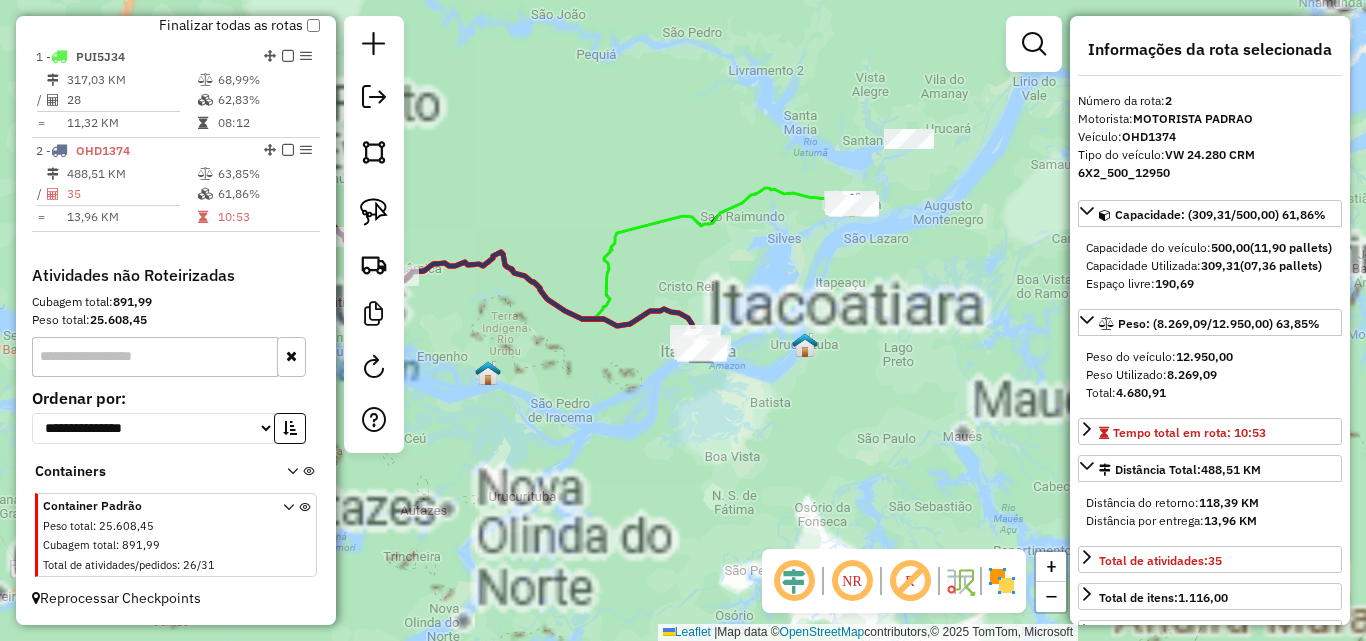 click on "Janela de atendimento Grade de atendimento Capacidade Transportadoras Veículos Cliente Pedidos  Rotas Selecione os dias de semana para filtrar as janelas de atendimento  Seg   Ter   Qua   Qui   Sex   Sáb   Dom  Informe o período da janela de atendimento: De: Até:  Filtrar exatamente a janela do cliente  Considerar janela de atendimento padrão  Selecione os dias de semana para filtrar as grades de atendimento  Seg   Ter   Qua   Qui   Sex   Sáb   Dom   Considerar clientes sem dia de atendimento cadastrado  Clientes fora do dia de atendimento selecionado Filtrar as atividades entre os valores definidos abaixo:  Peso mínimo:   Peso máximo:   Cubagem mínima:   Cubagem máxima:   De:   Até:  Filtrar as atividades entre o tempo de atendimento definido abaixo:  De:   Até:   Considerar capacidade total dos clientes não roteirizados Transportadora: Selecione um ou mais itens Tipo de veículo: Selecione um ou mais itens Veículo: Selecione um ou mais itens Motorista: Selecione um ou mais itens Nome: Rótulo:" 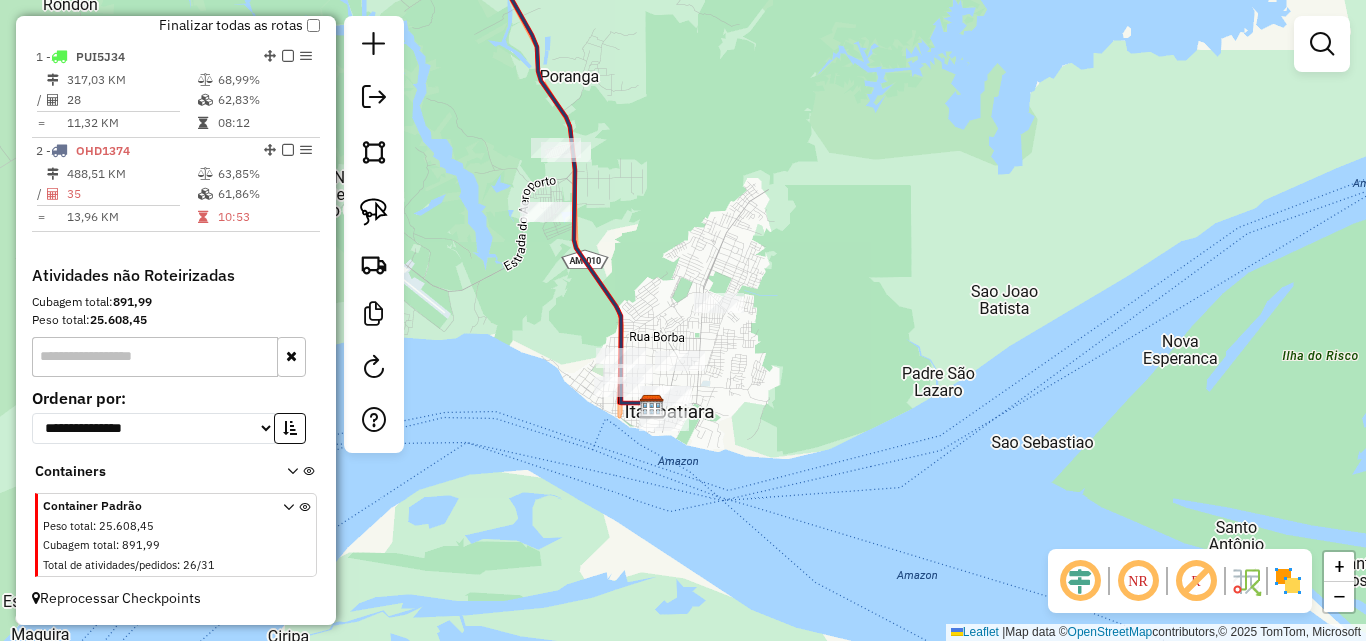 drag, startPoint x: 800, startPoint y: 357, endPoint x: 889, endPoint y: 399, distance: 98.4124 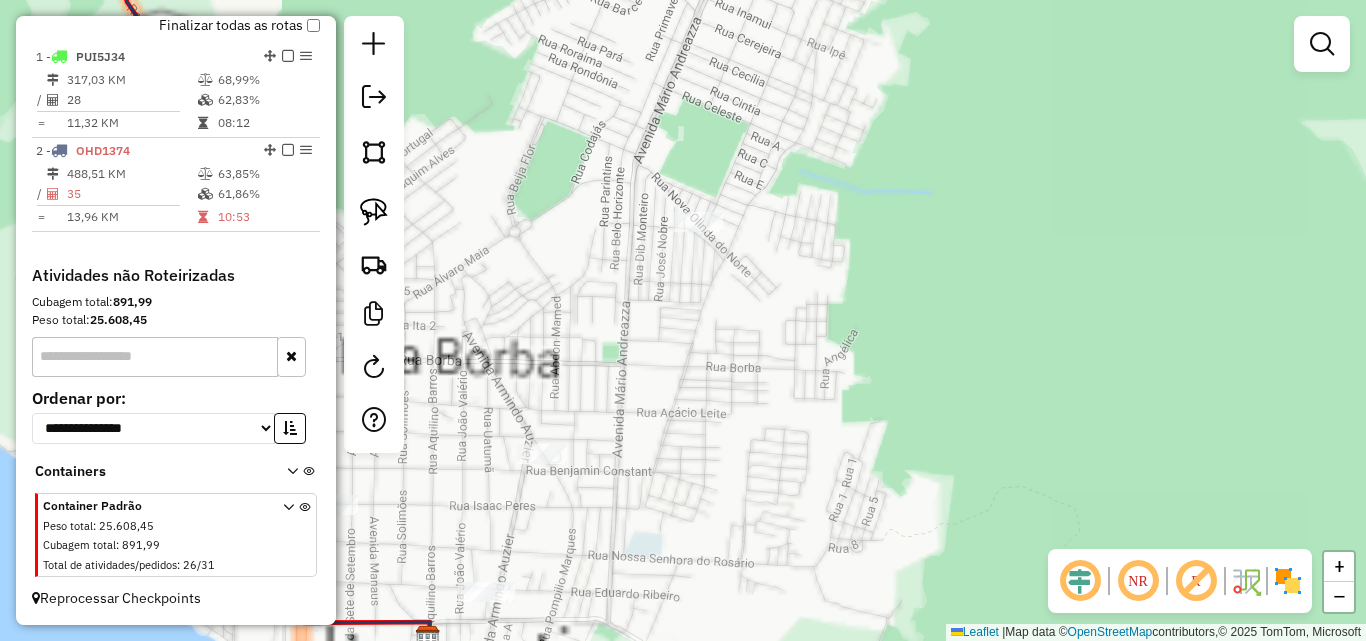 drag, startPoint x: 792, startPoint y: 375, endPoint x: 807, endPoint y: 391, distance: 21.931713 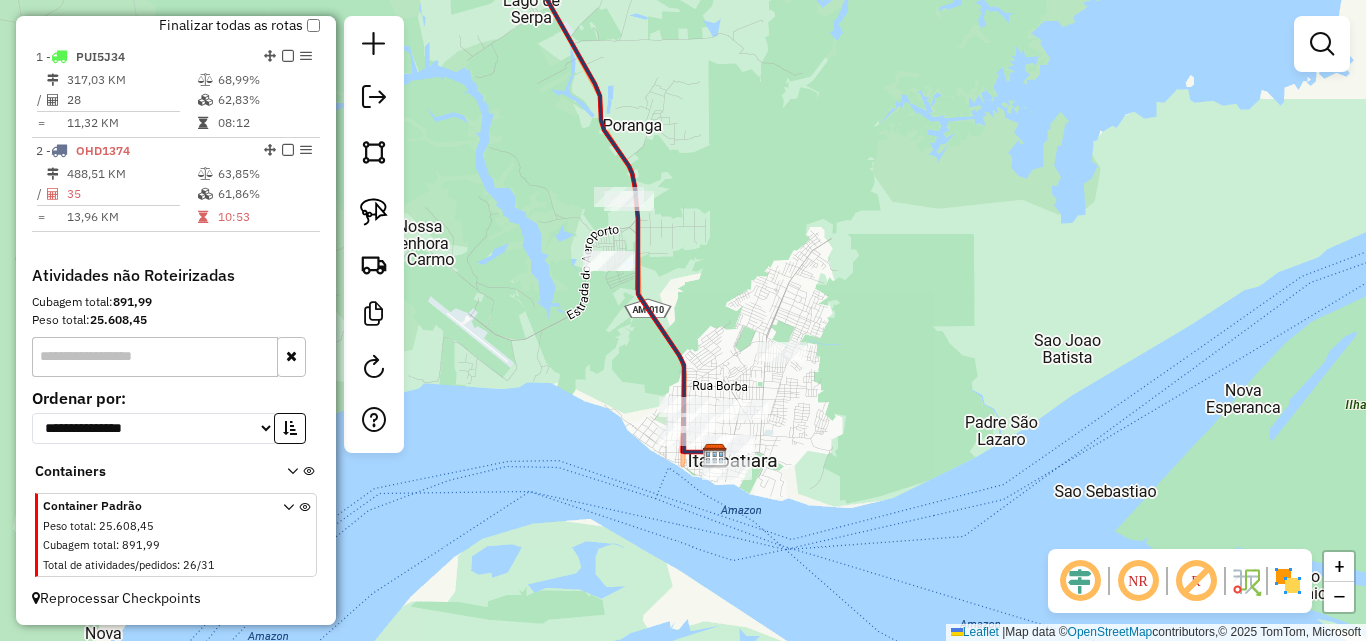 drag, startPoint x: 719, startPoint y: 310, endPoint x: 812, endPoint y: 370, distance: 110.6752 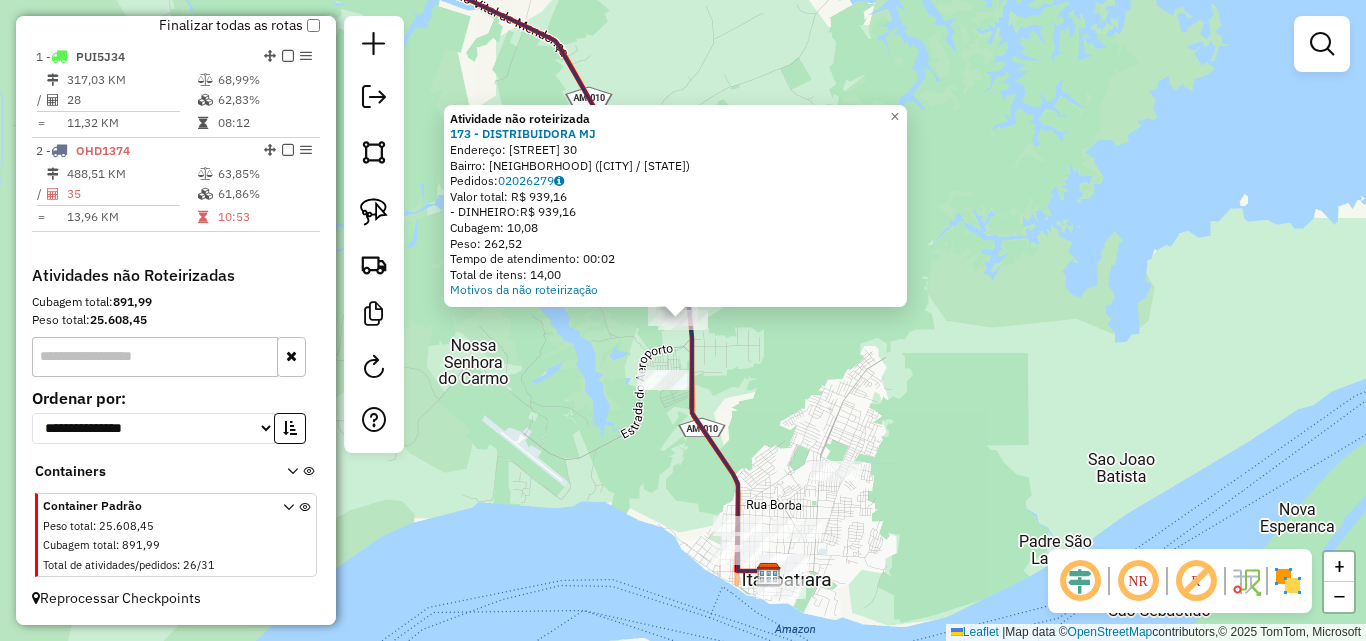 click on "Atividade não roteirizada 173 - [NAME] [LASTNAME]  Endereço:  [STREET] [NUMBER]   Bairro: [NAME] [NAME] ([NAME] [STATE])   Pedidos:  02026279   Valor total: R$ [PRICE]   - DINHEIRO:  R$ [PRICE]   Cubagem: [NUMBER]   Peso: [NUMBER]   Tempo de atendimento: [TIME]   Total de itens: [NUMBER]  Motivos da não roteirização × Janela de atendimento Grade de atendimento Capacidade Transportadoras Veículos Cliente Pedidos  Rotas Selecione os dias de semana para filtrar as janelas de atendimento  Seg   Ter   Qua   Qui   Sex   Sáb   Dom  Informe o período da janela de atendimento: De: [TIME] Até: [TIME]  Filtrar exatamente a janela do cliente  Considerar janela de atendimento padrão  Selecione os dias de semana para filtrar as grades de atendimento  Seg   Ter   Qua   Qui   Sex   Sáb   Dom   Considerar clientes sem dia de atendimento cadastrado  Clientes fora do dia de atendimento selecionado Filtrar as atividades entre os valores definidos abaixo:  Peso mínimo:   Peso máximo:   Cubagem mínima:   Cubagem máxima:   De: [TIME]   Até: [TIME]  De: [TIME]   +" 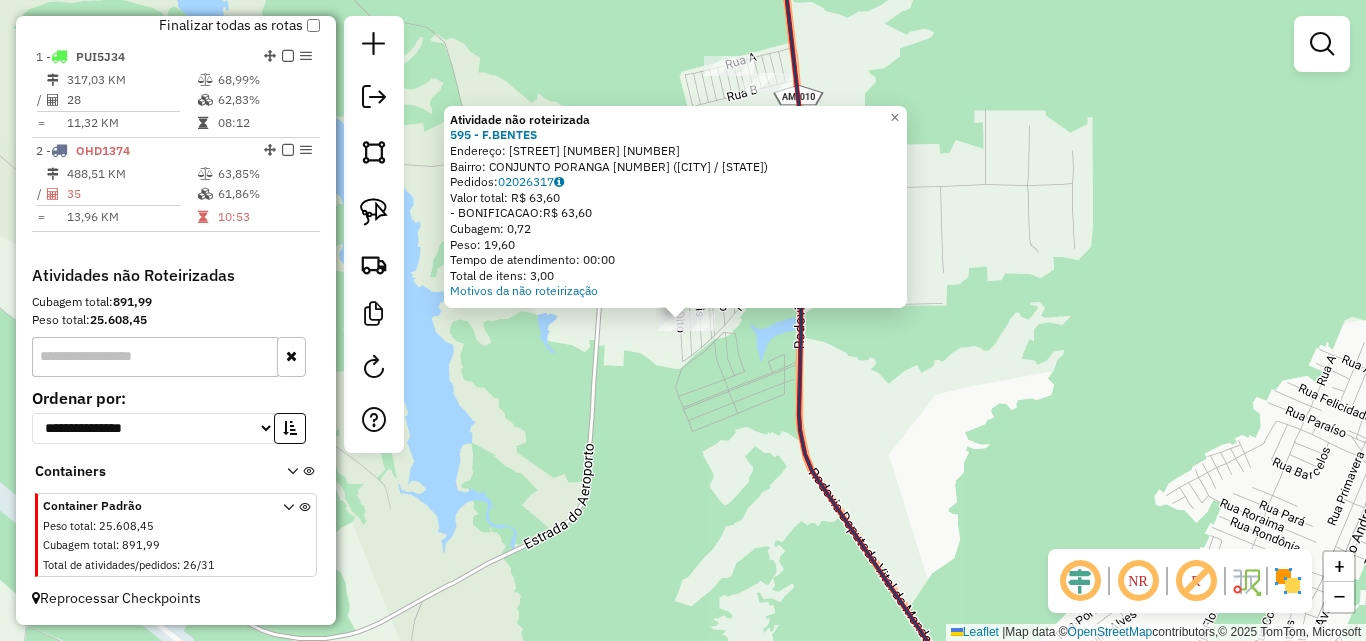 click on "Atividade não roteirizada [NUMBER] - [NAME]  Endereço:  [STREET] [NUMBER], [NAME] [NUMBER]   Bairro: [NAME] ([CITY] / [STATE])   Pedidos:  [NUMBER]   Valor total: [CURRENCY] [NUMBER]   - [PAYMENT_METHOD]:  [CURRENCY] [NUMBER]   Cubagem: [NUMBER]   Peso: [NUMBER]   Tempo de atendimento: [TIME]   Total de itens: [NUMBER]  Motivos da não roteirização × Janela de atendimento Grade de atendimento Capacidade Transportadoras Veículos Cliente Pedidos  Rotas Selecione os dias de semana para filtrar as janelas de atendimento  Seg   Ter   Qua   Qui   Sex   Sáb   Dom  Informe o período da janela de atendimento: De: [DATE] Até: [DATE]  Filtrar exatamente a janela do cliente  Considerar janela de atendimento padrão  Selecione os dias de semana para filtrar as grades de atendimento  Seg   Ter   Qua   Qui   Sex   Sáb   Dom   Considerar clientes sem dia de atendimento cadastrado  Clientes fora do dia de atendimento selecionado Filtrar as atividades entre os valores definidos abaixo:  Peso mínimo:   Peso máximo:   Cubagem mínima:   Cubagem máxima:   De: [NUMBER]   Até: [NUMBER]   De: [NUMBER] +" 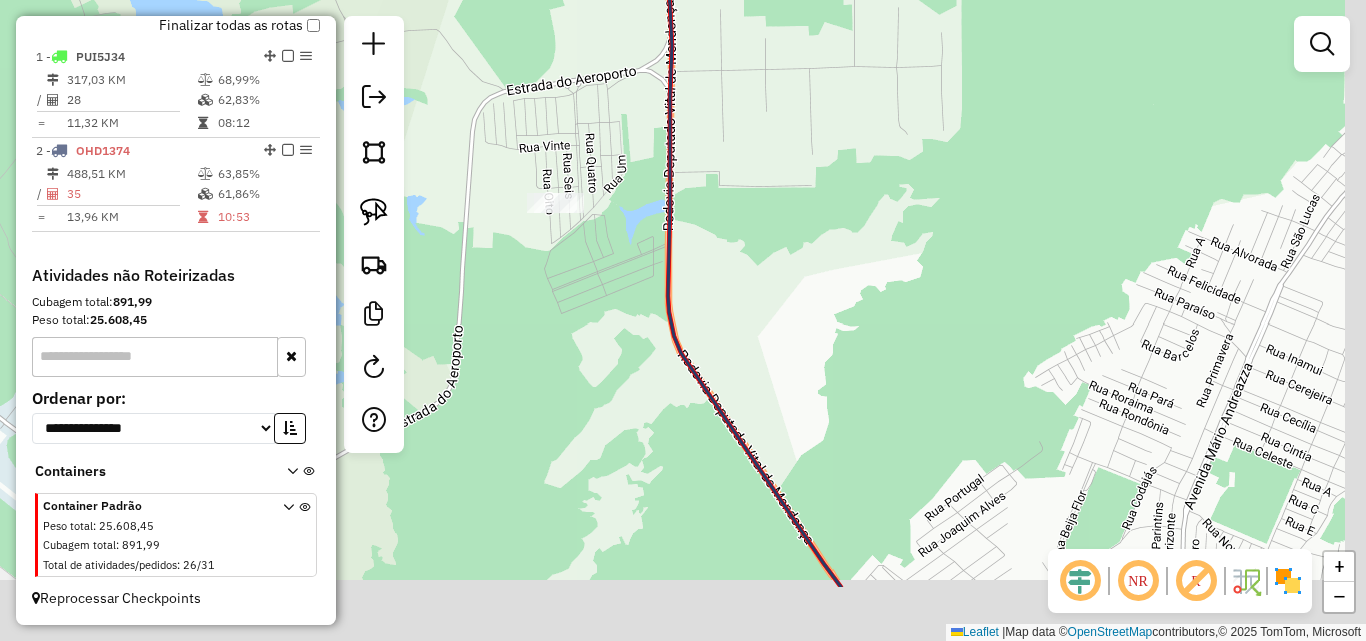 drag, startPoint x: 1007, startPoint y: 457, endPoint x: 755, endPoint y: 221, distance: 345.25354 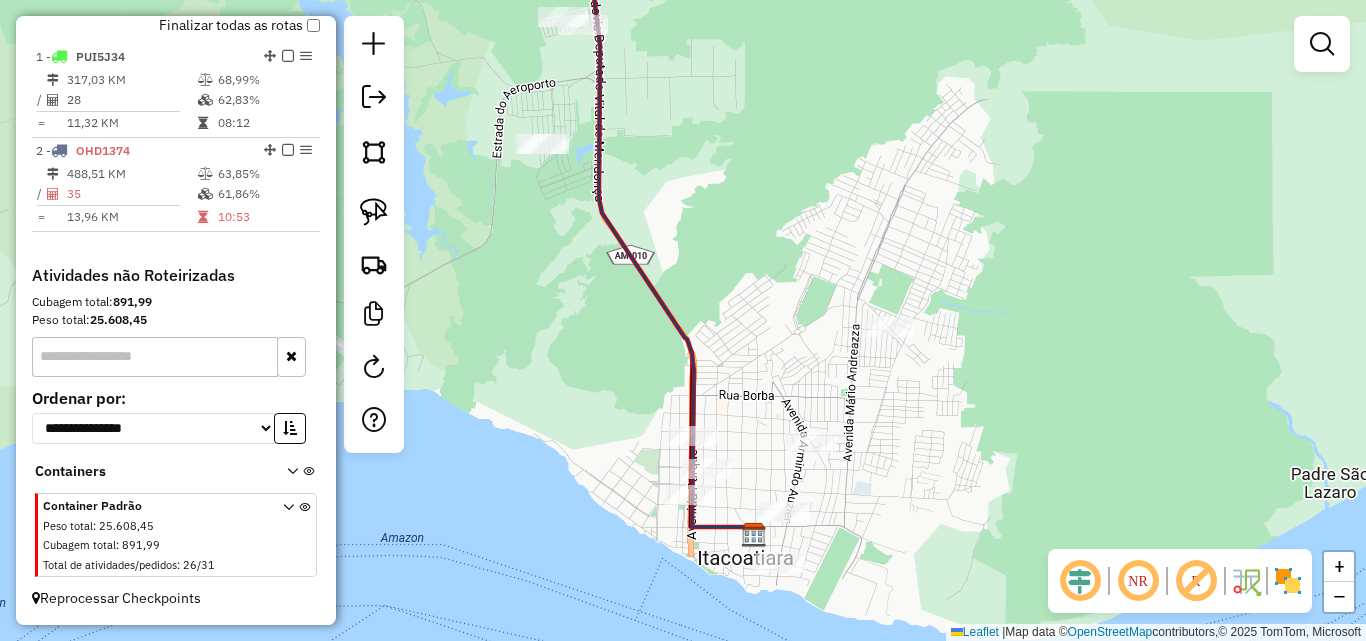 drag, startPoint x: 918, startPoint y: 383, endPoint x: 796, endPoint y: 293, distance: 151.60475 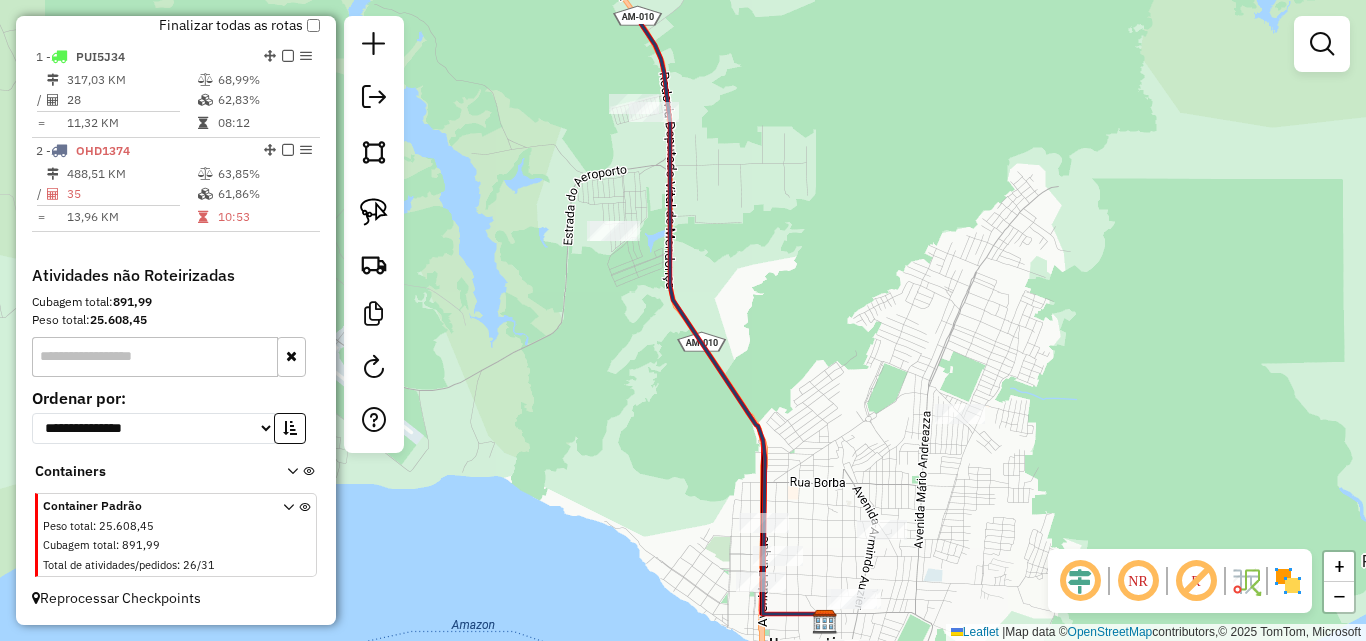 drag, startPoint x: 1039, startPoint y: 241, endPoint x: 1054, endPoint y: 258, distance: 22.671568 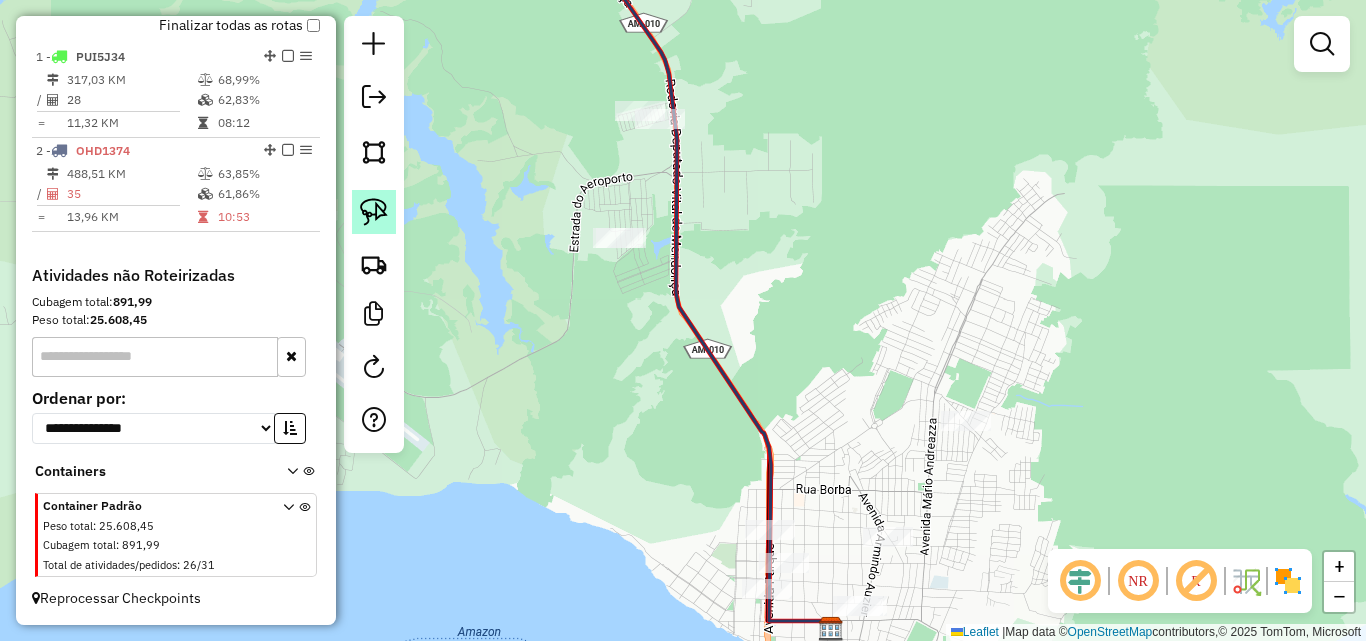 click 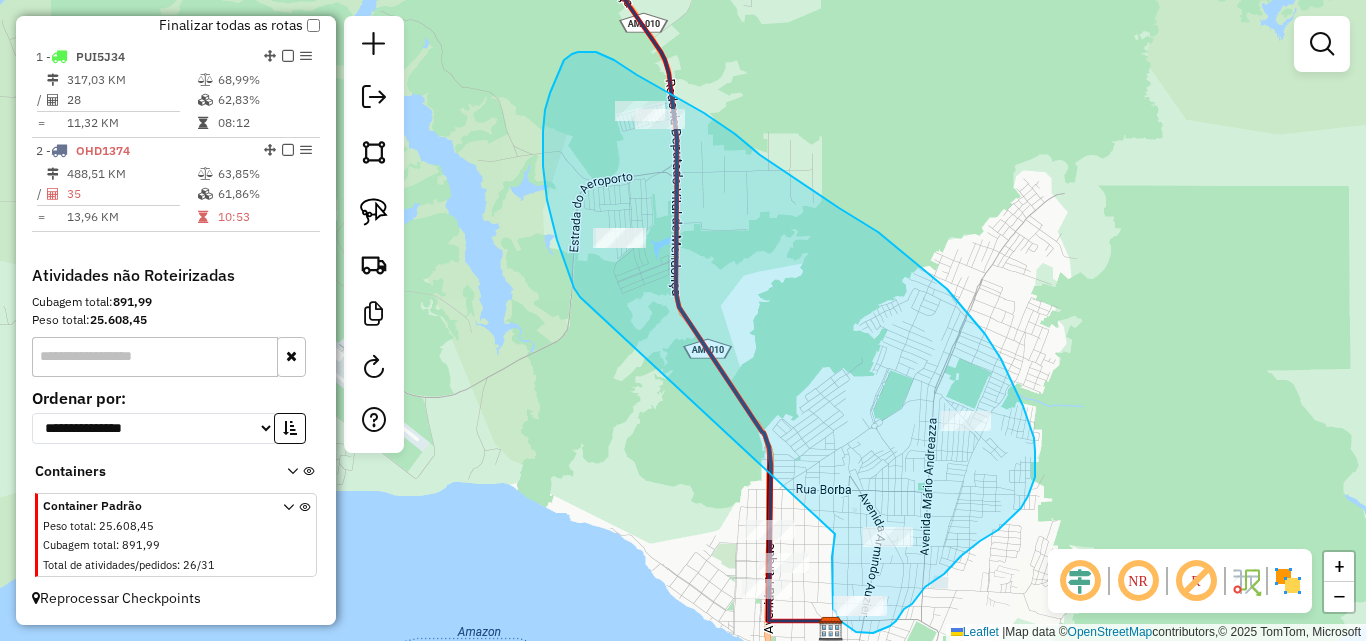 drag, startPoint x: 580, startPoint y: 297, endPoint x: 835, endPoint y: 533, distance: 347.44928 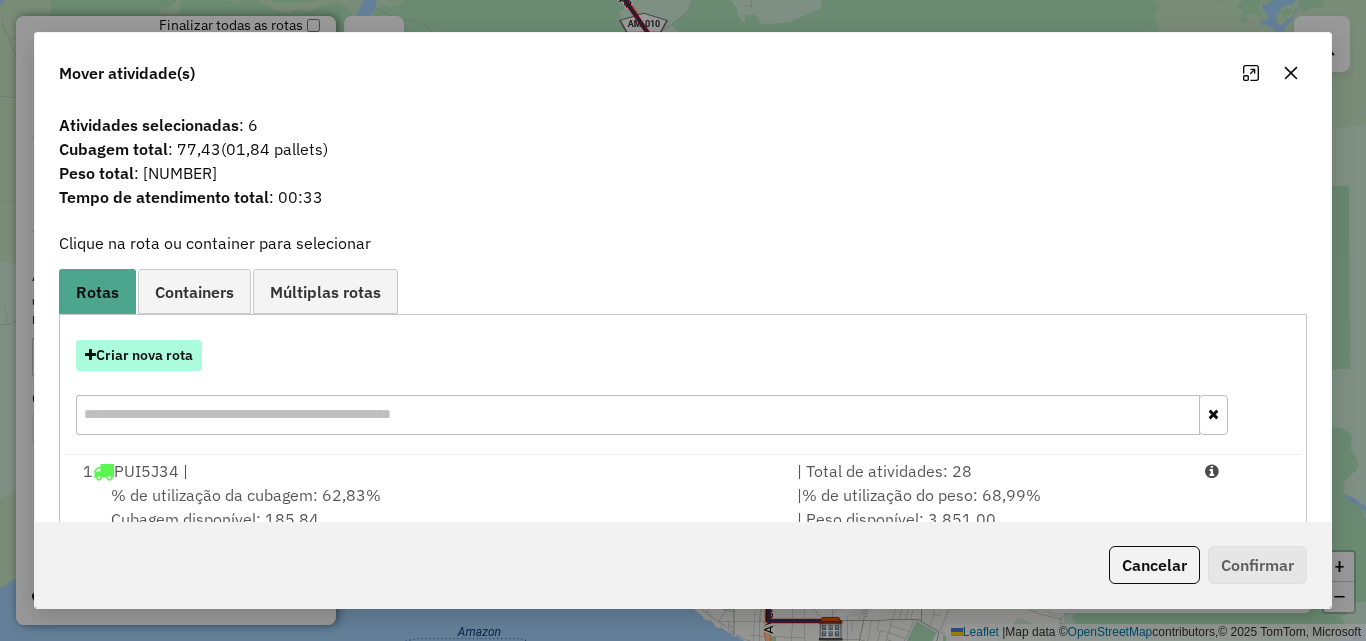 click on "Criar nova rota" at bounding box center (139, 355) 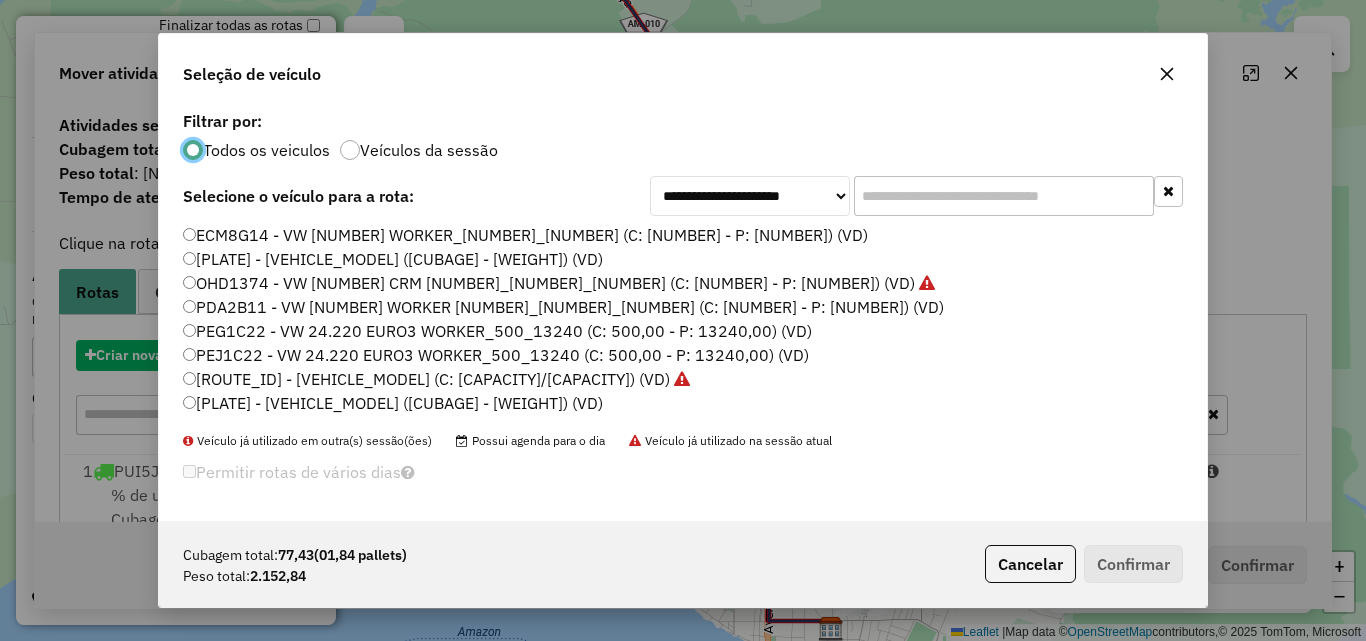scroll, scrollTop: 11, scrollLeft: 6, axis: both 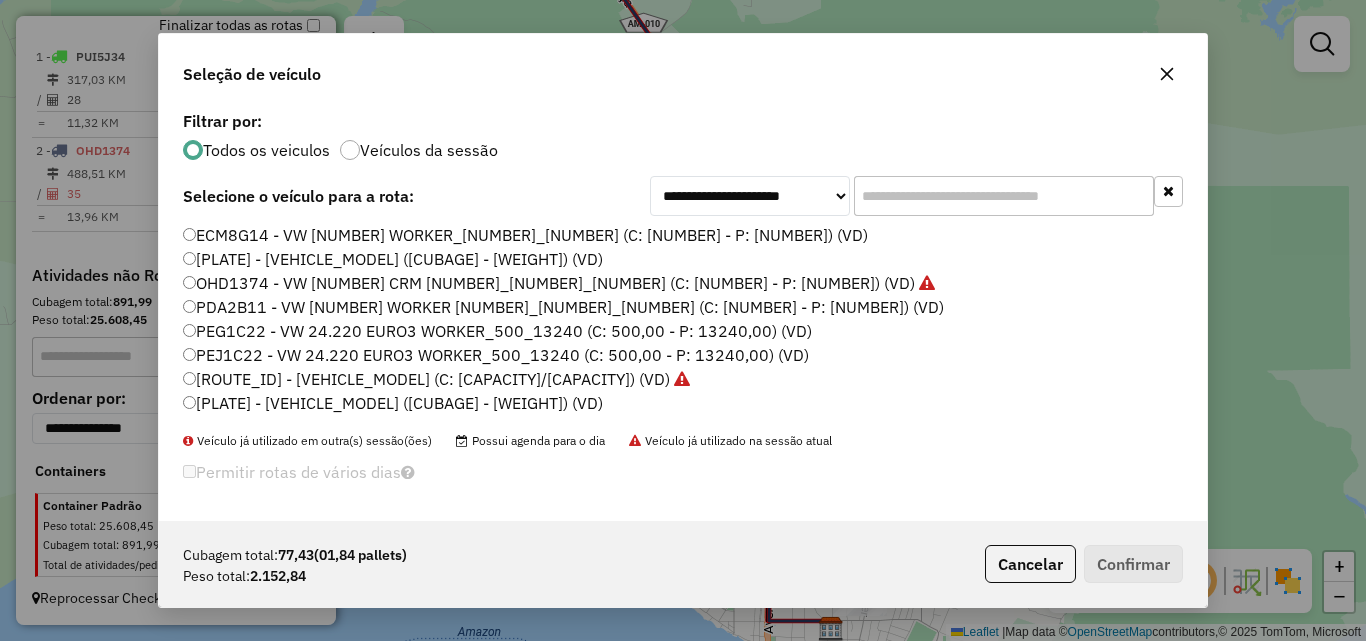 click on "PDA2B11 - VW [NUMBER] WORKER [NUMBER]_[NUMBER]_[NUMBER] (C: [NUMBER] - P: [NUMBER]) (VD)" 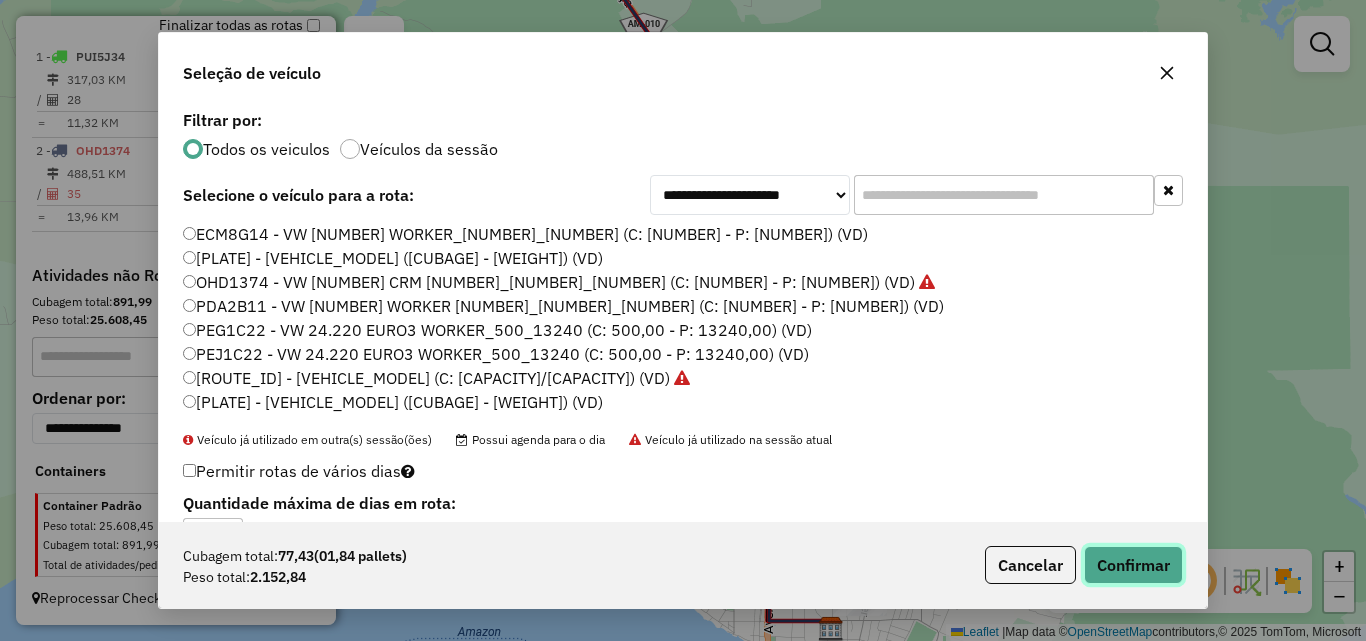 click on "Confirmar" 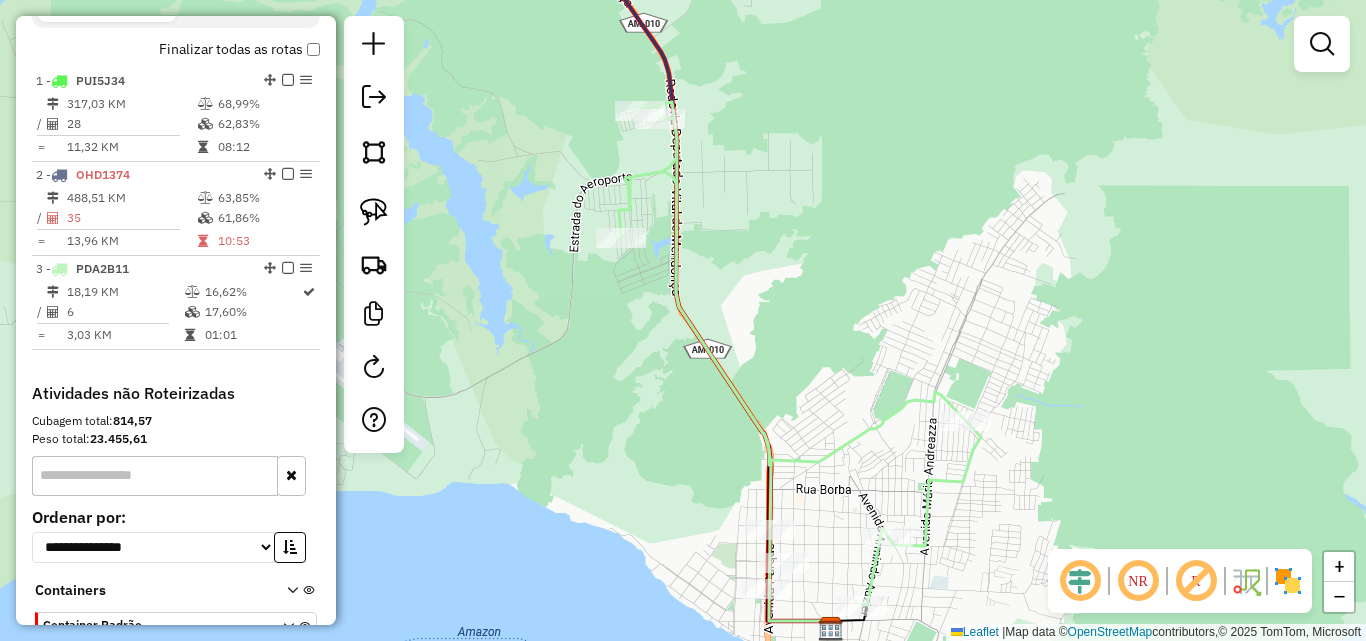 scroll, scrollTop: 746, scrollLeft: 0, axis: vertical 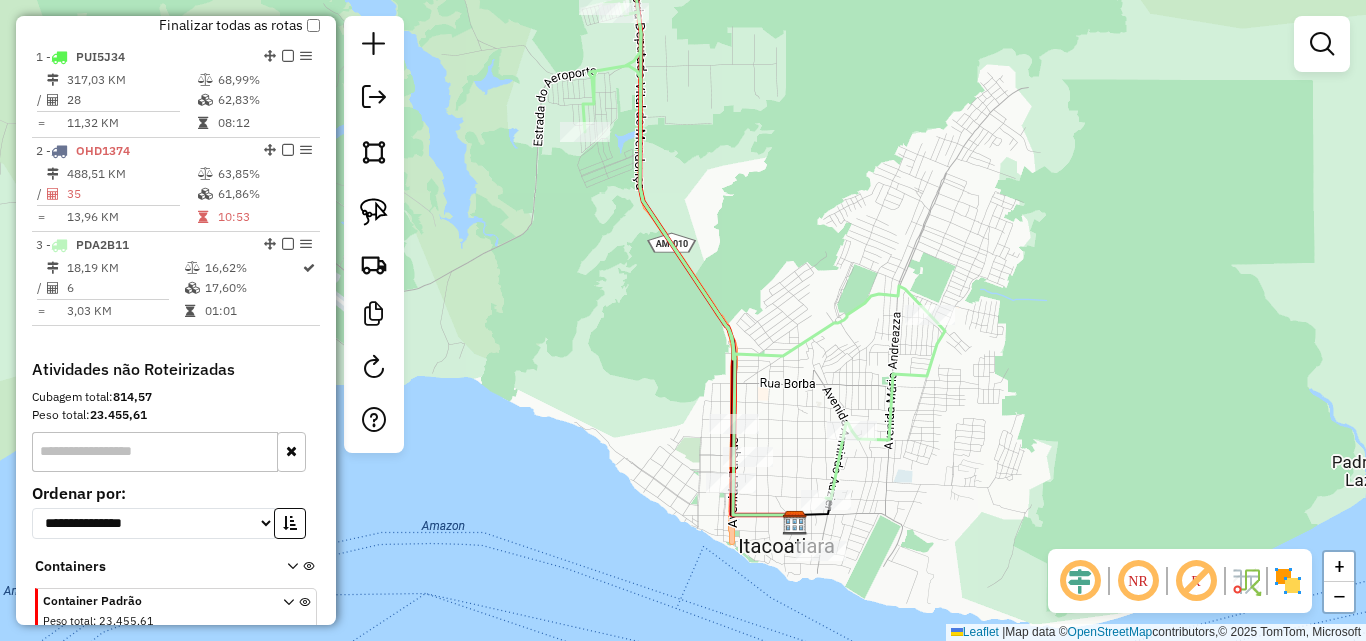 drag, startPoint x: 928, startPoint y: 534, endPoint x: 948, endPoint y: 333, distance: 201.99257 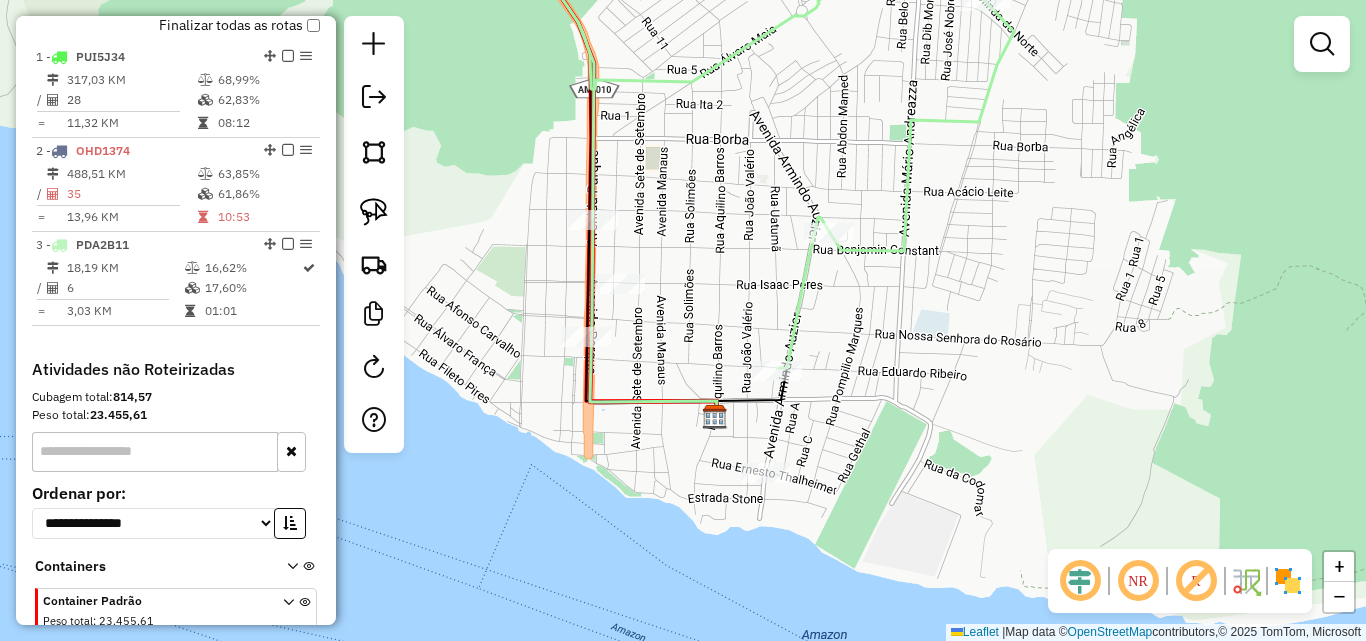 drag, startPoint x: 879, startPoint y: 568, endPoint x: 863, endPoint y: 479, distance: 90.426765 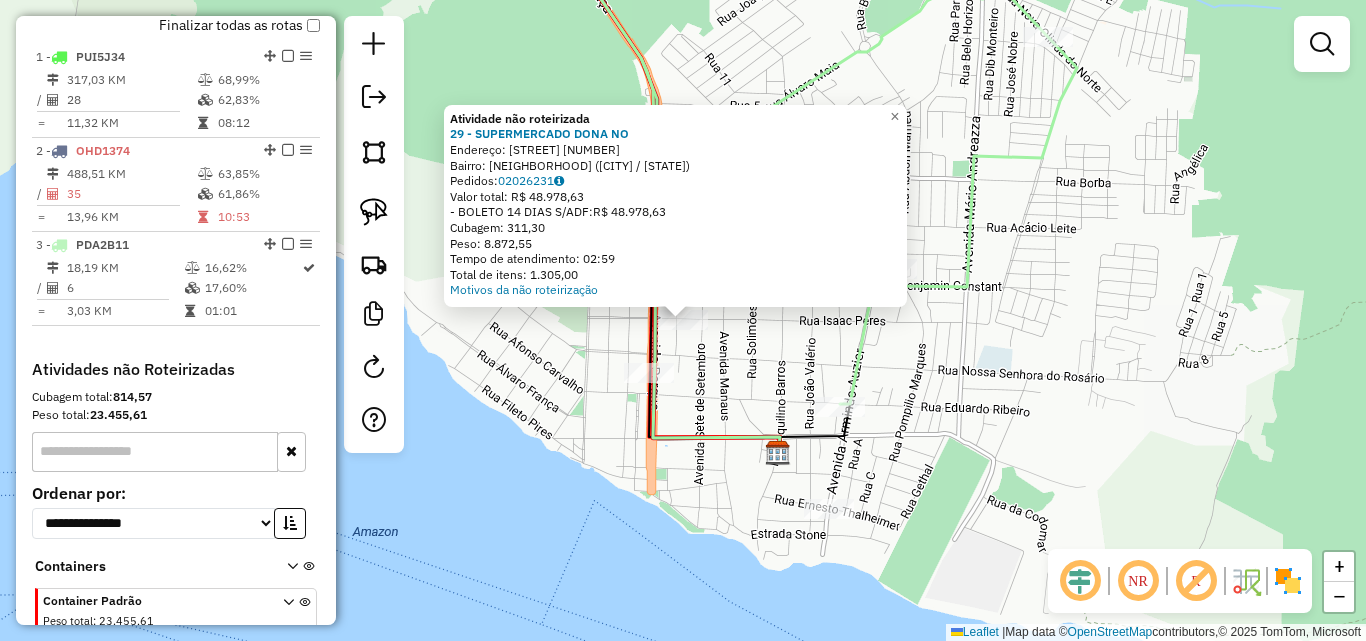 click on "Atividade não roteirizada 29 - SUPERMERCADO DONA NO  Endereço:  [STREET] [NUMBER]   Bairro: CENTRO ([CITY] / AM)   Pedidos:  [ORDER_ID]   Valor total: R$ 48.978,63   - BOLETO 14 DIAS S/ADF:  R$ 48.978,63   Cubagem: 311,30   Peso: 8.872,55   Tempo de atendimento: 02:59   Total de itens: 1.305,00  Motivos da não roteirização × Janela de atendimento Grade de atendimento Capacidade Transportadoras Veículos Cliente Pedidos  Rotas Selecione os dias de semana para filtrar as janelas de atendimento  Seg   Ter   Qua   Qui   Sex   Sáb   Dom  Informe o período da janela de atendimento: De: Até:  Filtrar exatamente a janela do cliente  Considerar janela de atendimento padrão  Selecione os dias de semana para filtrar as grades de atendimento  Seg   Ter   Qua   Qui   Sex   Sáb   Dom   Considerar clientes sem dia de atendimento cadastrado  Clientes fora do dia de atendimento selecionado Filtrar as atividades entre os valores definidos abaixo:  Peso mínimo:   Peso máximo:   Cubagem mínima:   De:   Até:  De:" 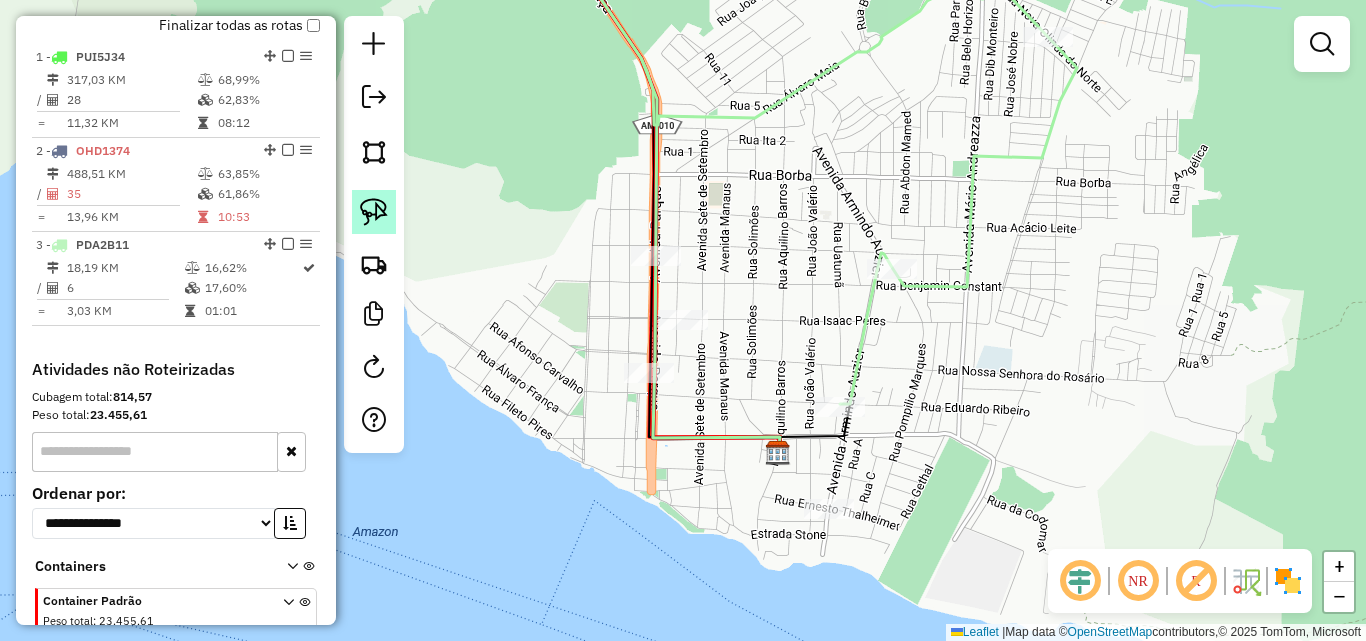 click 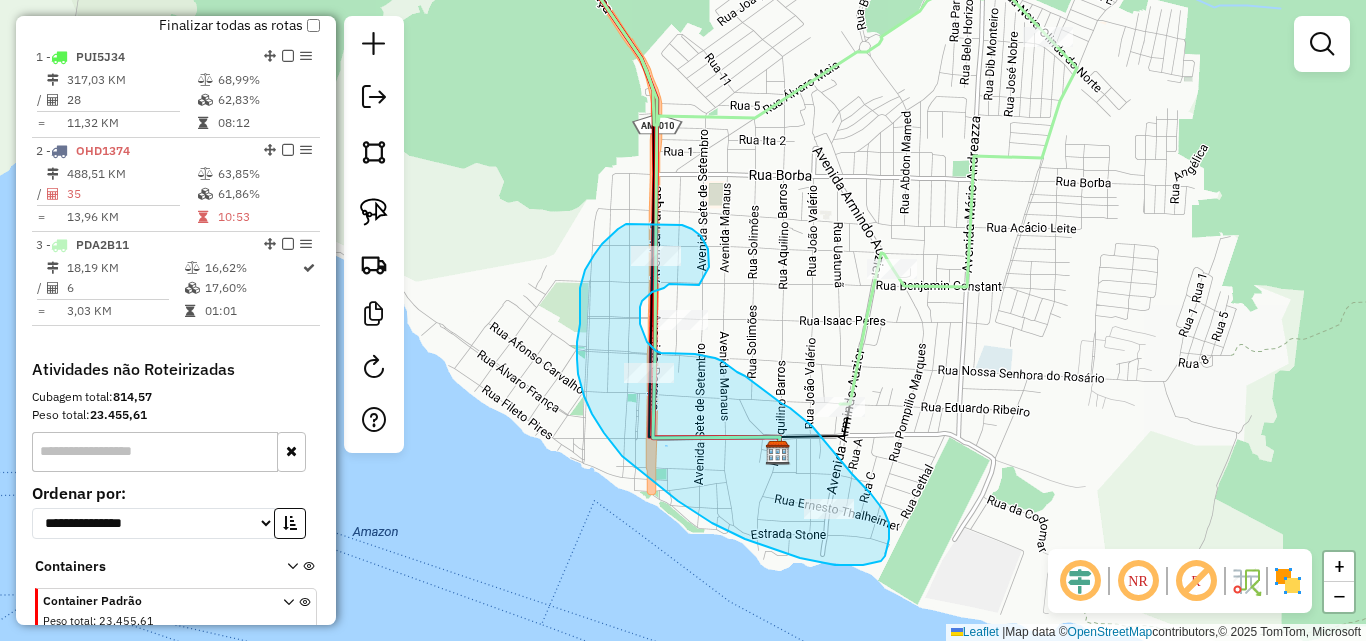 drag, startPoint x: 699, startPoint y: 285, endPoint x: 669, endPoint y: 284, distance: 30.016663 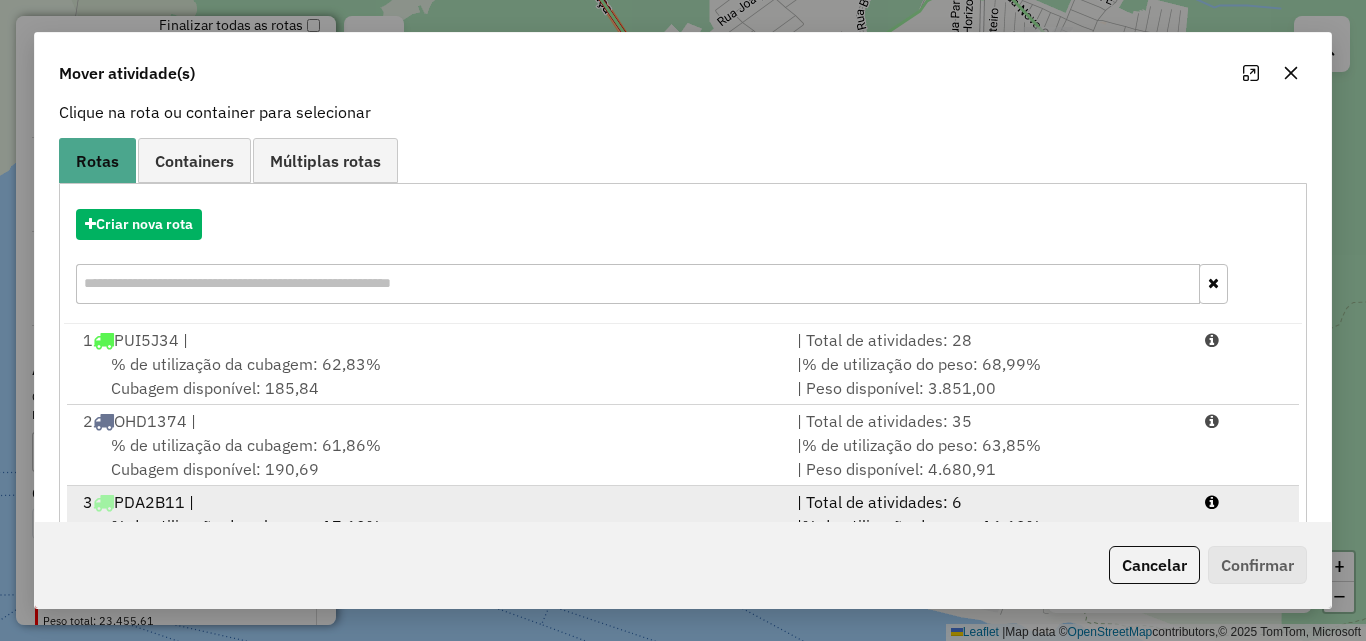 scroll, scrollTop: 210, scrollLeft: 0, axis: vertical 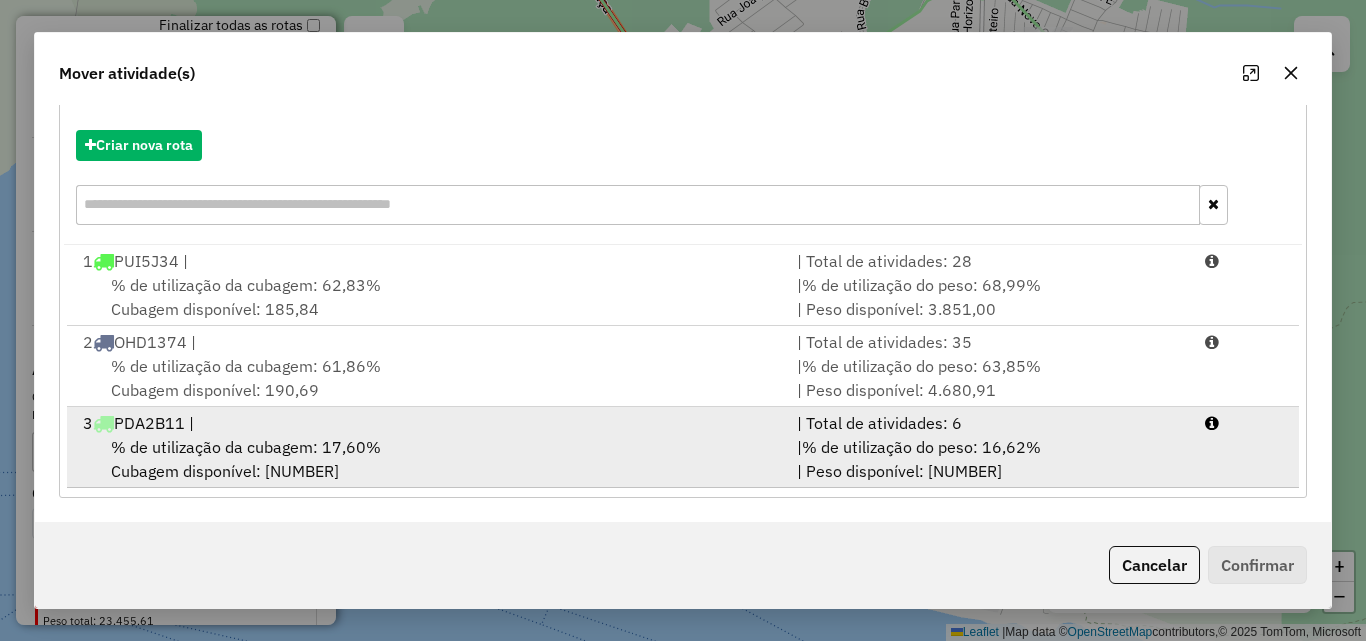 click on "% de utilização da cubagem: 17,60%" at bounding box center [246, 447] 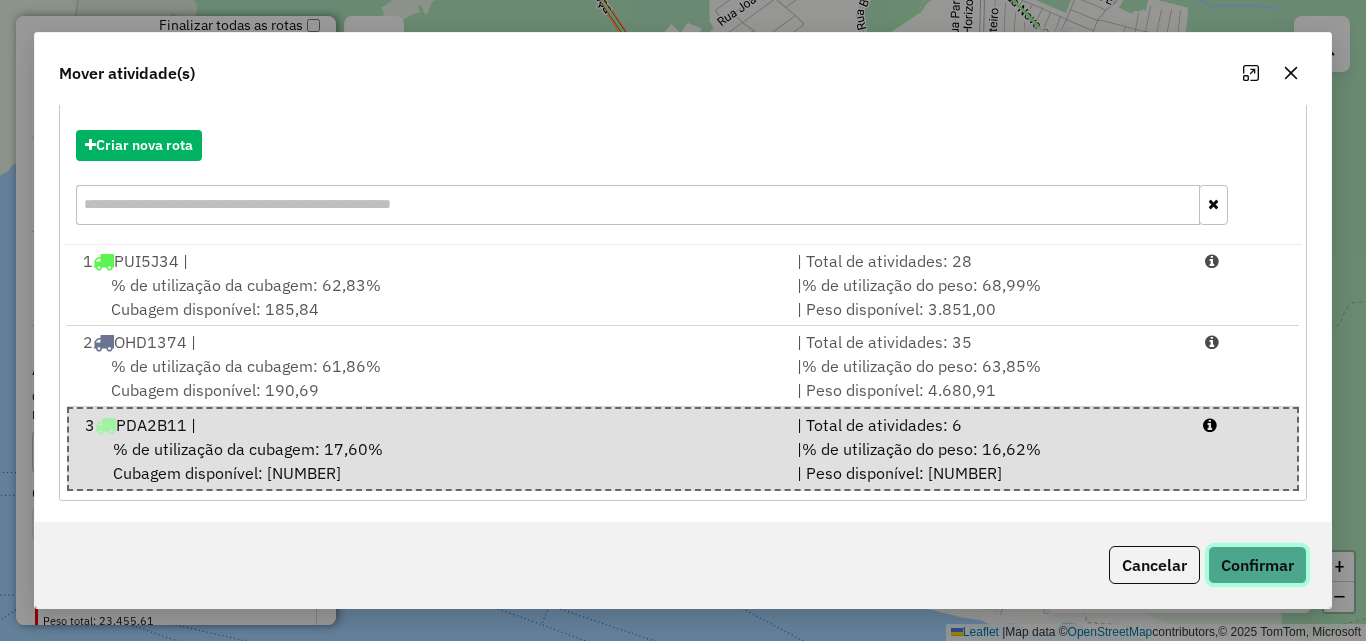 click on "Confirmar" 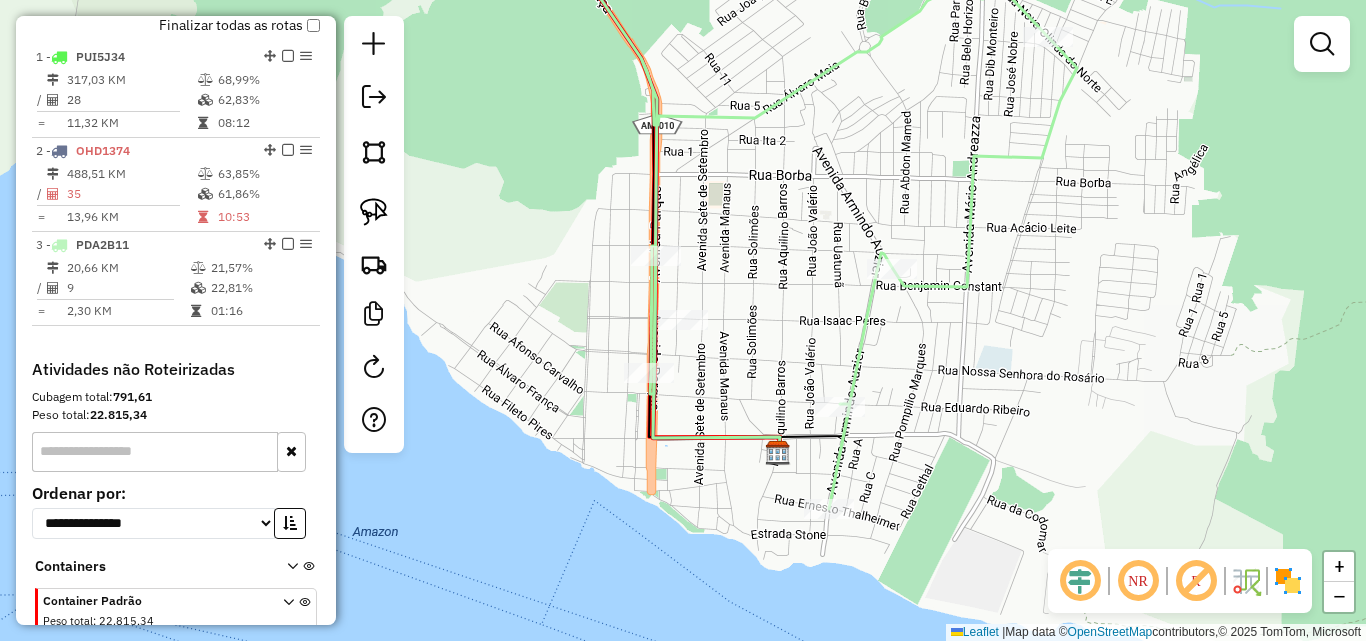 scroll, scrollTop: 0, scrollLeft: 0, axis: both 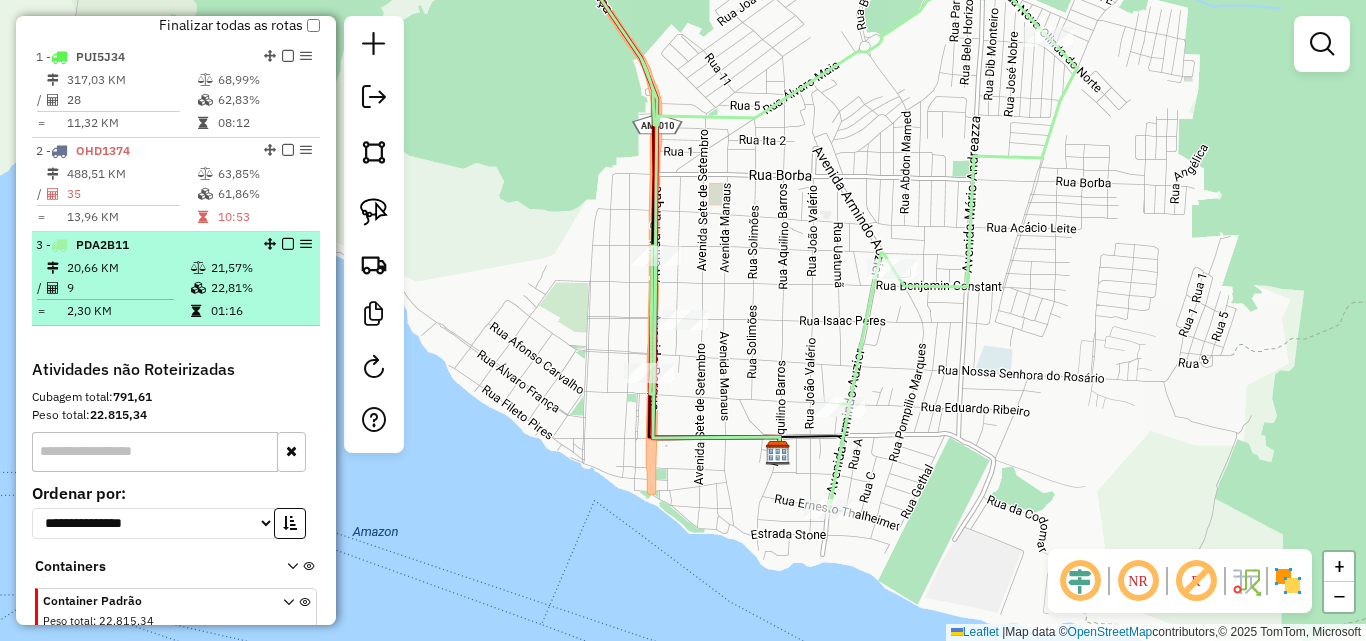 click on "3 -       PDA2B11" at bounding box center [142, 245] 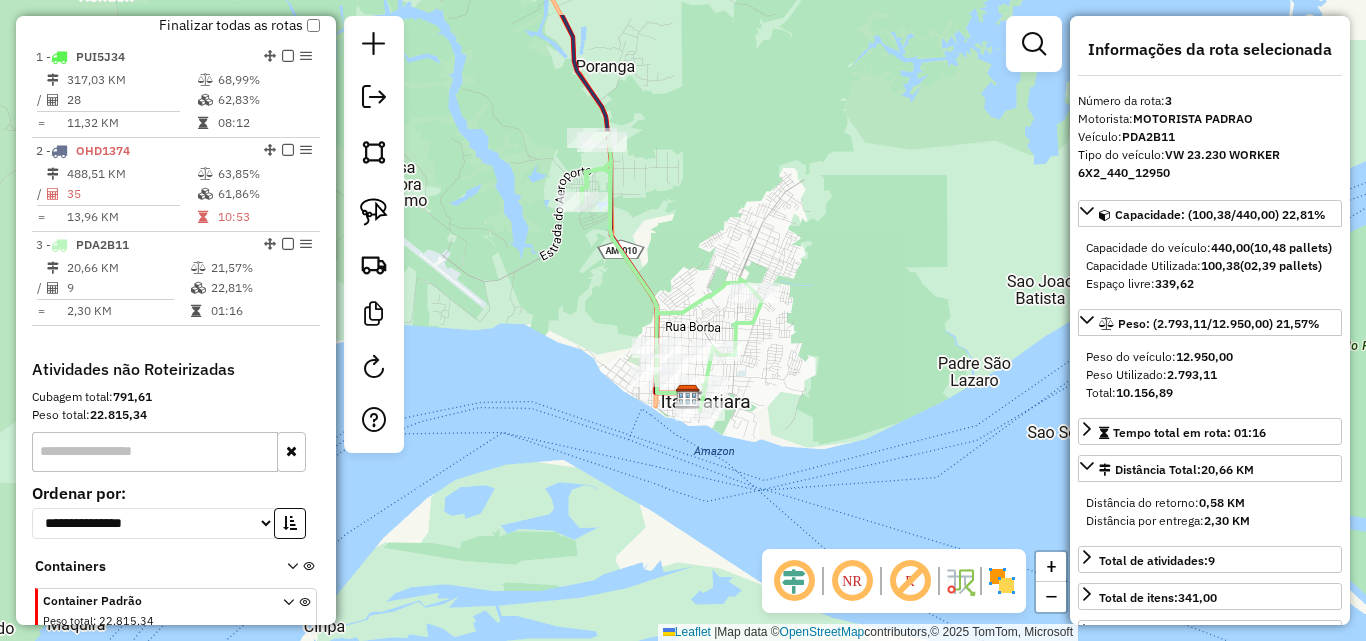 drag, startPoint x: 848, startPoint y: 278, endPoint x: 788, endPoint y: 353, distance: 96.04687 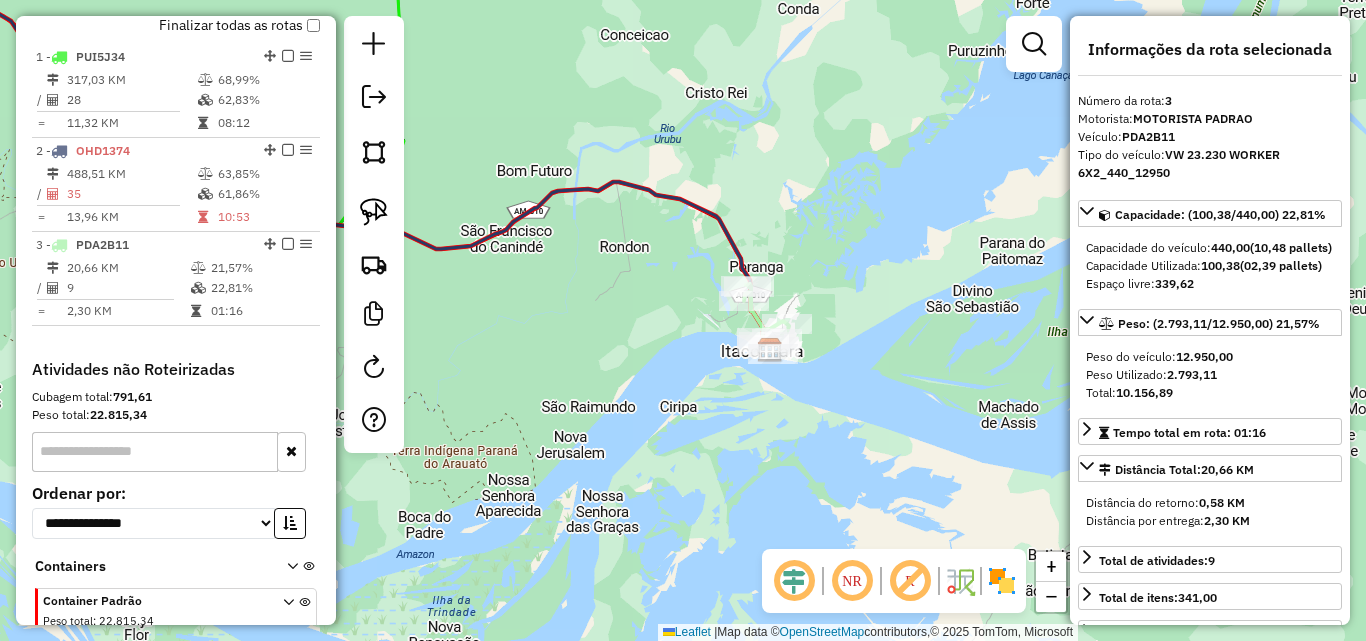 click on "Janela de atendimento Grade de atendimento Capacidade Transportadoras Veículos Cliente Pedidos  Rotas Selecione os dias de semana para filtrar as janelas de atendimento  Seg   Ter   Qua   Qui   Sex   Sáb   Dom  Informe o período da janela de atendimento: De: Até:  Filtrar exatamente a janela do cliente  Considerar janela de atendimento padrão  Selecione os dias de semana para filtrar as grades de atendimento  Seg   Ter   Qua   Qui   Sex   Sáb   Dom   Considerar clientes sem dia de atendimento cadastrado  Clientes fora do dia de atendimento selecionado Filtrar as atividades entre os valores definidos abaixo:  Peso mínimo:   Peso máximo:   Cubagem mínima:   Cubagem máxima:   De:   Até:  Filtrar as atividades entre o tempo de atendimento definido abaixo:  De:   Até:   Considerar capacidade total dos clientes não roteirizados Transportadora: Selecione um ou mais itens Tipo de veículo: Selecione um ou mais itens Veículo: Selecione um ou mais itens Motorista: Selecione um ou mais itens Nome: Rótulo:" 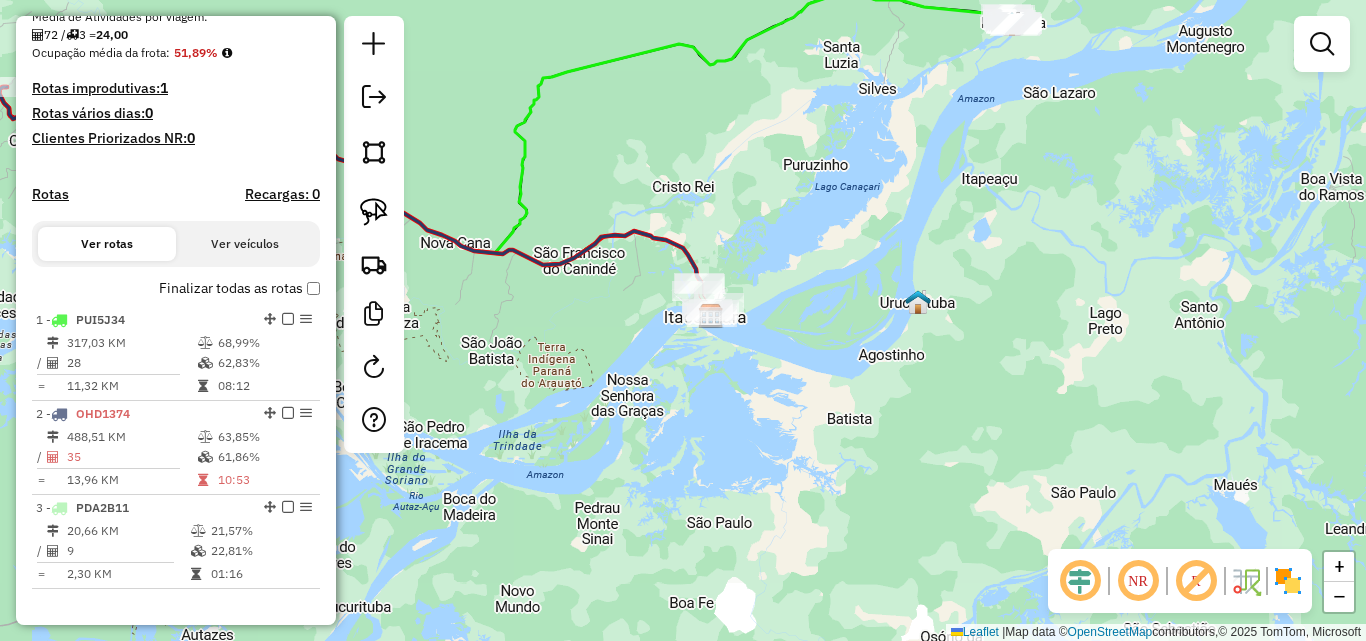 scroll, scrollTop: 446, scrollLeft: 0, axis: vertical 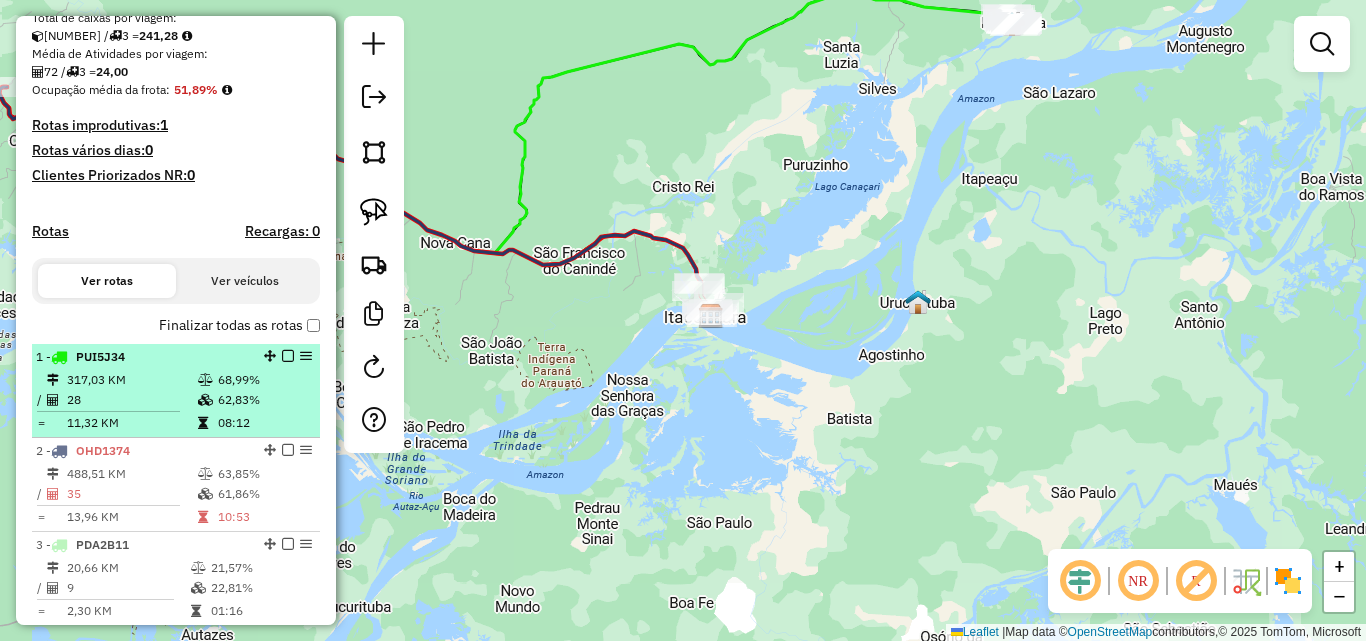 click on "28" at bounding box center (131, 400) 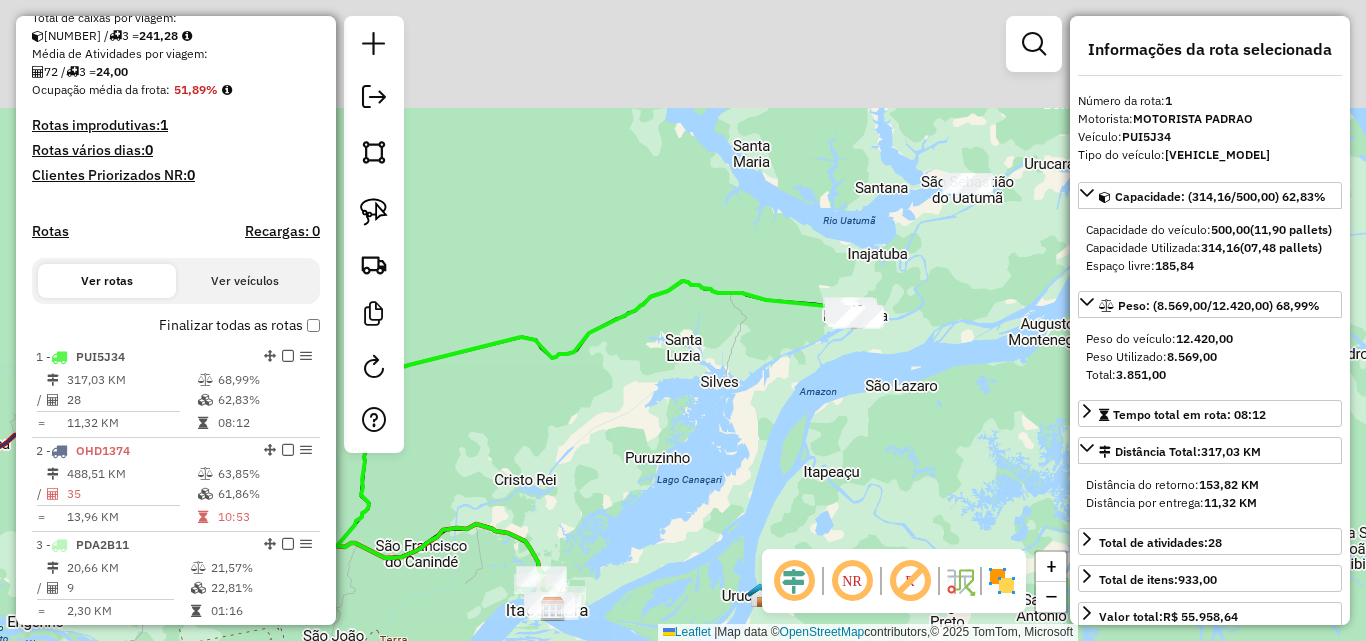drag, startPoint x: 923, startPoint y: 278, endPoint x: 841, endPoint y: 394, distance: 142.05632 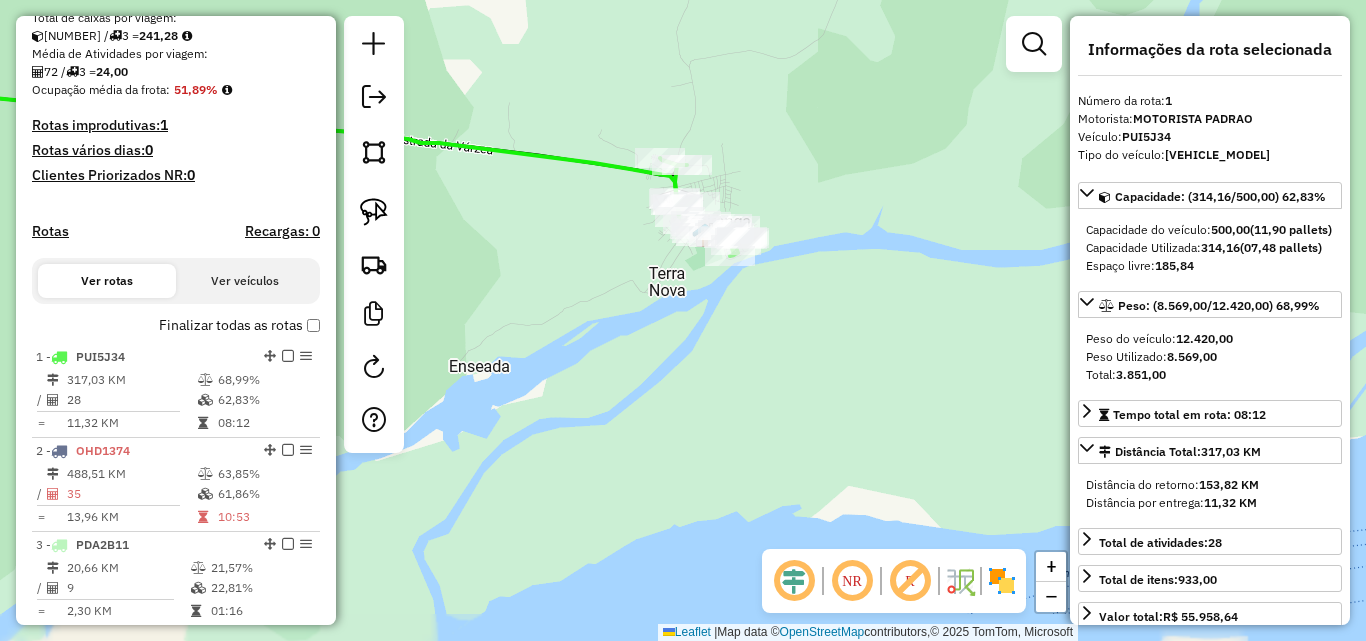 drag, startPoint x: 704, startPoint y: 246, endPoint x: 740, endPoint y: 378, distance: 136.82104 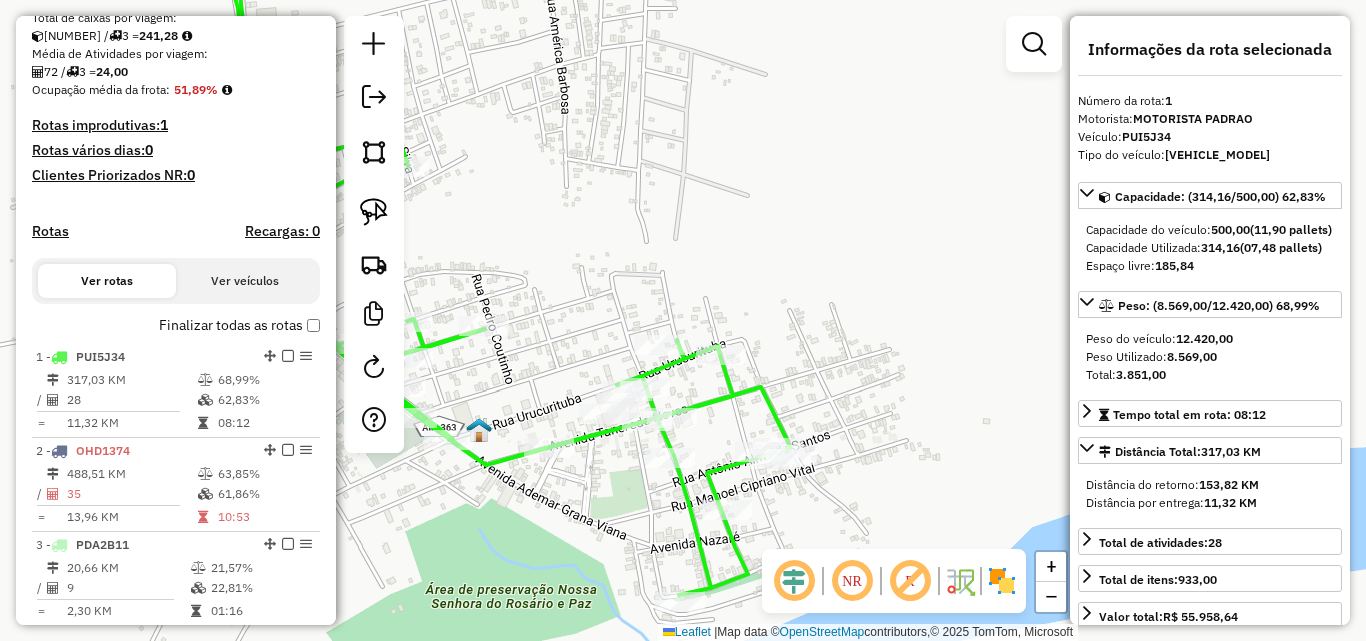 drag, startPoint x: 784, startPoint y: 375, endPoint x: 838, endPoint y: 351, distance: 59.093147 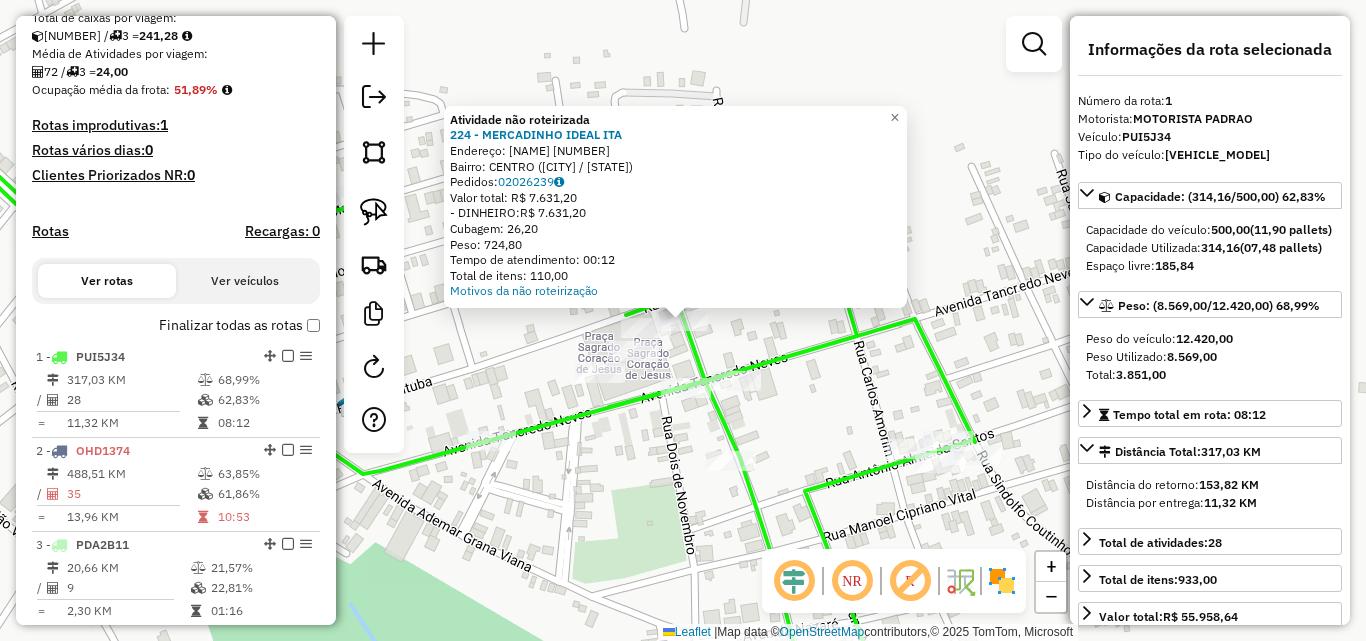 click on "Atividade não roteirizada 224 - MERCADINHO IDEAL ITA  Endereço:  [STREET] [NUMBER]   Bairro: CENTRO ([CITY] / AM)   Pedidos:  [ORDER_ID]   Valor total: R$ 7.631,20   - DINHEIRO:  R$ 7.631,20   Cubagem: 26,20   Peso: 724,80   Tempo de atendimento: 00:12   Total de itens: 110,00  Motivos da não roteirização × Janela de atendimento Grade de atendimento Capacidade Transportadoras Veículos Cliente Pedidos  Rotas Selecione os dias de semana para filtrar as janelas de atendimento  Seg   Ter   Qua   Qui   Sex   Sáb   Dom  Informe o período da janela de atendimento: De: Até:  Filtrar exatamente a janela do cliente  Considerar janela de atendimento padrão  Selecione os dias de semana para filtrar as grades de atendimento  Seg   Ter   Qua   Qui   Sex   Sáb   Dom   Considerar clientes sem dia de atendimento cadastrado  Clientes fora do dia de atendimento selecionado Filtrar as atividades entre os valores definidos abaixo:  Peso mínimo:   Peso máximo:   Cubagem mínima:   Cubagem máxima:   De:   Até:   De:  +" 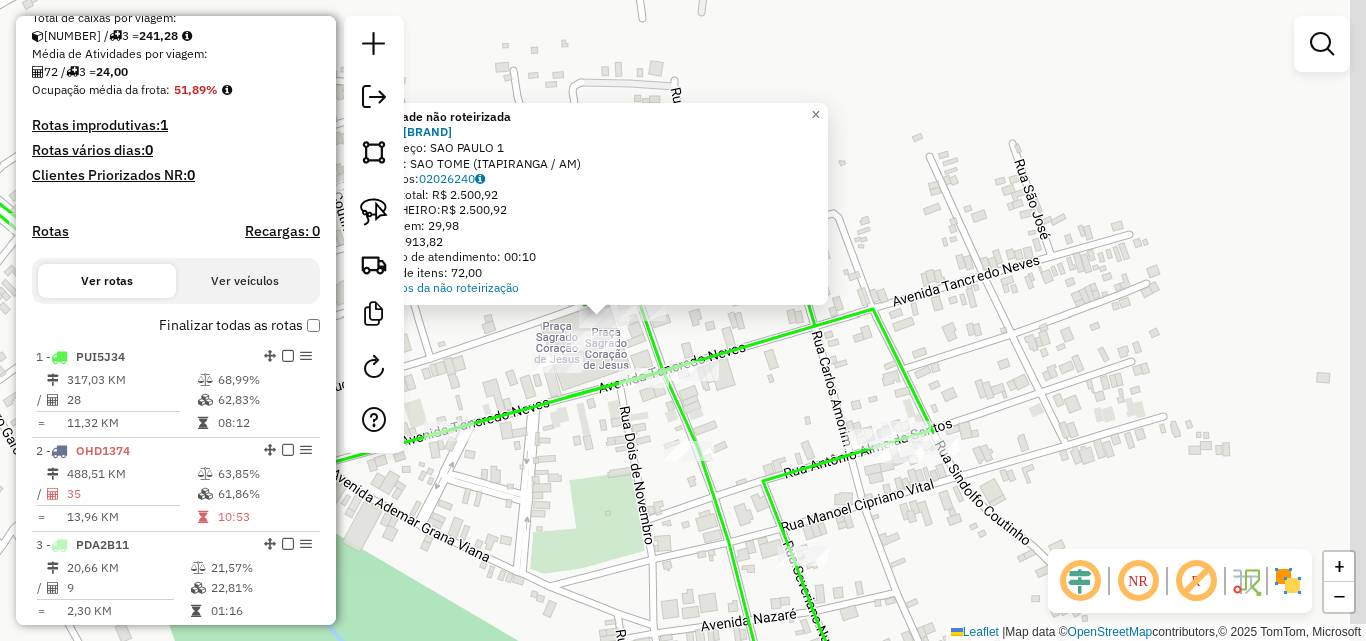 drag, startPoint x: 848, startPoint y: 438, endPoint x: 775, endPoint y: 428, distance: 73.68175 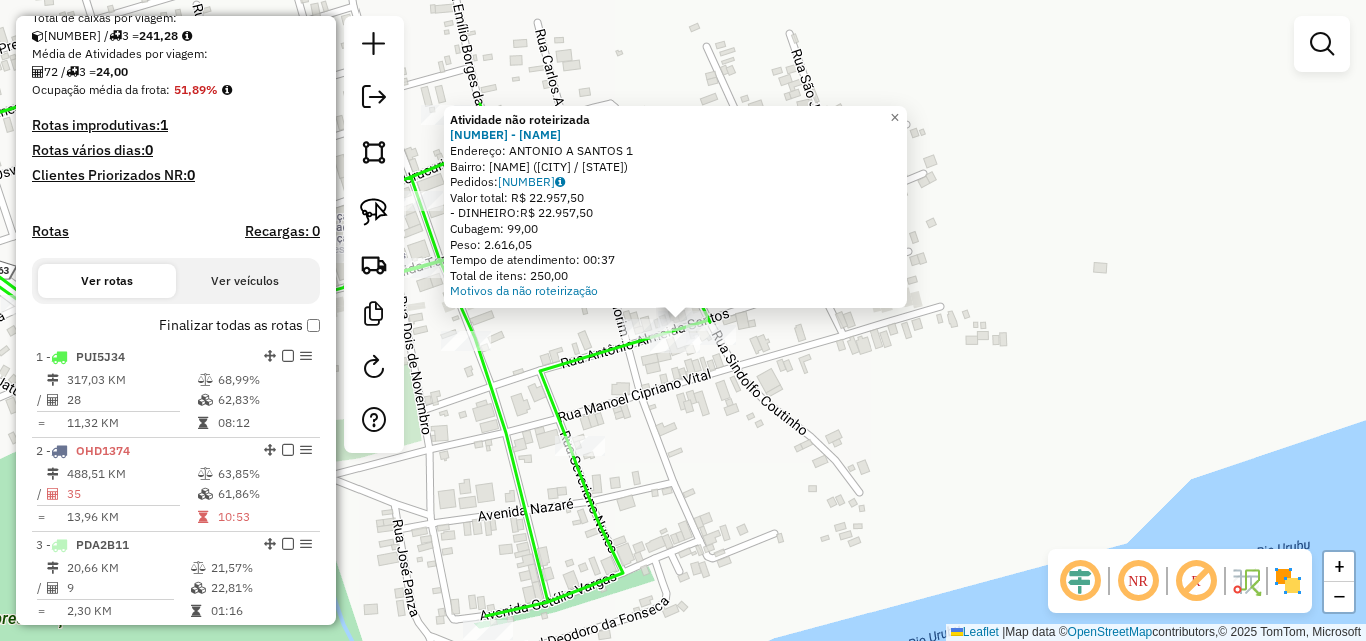 click on "Atividade não roteirizada [NUMBER] - [NAME]  Endereço:  [STREET] [NUMBER]   Bairro: [NAME] ([CITY] / [STATE])   Pedidos:  [NUMBER]   Valor total: [CURRENCY] [NUMBER]   - [PAYMENT_METHOD]:  [CURRENCY] [NUMBER]   Cubagem: [NUMBER]   Peso: [NUMBER]   Tempo de atendimento: [TIME]   Total de itens: [NUMBER]  Motivos da não roteirização × Janela de atendimento Grade de atendimento Capacidade Transportadoras Veículos Cliente Pedidos  Rotas Selecione os dias de semana para filtrar as janelas de atendimento  Seg   Ter   Qua   Qui   Sex   Sáb   Dom  Informe o período da janela de atendimento: De: [DATE] Até: [DATE]  Filtrar exatamente a janela do cliente  Considerar janela de atendimento padrão  Selecione os dias de semana para filtrar as grades de atendimento  Seg   Ter   Qua   Qui   Sex   Sáb   Dom   Considerar clientes sem dia de atendimento cadastrado  Clientes fora do dia de atendimento selecionado Filtrar as atividades entre os valores definidos abaixo:  Peso mínimo:   Peso máximo:   Cubagem mínima:   Cubagem máxima:   De: [NUMBER]   Até: [DATE] +" 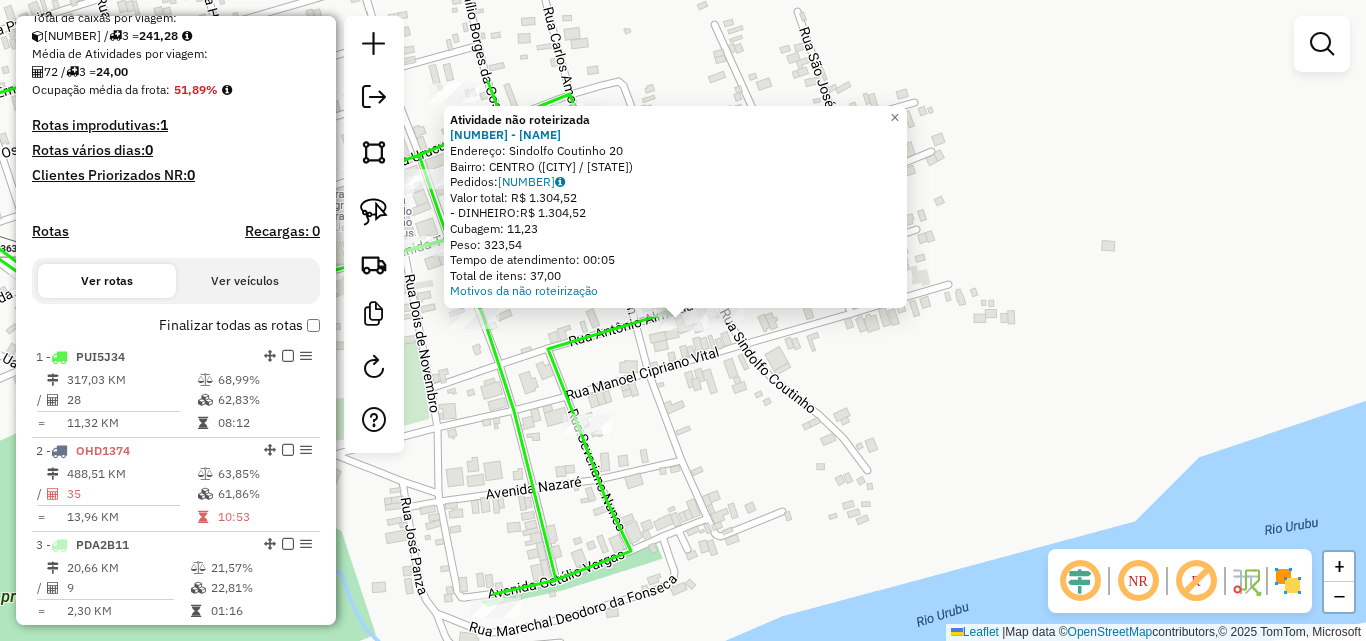 click on "Atividade não roteirizada [NUMBER] - MERCADINHO APOEMA Endereço: Sindolfo Coutinho [NUMBER] Bairro: CENTRO ([CITY] / [STATE]) Pedidos: [NUMBER] Valor total: R$ [PRICE] - DINHEIRO: R$ [PRICE] Cubagem: [NUMBER] Peso: [NUMBER] Tempo de atendimento: [TIME] Total de itens: [NUMBER] Motivos da não roteirização × Janela de atendimento Grade de atendimento Capacidade Transportadoras Veículos Cliente Pedidos Rotas Selecione os dias de semana para filtrar as janelas de atendimento Seg Ter Qua Qui Sex Sáb Dom Informe o período da janela de atendimento: De: [DATE] Até: [DATE] Filtrar exatamente a janela do cliente Considerar janela de atendimento padrão Selecione os dias de semana para filtrar as grades de atendimento Seg Ter Qua Qui Sex Sáb Dom Considerar clientes sem dia de atendimento cadastrado Clientes fora do dia de atendimento selecionado Filtrar as atividades entre os valores definidos abaixo: Peso mínimo: [NUMBER] Peso máximo: [NUMBER] Cubagem mínima: [NUMBER] Cubagem máxima: [NUMBER] De: [DATE] Até: [DATE] De: [DATE]" 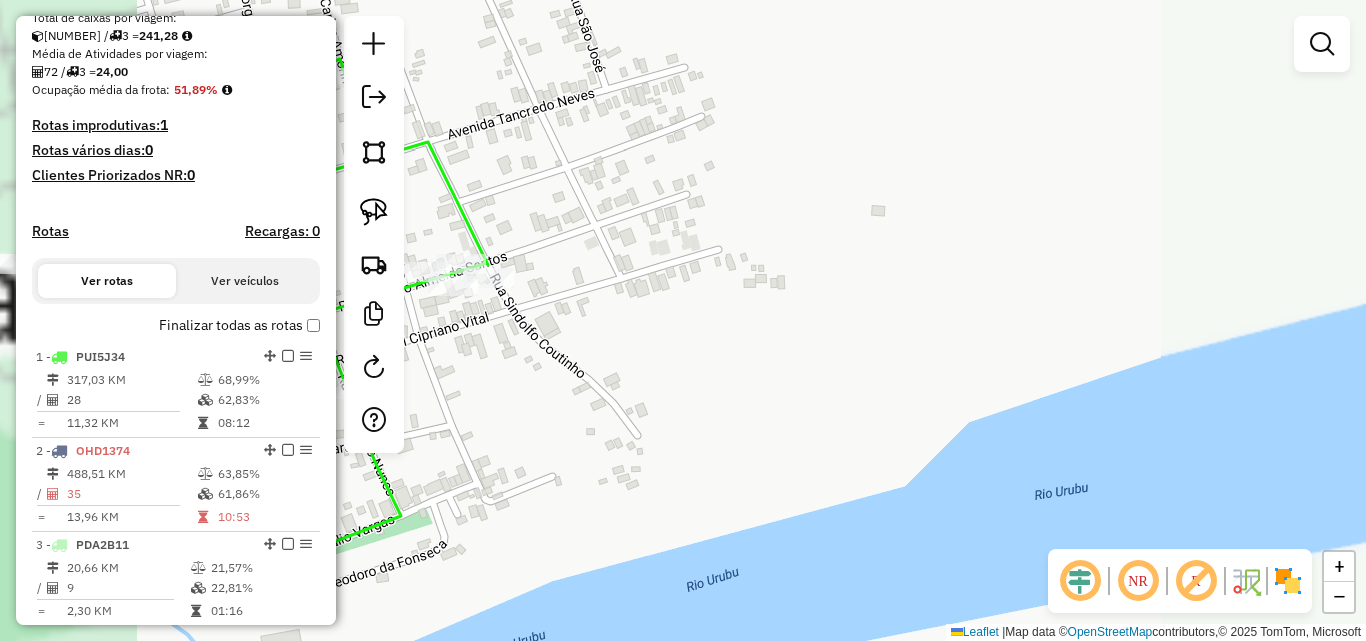 drag, startPoint x: 667, startPoint y: 337, endPoint x: 1068, endPoint y: 329, distance: 401.0798 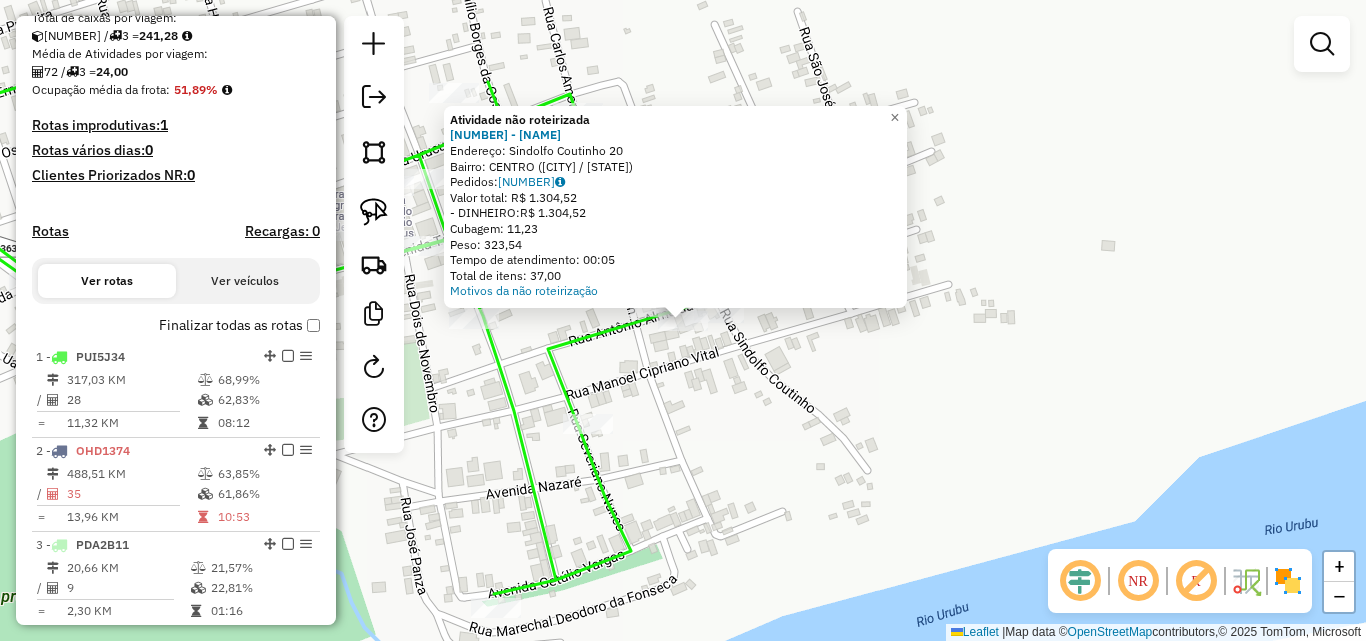 click on "Atividade não roteirizada [NUMBER] - MERCADINHO APOEMA Endereço: Sindolfo Coutinho [NUMBER] Bairro: CENTRO ([CITY] / [STATE]) Pedidos: [NUMBER] Valor total: R$ [PRICE] - DINHEIRO: R$ [PRICE] Cubagem: [NUMBER] Peso: [NUMBER] Tempo de atendimento: [TIME] Total de itens: [NUMBER] Motivos da não roteirização × Janela de atendimento Grade de atendimento Capacidade Transportadoras Veículos Cliente Pedidos Rotas Selecione os dias de semana para filtrar as janelas de atendimento Seg Ter Qua Qui Sex Sáb Dom Informe o período da janela de atendimento: De: [DATE] Até: [DATE] Filtrar exatamente a janela do cliente Considerar janela de atendimento padrão Selecione os dias de semana para filtrar as grades de atendimento Seg Ter Qua Qui Sex Sáb Dom Considerar clientes sem dia de atendimento cadastrado Clientes fora do dia de atendimento selecionado Filtrar as atividades entre os valores definidos abaixo: Peso mínimo: [NUMBER] Peso máximo: [NUMBER] Cubagem mínima: [NUMBER] Cubagem máxima: [NUMBER] De: [DATE] Até: [DATE] De: [DATE]" 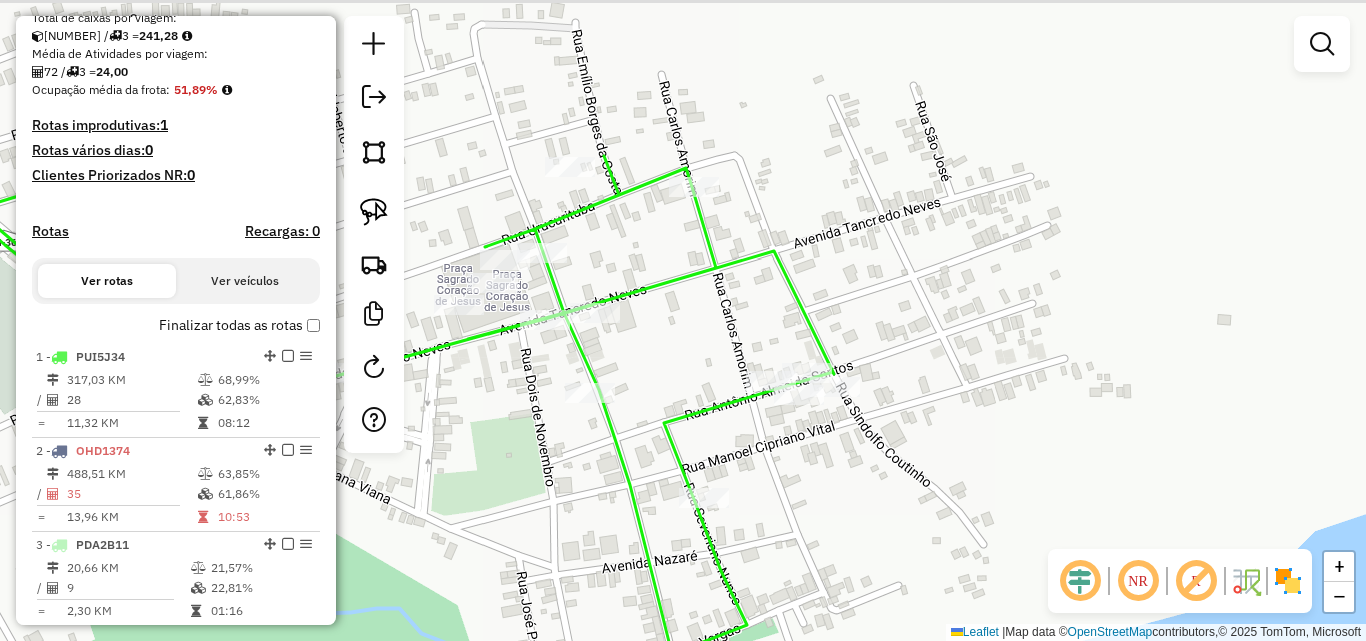 drag, startPoint x: 534, startPoint y: 287, endPoint x: 634, endPoint y: 316, distance: 104.120125 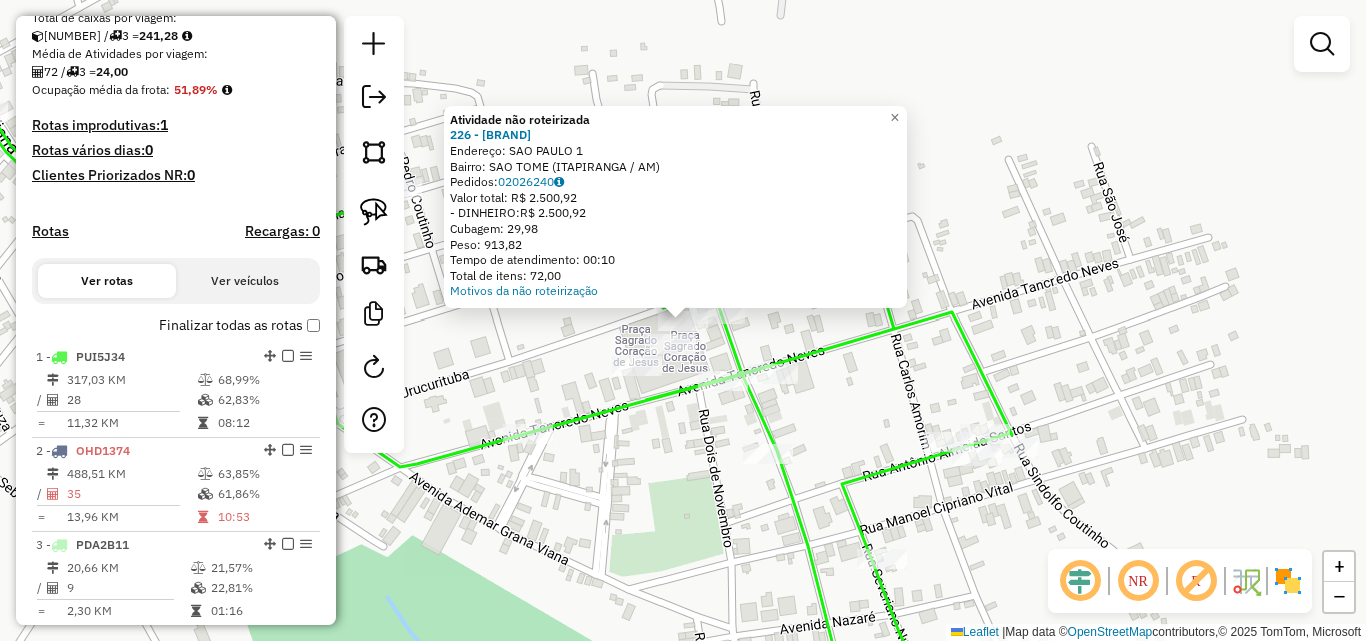 click on "Atividade não roteirizada 226 - [BRAND]  Endereço:  [CITY] 1   Bairro: [NEIGHBORHOOD] ([CITY] / [STATE])   Pedidos:  02026240   Valor total: R$ 2.500,92   - DINHEIRO:  R$ 2.500,92   Cubagem: 29,98   Peso: 913,82   Tempo de atendimento: 00:10   Total de itens: 72,00  Motivos da não roteirização × Janela de atendimento Grade de atendimento Capacidade Transportadoras Veículos Cliente Pedidos  Rotas Selecione os dias de semana para filtrar as janelas de atendimento  Seg   Ter   Qua   Qui   Sex   Sáb   Dom  Informe o período da janela de atendimento: De: Até:  Filtrar exatamente a janela do cliente  Considerar janela de atendimento padrão  Selecione os dias de semana para filtrar as grades de atendimento  Seg   Ter   Qua   Qui   Sex   Sáb   Dom   Considerar clientes sem dia de atendimento cadastrado  Clientes fora do dia de atendimento selecionado Filtrar as atividades entre os valores definidos abaixo:  Peso mínimo:   Peso máximo:   Cubagem mínima:   Cubagem máxima:   De:   Até:  De:   Nome:" 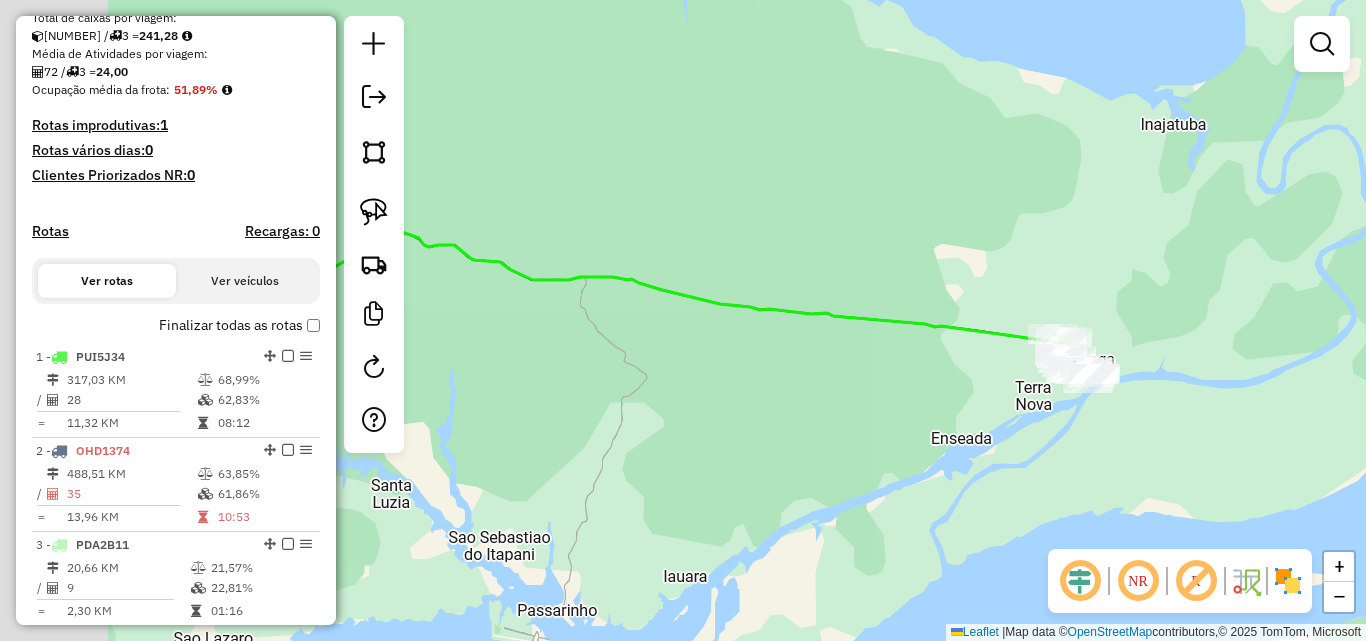 drag, startPoint x: 724, startPoint y: 394, endPoint x: 1198, endPoint y: 345, distance: 476.52597 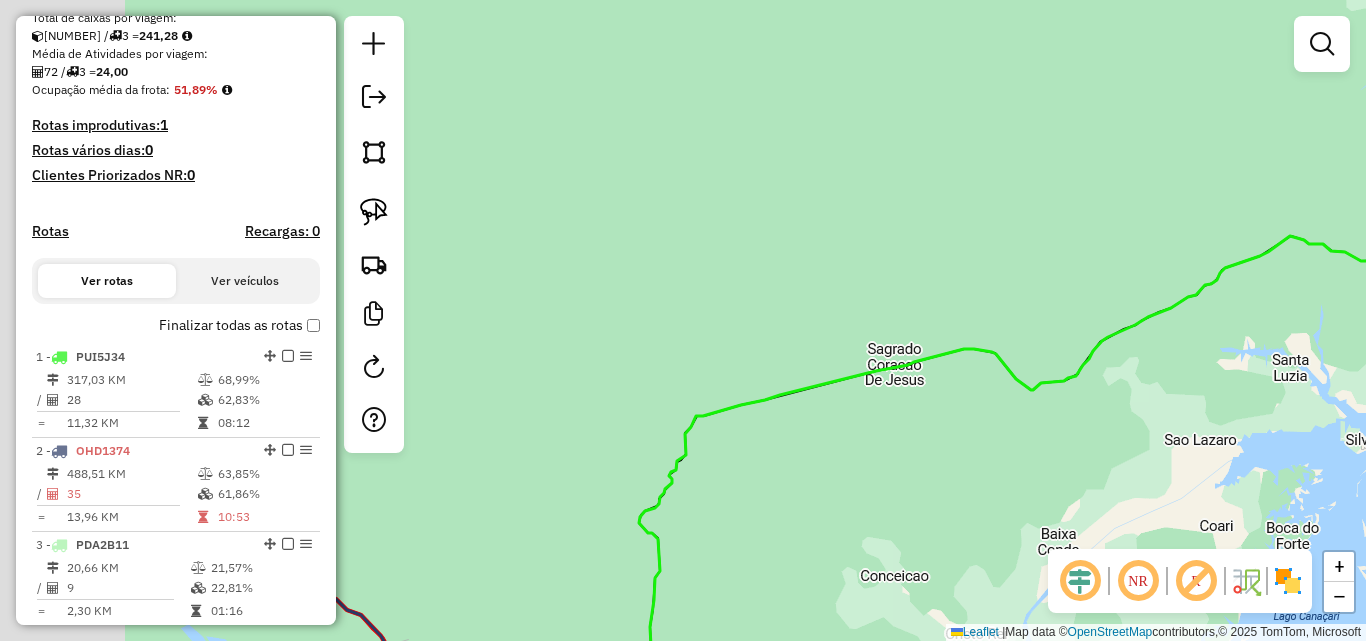drag, startPoint x: 574, startPoint y: 389, endPoint x: 912, endPoint y: 352, distance: 340.0191 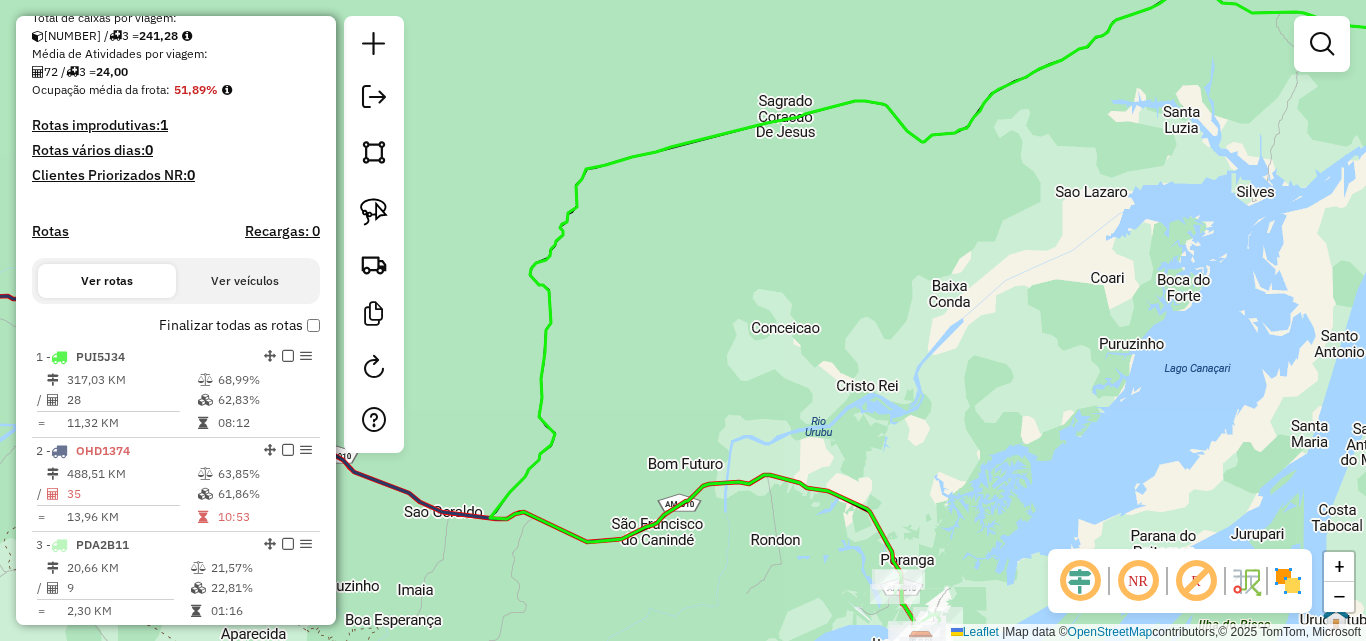 drag, startPoint x: 966, startPoint y: 517, endPoint x: 848, endPoint y: 314, distance: 234.80417 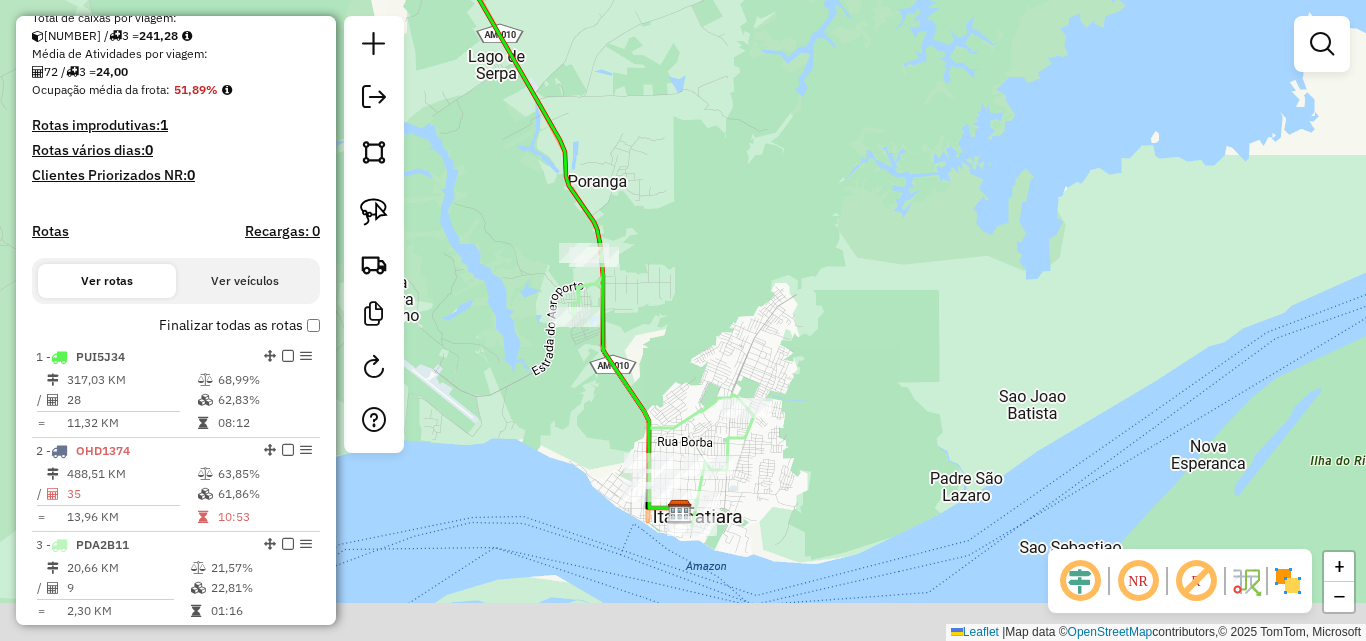 drag, startPoint x: 845, startPoint y: 438, endPoint x: 819, endPoint y: 355, distance: 86.977005 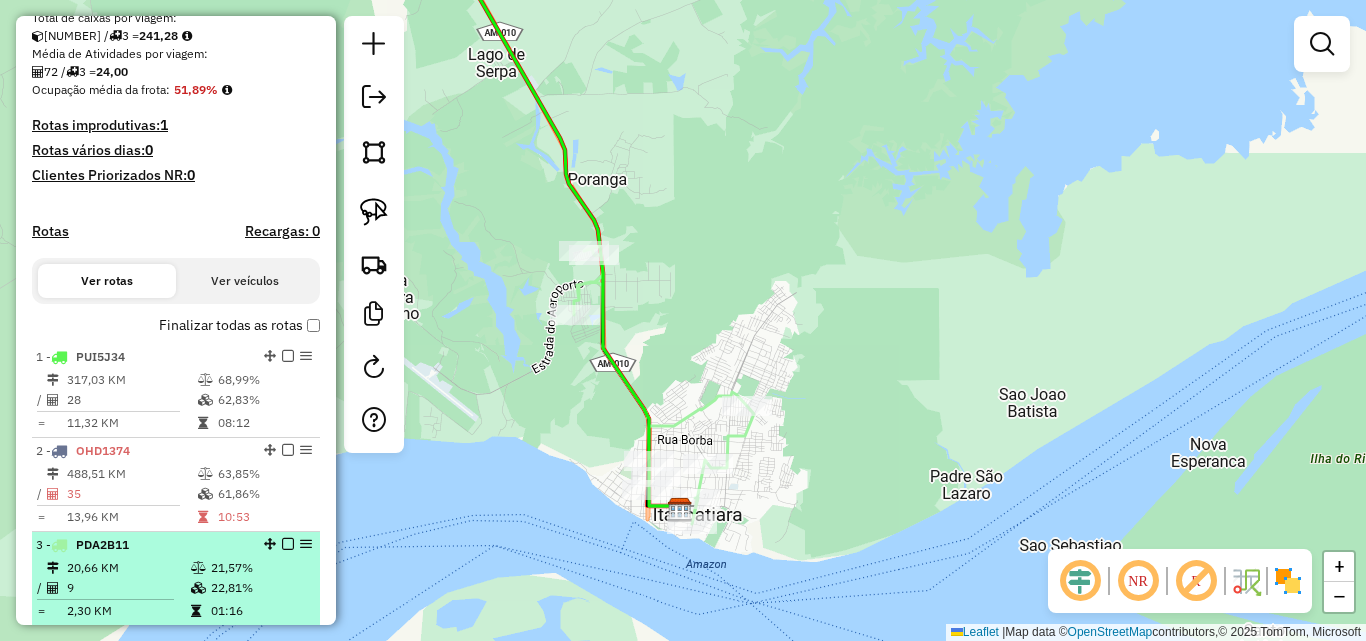 click on "3 -       PDA2B11" at bounding box center (142, 545) 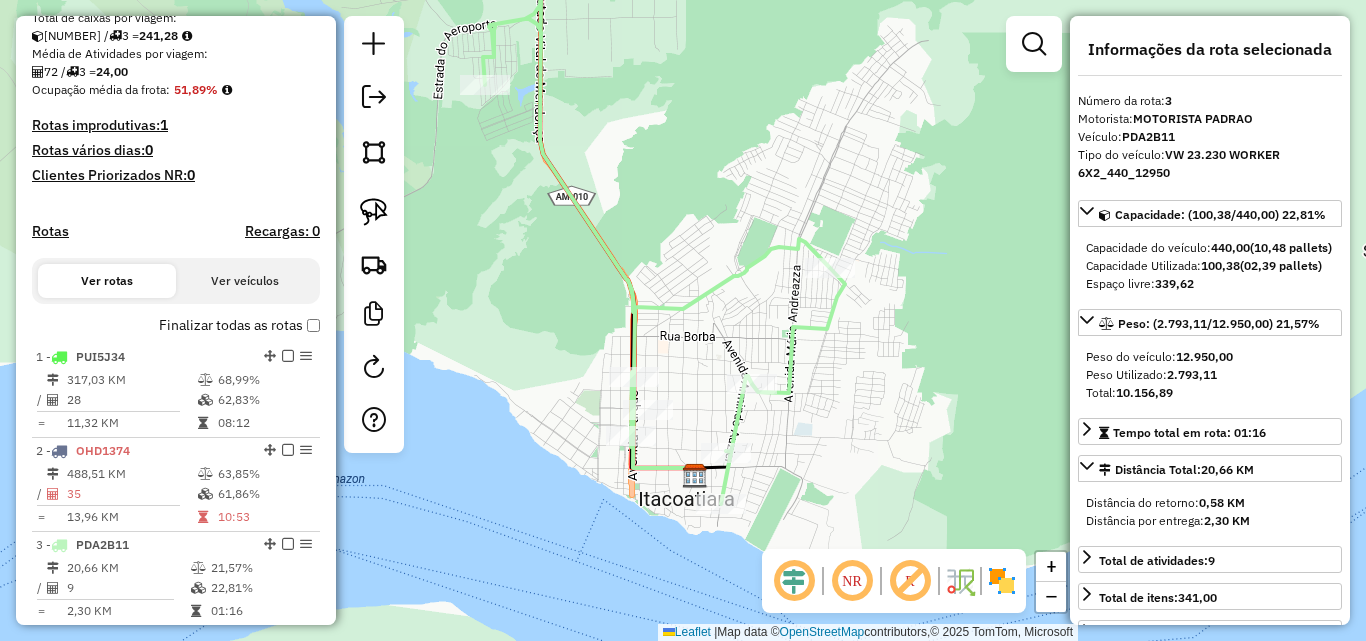 drag, startPoint x: 953, startPoint y: 462, endPoint x: 932, endPoint y: 347, distance: 116.901665 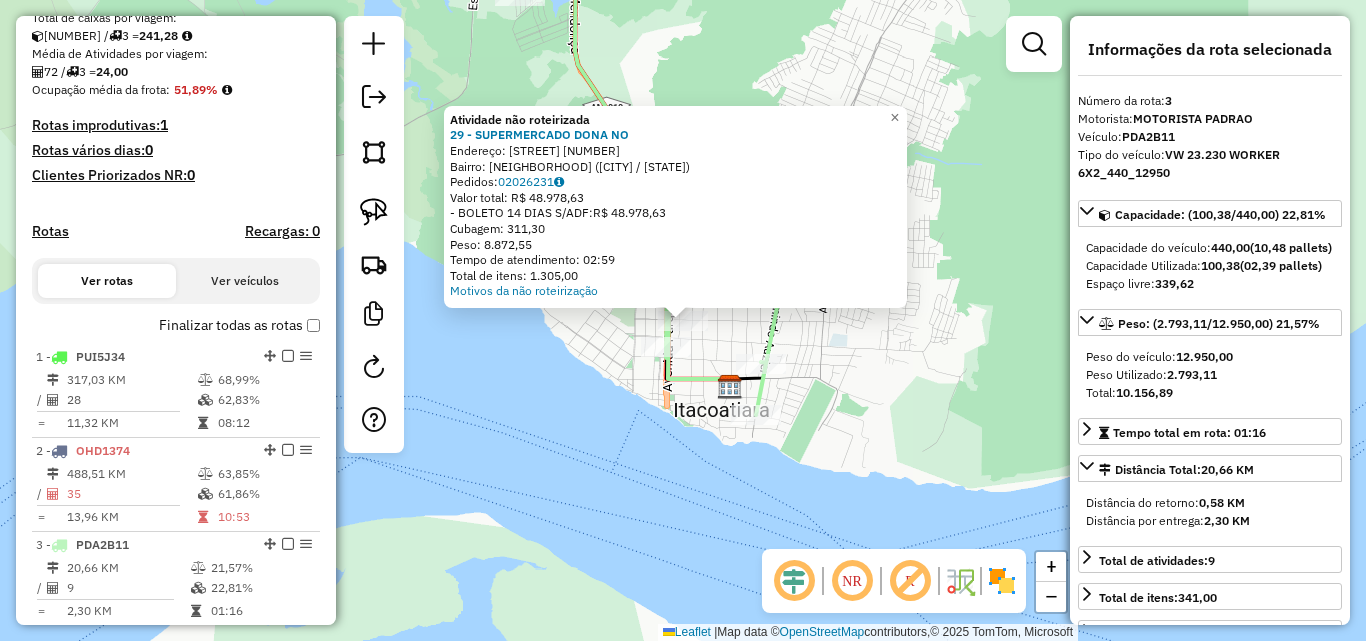 click on "Atividade não roteirizada 29 - SUPERMERCADO DONA NO  Endereço:  [STREET] [NUMBER]   Bairro: CENTRO ([CITY] / AM)   Pedidos:  [ORDER_ID]   Valor total: R$ 48.978,63   - BOLETO 14 DIAS S/ADF:  R$ 48.978,63   Cubagem: 311,30   Peso: 8.872,55   Tempo de atendimento: 02:59   Total de itens: 1.305,00  Motivos da não roteirização × Janela de atendimento Grade de atendimento Capacidade Transportadoras Veículos Cliente Pedidos  Rotas Selecione os dias de semana para filtrar as janelas de atendimento  Seg   Ter   Qua   Qui   Sex   Sáb   Dom  Informe o período da janela de atendimento: De: Até:  Filtrar exatamente a janela do cliente  Considerar janela de atendimento padrão  Selecione os dias de semana para filtrar as grades de atendimento  Seg   Ter   Qua   Qui   Sex   Sáb   Dom   Considerar clientes sem dia de atendimento cadastrado  Clientes fora do dia de atendimento selecionado Filtrar as atividades entre os valores definidos abaixo:  Peso mínimo:   Peso máximo:   Cubagem mínima:   De:   Até:  De:" 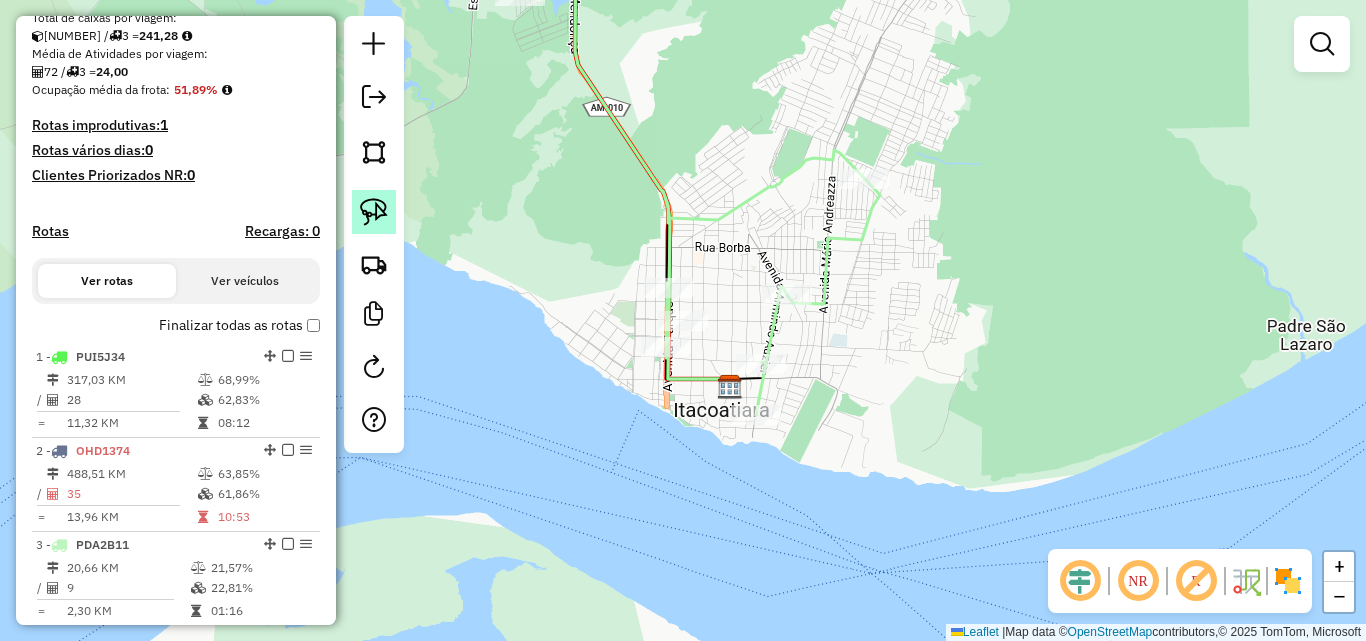 click 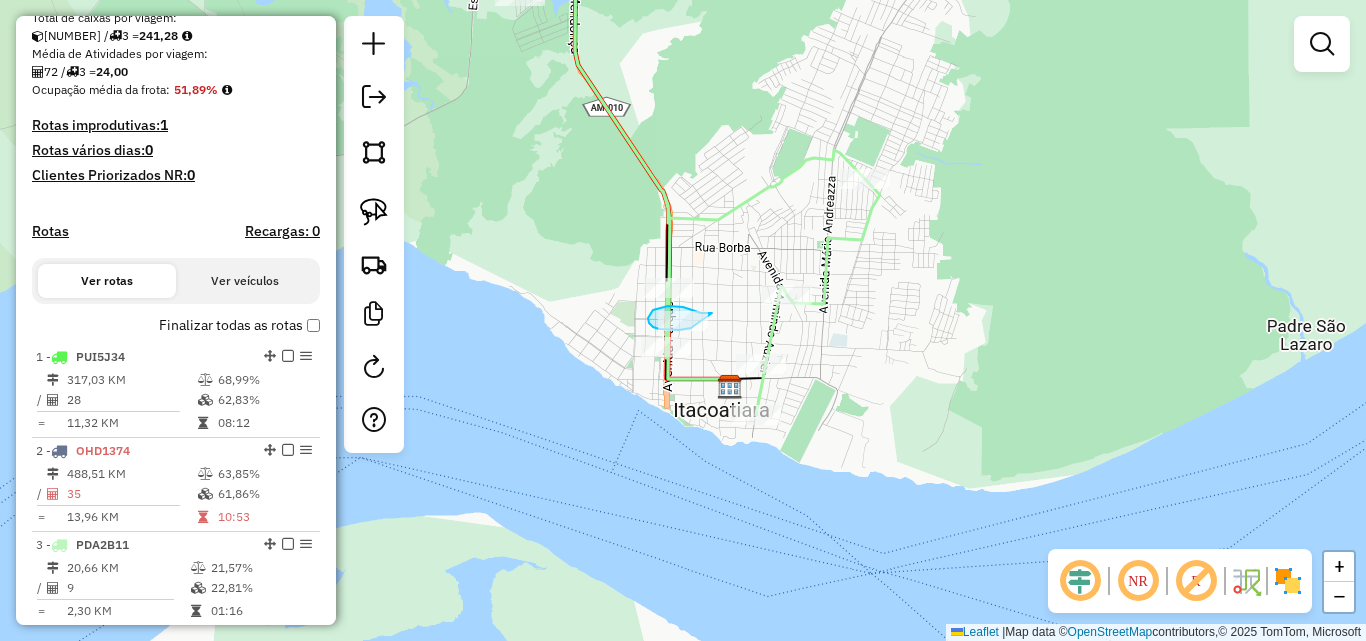 click on "Janela de atendimento Grade de atendimento Capacidade Transportadoras Veículos Cliente Pedidos  Rotas Selecione os dias de semana para filtrar as janelas de atendimento  Seg   Ter   Qua   Qui   Sex   Sáb   Dom  Informe o período da janela de atendimento: De: Até:  Filtrar exatamente a janela do cliente  Considerar janela de atendimento padrão  Selecione os dias de semana para filtrar as grades de atendimento  Seg   Ter   Qua   Qui   Sex   Sáb   Dom   Considerar clientes sem dia de atendimento cadastrado  Clientes fora do dia de atendimento selecionado Filtrar as atividades entre os valores definidos abaixo:  Peso mínimo:   Peso máximo:   Cubagem mínima:   Cubagem máxima:   De:   Até:  Filtrar as atividades entre o tempo de atendimento definido abaixo:  De:   Até:   Considerar capacidade total dos clientes não roteirizados Transportadora: Selecione um ou mais itens Tipo de veículo: Selecione um ou mais itens Veículo: Selecione um ou mais itens Motorista: Selecione um ou mais itens Nome: Rótulo:" 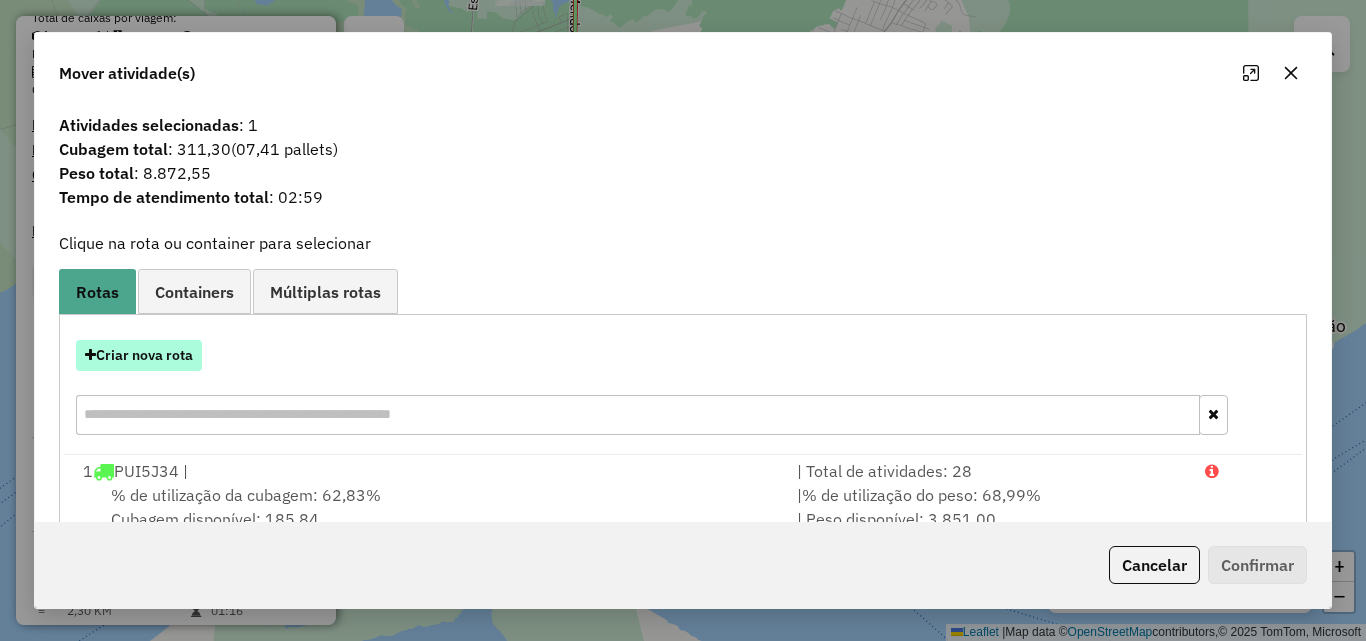 click on "Criar nova rota" at bounding box center (139, 355) 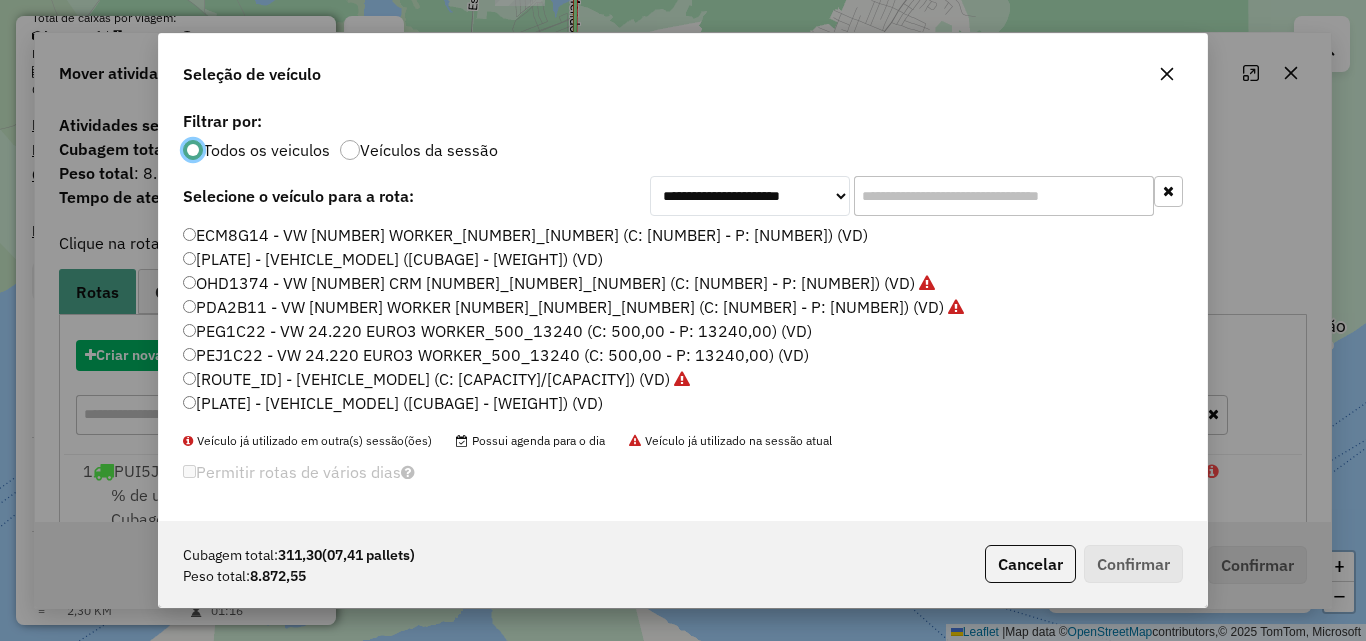 scroll, scrollTop: 11, scrollLeft: 6, axis: both 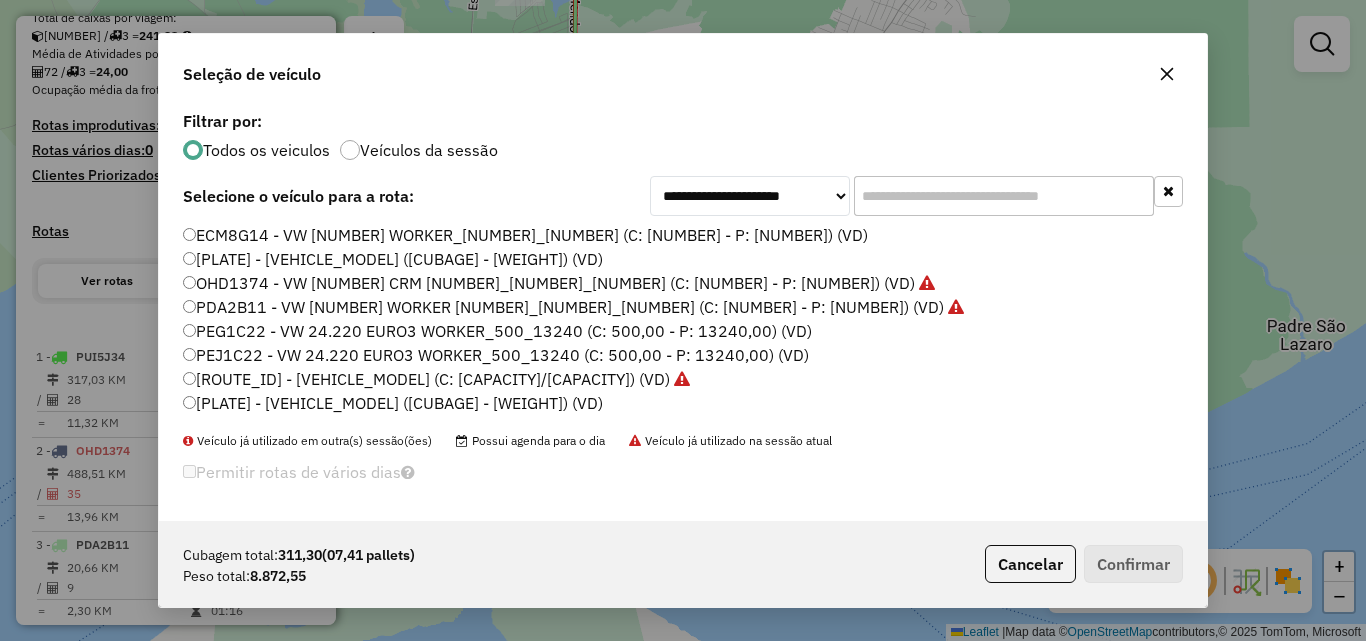 click on "[PLATE] - [VEHICLE_MODEL] ([CUBAGE] - [WEIGHT]) (VD)" 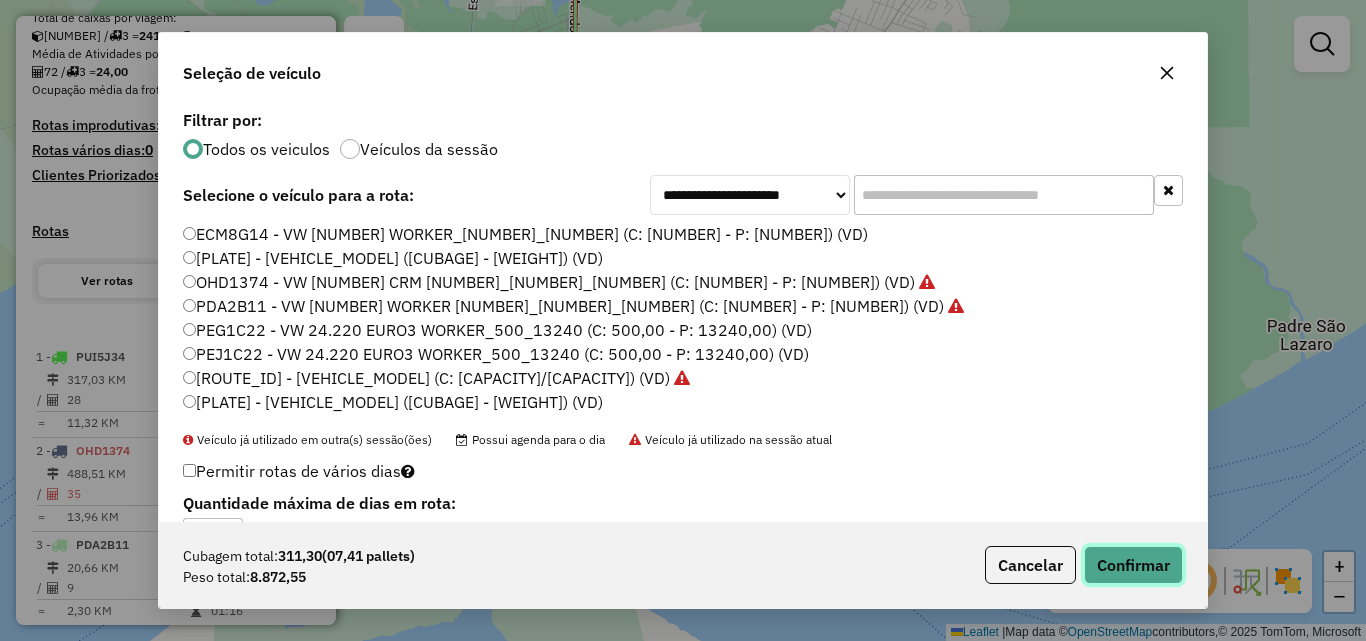 click on "Confirmar" 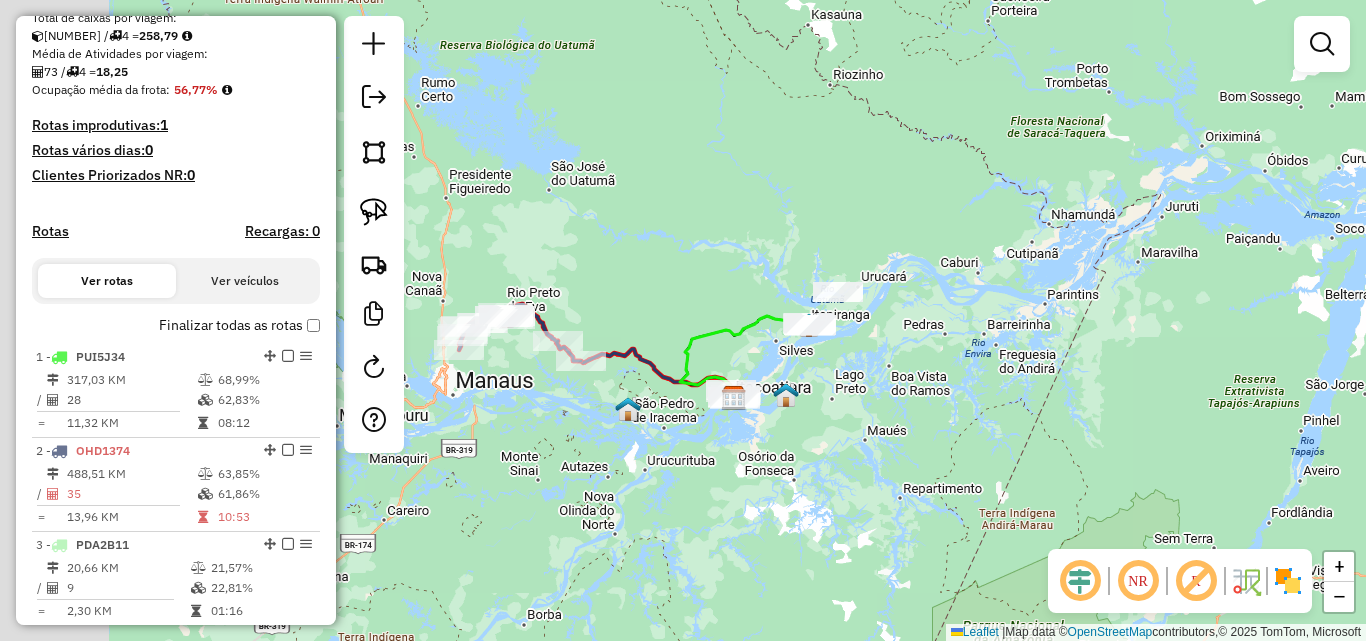 drag, startPoint x: 523, startPoint y: 424, endPoint x: 690, endPoint y: 443, distance: 168.07736 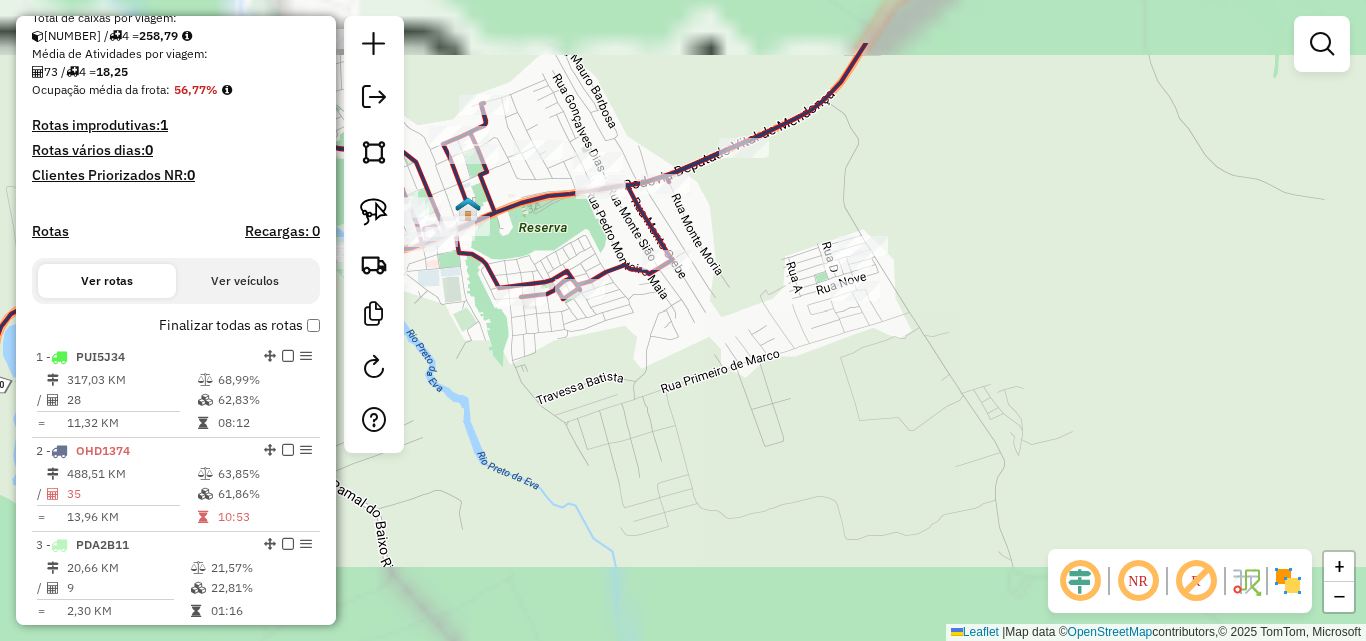 drag, startPoint x: 528, startPoint y: 302, endPoint x: 676, endPoint y: 429, distance: 195.02051 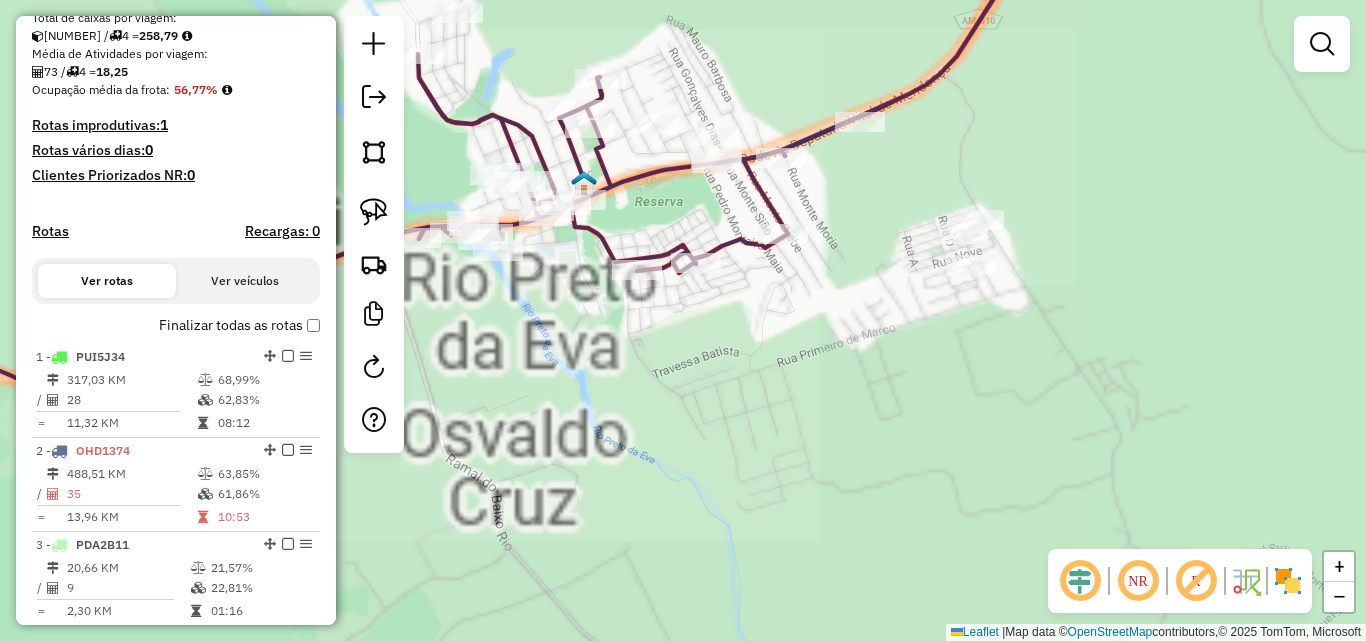 drag, startPoint x: 664, startPoint y: 380, endPoint x: 956, endPoint y: 363, distance: 292.49445 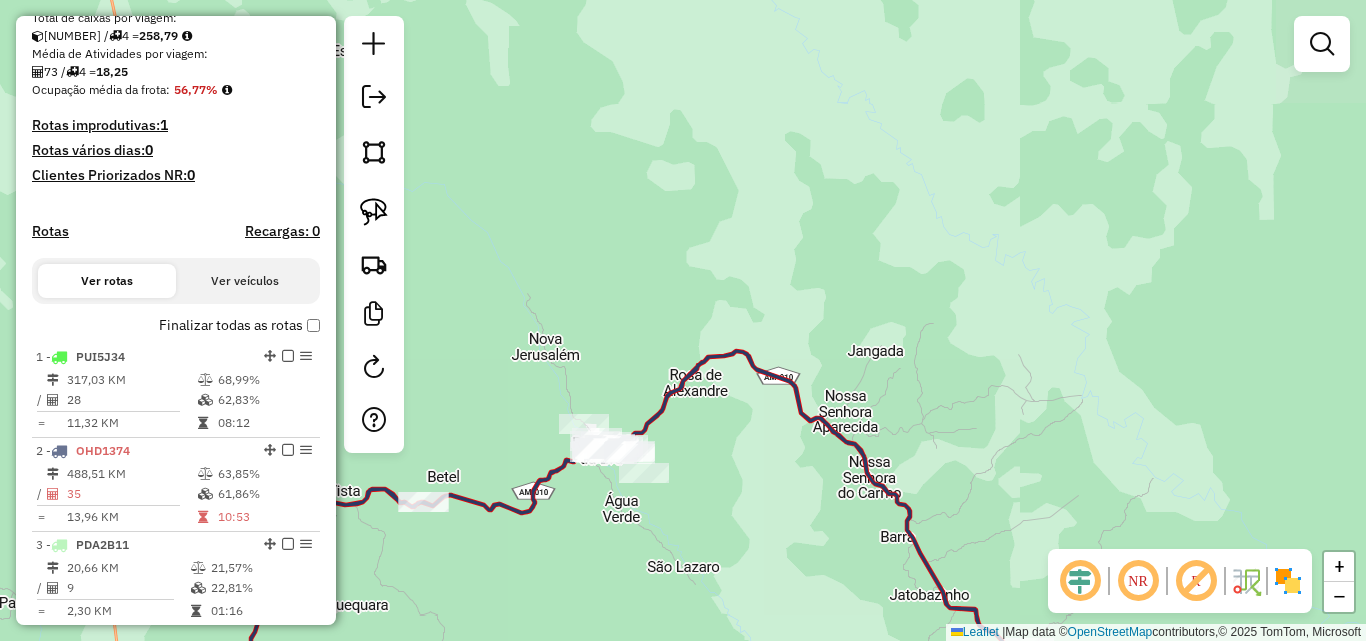 drag, startPoint x: 784, startPoint y: 479, endPoint x: 681, endPoint y: 540, distance: 119.70798 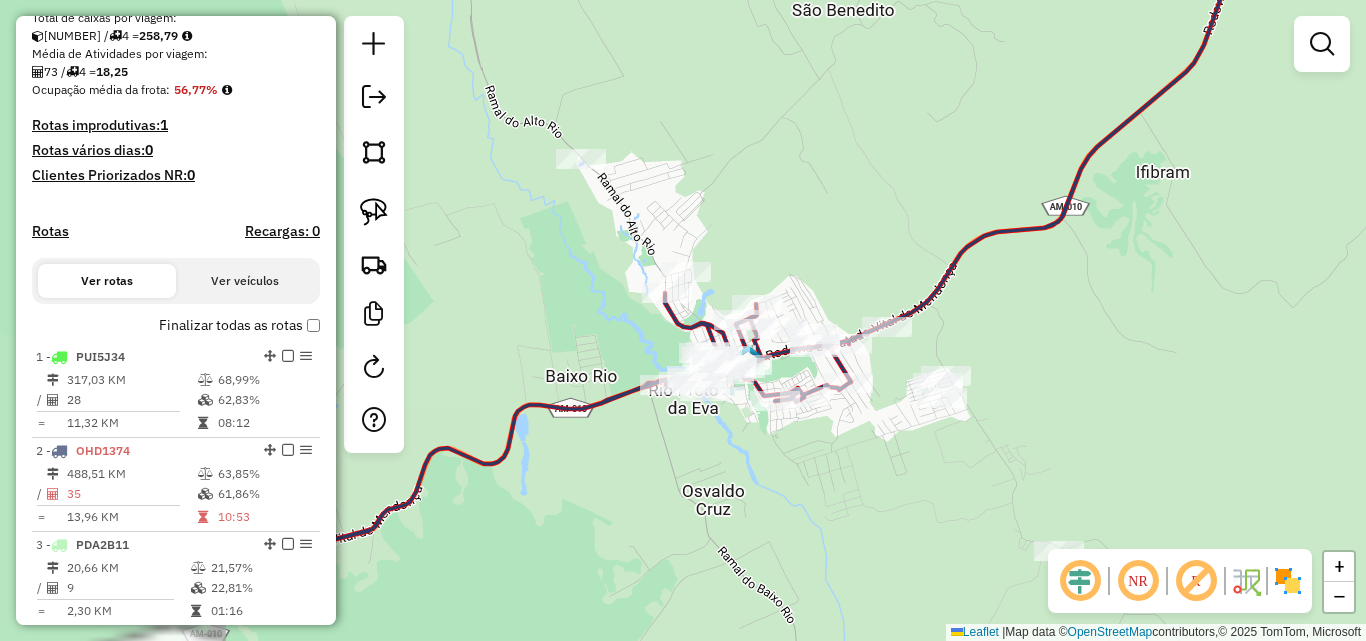 drag, startPoint x: 600, startPoint y: 417, endPoint x: 1082, endPoint y: 450, distance: 483.12836 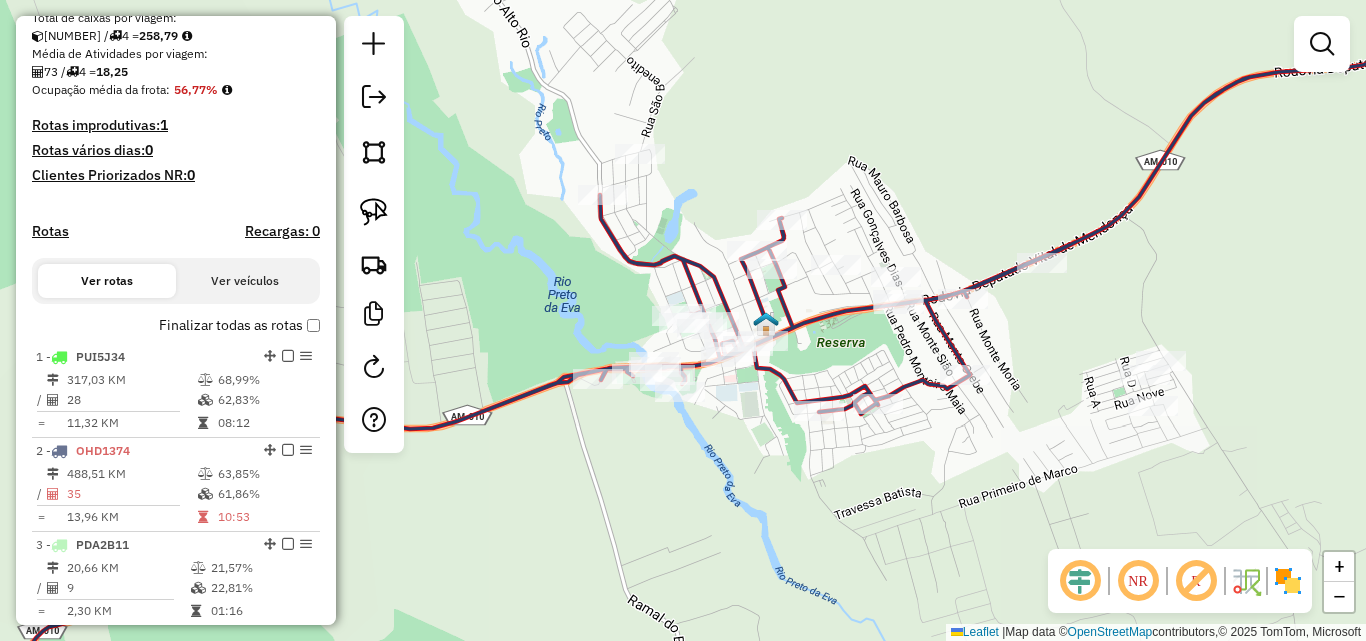 drag, startPoint x: 779, startPoint y: 361, endPoint x: 864, endPoint y: 363, distance: 85.02353 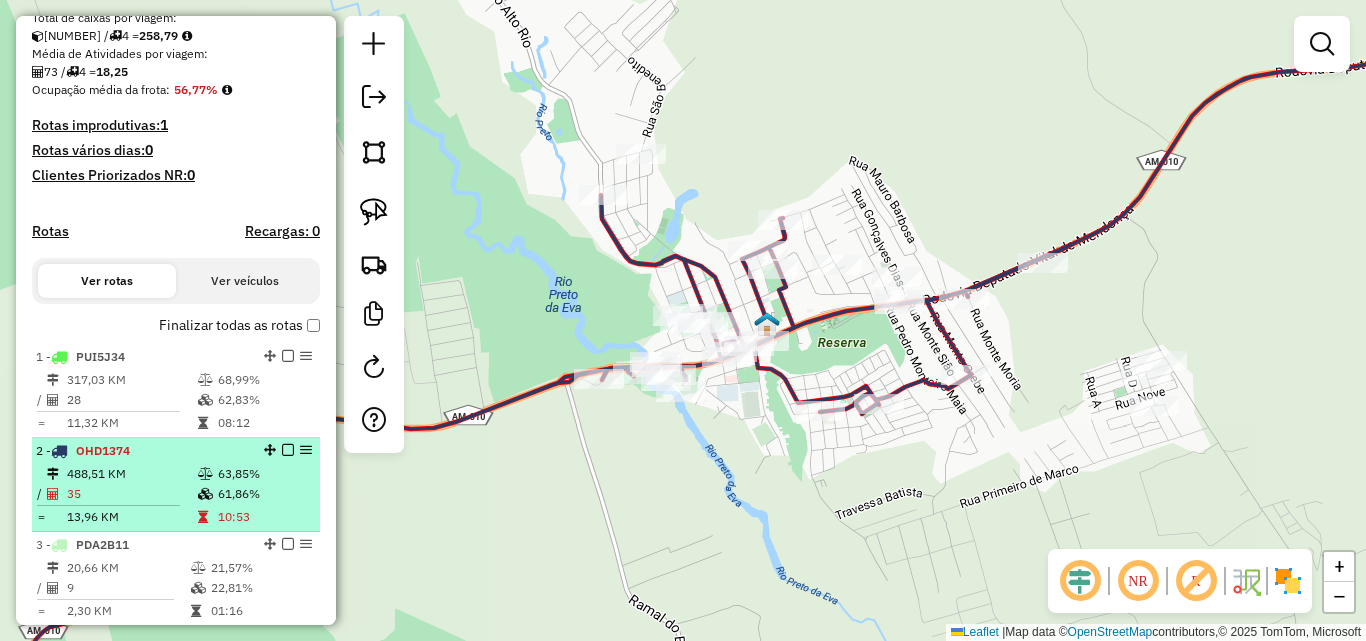 scroll, scrollTop: 646, scrollLeft: 0, axis: vertical 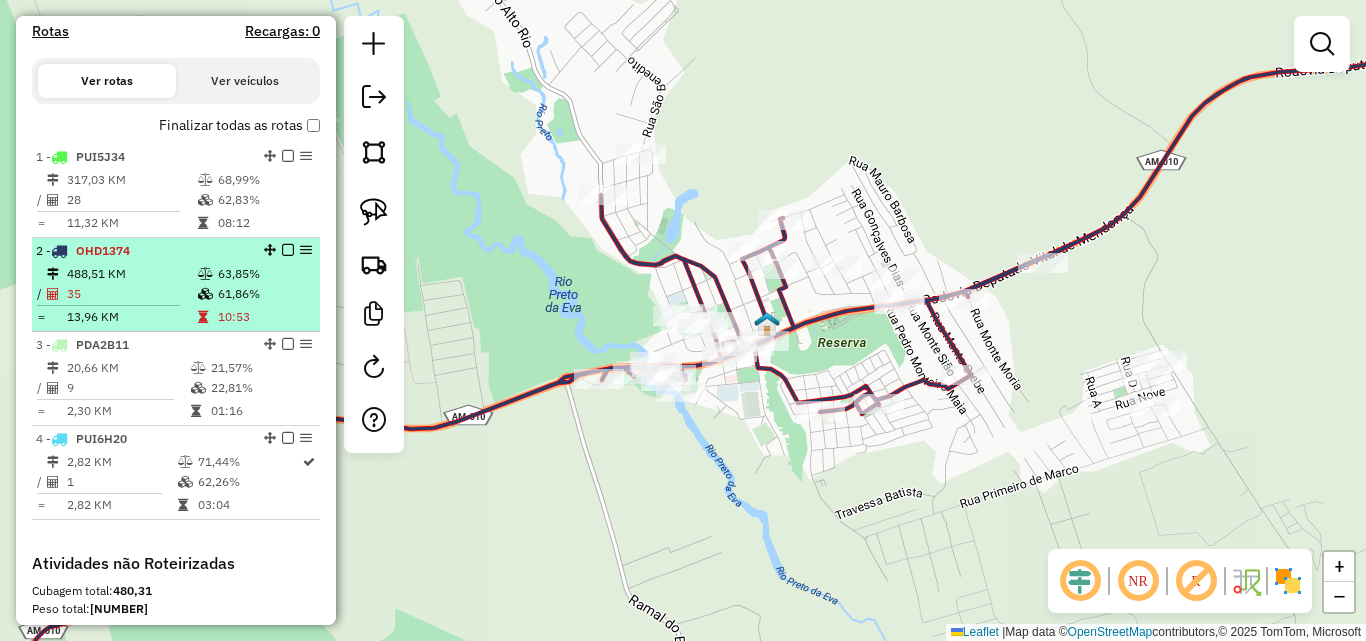 click on "13,96 KM" at bounding box center [131, 317] 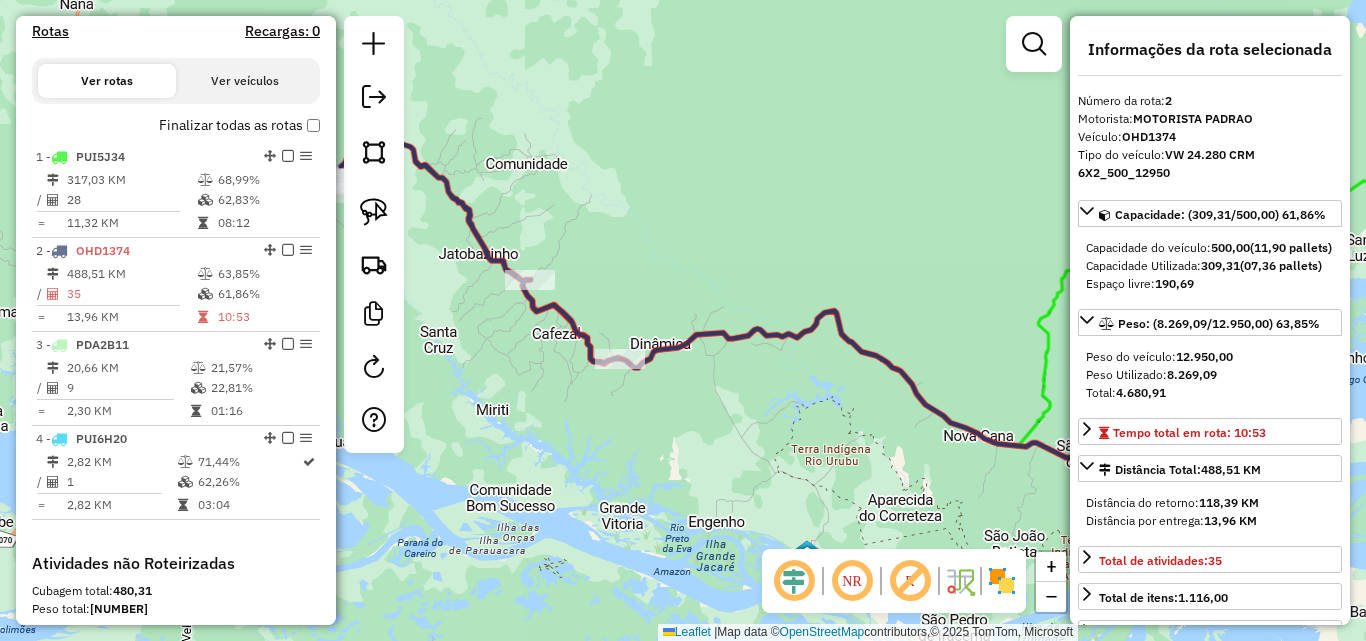 drag, startPoint x: 686, startPoint y: 300, endPoint x: 952, endPoint y: 396, distance: 282.7932 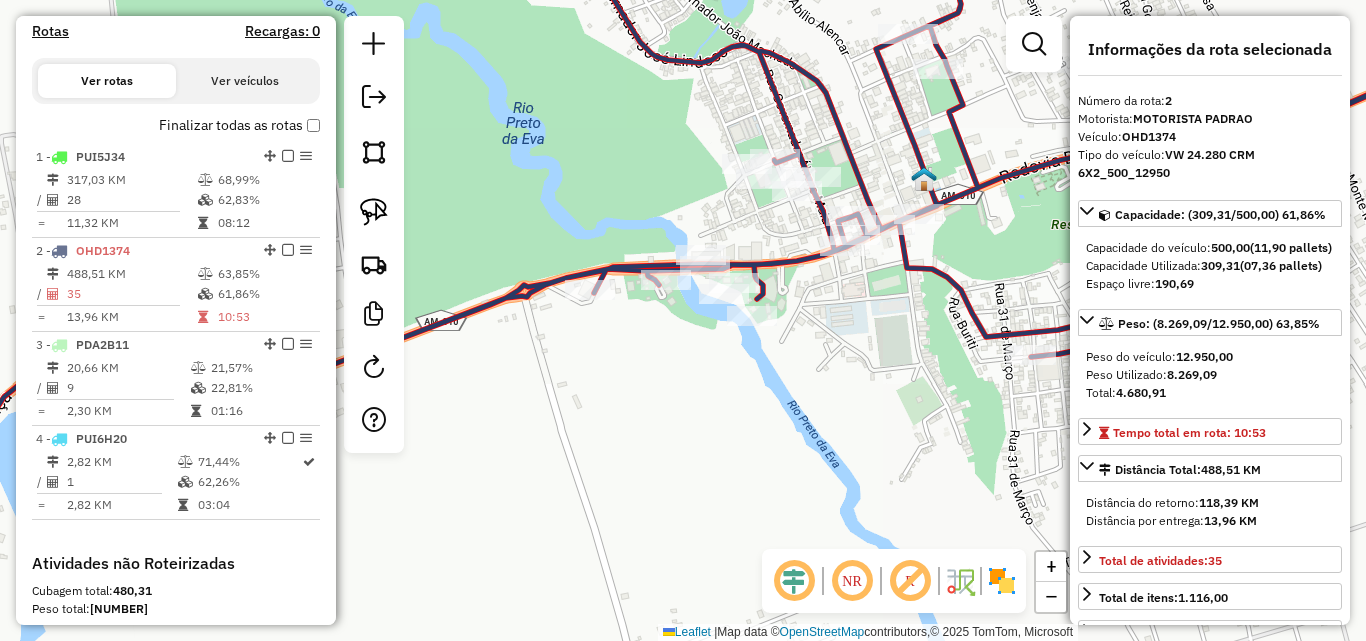 drag, startPoint x: 793, startPoint y: 316, endPoint x: 754, endPoint y: 327, distance: 40.5216 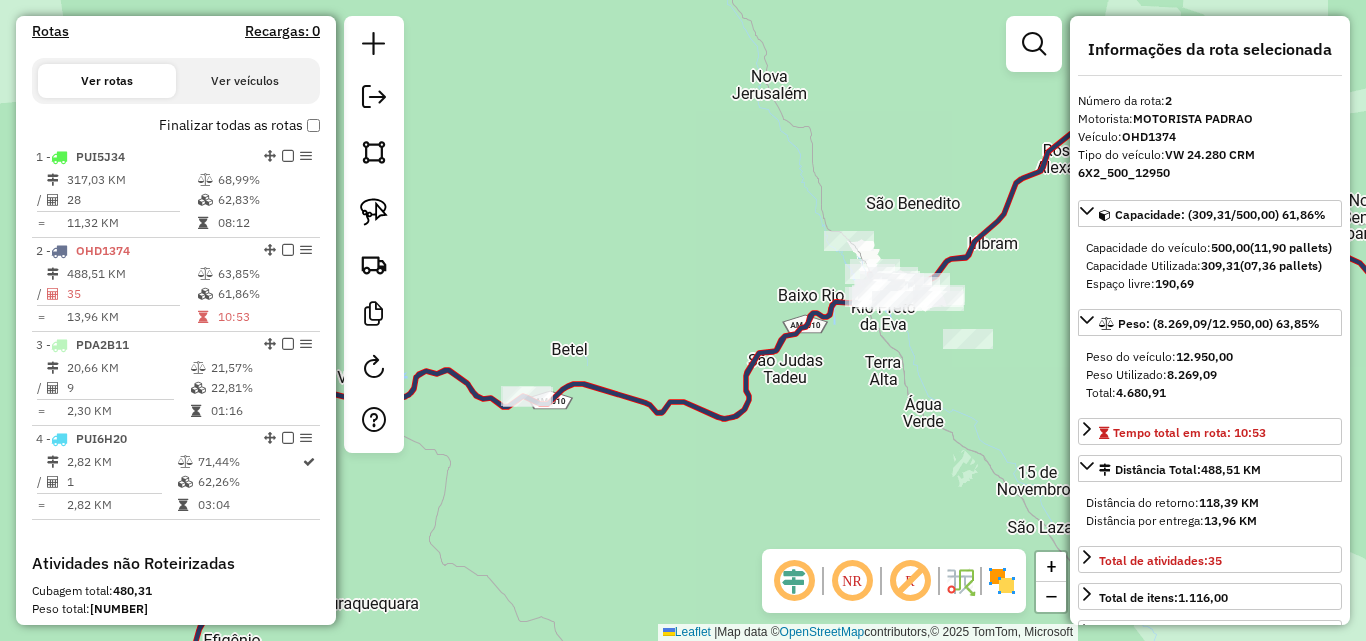 drag, startPoint x: 935, startPoint y: 364, endPoint x: 579, endPoint y: 315, distance: 359.35638 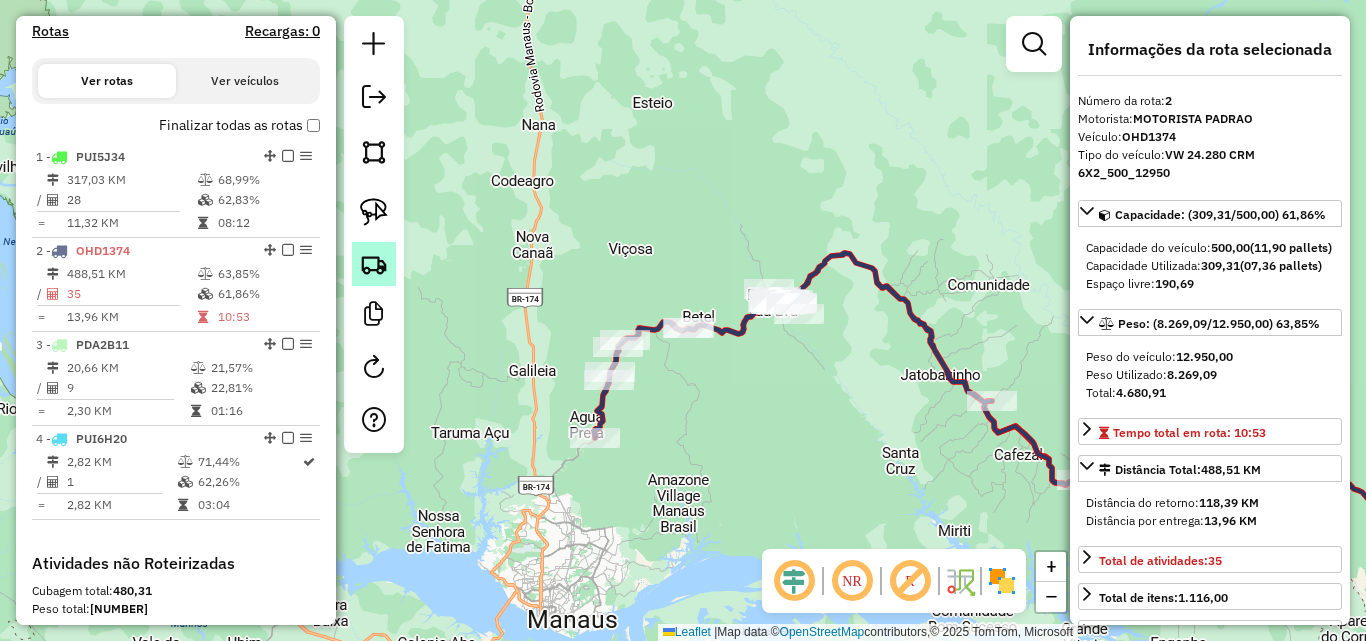 drag, startPoint x: 906, startPoint y: 355, endPoint x: 392, endPoint y: 271, distance: 520.8186 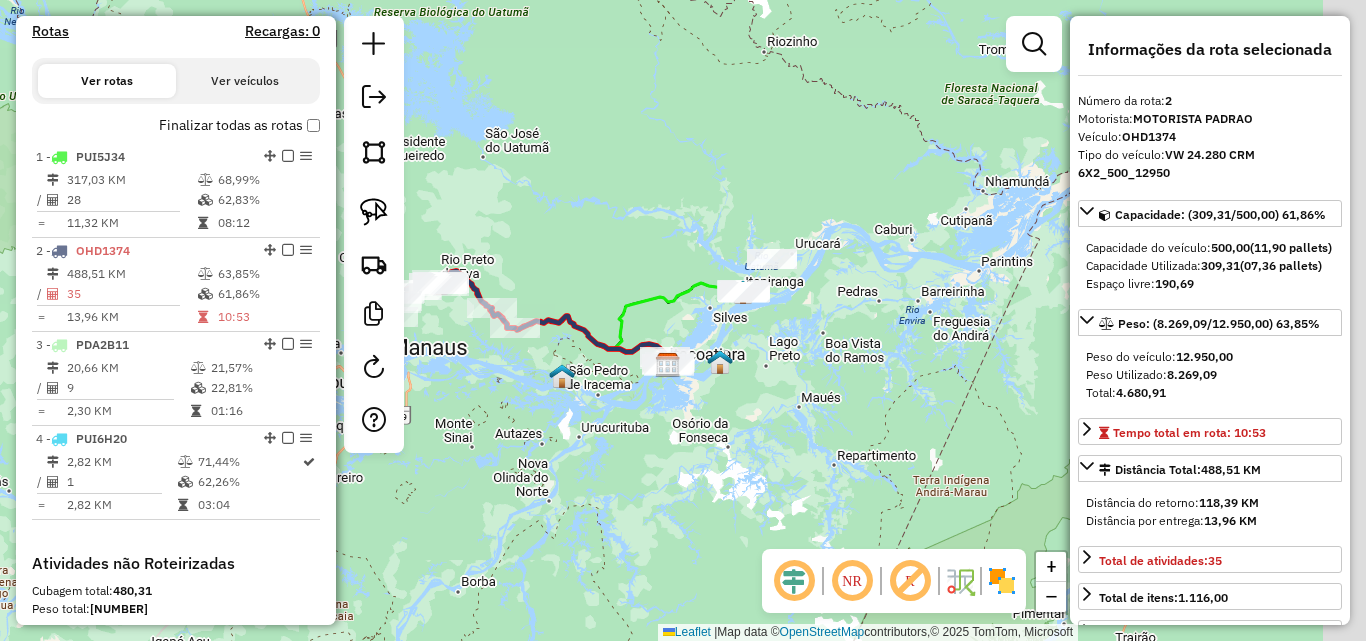 drag, startPoint x: 924, startPoint y: 289, endPoint x: 606, endPoint y: 300, distance: 318.1902 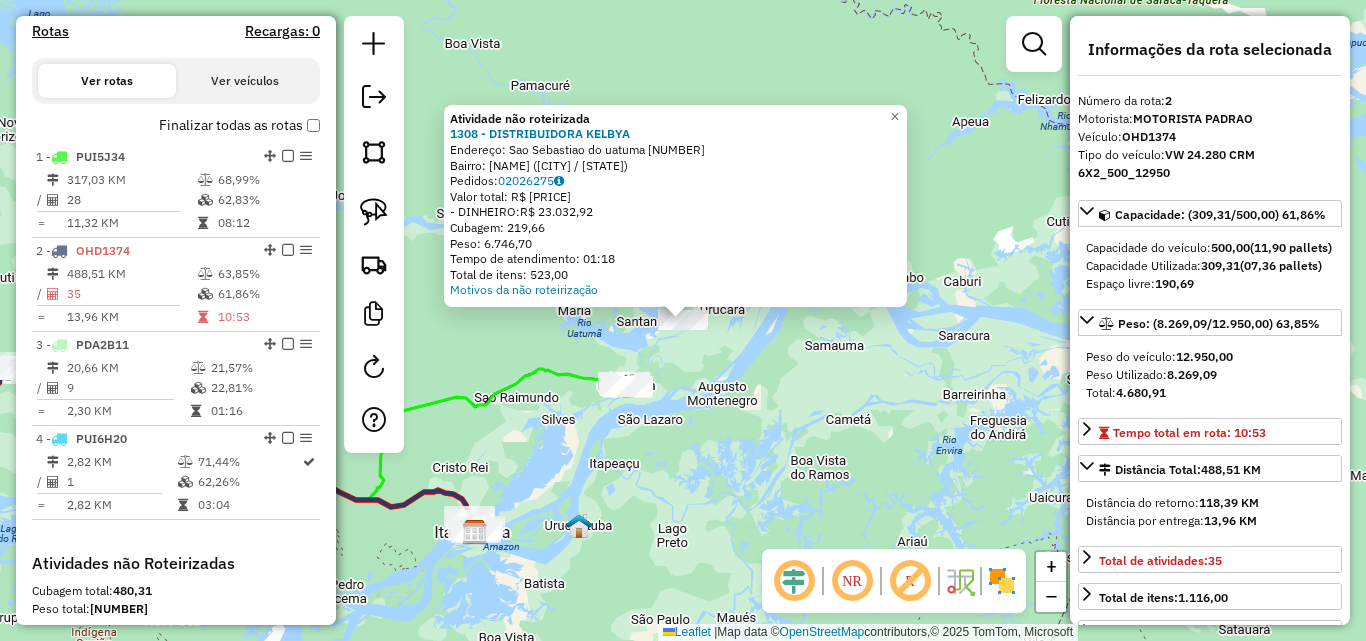 click on "Atividade não roteirizada 1308 - DISTRIBUIDORA KELBYA Endereço: [CITY] do uatuma 374 Bairro: CENTRO ([CITY] / AM) Pedidos: [NUMBER] Valor total: R$ 23.032,92 - DINHEIRO: R$ 23.032,92 Cubagem: 219,66 Peso: 6.746,70 Tempo de atendimento: 01:18 Total de itens: 523,00 Motivos da não roteirização × Janela de atendimento Grade de atendimento Capacidade Transportadoras Veículos Cliente Pedidos Rotas Selecione os dias de semana para filtrar as janelas de atendimento Seg Ter Qua Qui Sex Sáb Dom Informe o período da janela de atendimento: De: Até: Filtrar exatamente a janela do cliente Considerar janela de atendimento padrão Selecione os dias de semana para filtrar as grades de atendimento Seg Ter Qua Qui Sex Sáb Dom Considerar clientes sem dia de atendimento cadastrado Clientes fora do dia de atendimento selecionado Filtrar as atividades entre os valores definidos abaixo: Peso mínimo: Peso máximo: Cubagem mínima: Cubagem máxima: De: Até: Filtrar as atividades entre o tempo de atendimento definido abaixo: De: Até: Considerar capacidade total dos clientes não roteirizados Transportadora: Selecione um ou mais itens Tipo de veículo: Selecione um ou mais itens Veículo: Selecione um ou mais itens De:" 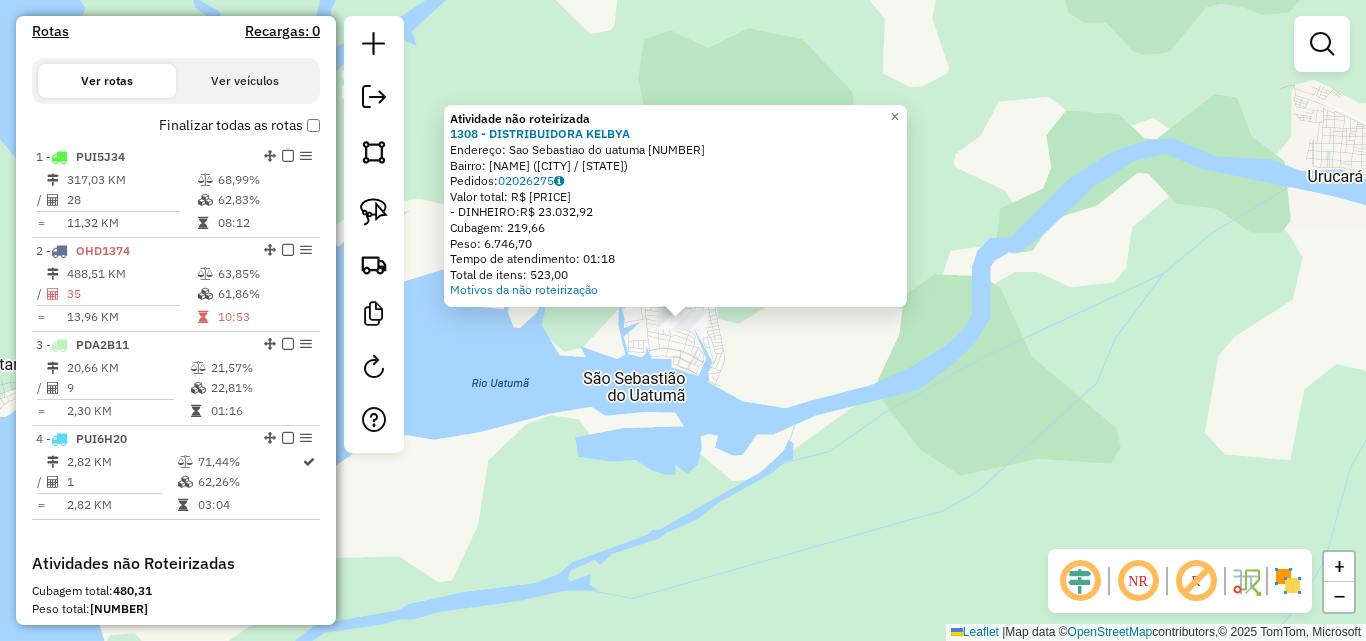 click on "Atividade não roteirizada 1308 - DISTRIBUIDORA KELBYA Endereço: [CITY] do uatuma 374 Bairro: CENTRO ([CITY] / AM) Pedidos: [NUMBER] Valor total: R$ 23.032,92 - DINHEIRO: R$ 23.032,92 Cubagem: 219,66 Peso: 6.746,70 Tempo de atendimento: 01:18 Total de itens: 523,00 Motivos da não roteirização × Janela de atendimento Grade de atendimento Capacidade Transportadoras Veículos Cliente Pedidos Rotas Selecione os dias de semana para filtrar as janelas de atendimento Seg Ter Qua Qui Sex Sáb Dom Informe o período da janela de atendimento: De: Até: Filtrar exatamente a janela do cliente Considerar janela de atendimento padrão Selecione os dias de semana para filtrar as grades de atendimento Seg Ter Qua Qui Sex Sáb Dom Considerar clientes sem dia de atendimento cadastrado Clientes fora do dia de atendimento selecionado Filtrar as atividades entre os valores definidos abaixo: Peso mínimo: Peso máximo: Cubagem mínima: Cubagem máxima: De: Até: Filtrar as atividades entre o tempo de atendimento definido abaixo: De: Até: Considerar capacidade total dos clientes não roteirizados Transportadora: Selecione um ou mais itens Tipo de veículo: Selecione um ou mais itens Veículo: Selecione um ou mais itens De:" 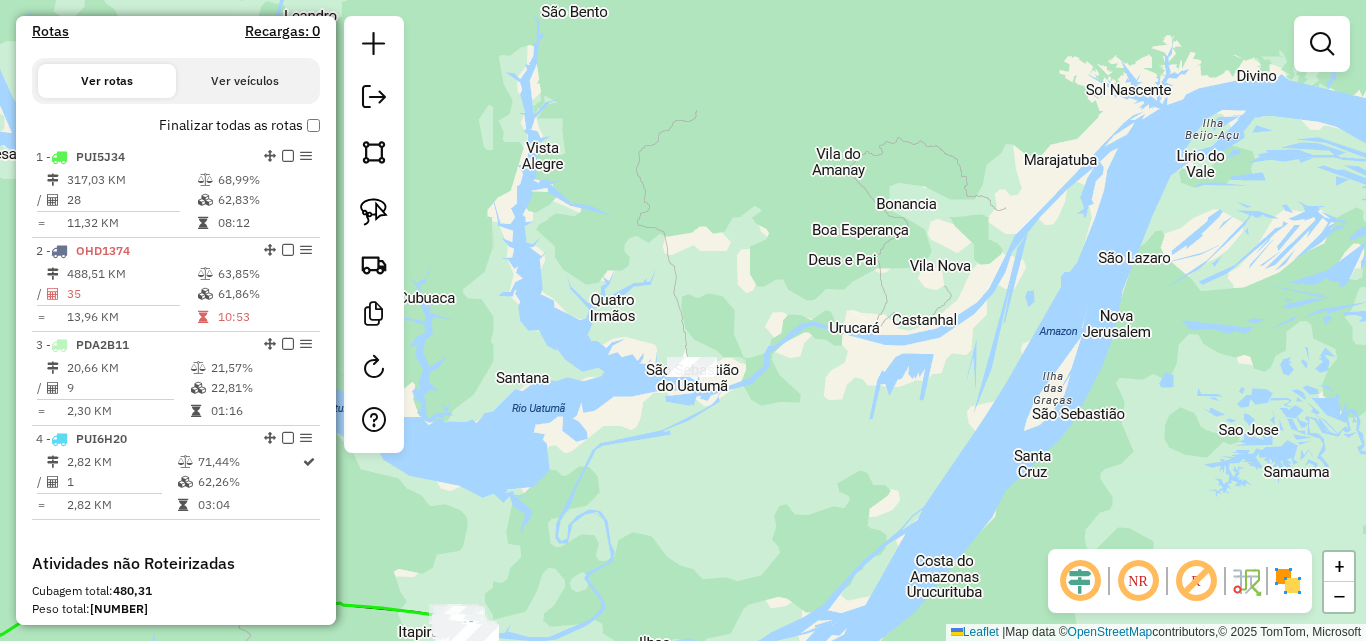 drag, startPoint x: 604, startPoint y: 464, endPoint x: 810, endPoint y: 280, distance: 276.21005 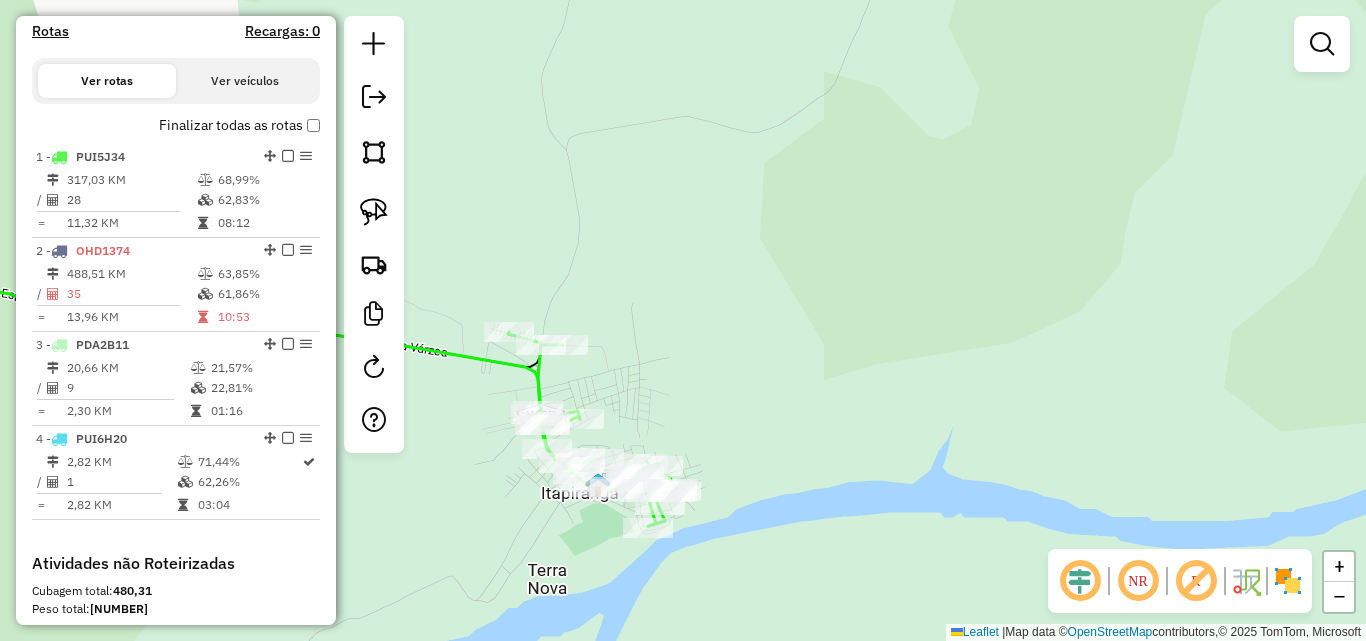 drag, startPoint x: 771, startPoint y: 437, endPoint x: 884, endPoint y: 262, distance: 208.31227 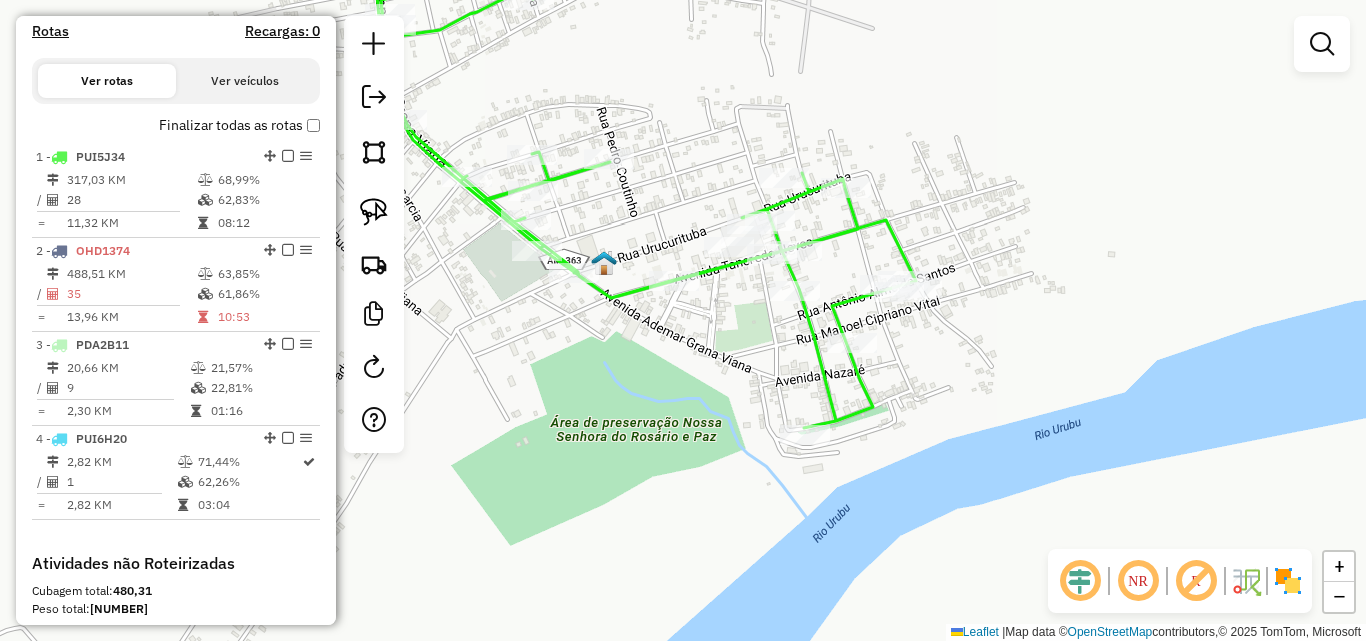 drag, startPoint x: 938, startPoint y: 230, endPoint x: 954, endPoint y: 290, distance: 62.0967 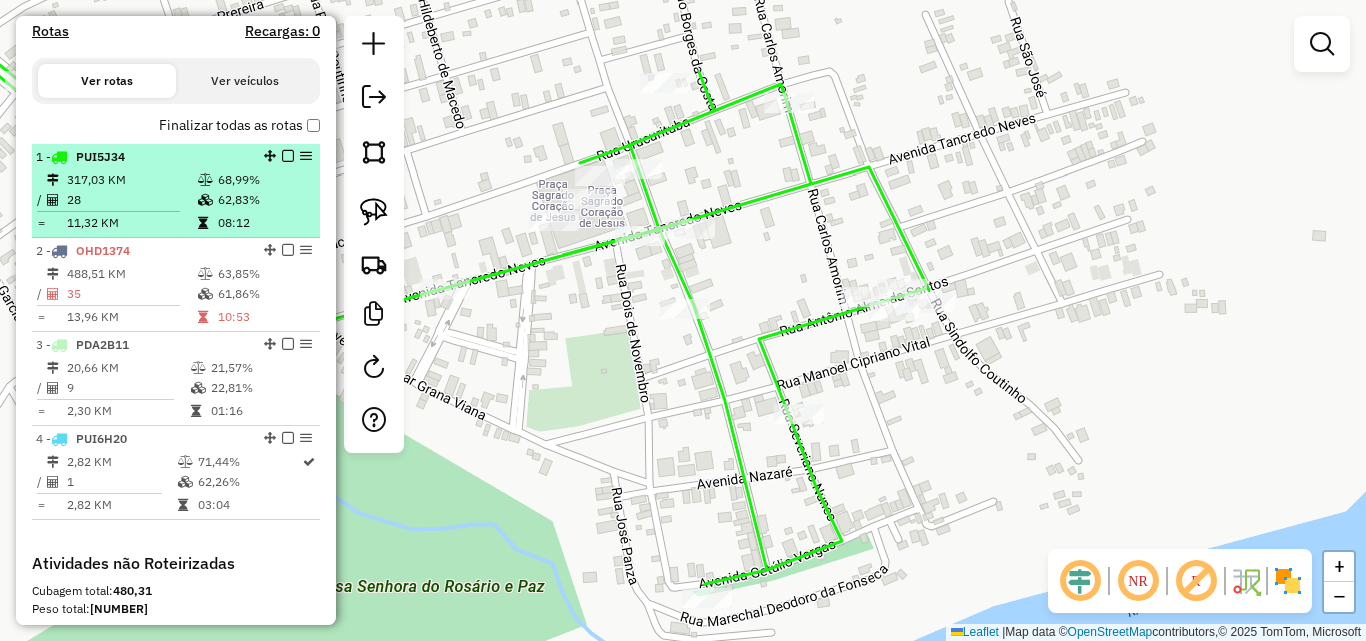 click on "28" at bounding box center [131, 200] 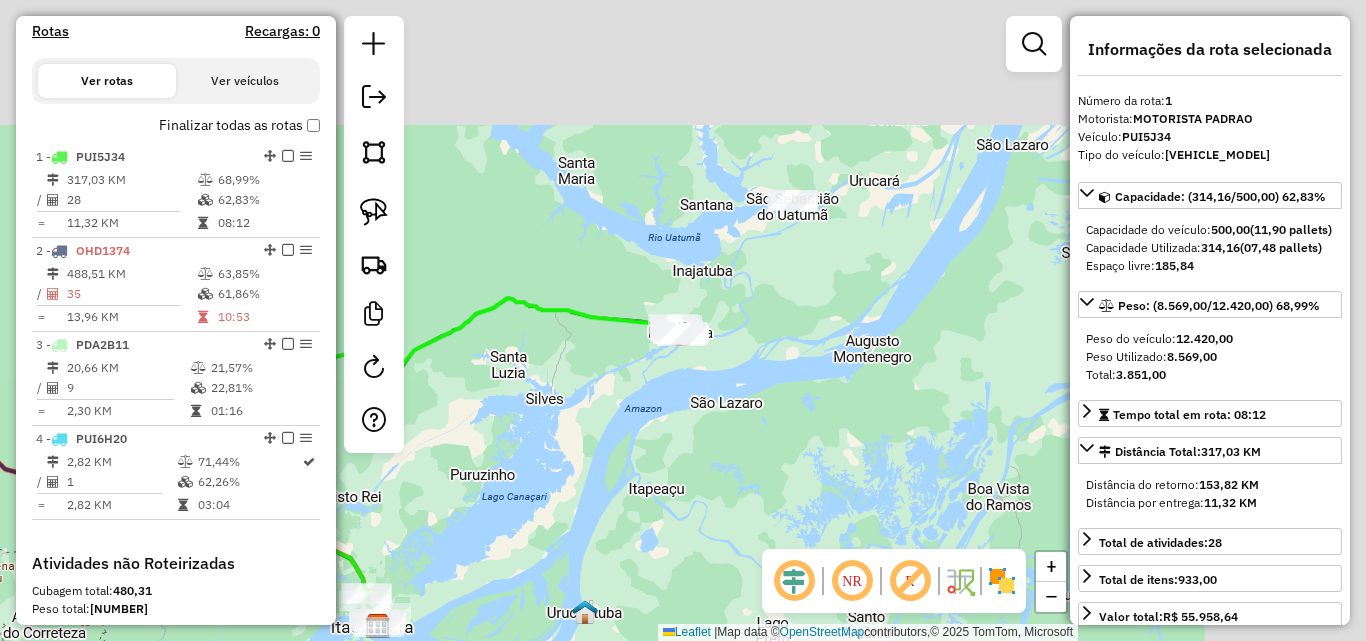 drag, startPoint x: 986, startPoint y: 363, endPoint x: 742, endPoint y: 441, distance: 256.164 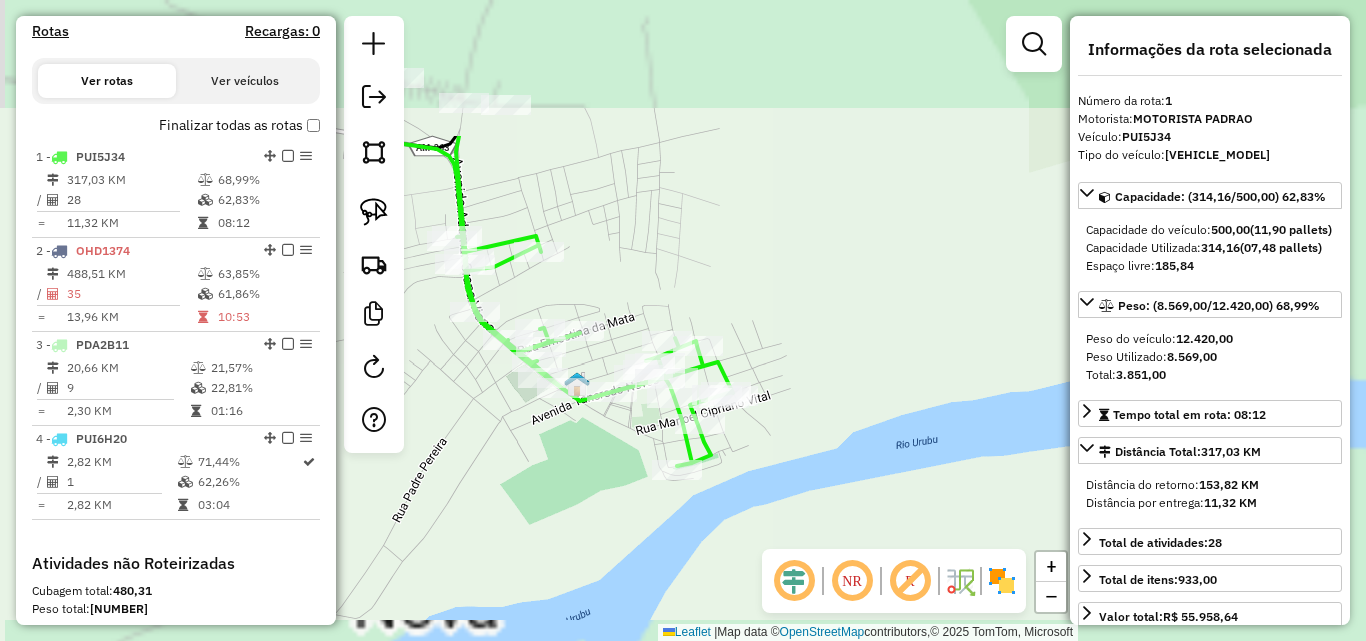 drag, startPoint x: 710, startPoint y: 304, endPoint x: 534, endPoint y: 504, distance: 266.4132 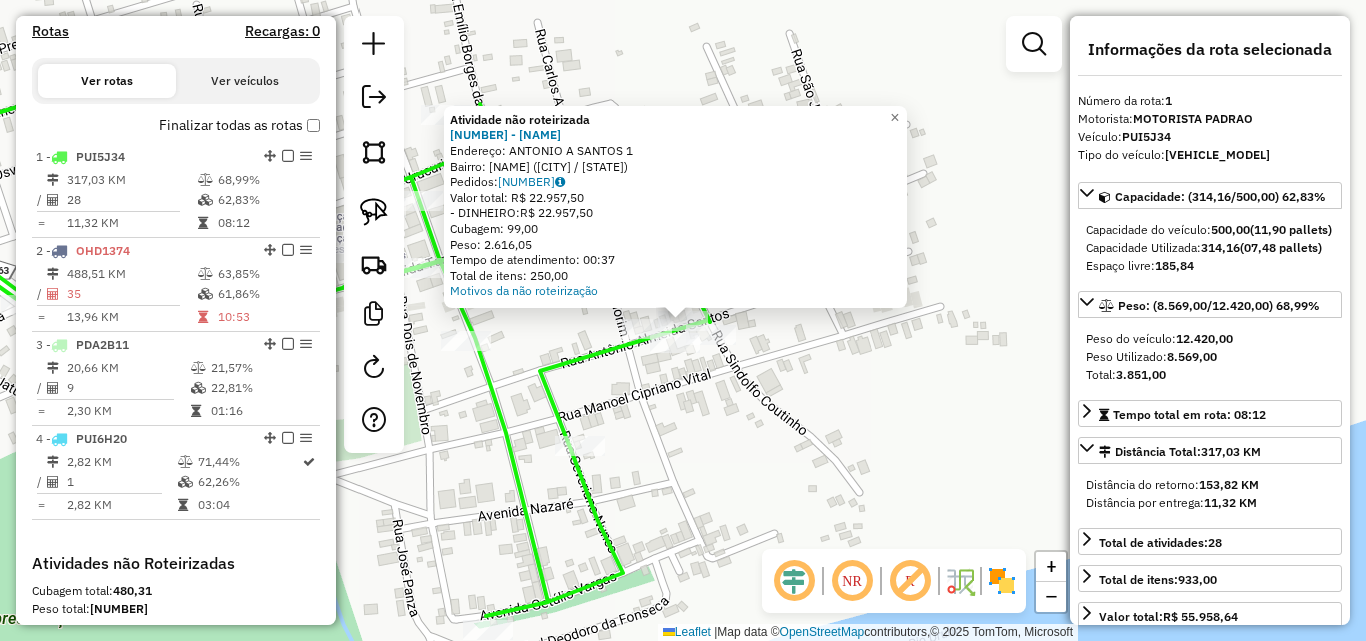 click on "Atividade não roteirizada [NUMBER] - [NAME]  Endereço:  [STREET] [NUMBER]   Bairro: [NAME] ([CITY] / [STATE])   Pedidos:  [NUMBER]   Valor total: [CURRENCY] [NUMBER]   - [PAYMENT_METHOD]:  [CURRENCY] [NUMBER]   Cubagem: [NUMBER]   Peso: [NUMBER]   Tempo de atendimento: [TIME]   Total de itens: [NUMBER]  Motivos da não roteirização × Janela de atendimento Grade de atendimento Capacidade Transportadoras Veículos Cliente Pedidos  Rotas Selecione os dias de semana para filtrar as janelas de atendimento  Seg   Ter   Qua   Qui   Sex   Sáb   Dom  Informe o período da janela de atendimento: De: [DATE] Até: [DATE]  Filtrar exatamente a janela do cliente  Considerar janela de atendimento padrão  Selecione os dias de semana para filtrar as grades de atendimento  Seg   Ter   Qua   Qui   Sex   Sáb   Dom   Considerar clientes sem dia de atendimento cadastrado  Clientes fora do dia de atendimento selecionado Filtrar as atividades entre os valores definidos abaixo:  Peso mínimo:   Peso máximo:   Cubagem mínima:   Cubagem máxima:   De: [NUMBER]   Até: [DATE] +" 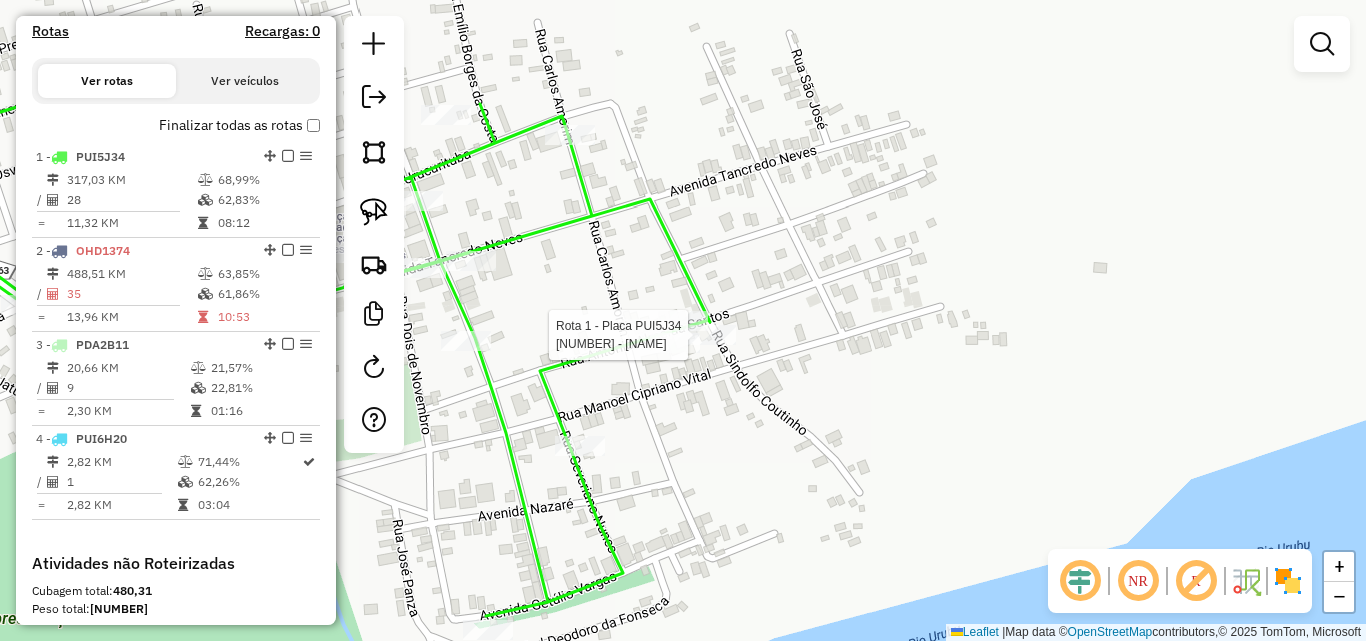 select on "**********" 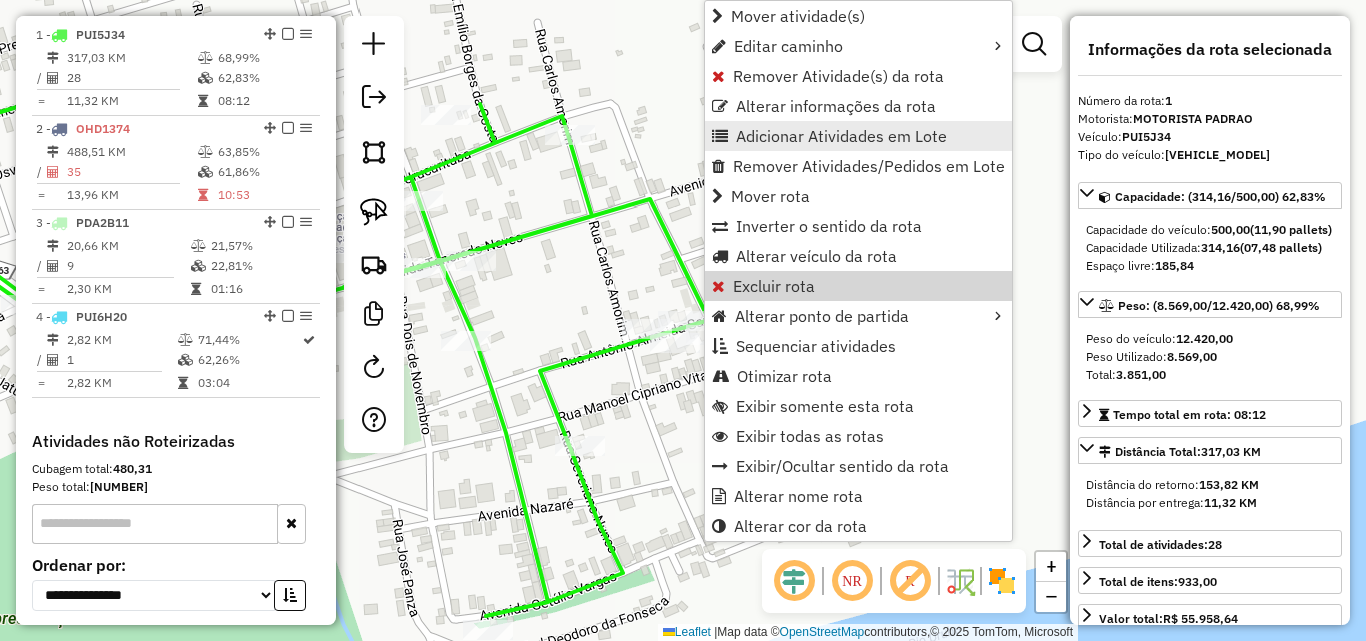 scroll, scrollTop: 774, scrollLeft: 0, axis: vertical 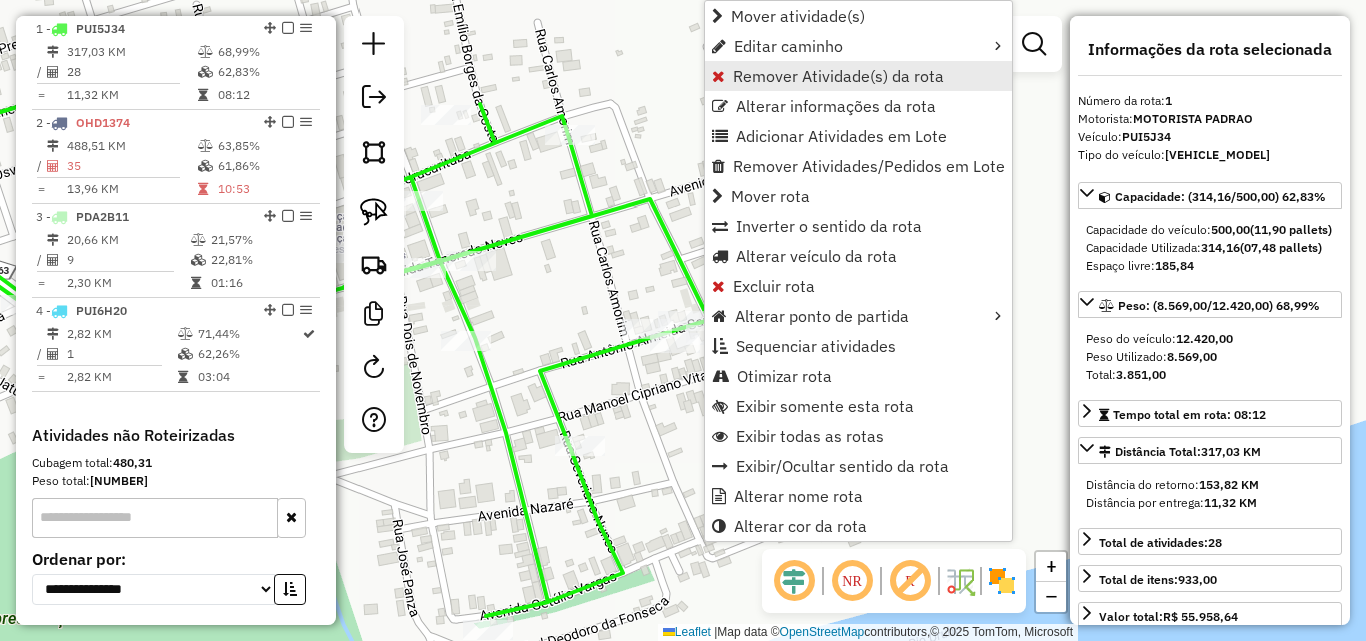 click on "Remover Atividade(s) da rota" at bounding box center [838, 76] 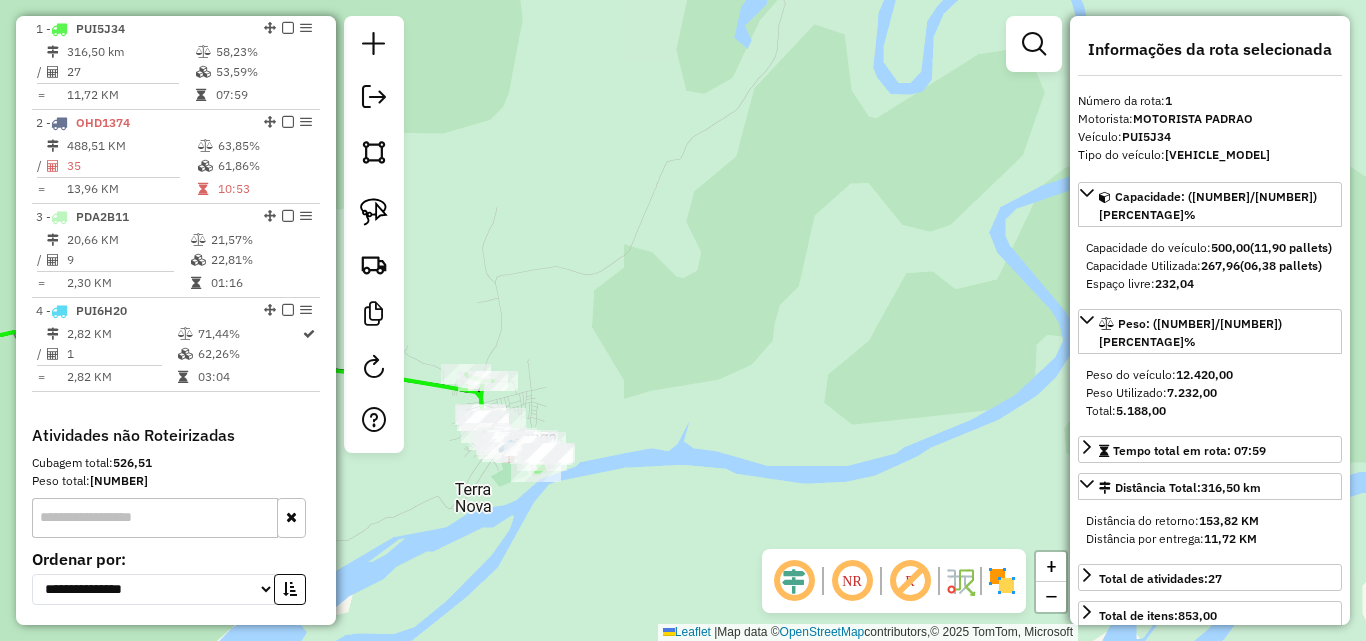 drag, startPoint x: 555, startPoint y: 526, endPoint x: 637, endPoint y: 197, distance: 339.06488 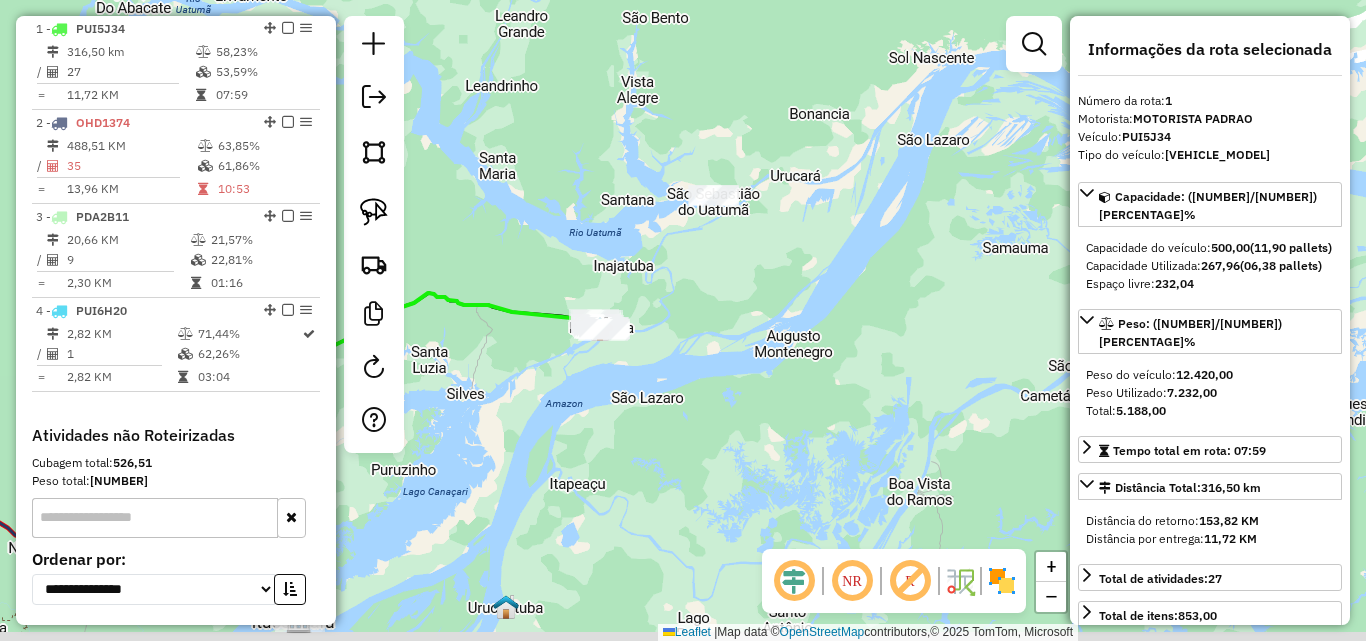 drag, startPoint x: 563, startPoint y: 458, endPoint x: 783, endPoint y: 208, distance: 333.0165 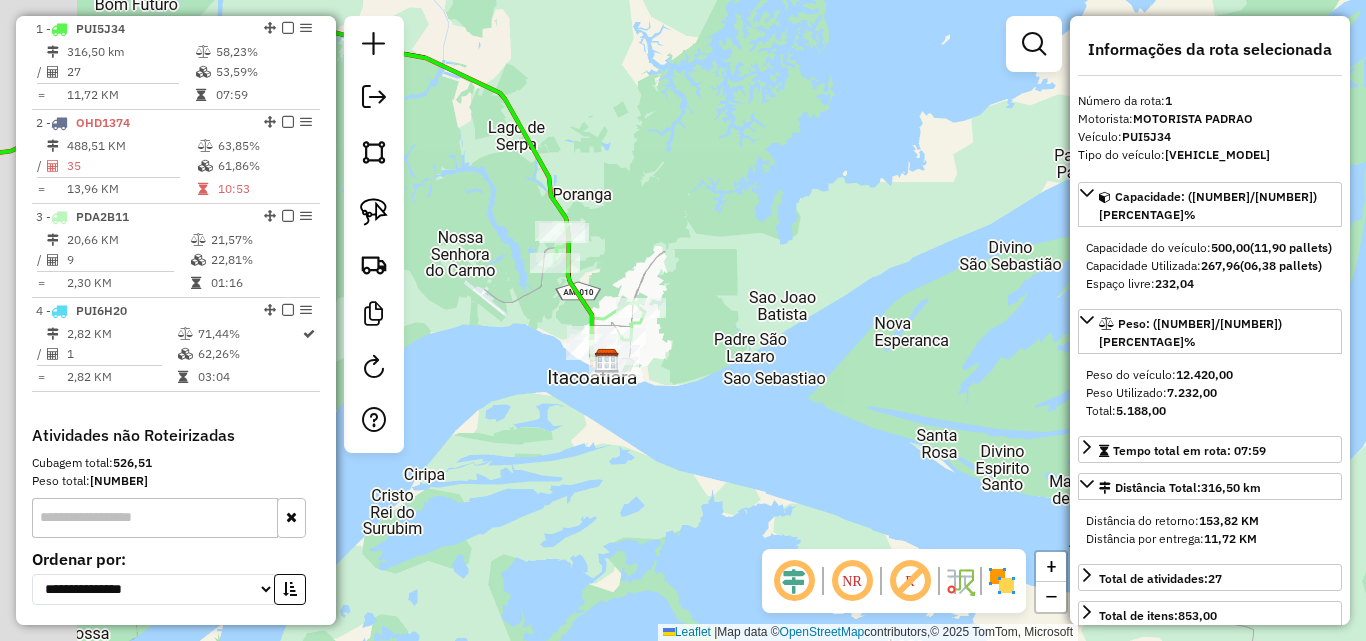 drag, startPoint x: 569, startPoint y: 356, endPoint x: 691, endPoint y: 367, distance: 122.494896 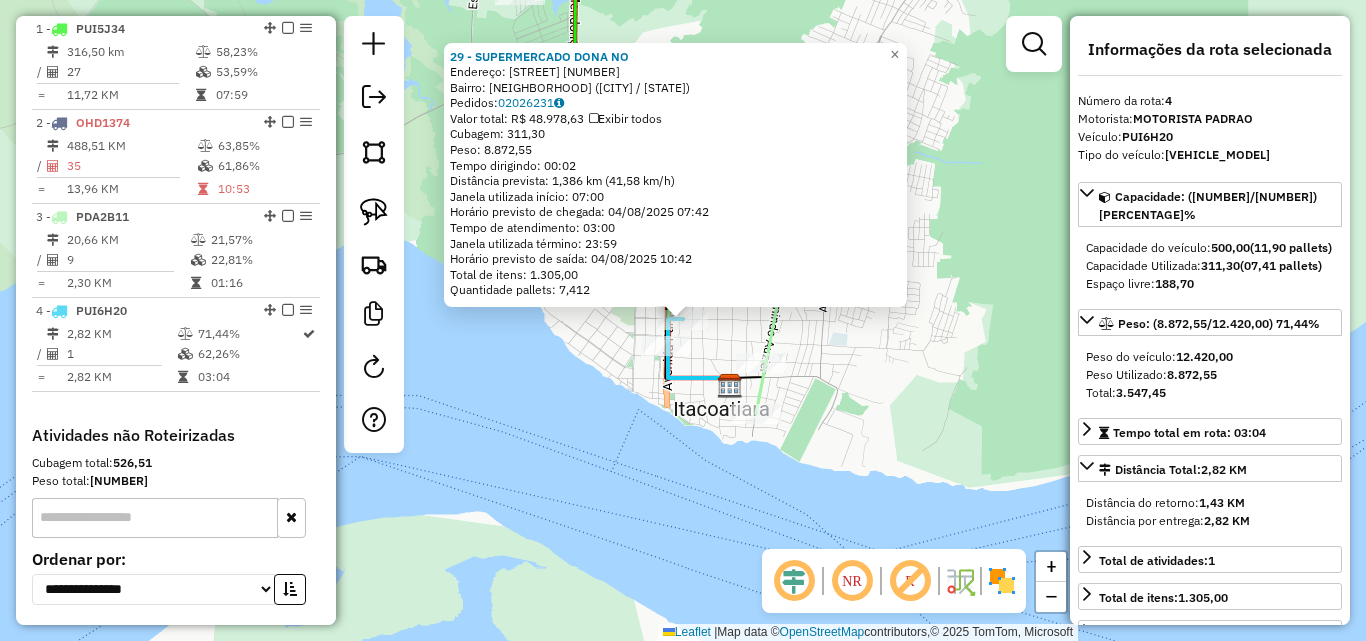 scroll, scrollTop: 935, scrollLeft: 0, axis: vertical 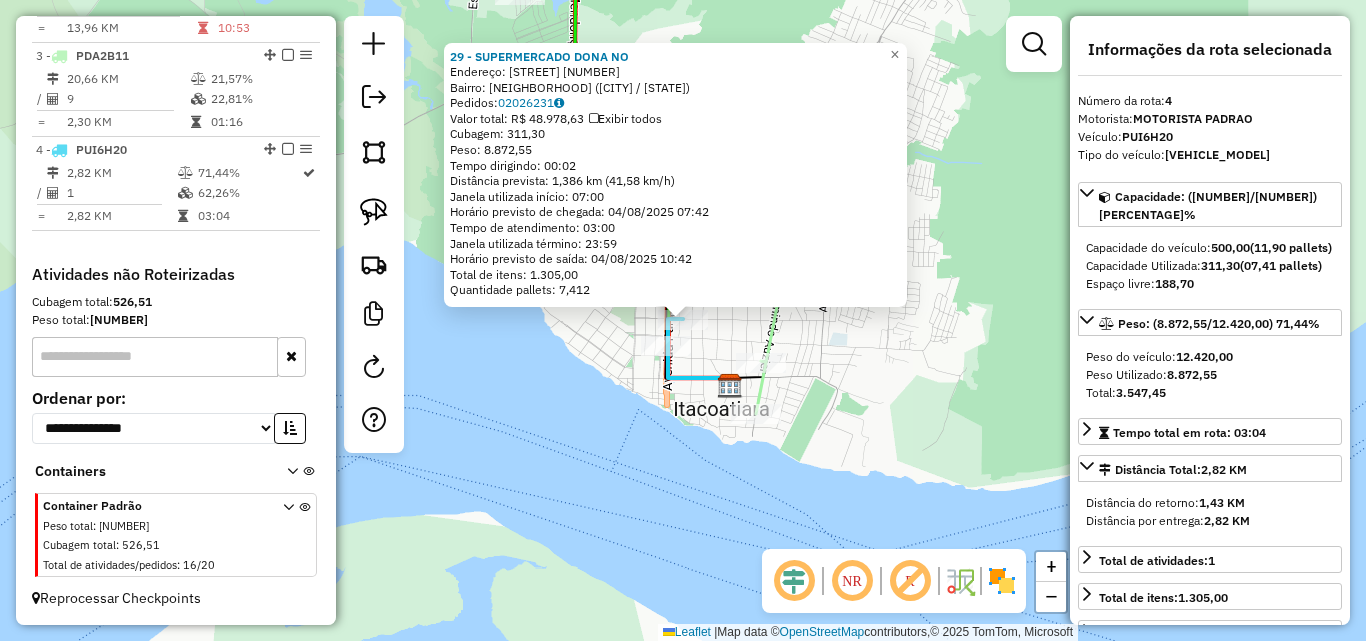 click on "[NUMBER] - SUPERMERCADO DONA NO Endereço: ISAAC PERES [NUMBER] Bairro: CENTRO ([CITY] / [AM]) Pedidos: [NUMBER] Valor total: R$ [PRICE] Exibir todos Cubagem: [NUMBER] Peso: [NUMBER] Tempo dirigindo: [TIME] Distância prevista: [NUMBER] km ([NUMBER] km/h) Janela utilizada início: [TIME] Horário previsto de chegada: [DATE] [TIME] Tempo de atendimento: [TIME] Janela utilizada término: [TIME] Horário previsto de saída: [DATE] [TIME] Total de itens: [NUMBER] Quantidade pallets: [NUMBER] × Janela de atendimento Grade de atendimento Capacidade Transportadoras Veículos Cliente Pedidos Rotas Selecione os dias de semana para filtrar as janelas de atendimento Seg Ter Qua Qui Sex Sáb Dom Informe o período da janela de atendimento: De: [DATE] Até: [DATE] Filtrar exatamente a janela do cliente Considerar janela de atendimento padrão Selecione os dias de semana para filtrar as grades de atendimento Seg Ter Qua Qui Sex Sáb Dom Clientes fora do dia de atendimento selecionado +" 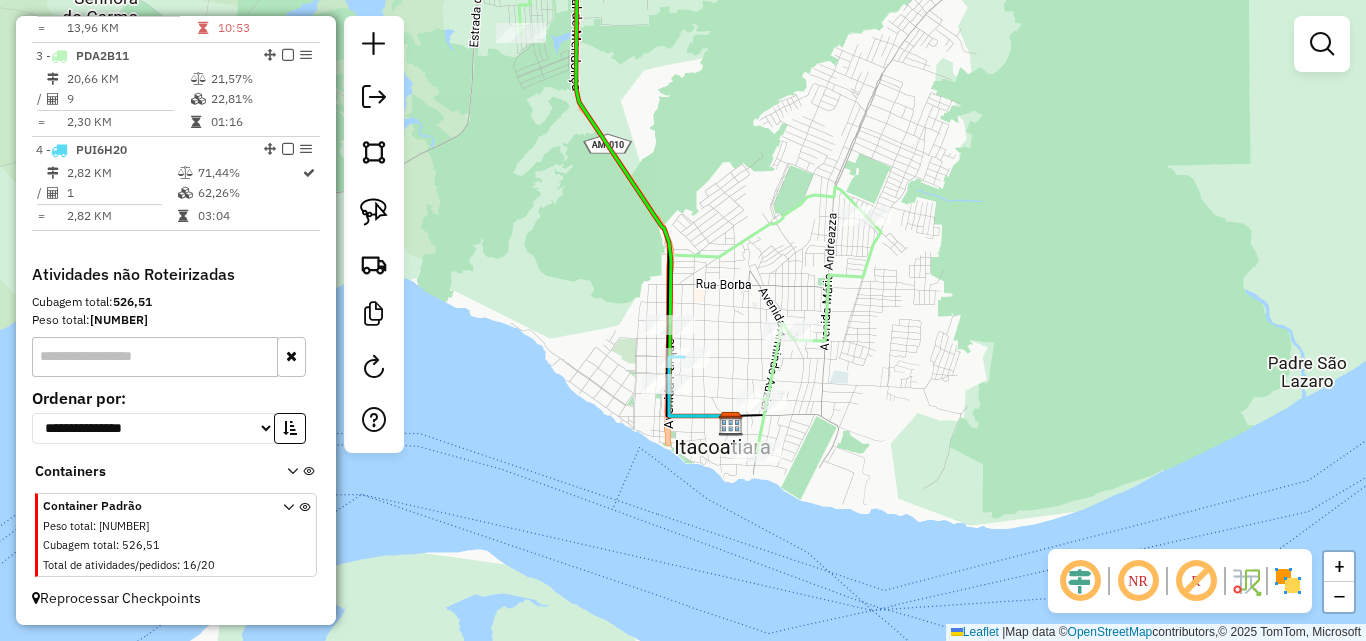 drag, startPoint x: 720, startPoint y: 314, endPoint x: 721, endPoint y: 352, distance: 38.013157 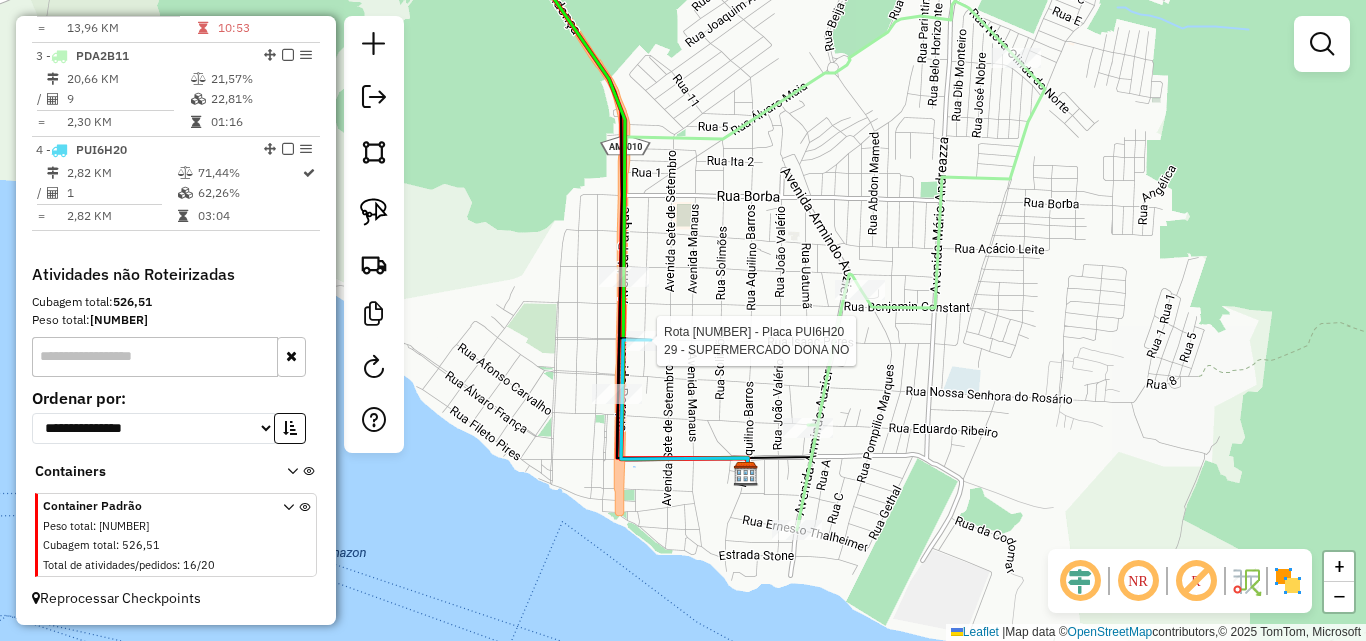 select on "**********" 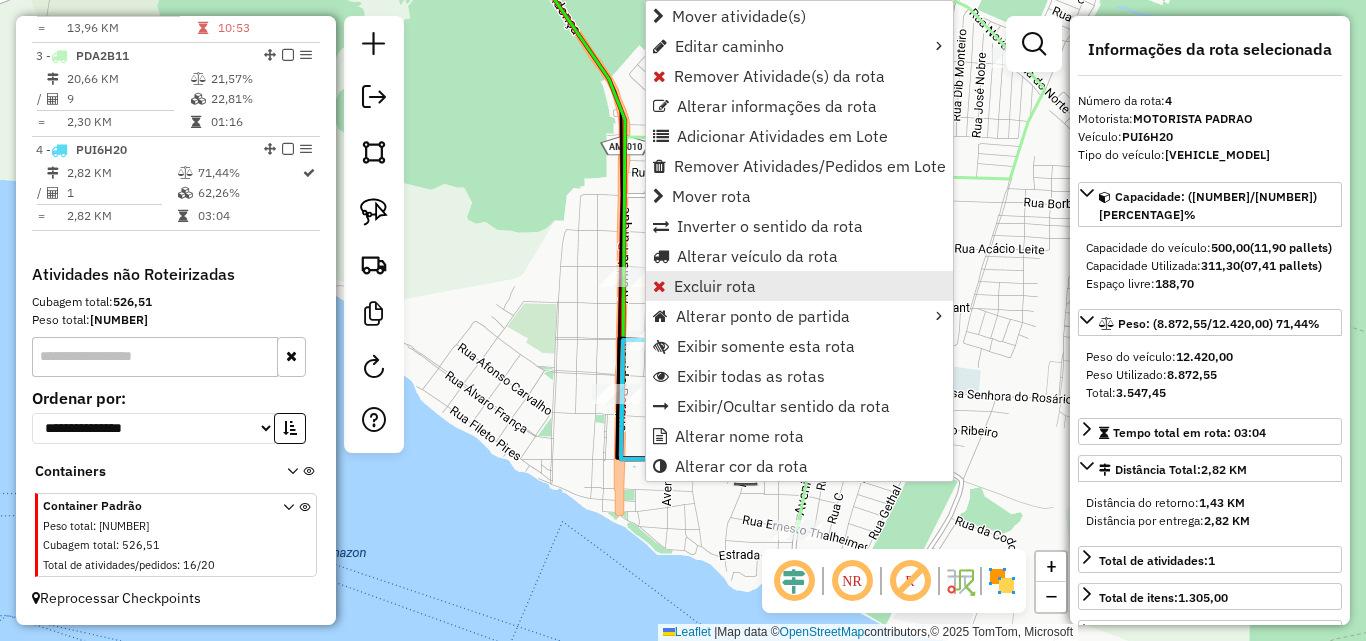 click on "Excluir rota" at bounding box center [715, 286] 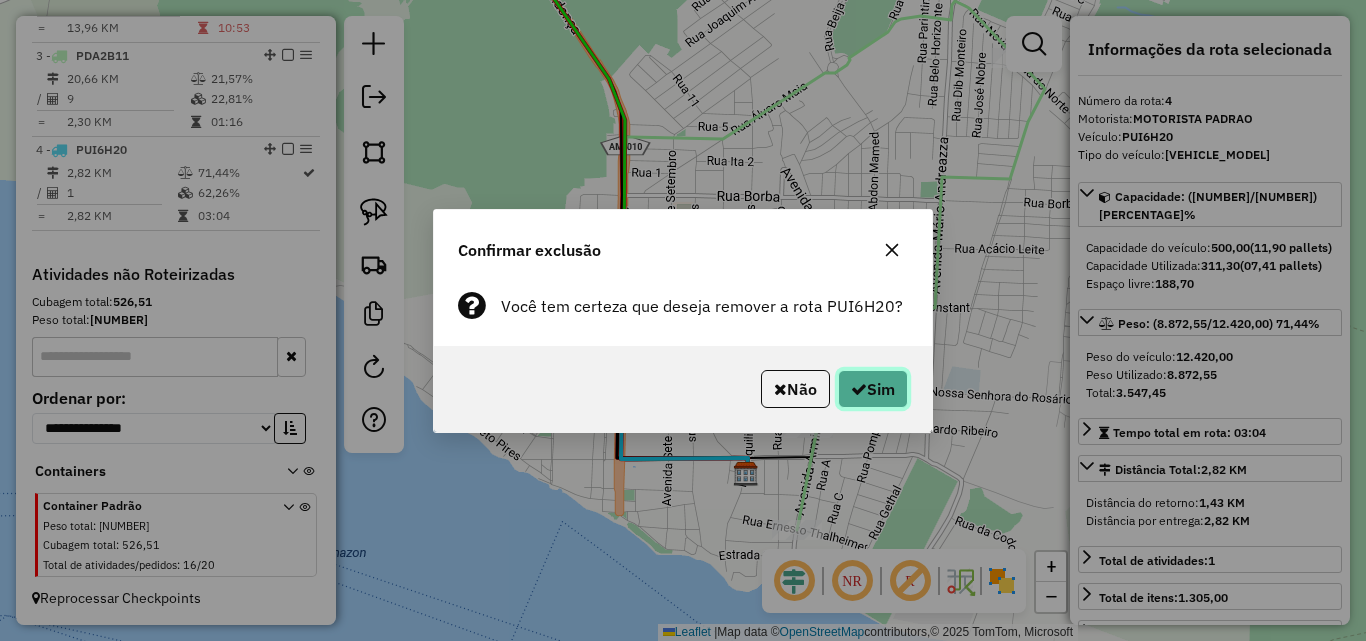 click on "Sim" 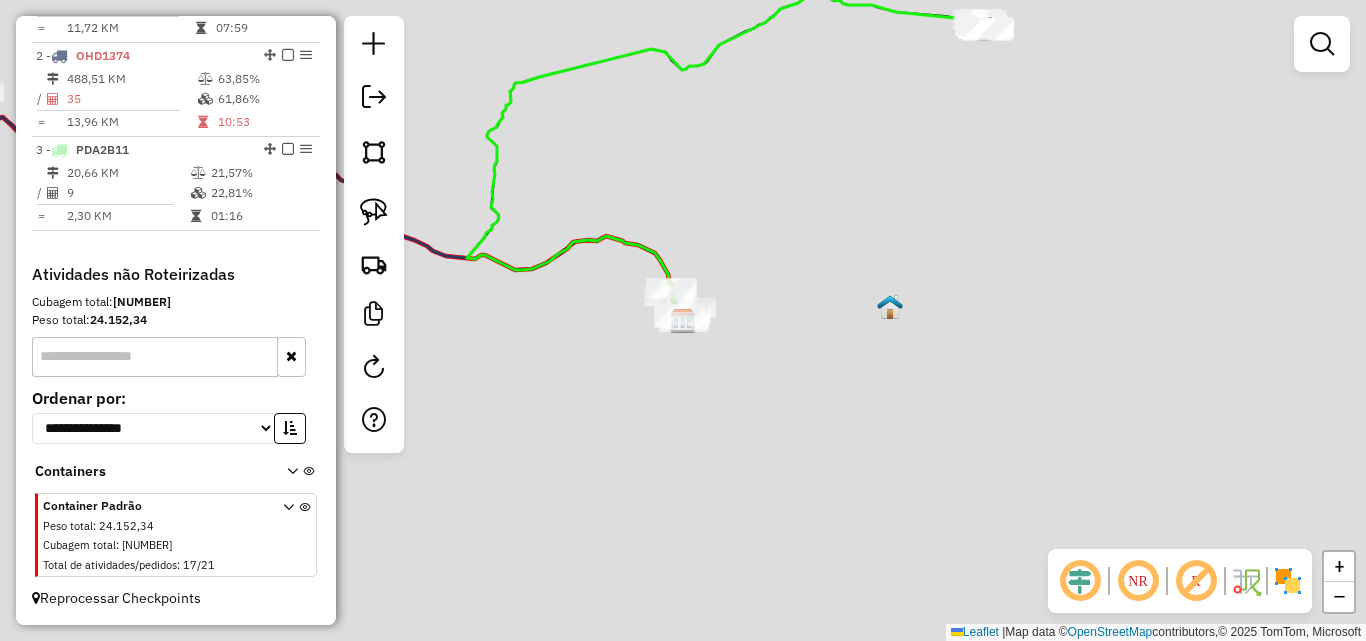 scroll, scrollTop: 841, scrollLeft: 0, axis: vertical 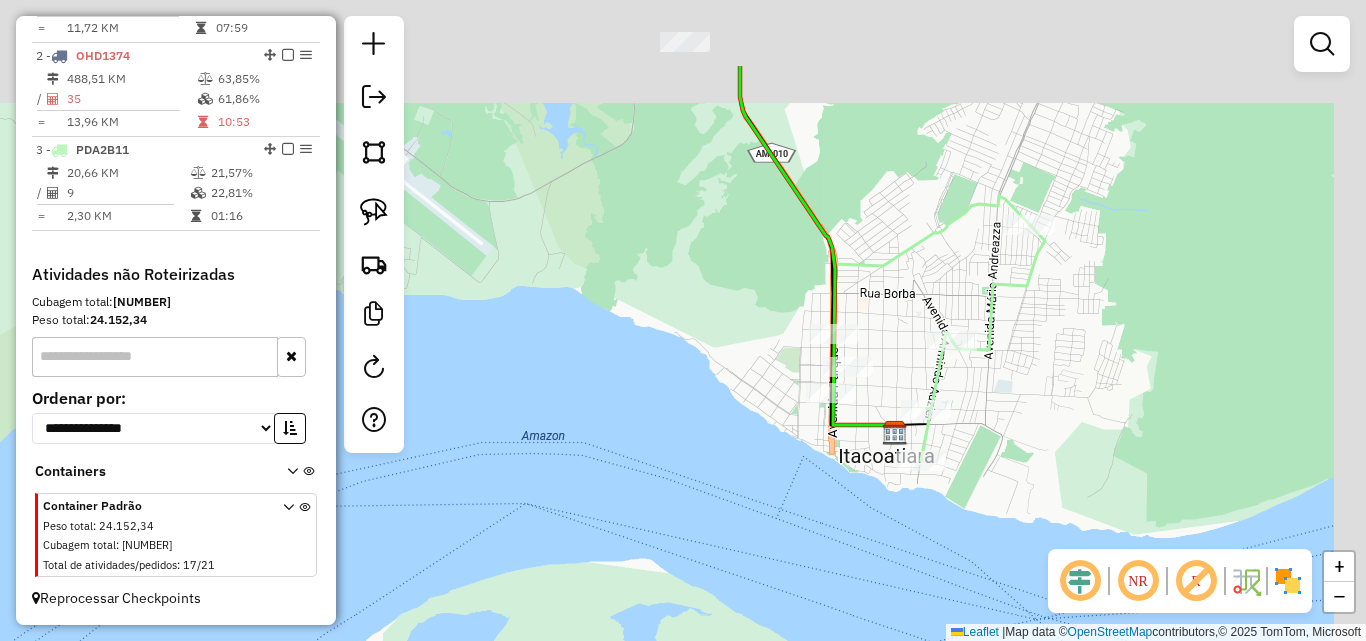 drag, startPoint x: 857, startPoint y: 292, endPoint x: 767, endPoint y: 422, distance: 158.11388 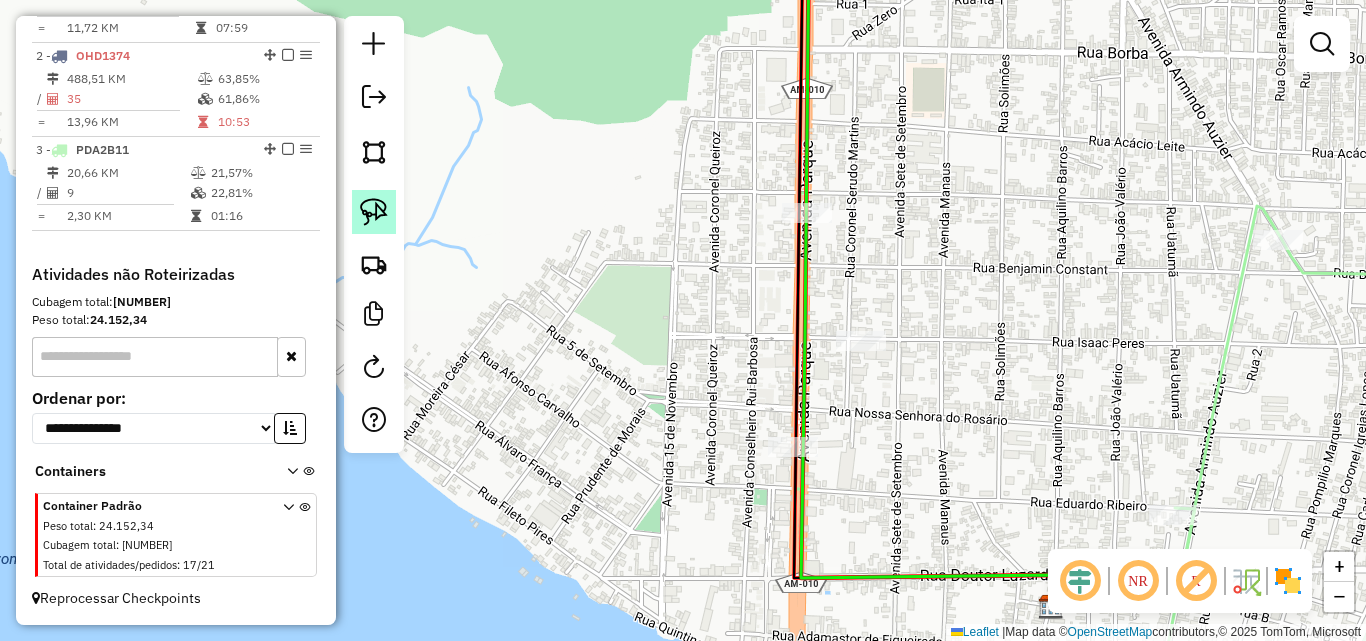 click 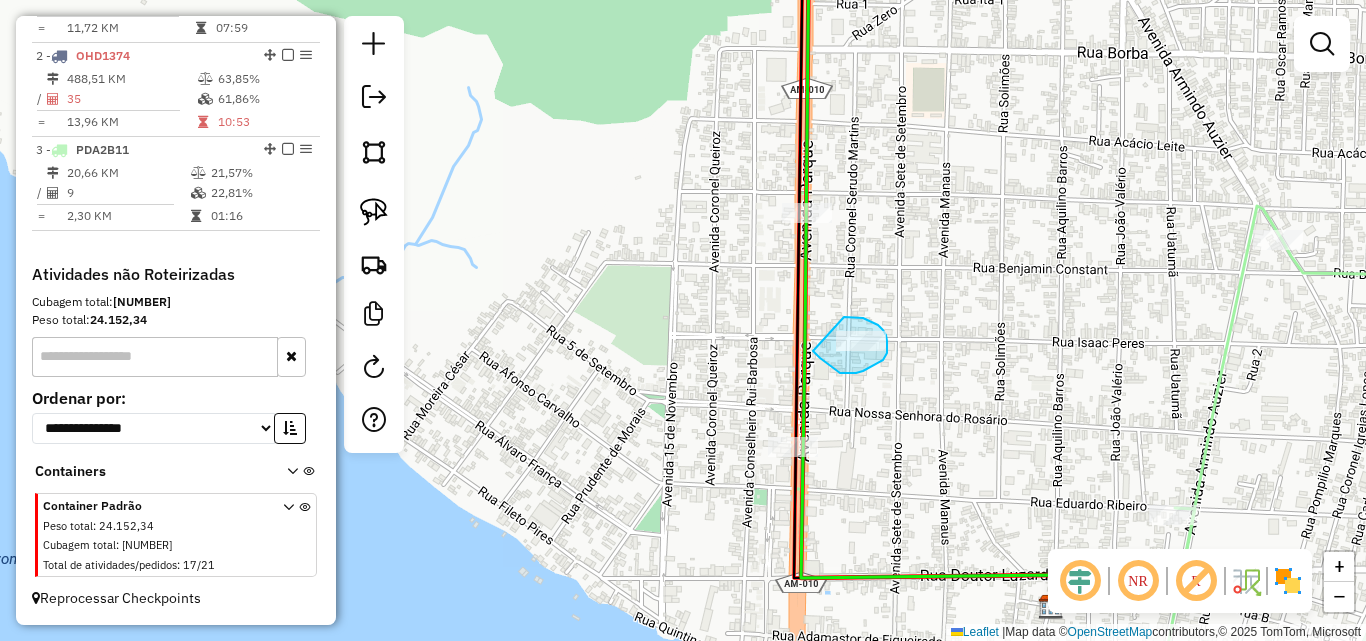 drag, startPoint x: 844, startPoint y: 317, endPoint x: 810, endPoint y: 345, distance: 44.04543 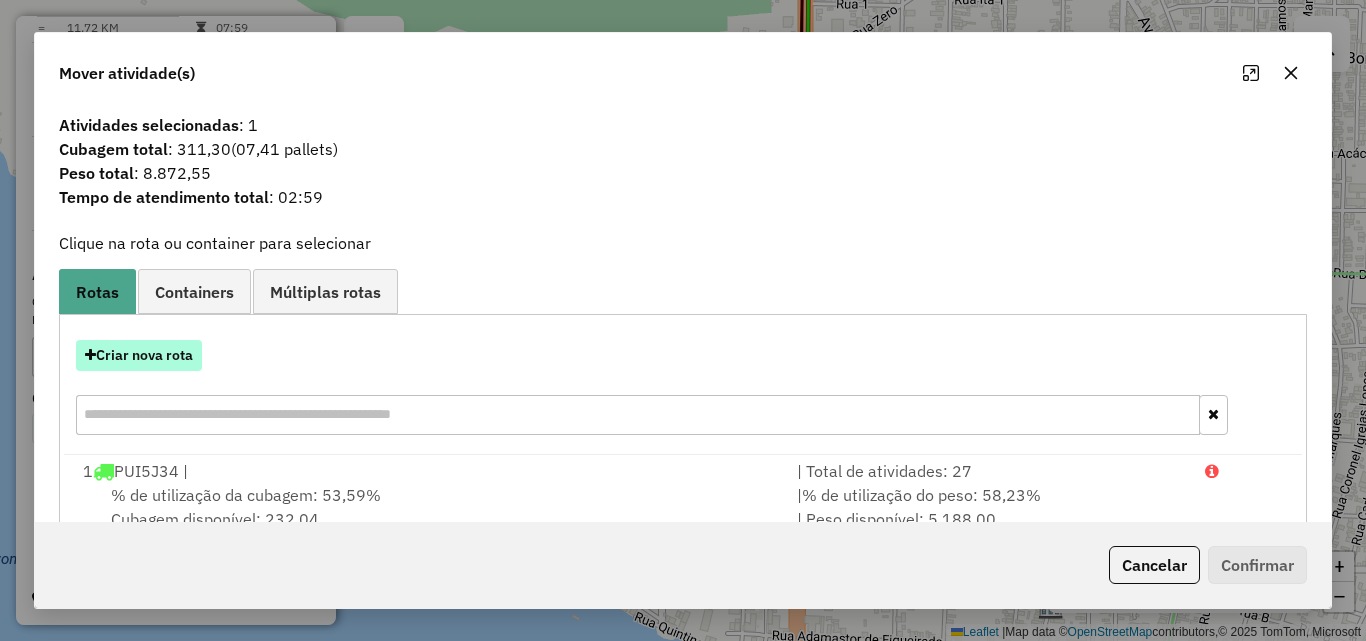 click on "Criar nova rota" at bounding box center [139, 355] 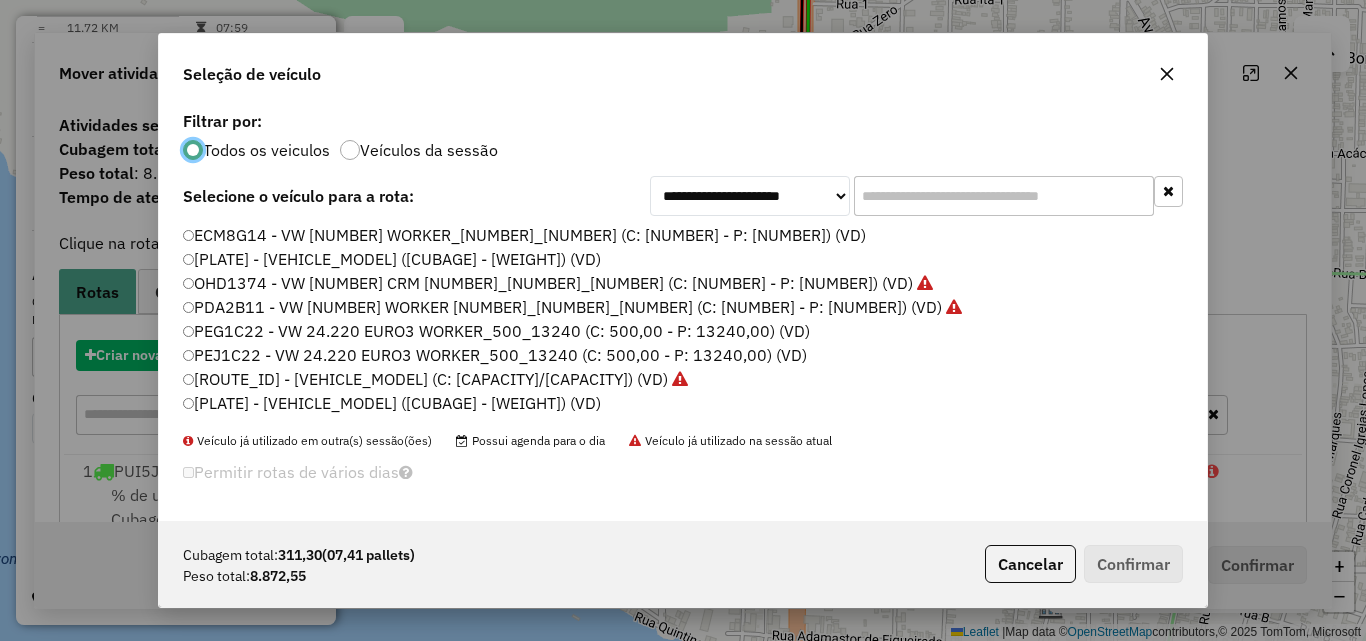 scroll, scrollTop: 11, scrollLeft: 6, axis: both 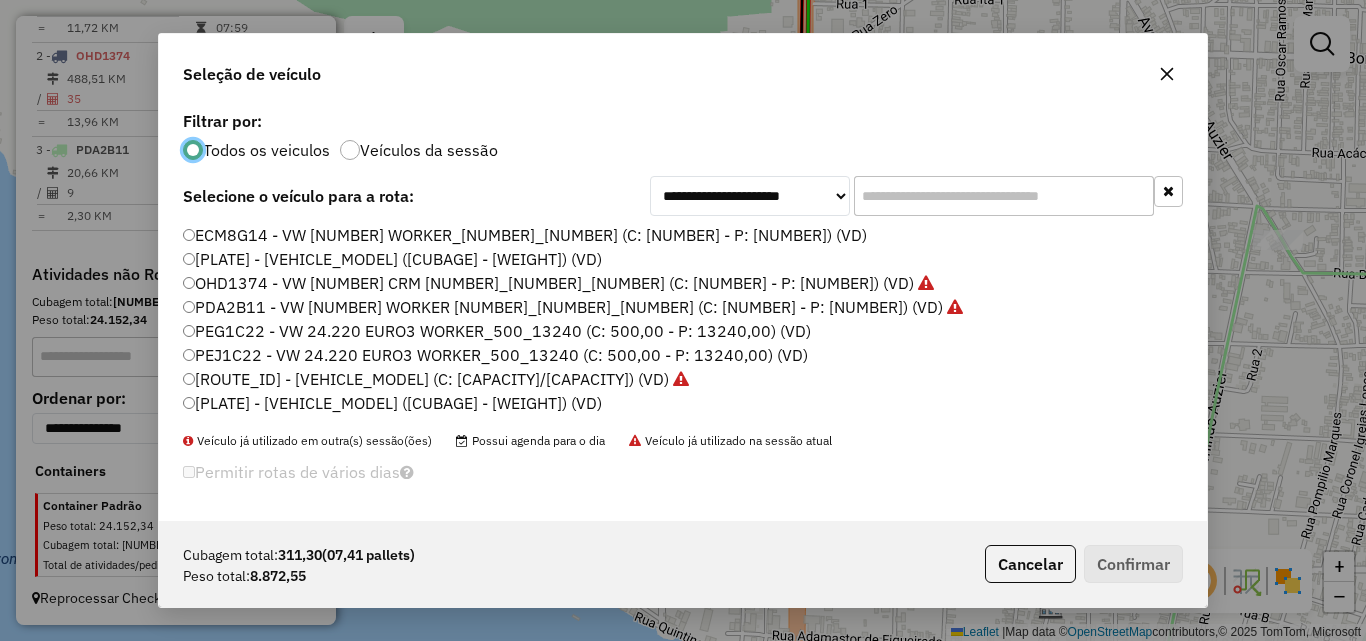 click on "ECM8G14 - VW [NUMBER] WORKER_[NUMBER]_[NUMBER] (C: [NUMBER] - P: [NUMBER]) (VD)" 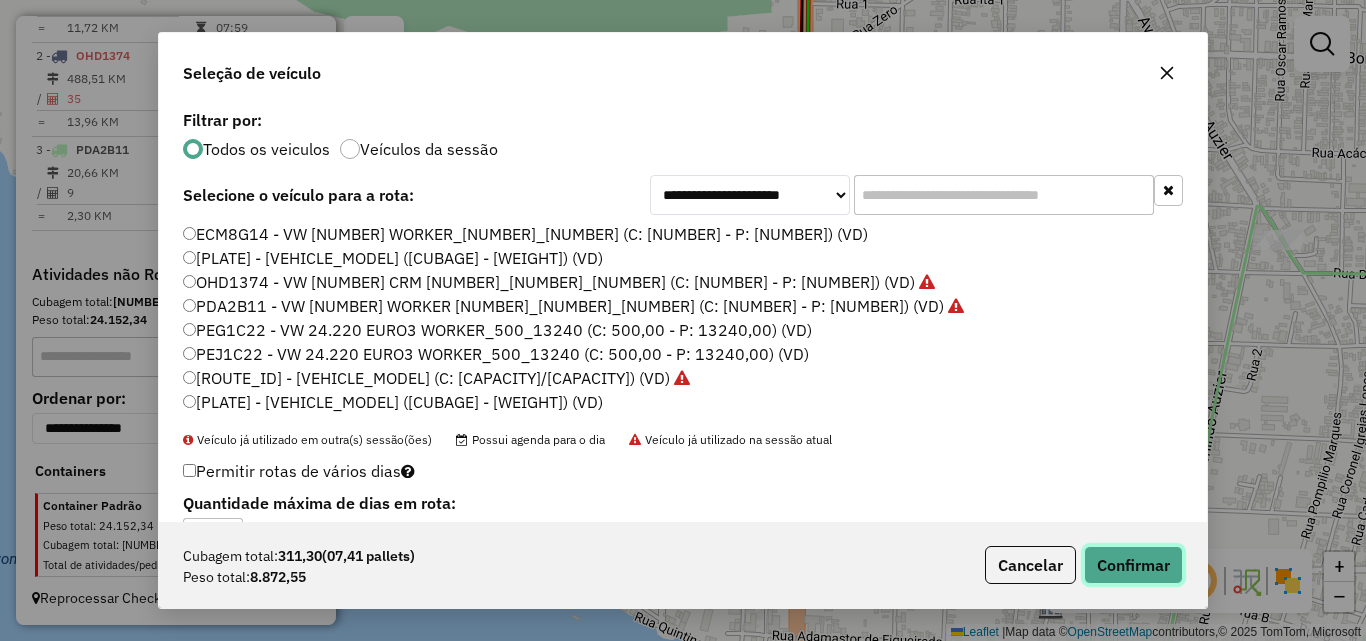 click on "Confirmar" 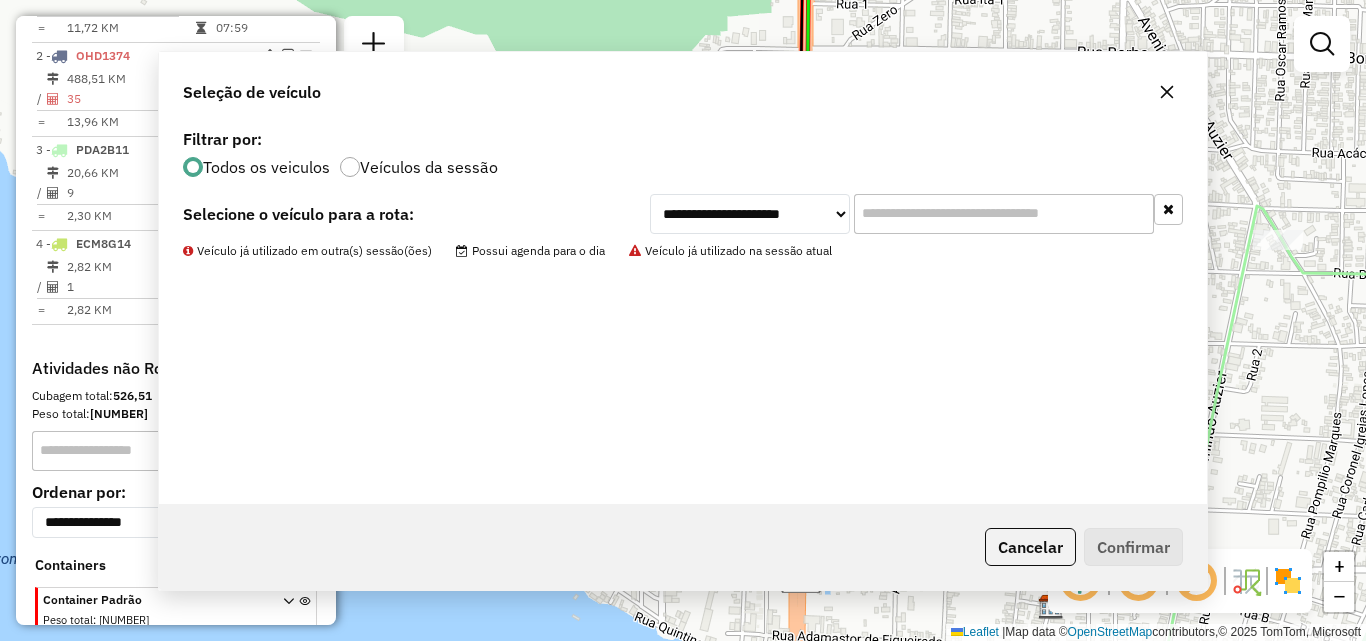scroll, scrollTop: 935, scrollLeft: 0, axis: vertical 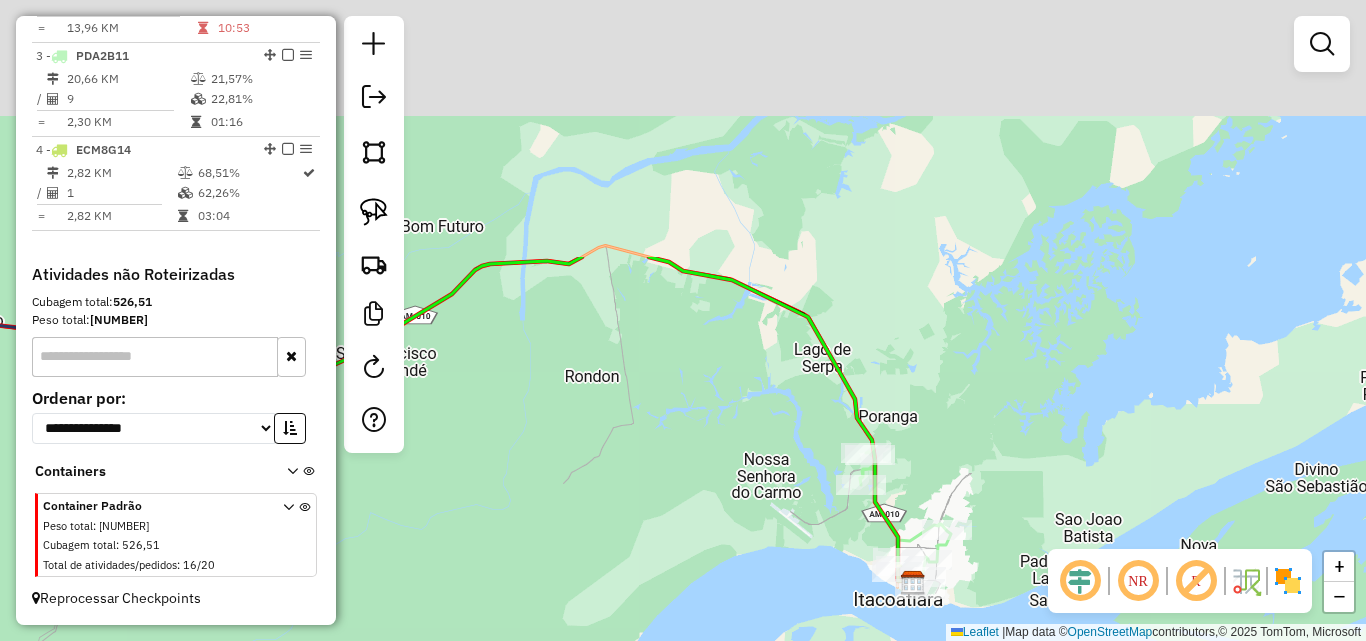 drag, startPoint x: 1044, startPoint y: 135, endPoint x: 945, endPoint y: 532, distance: 409.15768 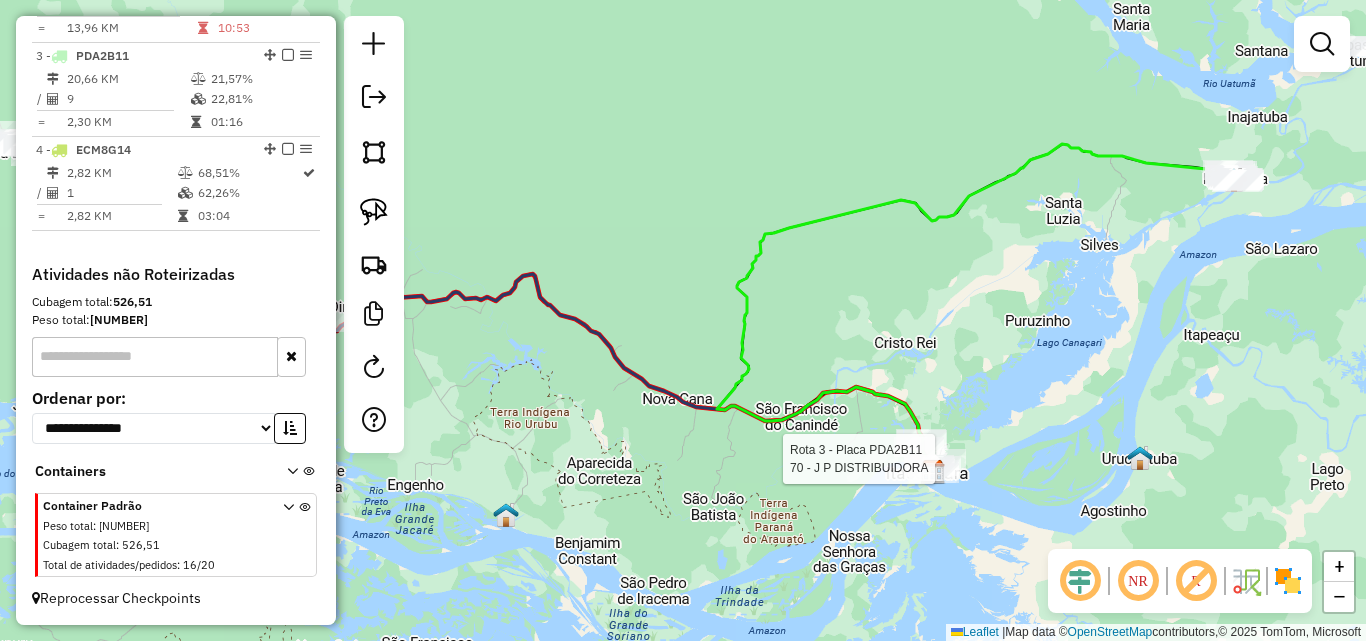 drag, startPoint x: 969, startPoint y: 307, endPoint x: 578, endPoint y: 504, distance: 437.82416 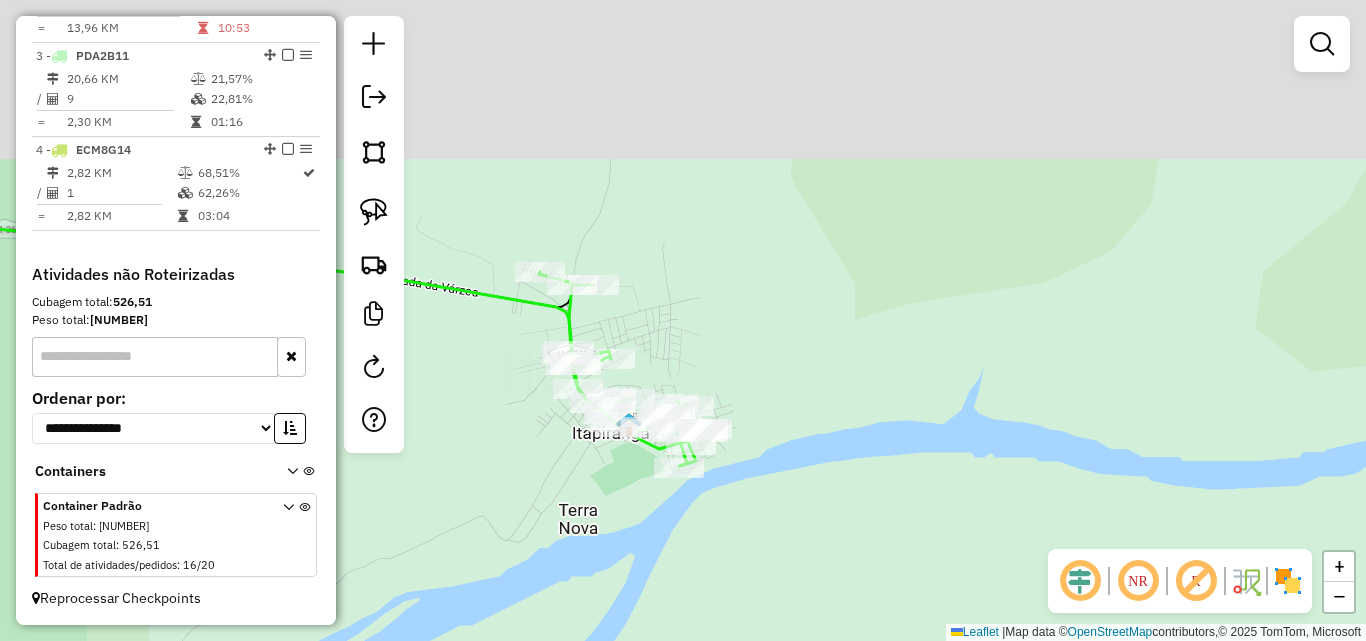 drag, startPoint x: 743, startPoint y: 339, endPoint x: 841, endPoint y: 583, distance: 262.94485 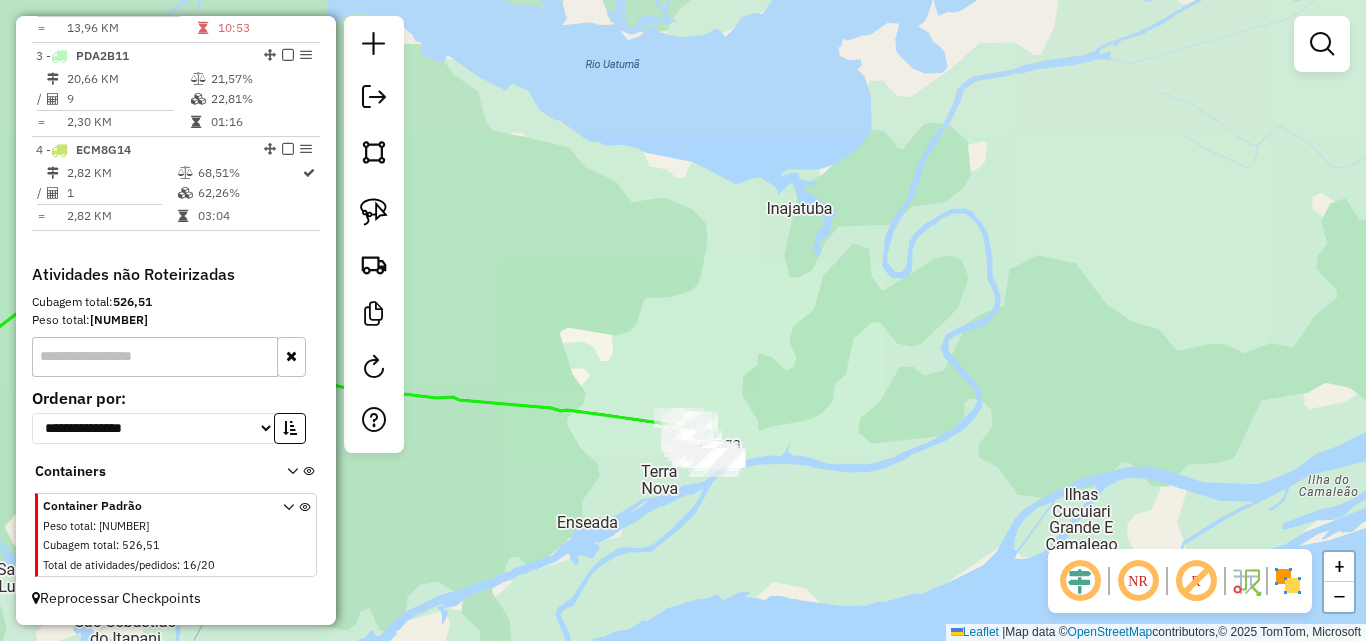 drag, startPoint x: 730, startPoint y: 545, endPoint x: 894, endPoint y: 282, distance: 309.94354 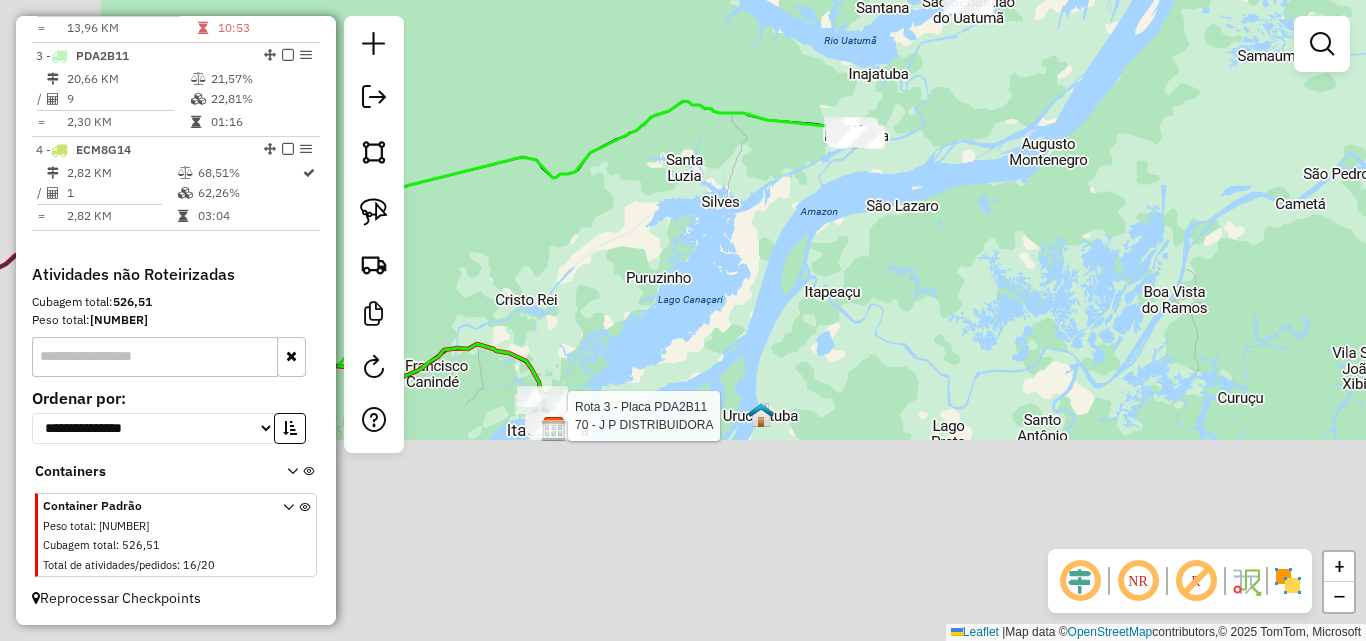 drag, startPoint x: 705, startPoint y: 510, endPoint x: 850, endPoint y: 219, distance: 325.1246 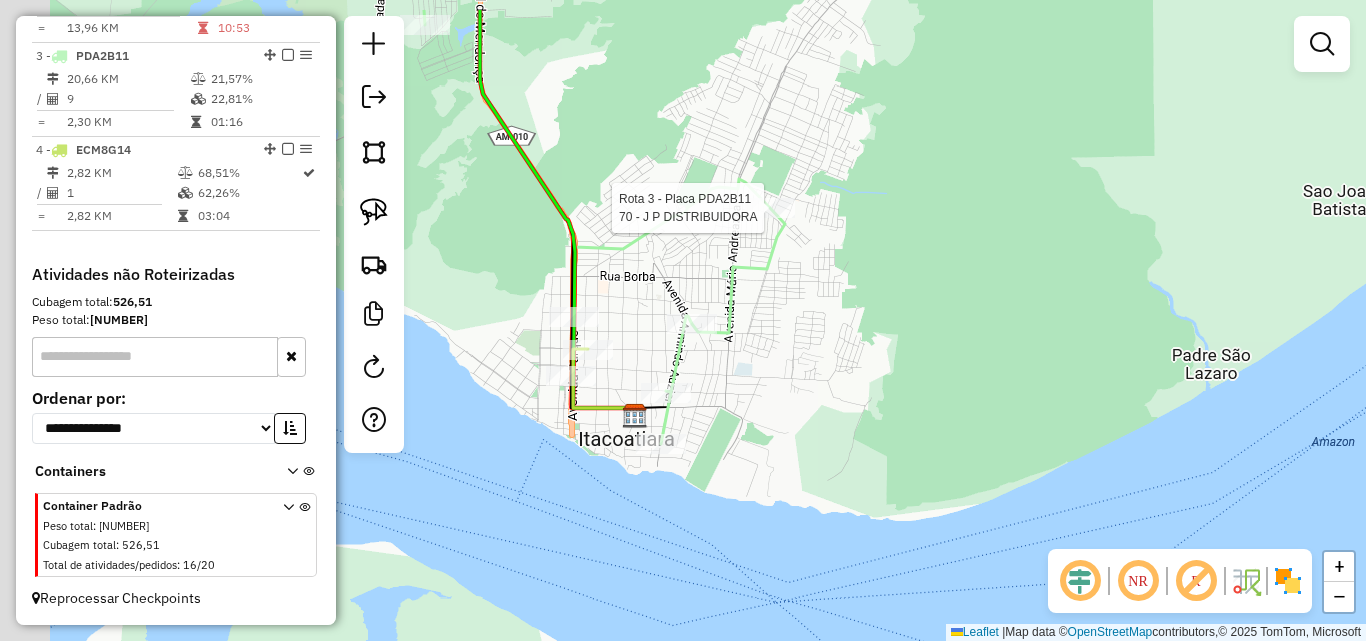 drag, startPoint x: 589, startPoint y: 330, endPoint x: 619, endPoint y: 367, distance: 47.63402 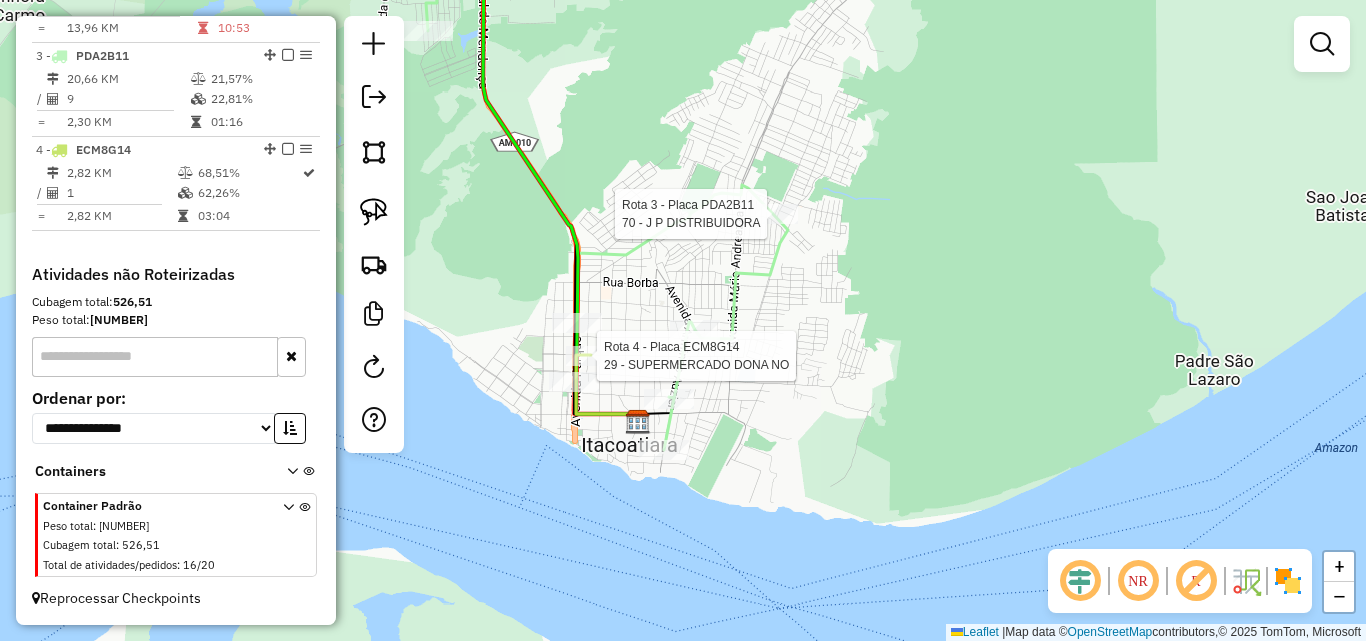 select on "**********" 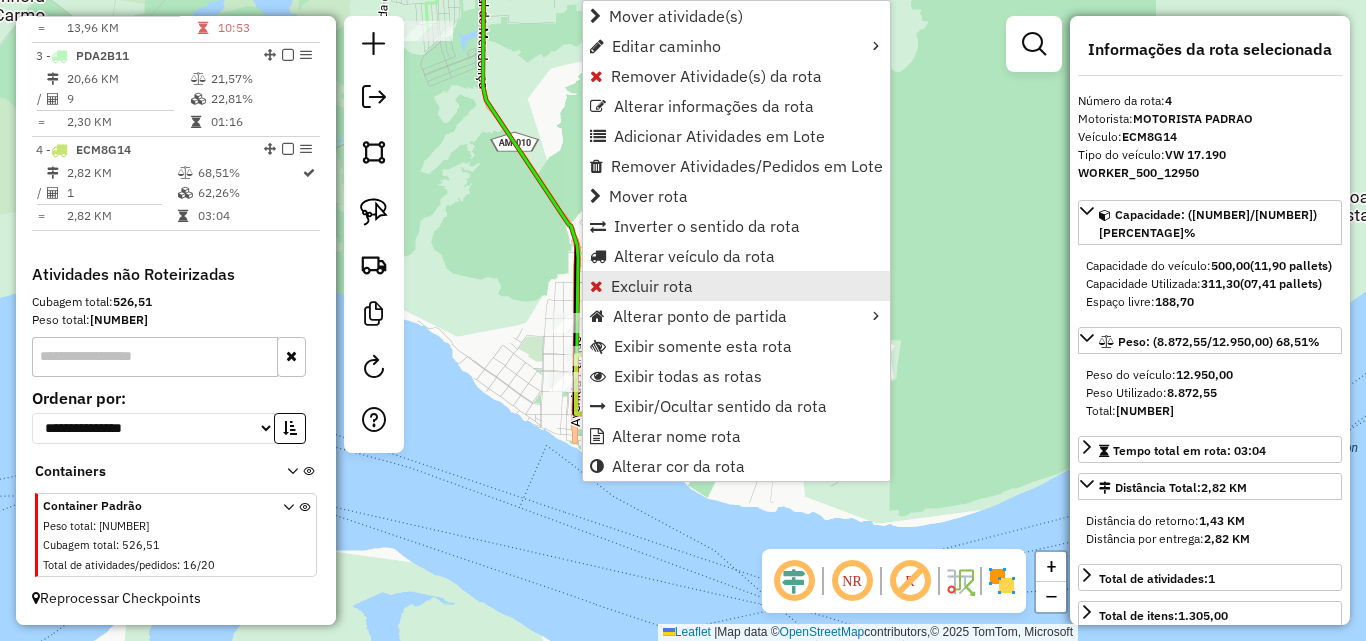 click on "Excluir rota" at bounding box center (652, 286) 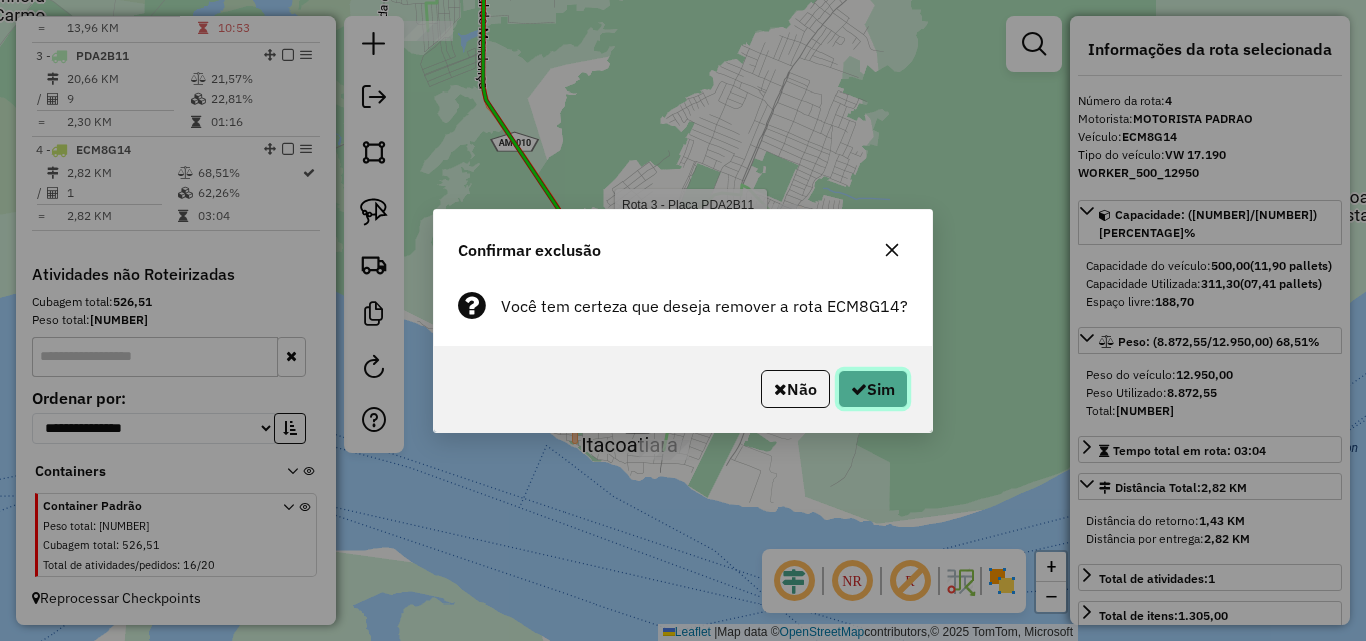click 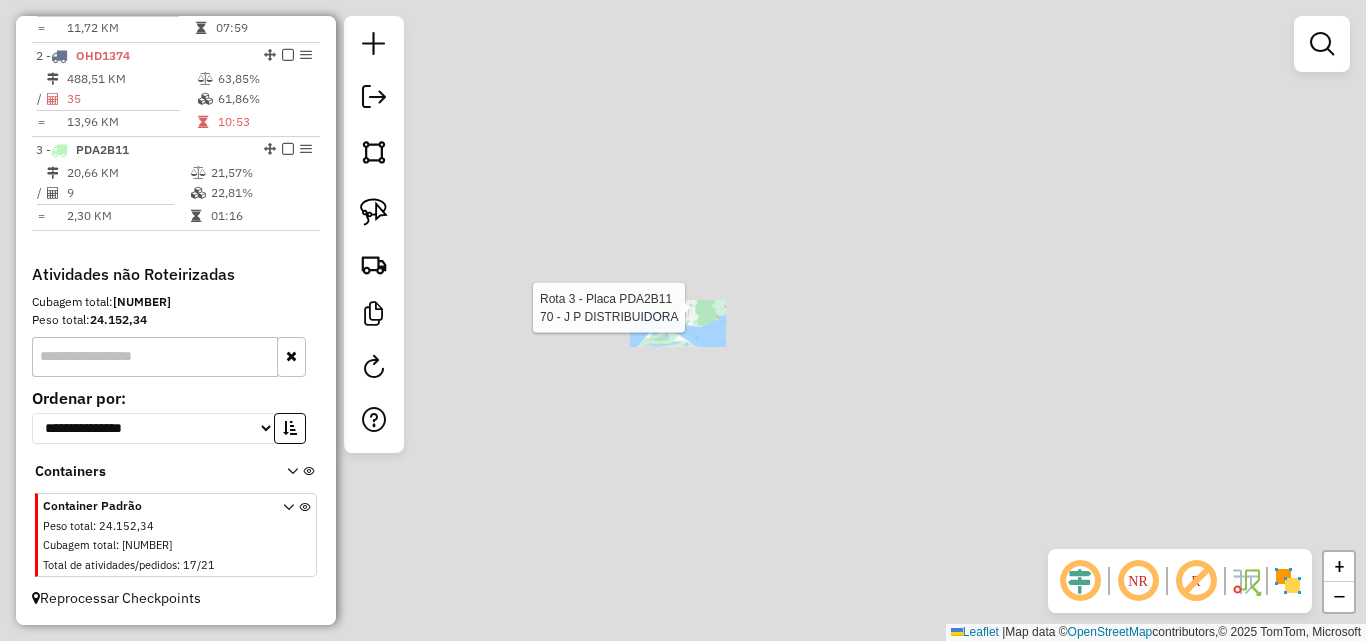 scroll, scrollTop: 841, scrollLeft: 0, axis: vertical 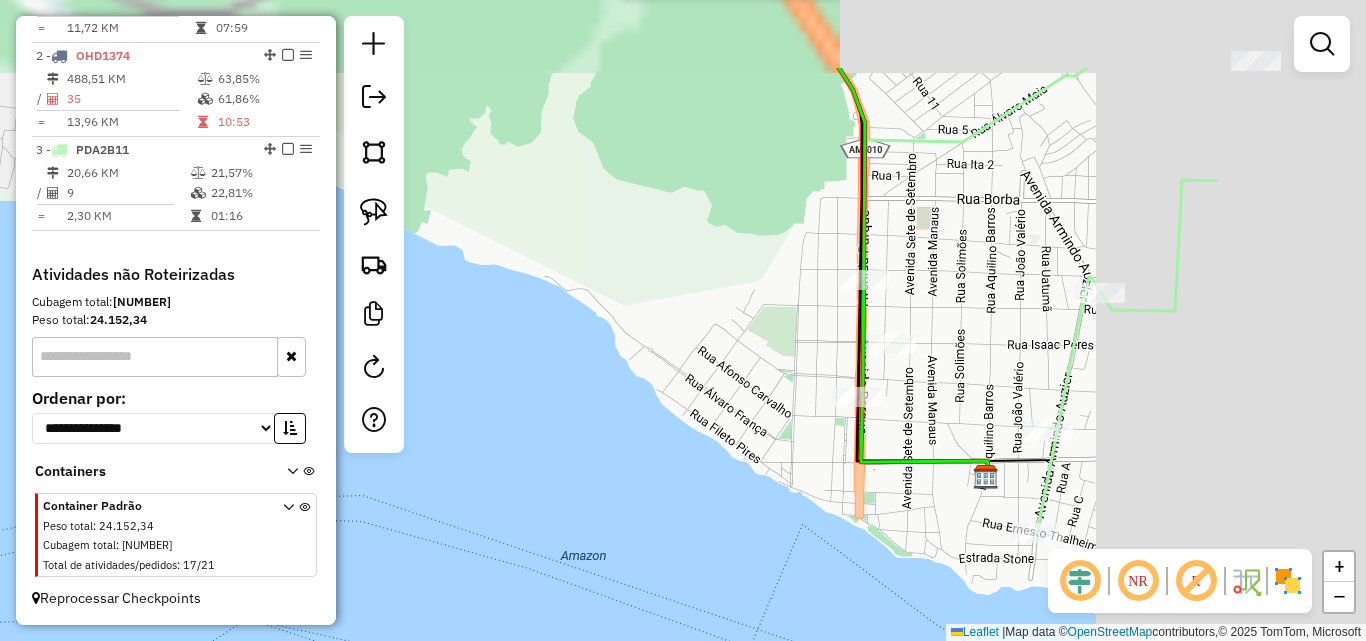 drag, startPoint x: 981, startPoint y: 292, endPoint x: 684, endPoint y: 419, distance: 323.01395 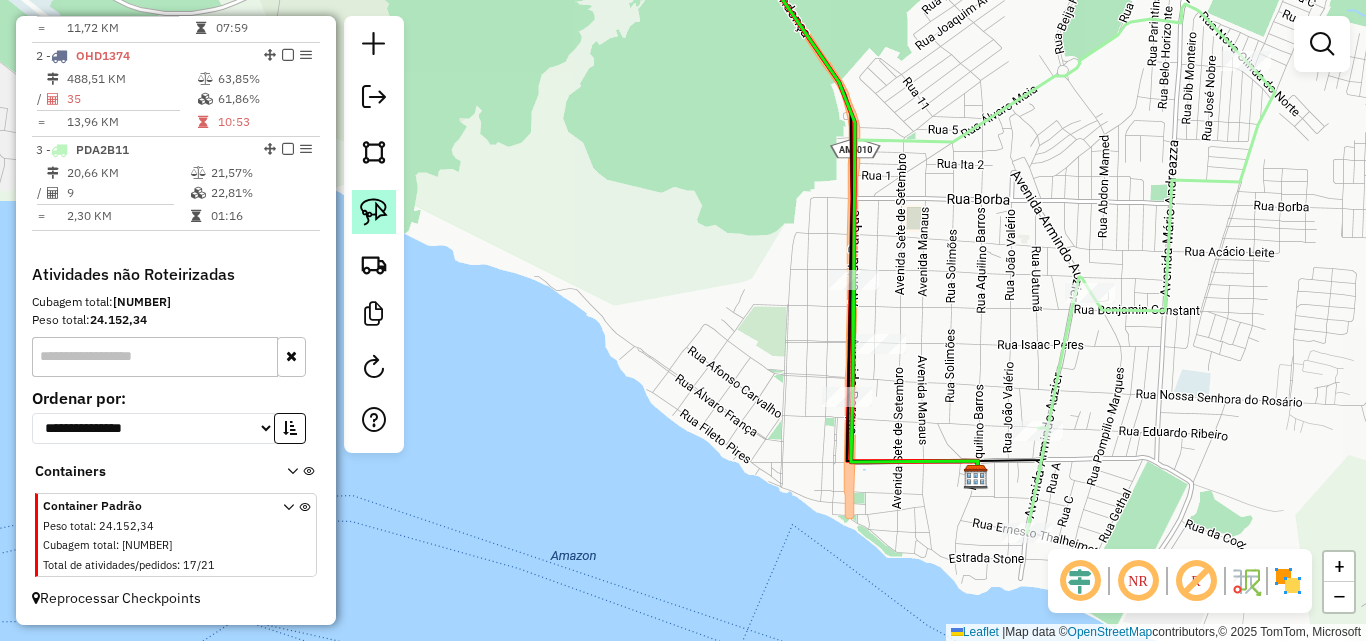 click 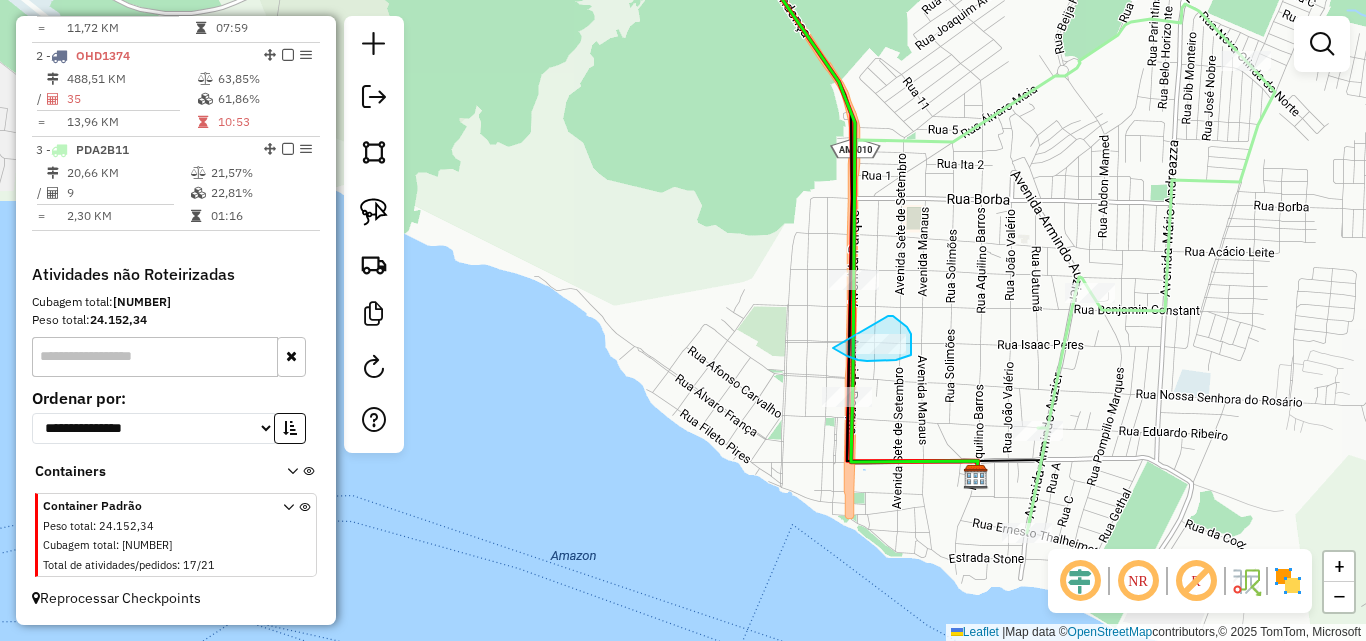 drag, startPoint x: 893, startPoint y: 316, endPoint x: 834, endPoint y: 338, distance: 62.968246 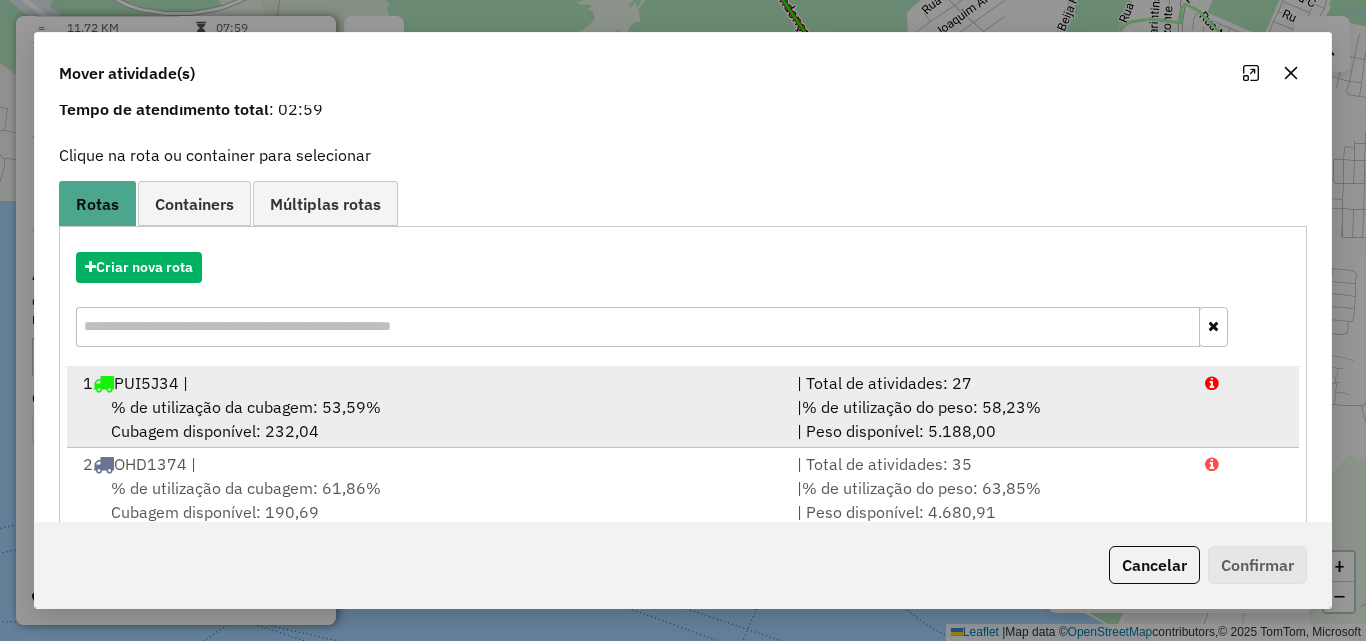 scroll, scrollTop: 210, scrollLeft: 0, axis: vertical 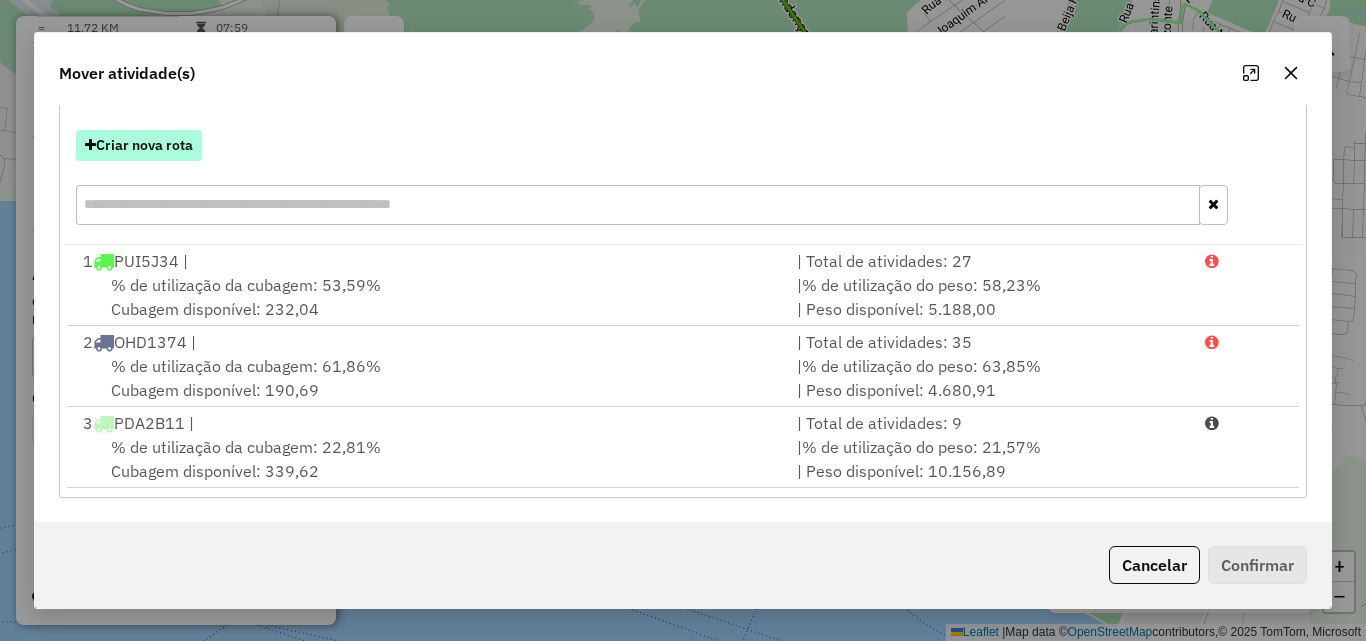 click on "Criar nova rota" at bounding box center (139, 145) 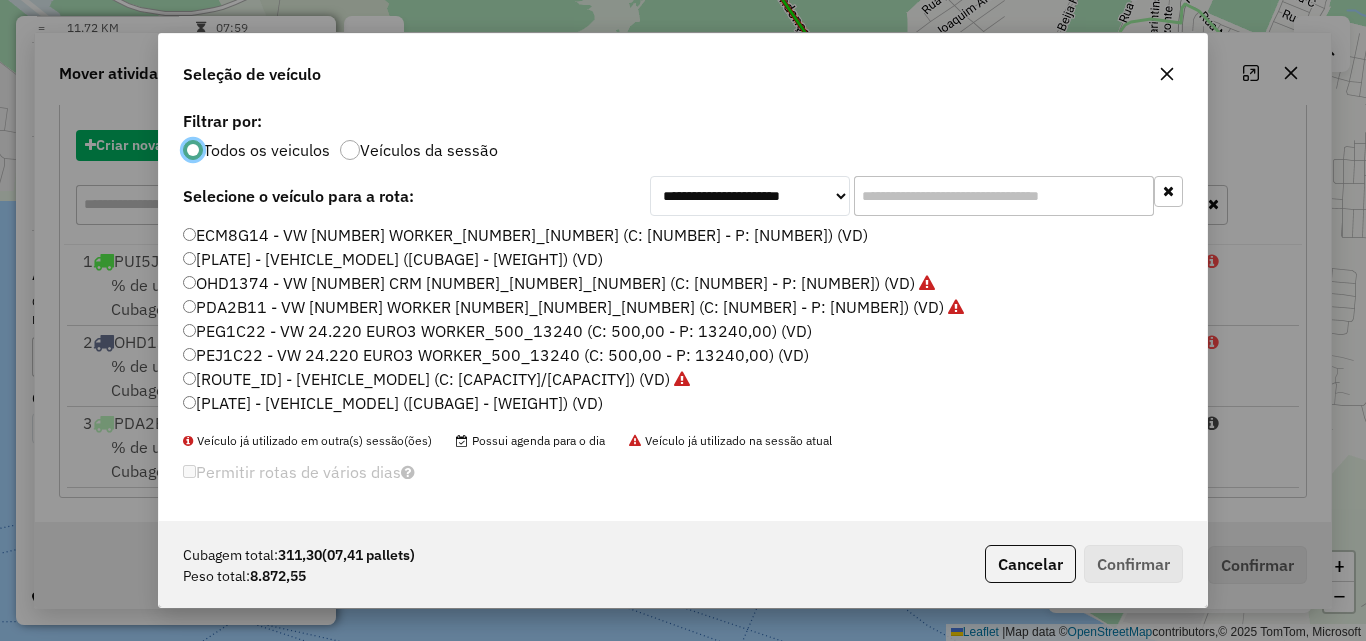 scroll, scrollTop: 11, scrollLeft: 6, axis: both 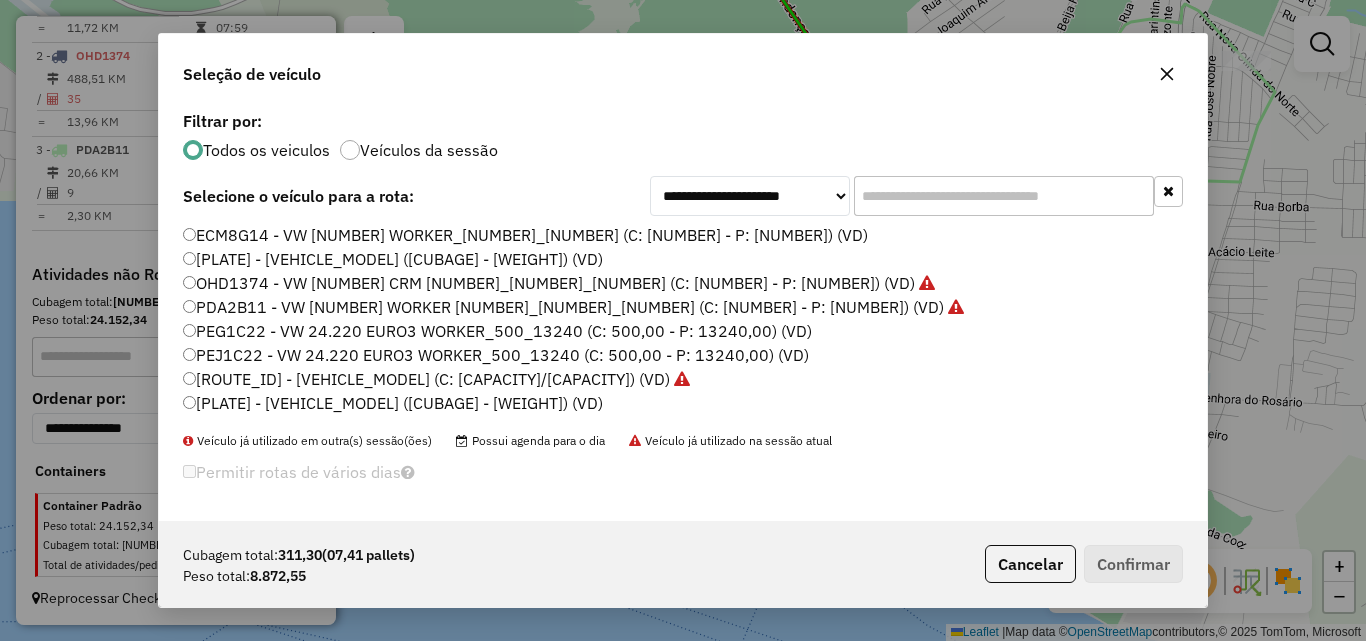 click on "[PLATE] - [VEHICLE_MODEL] ([CUBAGE] - [WEIGHT]) (VD)" 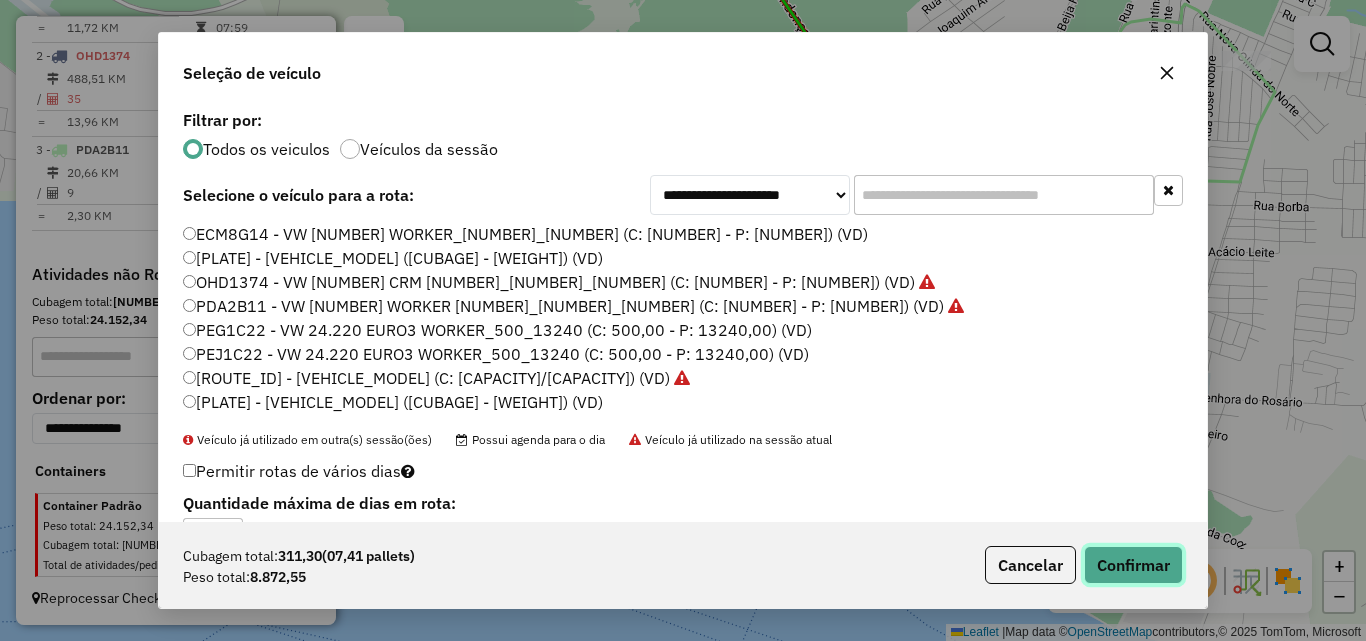 click on "Confirmar" 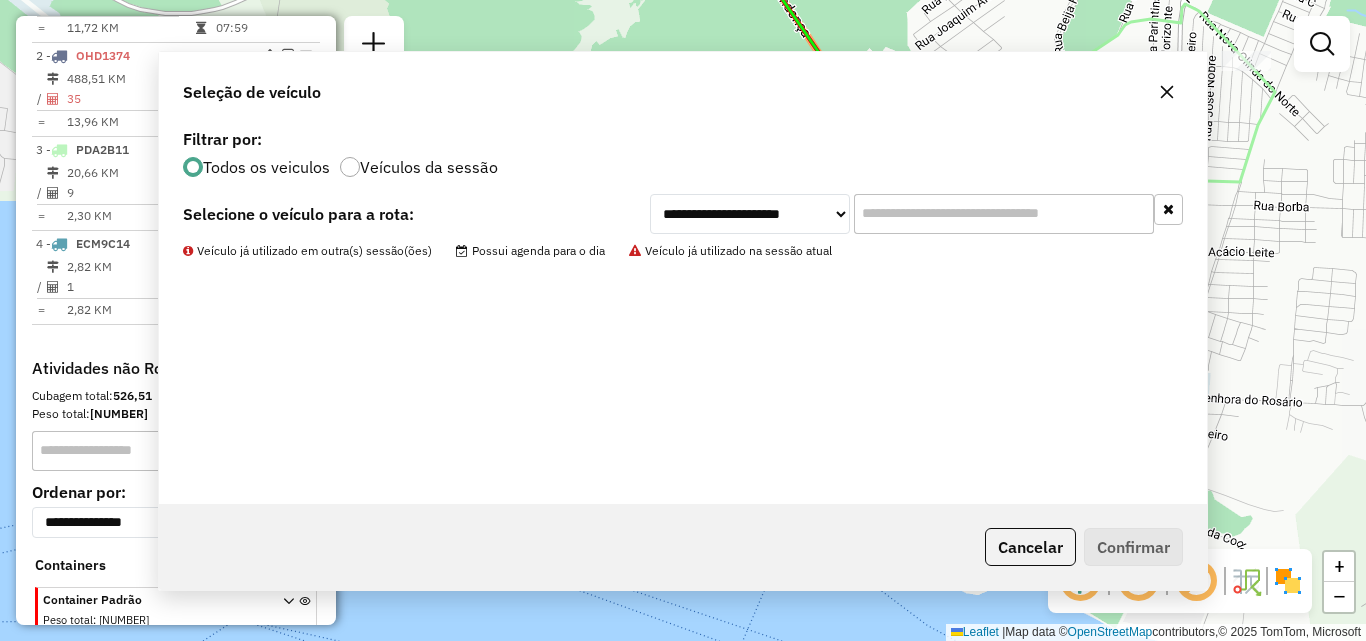 scroll, scrollTop: 935, scrollLeft: 0, axis: vertical 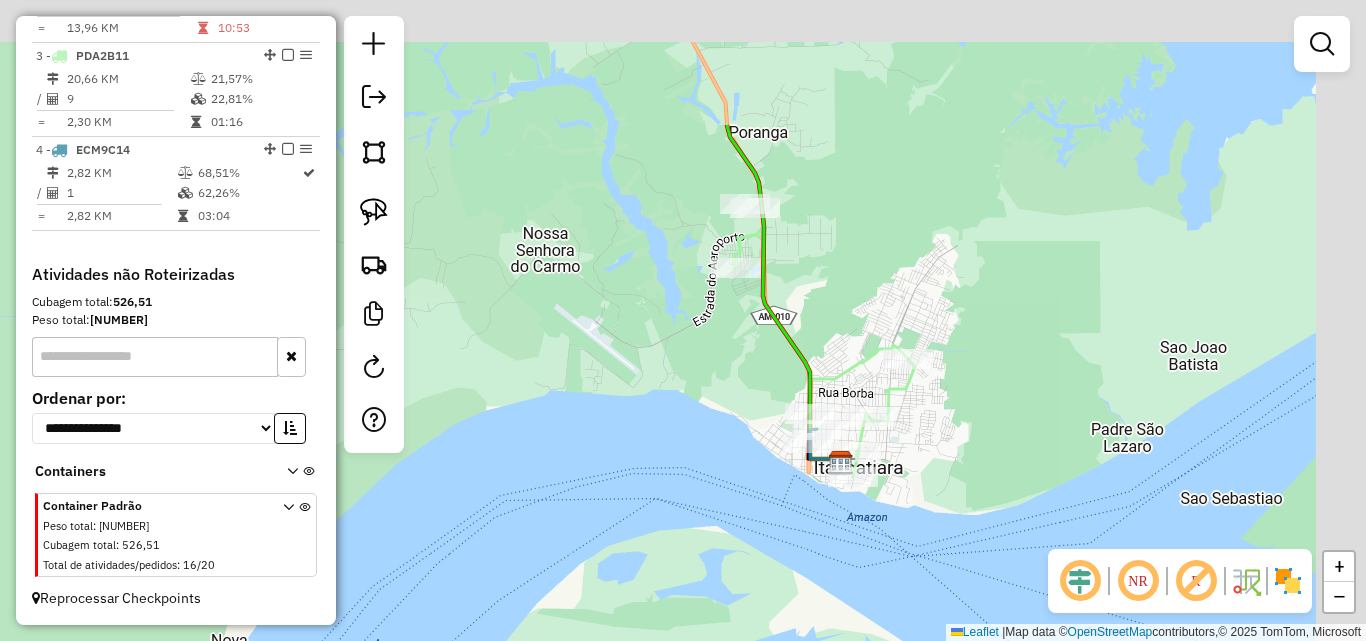 drag, startPoint x: 982, startPoint y: 124, endPoint x: 743, endPoint y: 526, distance: 467.68045 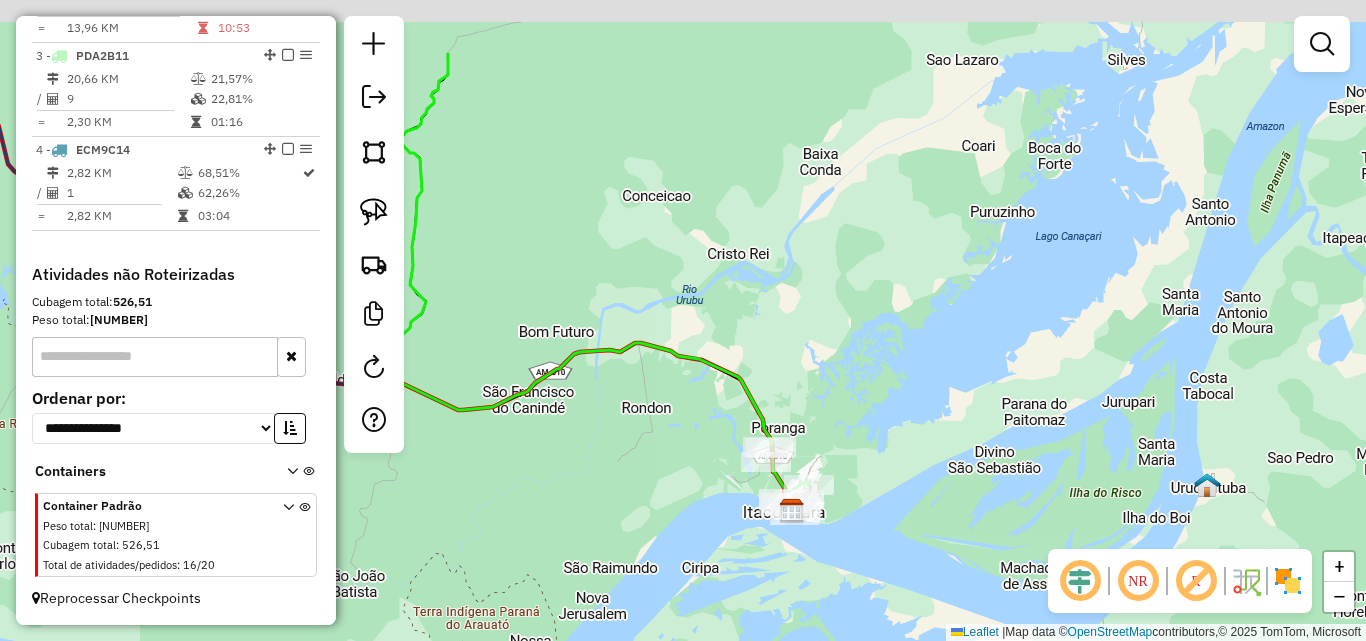 drag, startPoint x: 952, startPoint y: 281, endPoint x: 581, endPoint y: 680, distance: 544.8321 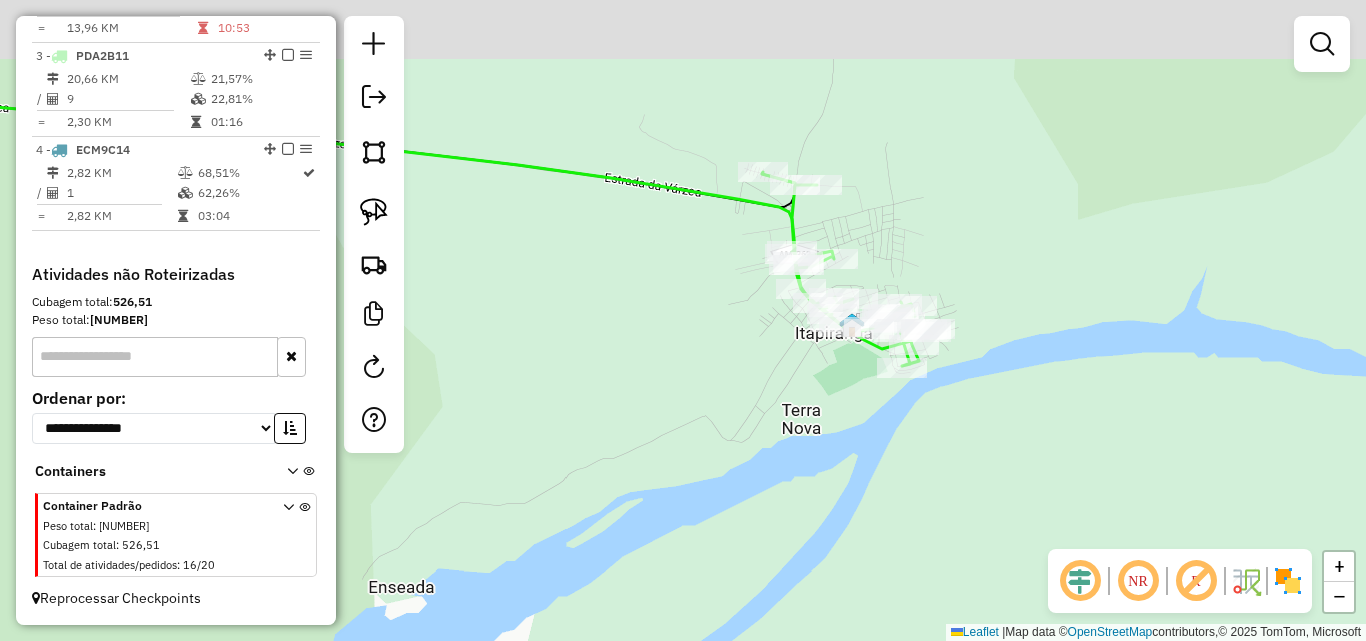 drag, startPoint x: 951, startPoint y: 196, endPoint x: 948, endPoint y: 350, distance: 154.02922 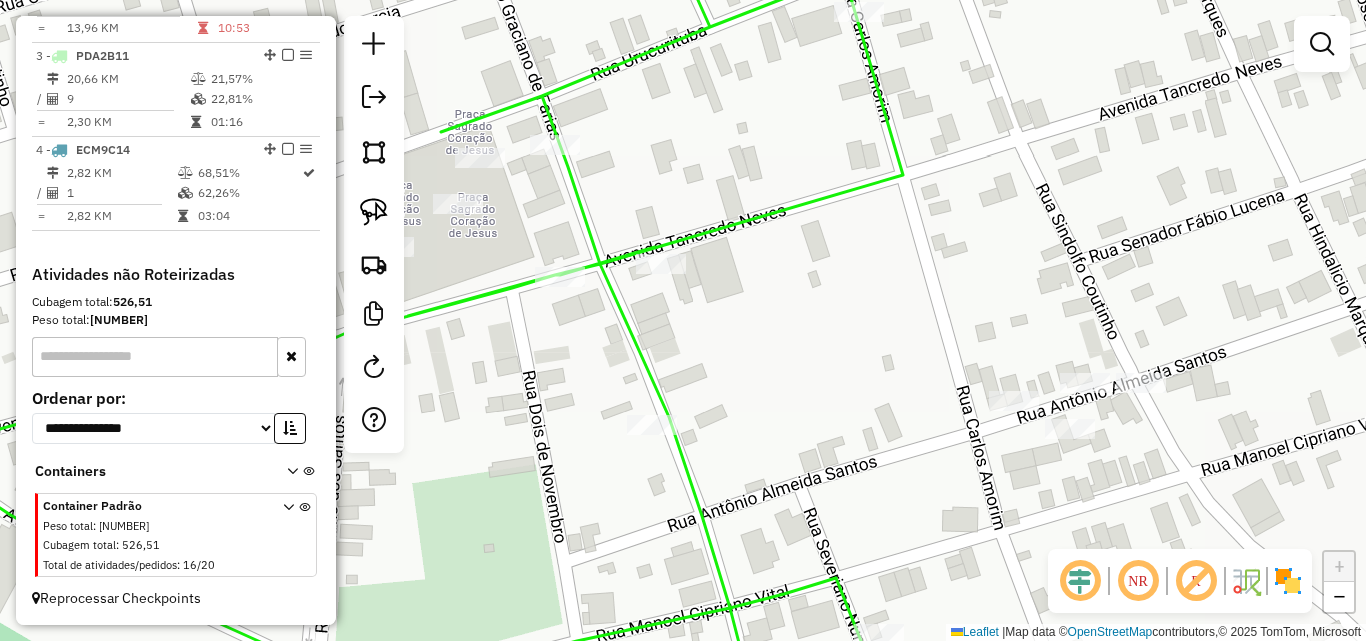 drag, startPoint x: 1088, startPoint y: 358, endPoint x: 982, endPoint y: 333, distance: 108.90822 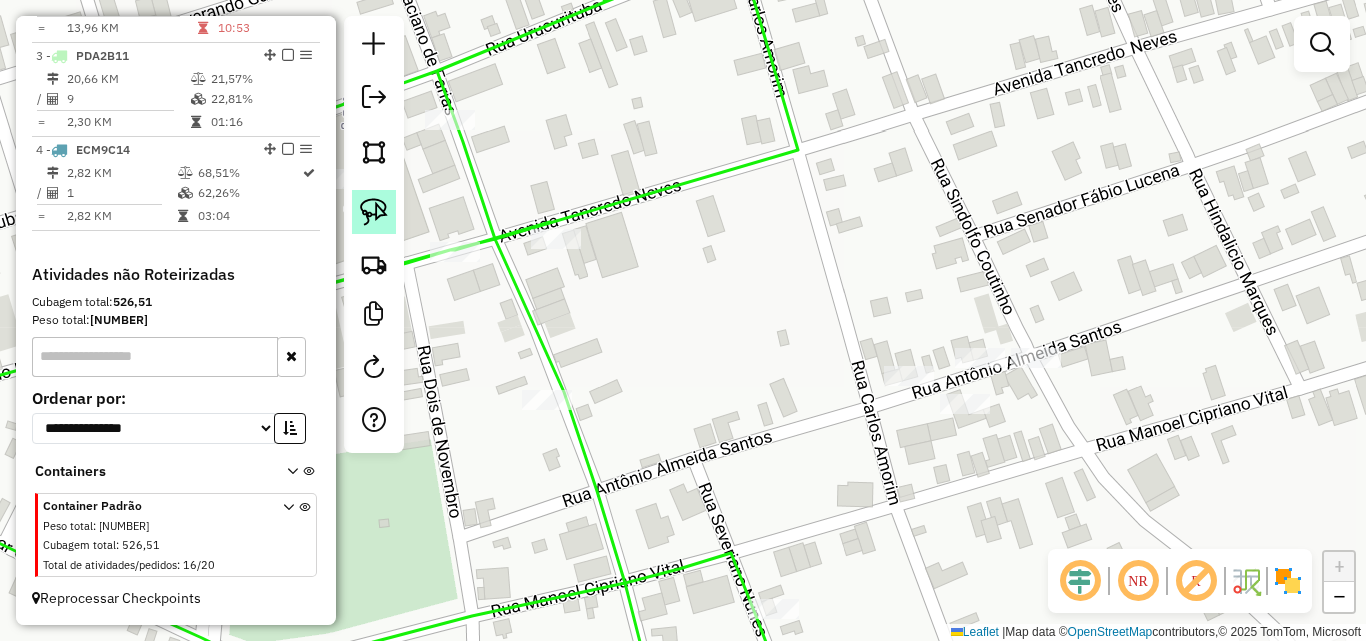click 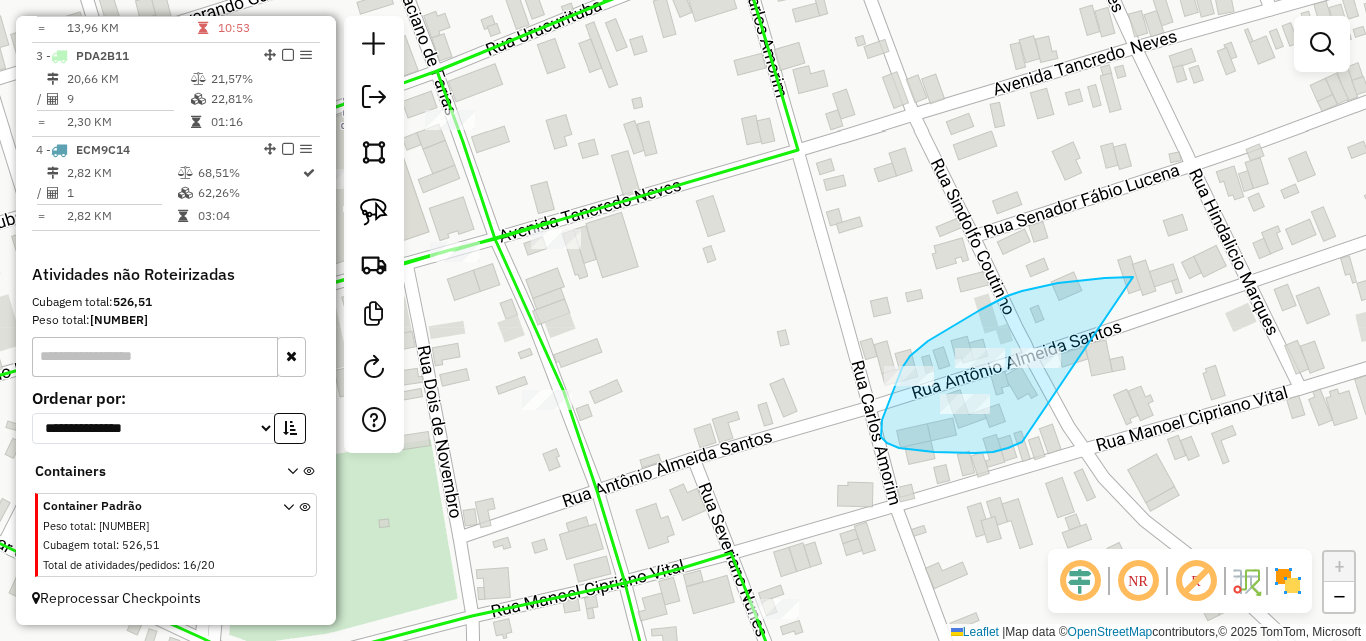 drag, startPoint x: 1133, startPoint y: 277, endPoint x: 1057, endPoint y: 420, distance: 161.94135 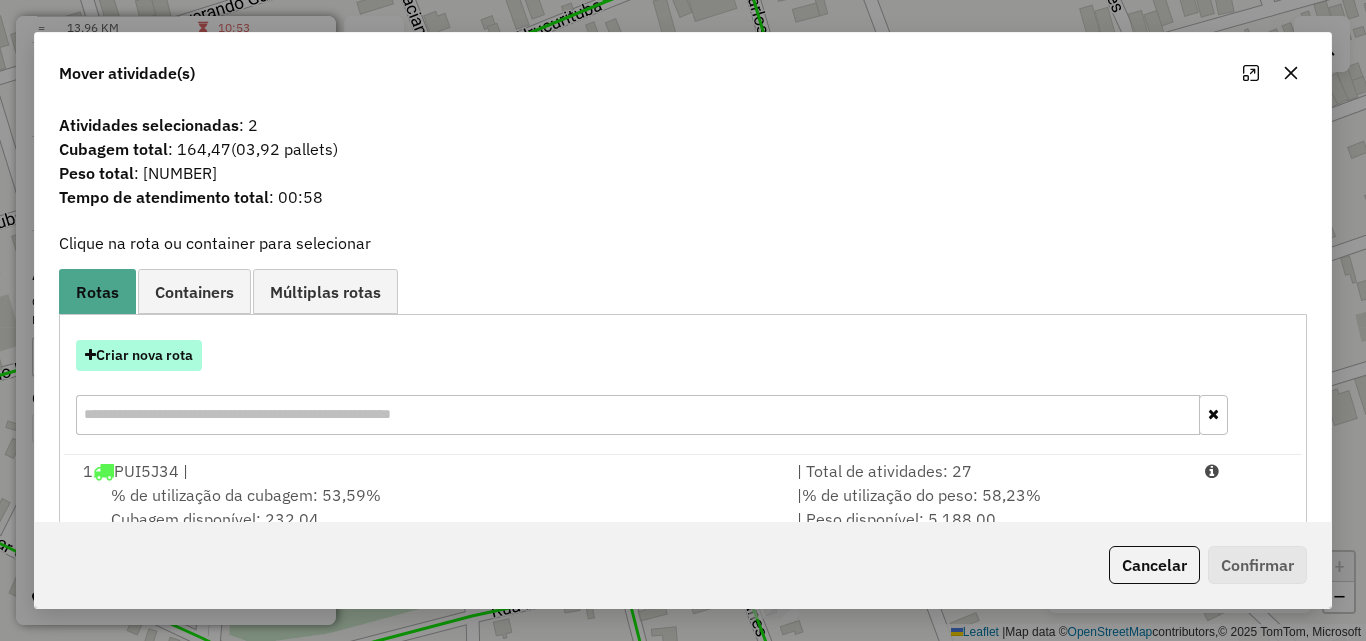 click on "Criar nova rota" at bounding box center [139, 355] 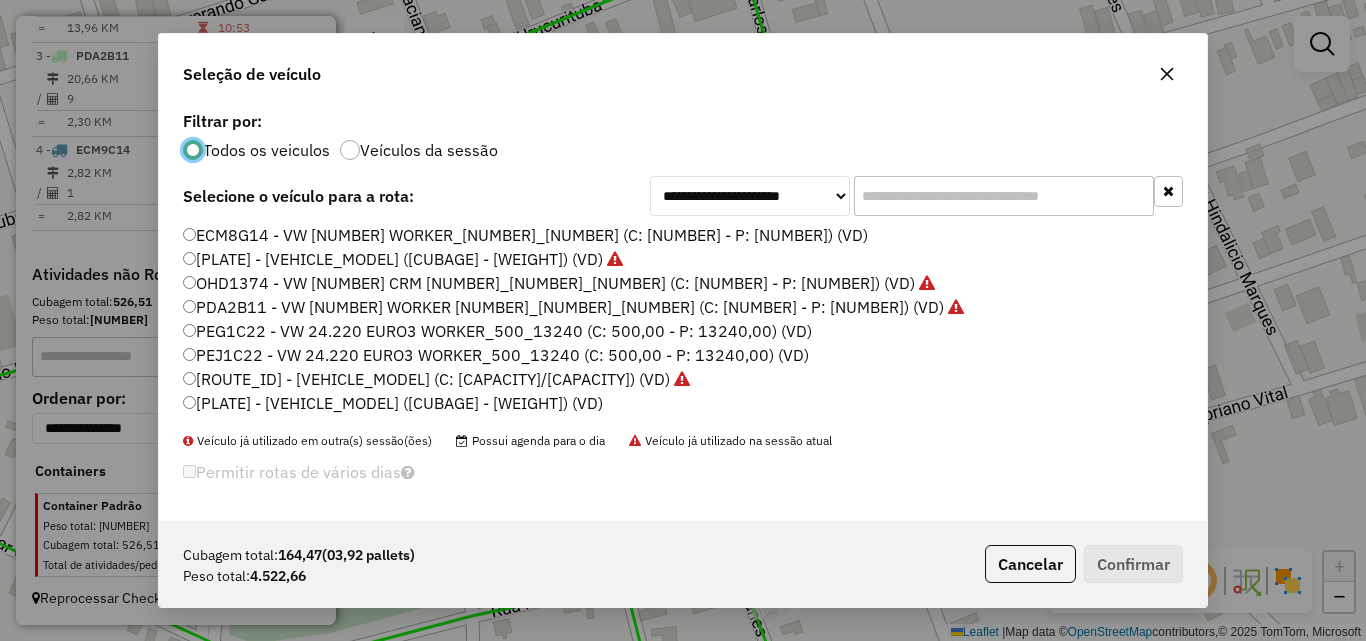 scroll, scrollTop: 11, scrollLeft: 6, axis: both 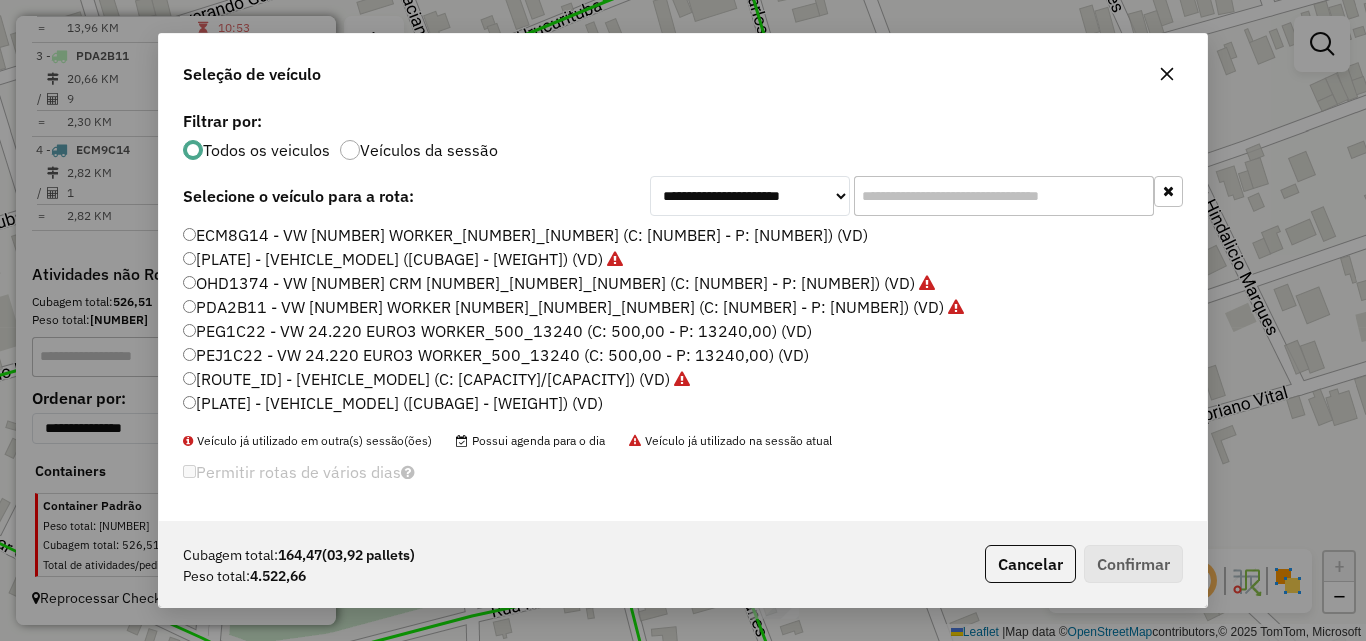 click on "[PLATE] - [VEHICLE_MODEL] ([CUBAGE] - [WEIGHT]) (VD)" 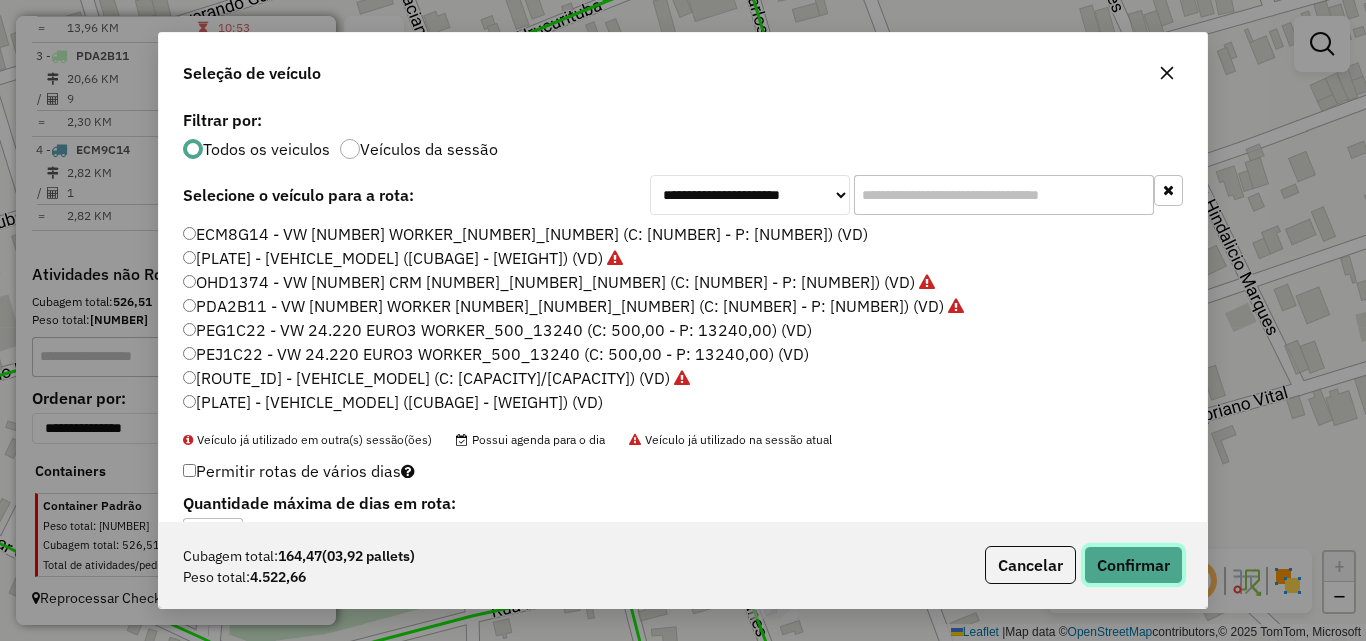 click on "Confirmar" 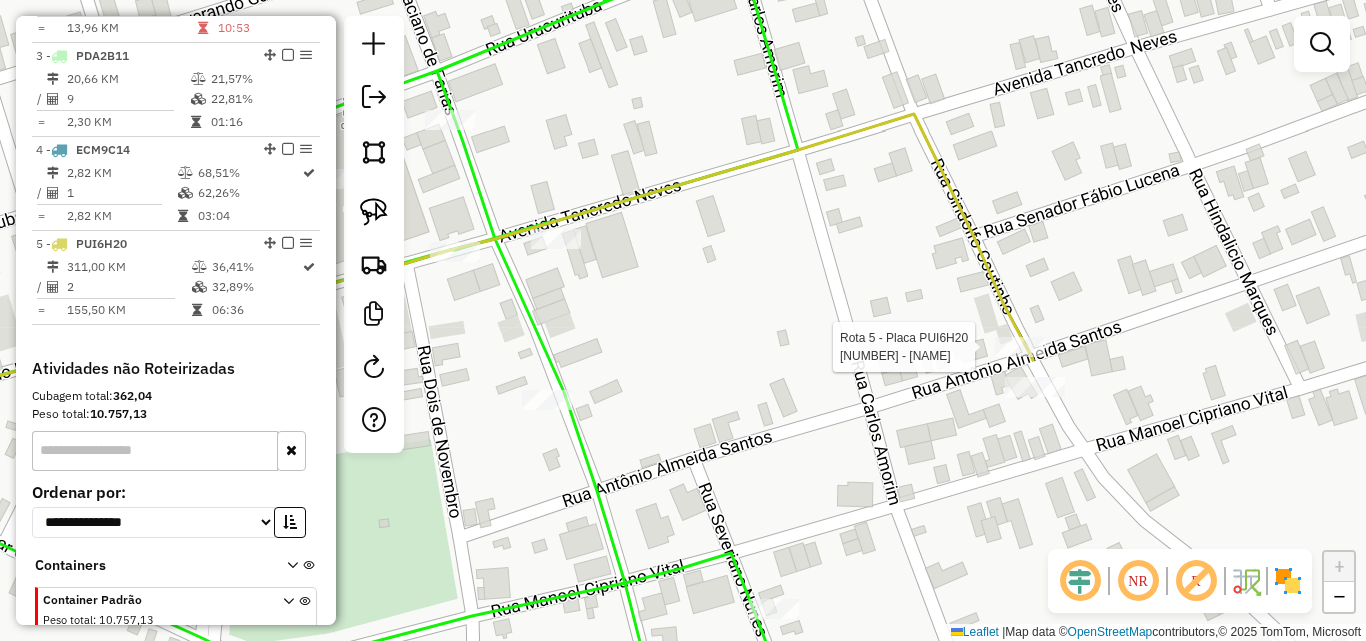 select on "**********" 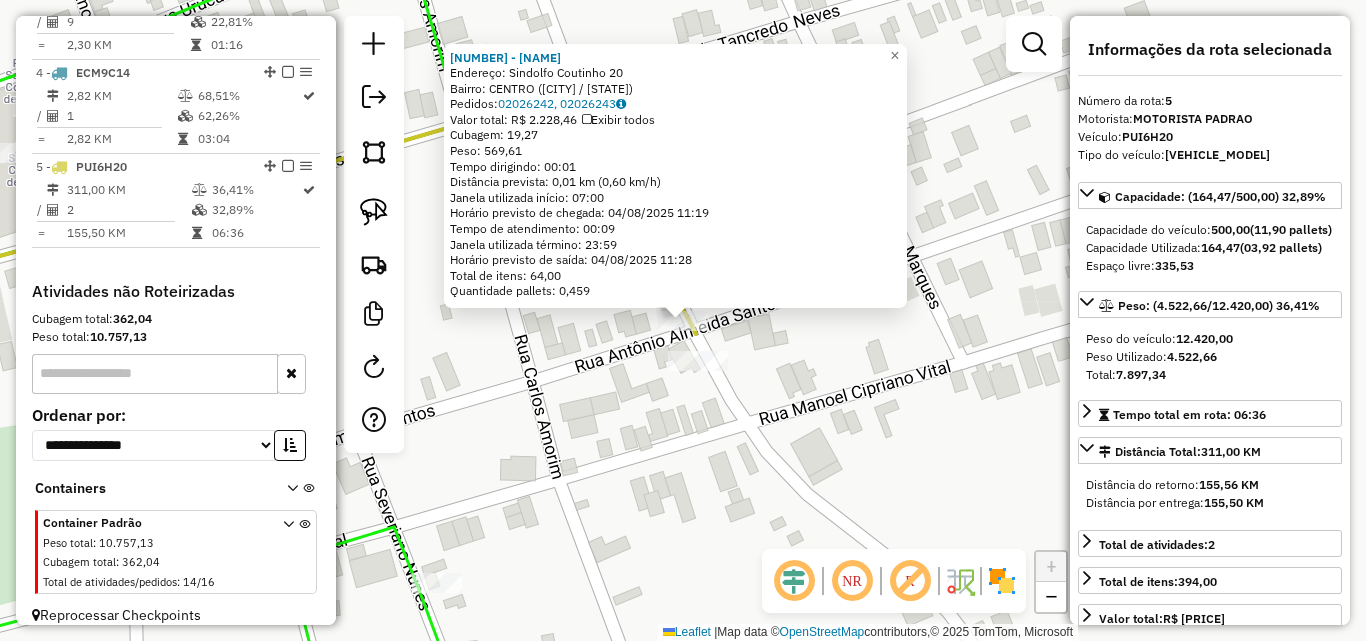 scroll, scrollTop: 1029, scrollLeft: 0, axis: vertical 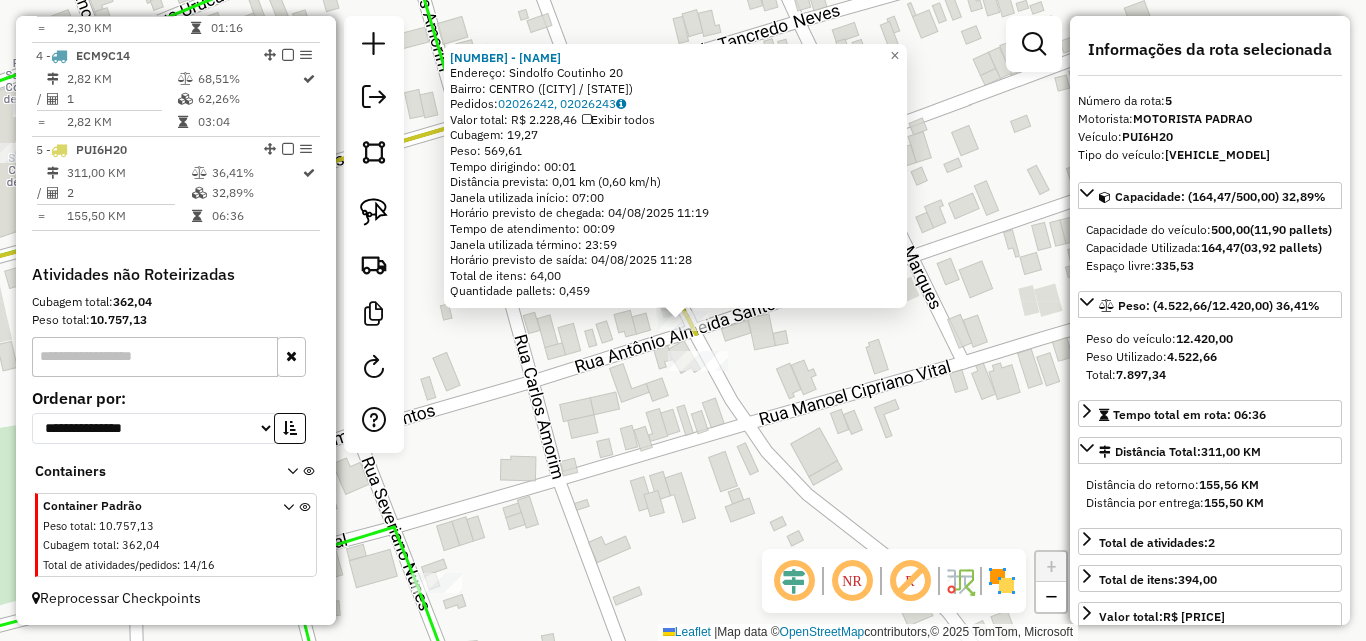 click on "237 - [BRAND]  Endereço:  [STREET] 20   Bairro: [NEIGHBORHOOD] ([CITY] / [STATE])   Pedidos:  02026242, 02026243   Valor total: R$ 2.228,46   Exibir todos   Cubagem: 19,27  Peso: 569,61  Tempo dirigindo: 00:01   Distância prevista: 0,01 km (0,60 km/h)   Janela utilizada início: 07:00   Horário previsto de chegada: 04/08/2025 11:19   Tempo de atendimento: 00:09   Janela utilizada término: 23:59   Horário previsto de saída: 04/08/2025 11:28   Total de itens: 64,00   Quantidade pallets: 0,459  × Janela de atendimento Grade de atendimento Capacidade Transportadoras Veículos Cliente Pedidos  Rotas Selecione os dias de semana para filtrar as janelas de atendimento  Seg   Ter   Qua   Qui   Sex   Sáb   Dom  Informe o período da janela de atendimento: De: Até:  Filtrar exatamente a janela do cliente  Considerar janela de atendimento padrão  Selecione os dias de semana para filtrar as grades de atendimento  Seg   Ter   Qua   Qui   Sex   Sáb   Dom   Clientes fora do dia de atendimento selecionado" 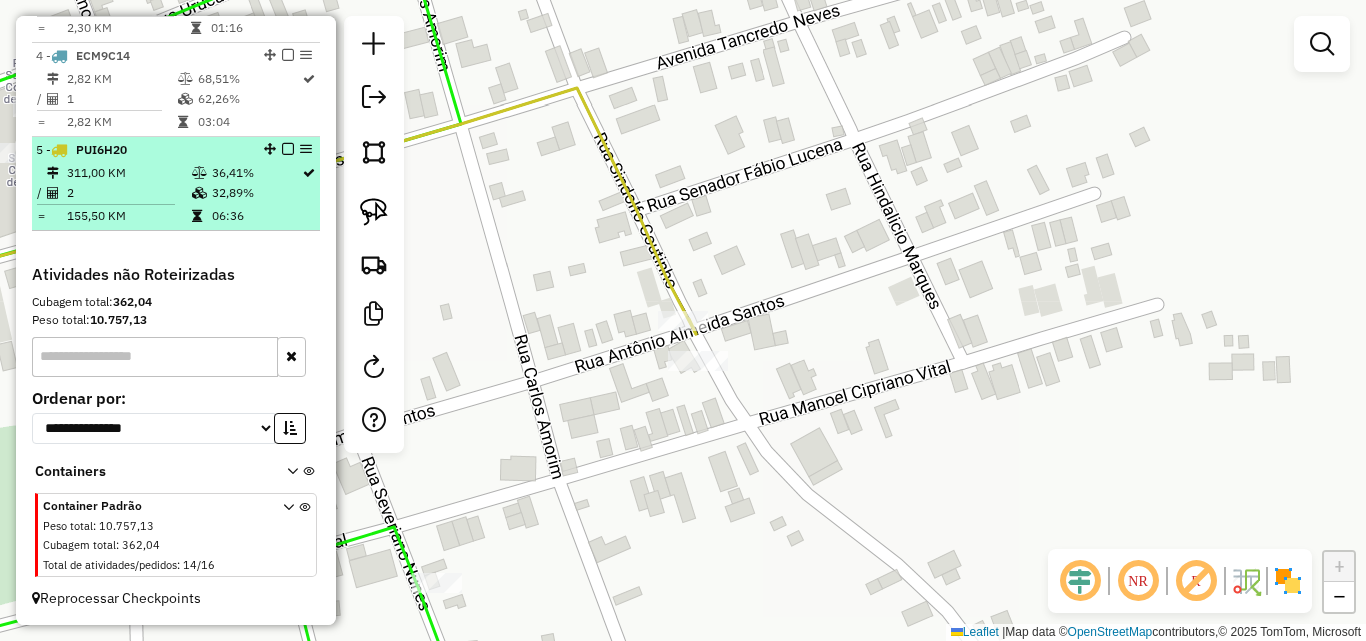 click on "2" at bounding box center [128, 193] 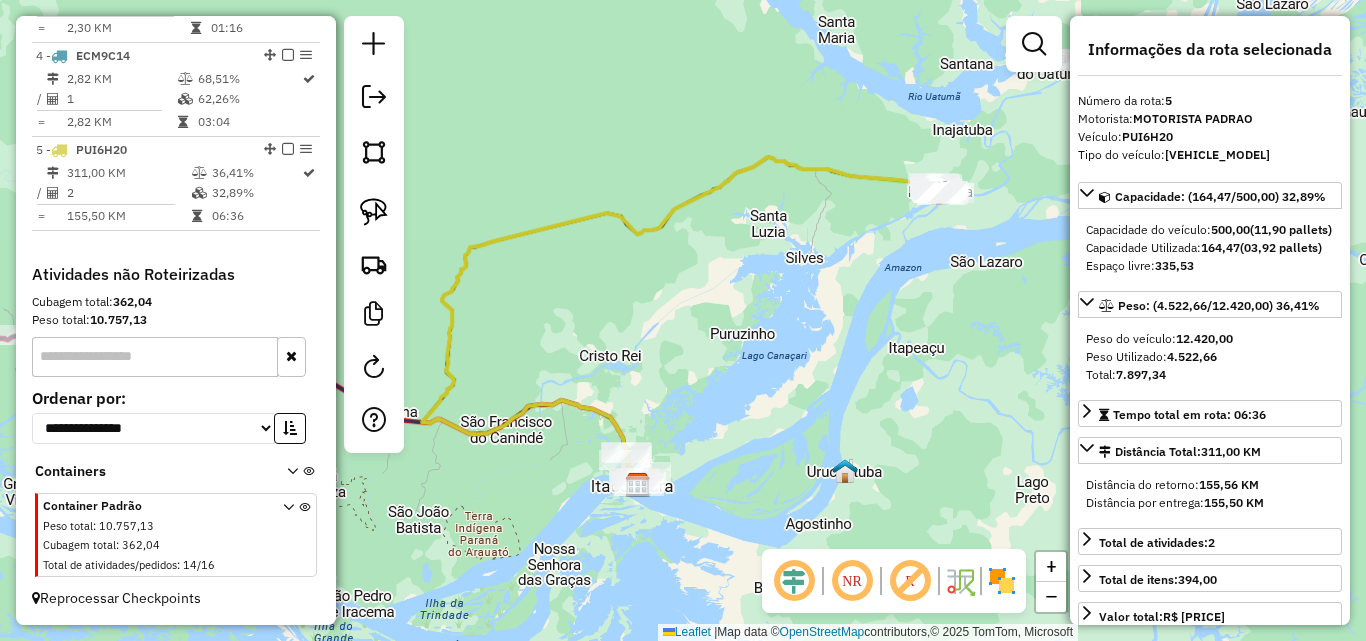 drag, startPoint x: 937, startPoint y: 249, endPoint x: 931, endPoint y: 385, distance: 136.1323 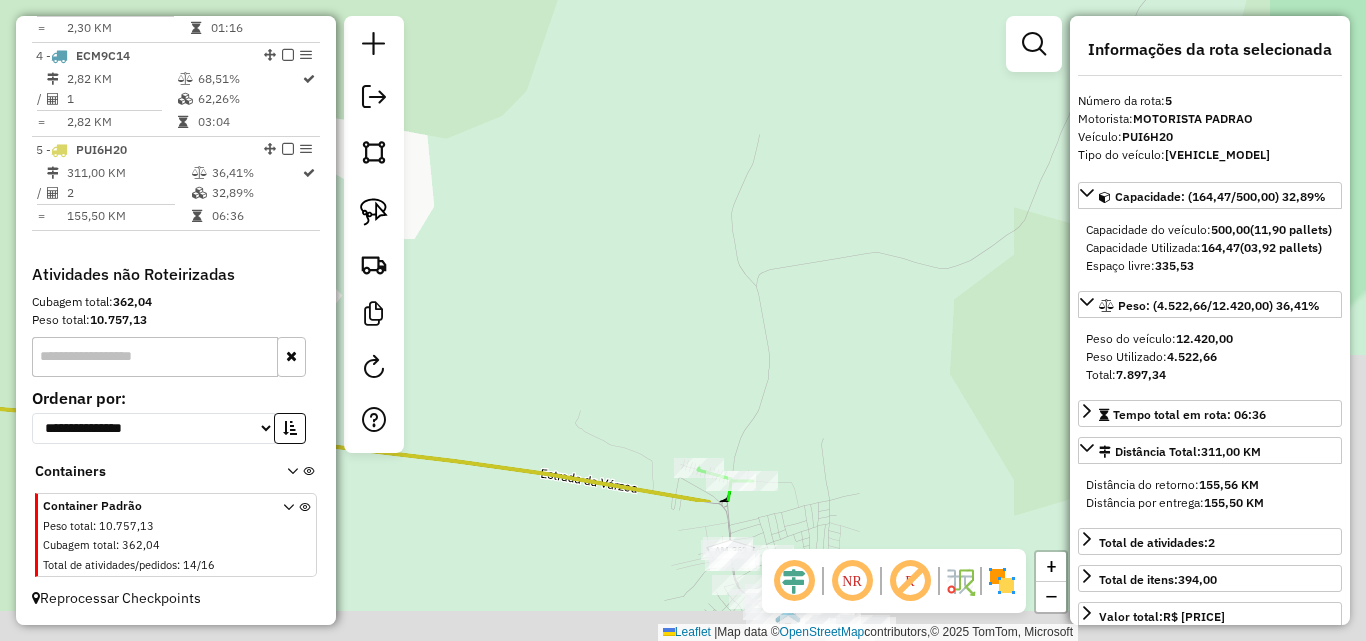 drag, startPoint x: 970, startPoint y: 466, endPoint x: 733, endPoint y: 96, distance: 439.39618 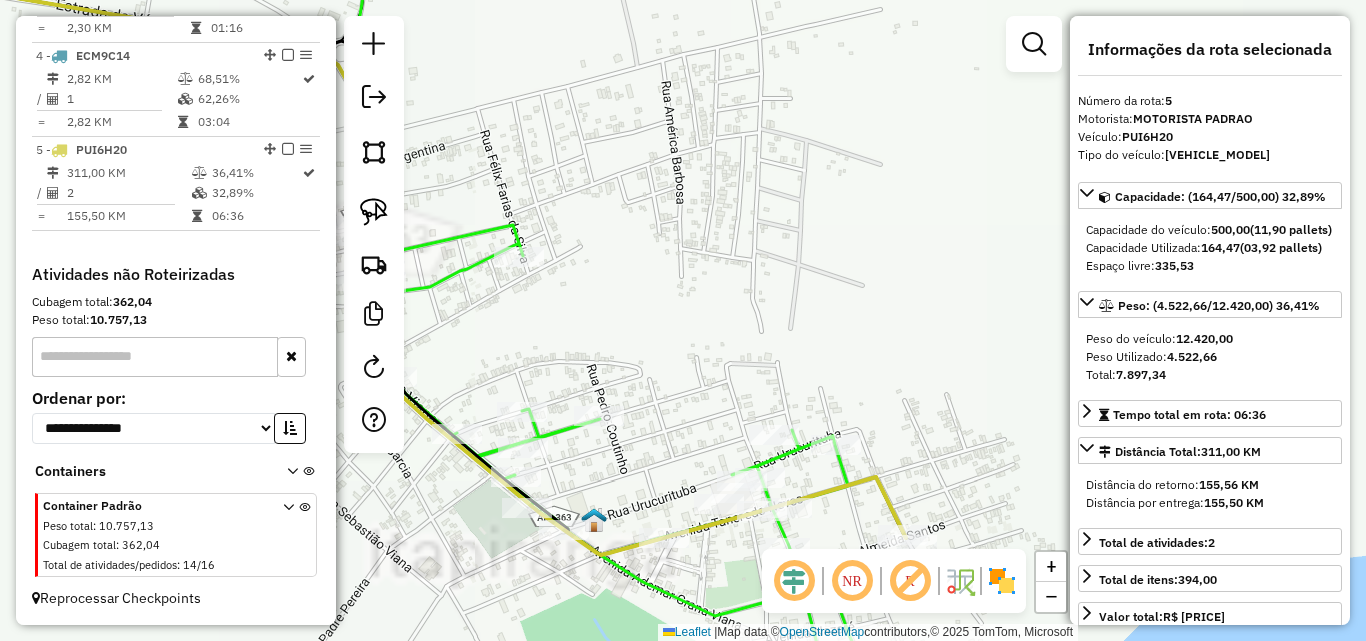 drag, startPoint x: 794, startPoint y: 406, endPoint x: 734, endPoint y: 210, distance: 204.97804 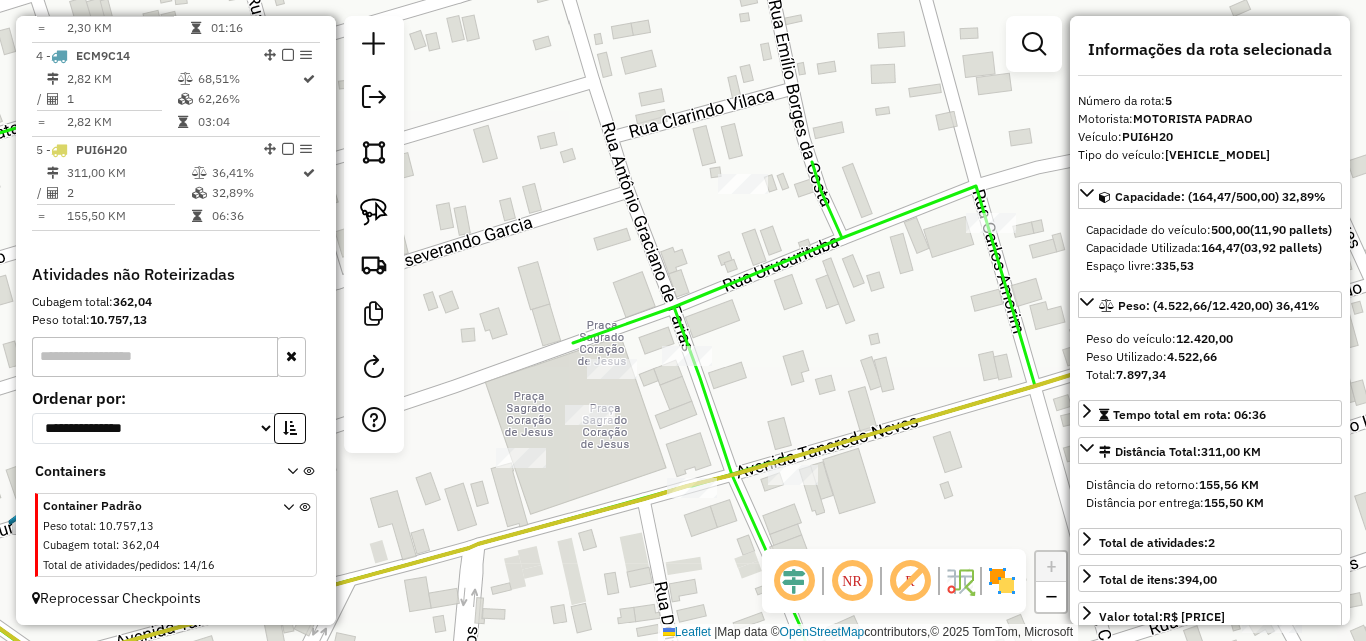 drag, startPoint x: 778, startPoint y: 341, endPoint x: 801, endPoint y: 321, distance: 30.479502 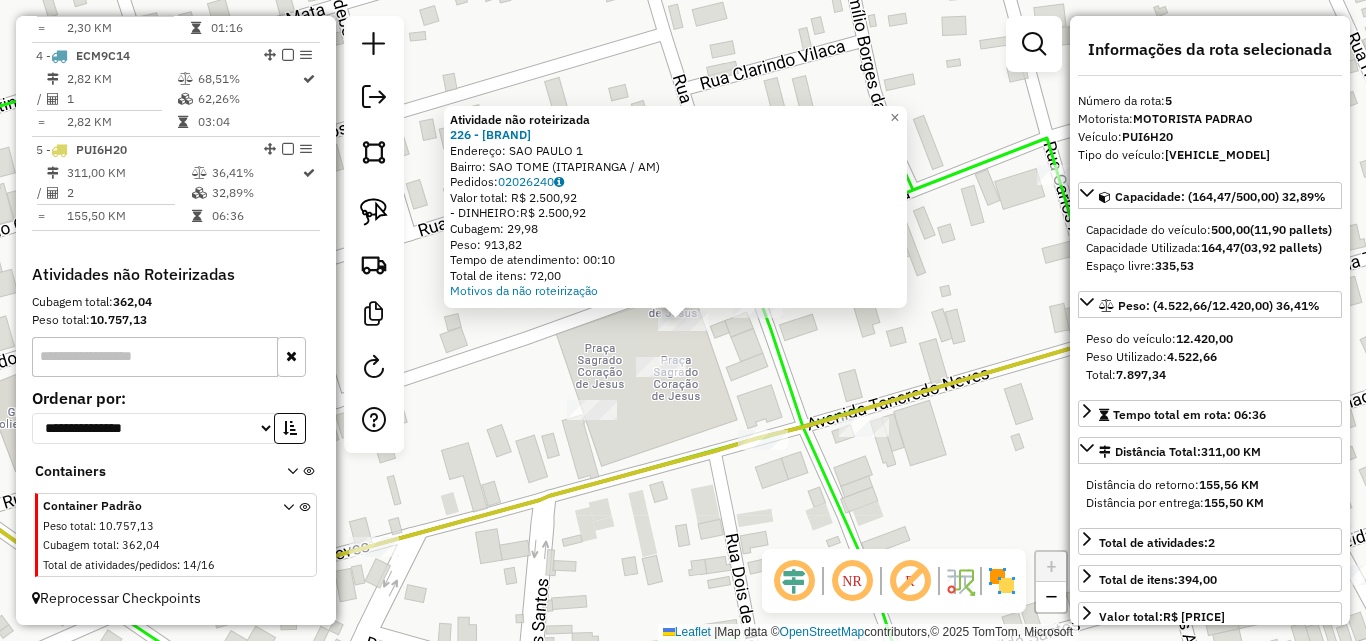 click on "Atividade não roteirizada 226 - [BRAND]  Endereço:  [CITY] 1   Bairro: [NEIGHBORHOOD] ([CITY] / [STATE])   Pedidos:  02026240   Valor total: R$ 2.500,92   - DINHEIRO:  R$ 2.500,92   Cubagem: 29,98   Peso: 913,82   Tempo de atendimento: 00:10   Total de itens: 72,00  Motivos da não roteirização × Janela de atendimento Grade de atendimento Capacidade Transportadoras Veículos Cliente Pedidos  Rotas Selecione os dias de semana para filtrar as janelas de atendimento  Seg   Ter   Qua   Qui   Sex   Sáb   Dom  Informe o período da janela de atendimento: De: Até:  Filtrar exatamente a janela do cliente  Considerar janela de atendimento padrão  Selecione os dias de semana para filtrar as grades de atendimento  Seg   Ter   Qua   Qui   Sex   Sáb   Dom   Considerar clientes sem dia de atendimento cadastrado  Clientes fora do dia de atendimento selecionado Filtrar as atividades entre os valores definidos abaixo:  Peso mínimo:   Peso máximo:   Cubagem mínima:   Cubagem máxima:   De:   Até:  De:   Nome:" 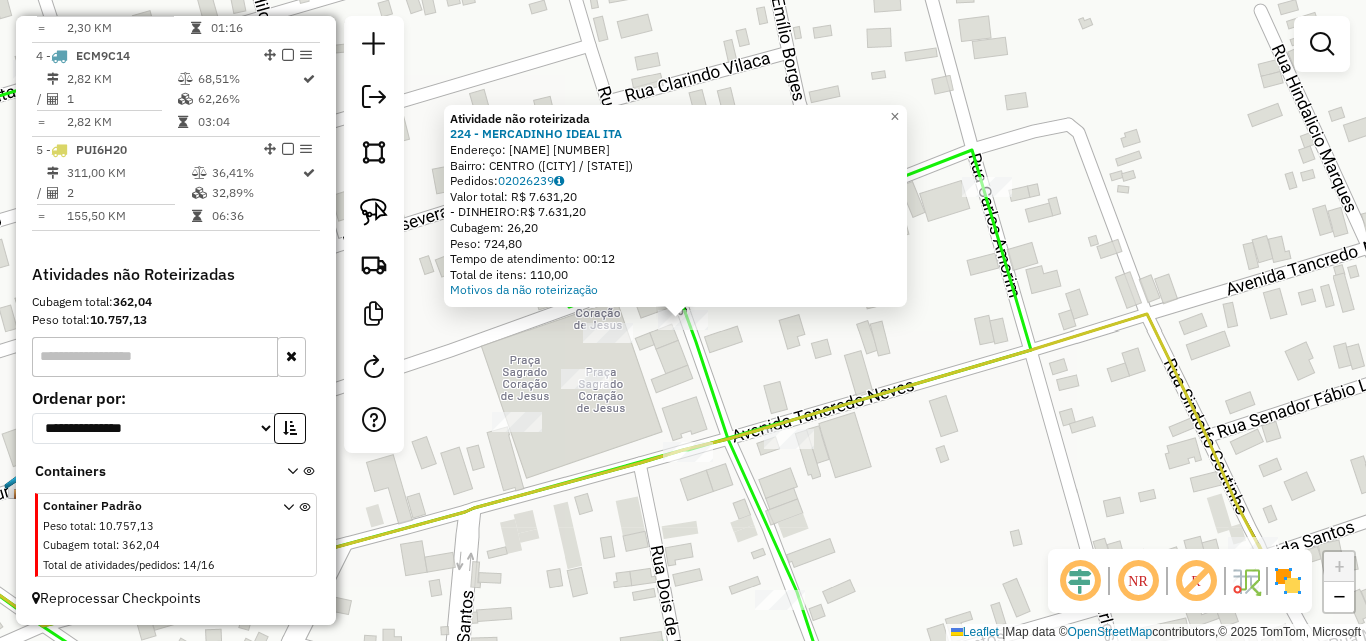 click on "Atividade não roteirizada 224 - MERCADINHO IDEAL ITA  Endereço:  [STREET] [NUMBER]   Bairro: CENTRO ([CITY] / AM)   Pedidos:  [ORDER_ID]   Valor total: R$ 7.631,20   - DINHEIRO:  R$ 7.631,20   Cubagem: 26,20   Peso: 724,80   Tempo de atendimento: 00:12   Total de itens: 110,00  Motivos da não roteirização × Janela de atendimento Grade de atendimento Capacidade Transportadoras Veículos Cliente Pedidos  Rotas Selecione os dias de semana para filtrar as janelas de atendimento  Seg   Ter   Qua   Qui   Sex   Sáb   Dom  Informe o período da janela de atendimento: De: Até:  Filtrar exatamente a janela do cliente  Considerar janela de atendimento padrão  Selecione os dias de semana para filtrar as grades de atendimento  Seg   Ter   Qua   Qui   Sex   Sáb   Dom   Considerar clientes sem dia de atendimento cadastrado  Clientes fora do dia de atendimento selecionado Filtrar as atividades entre os valores definidos abaixo:  Peso mínimo:   Peso máximo:   Cubagem mínima:   Cubagem máxima:   De:   Até:   De:  +" 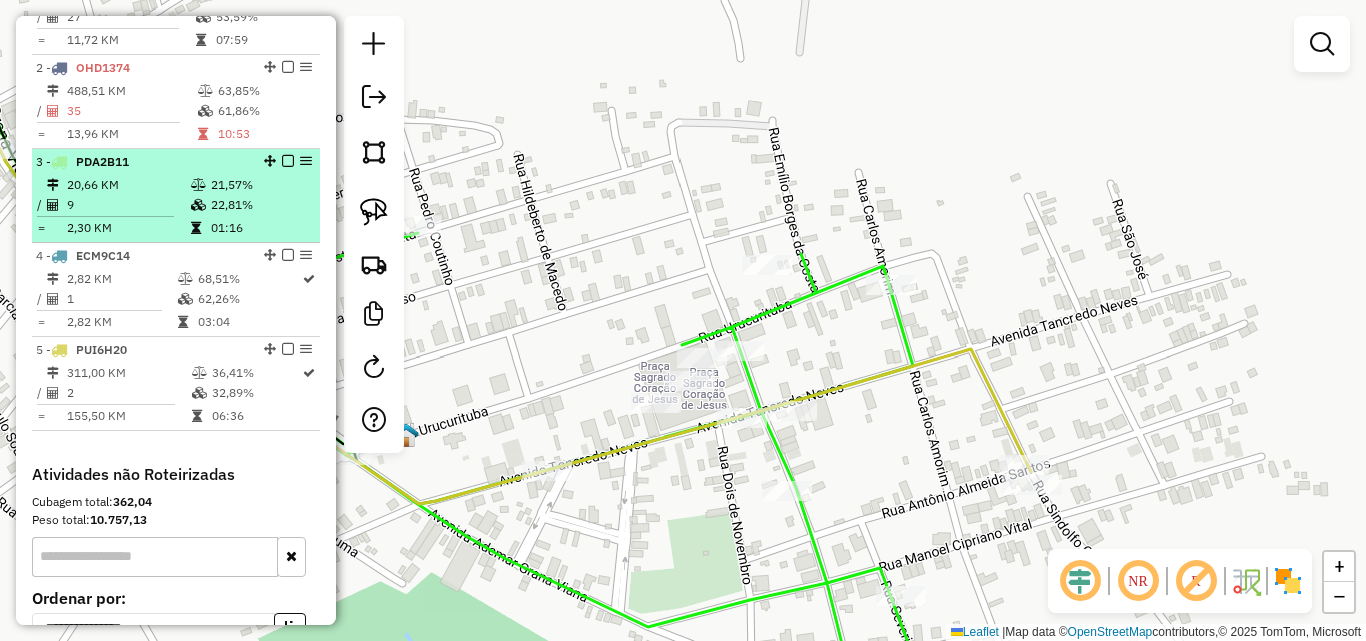 scroll, scrollTop: 629, scrollLeft: 0, axis: vertical 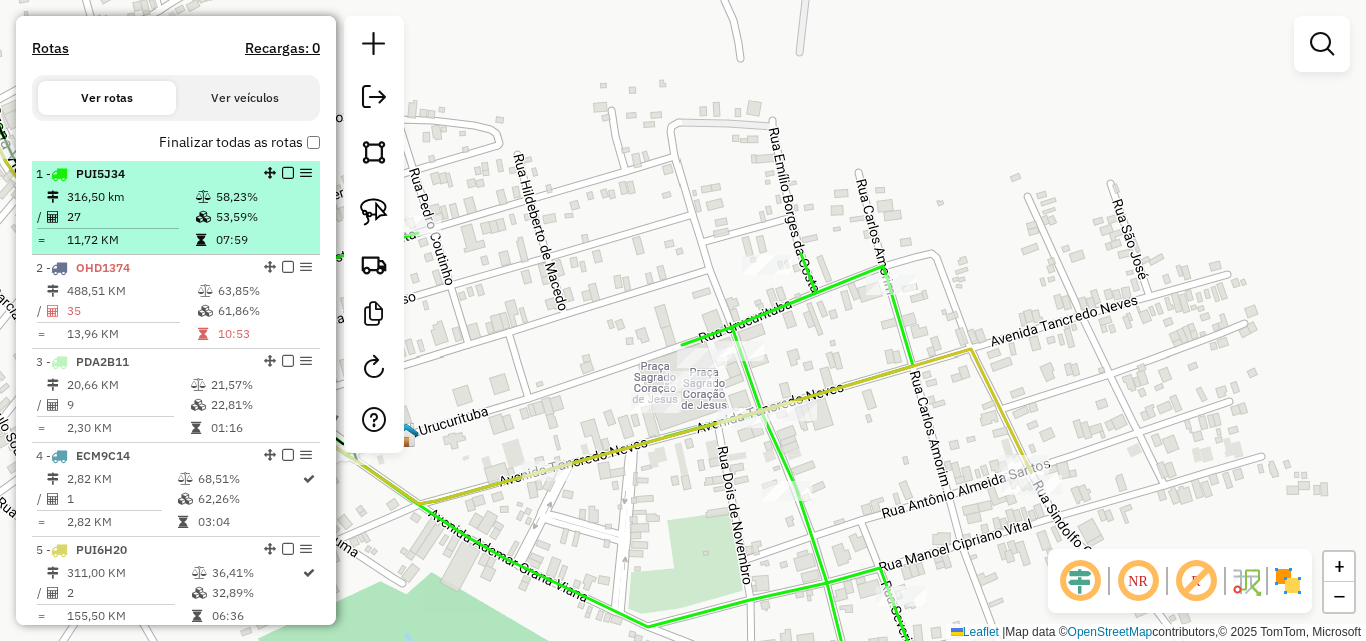 click on "27" at bounding box center (130, 217) 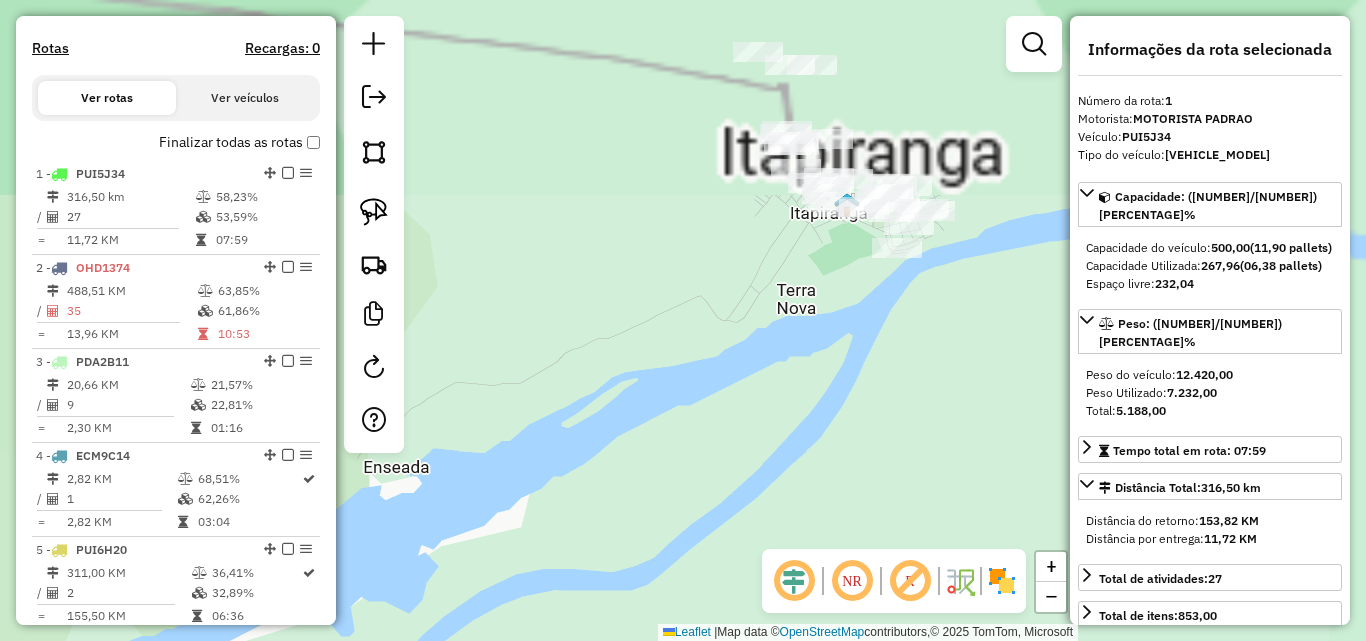 drag, startPoint x: 898, startPoint y: 145, endPoint x: 711, endPoint y: 539, distance: 436.12497 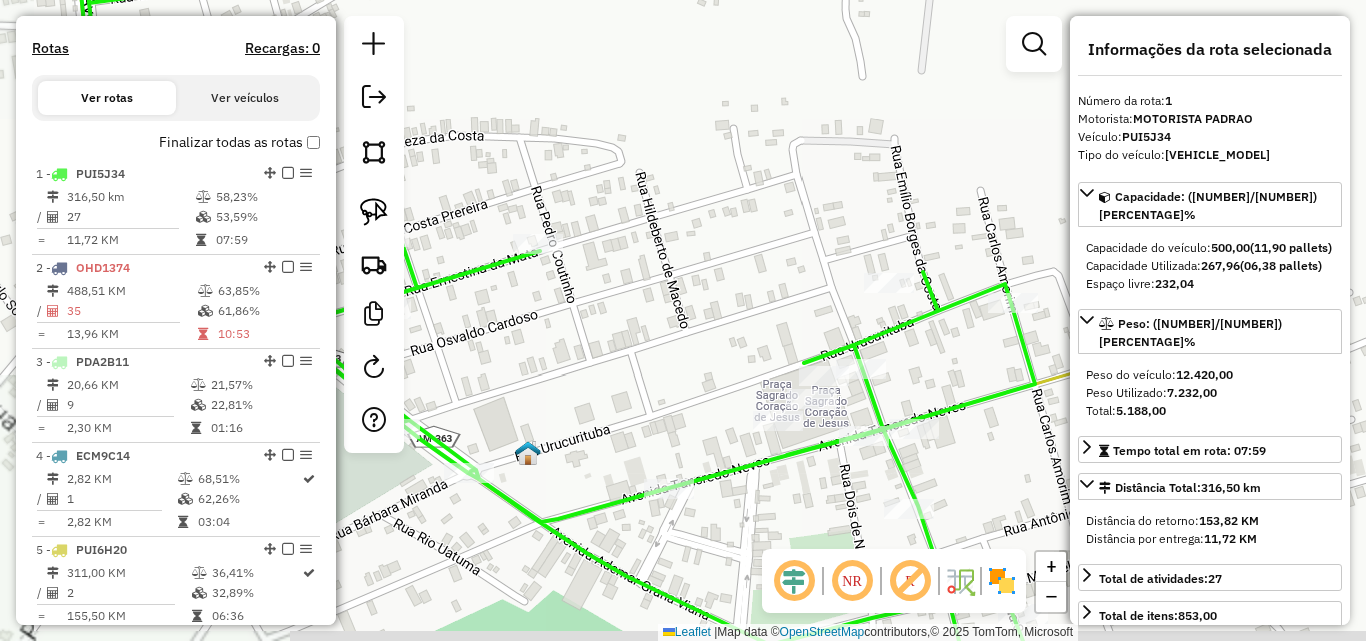 drag, startPoint x: 812, startPoint y: 343, endPoint x: 768, endPoint y: 272, distance: 83.528435 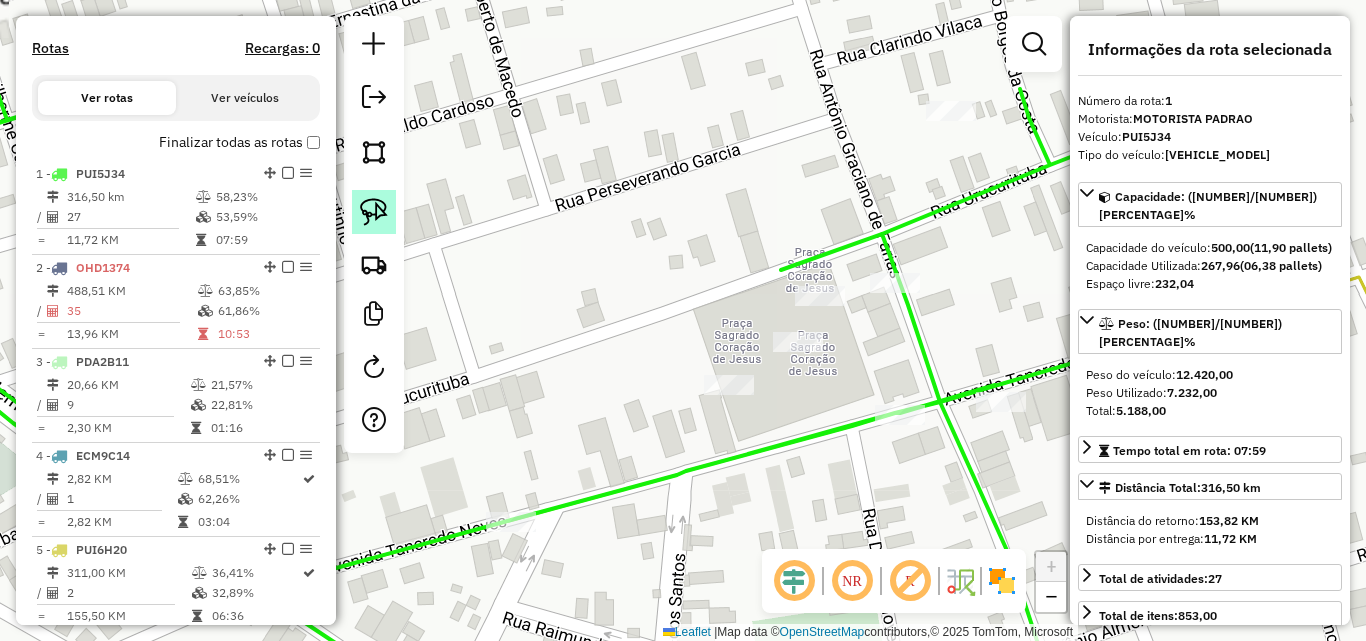 click 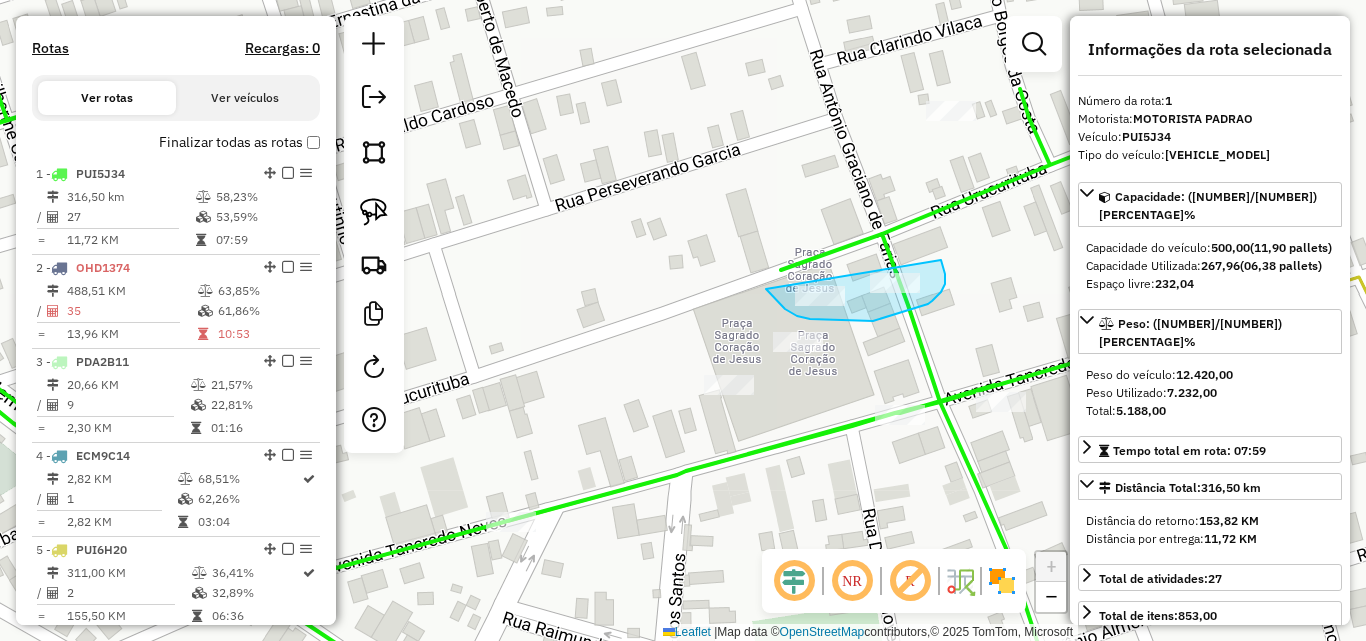 drag, startPoint x: 766, startPoint y: 289, endPoint x: 938, endPoint y: 255, distance: 175.32826 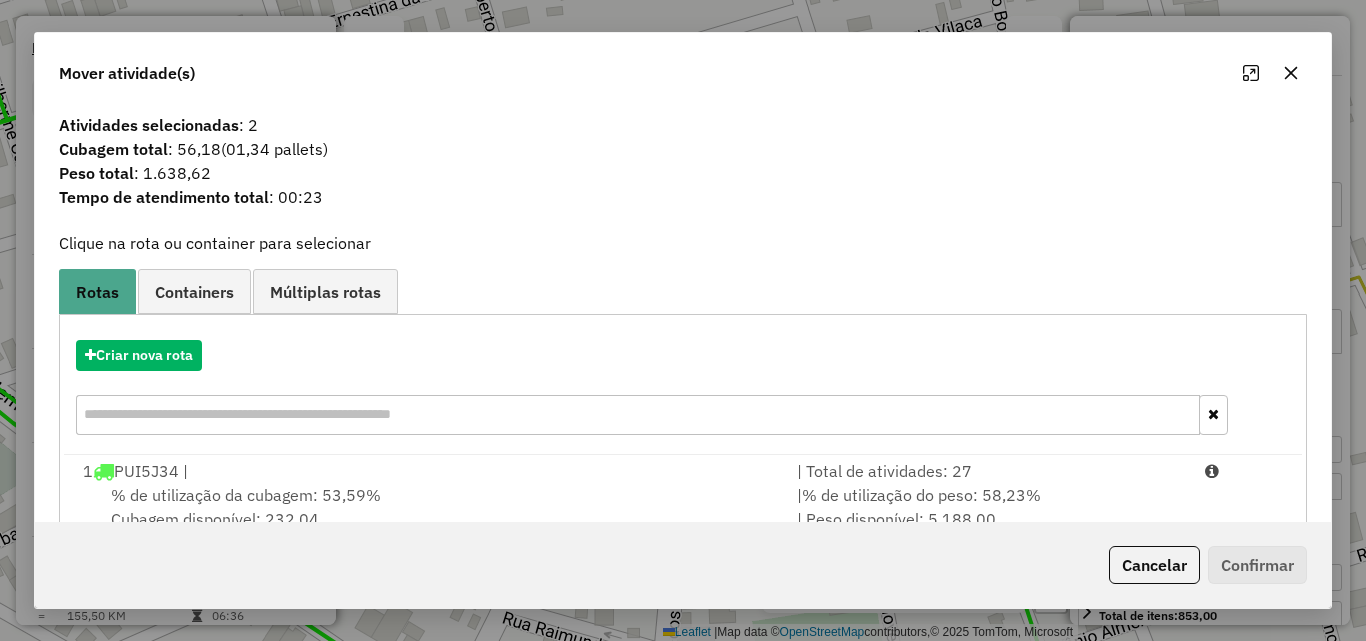 scroll, scrollTop: 200, scrollLeft: 0, axis: vertical 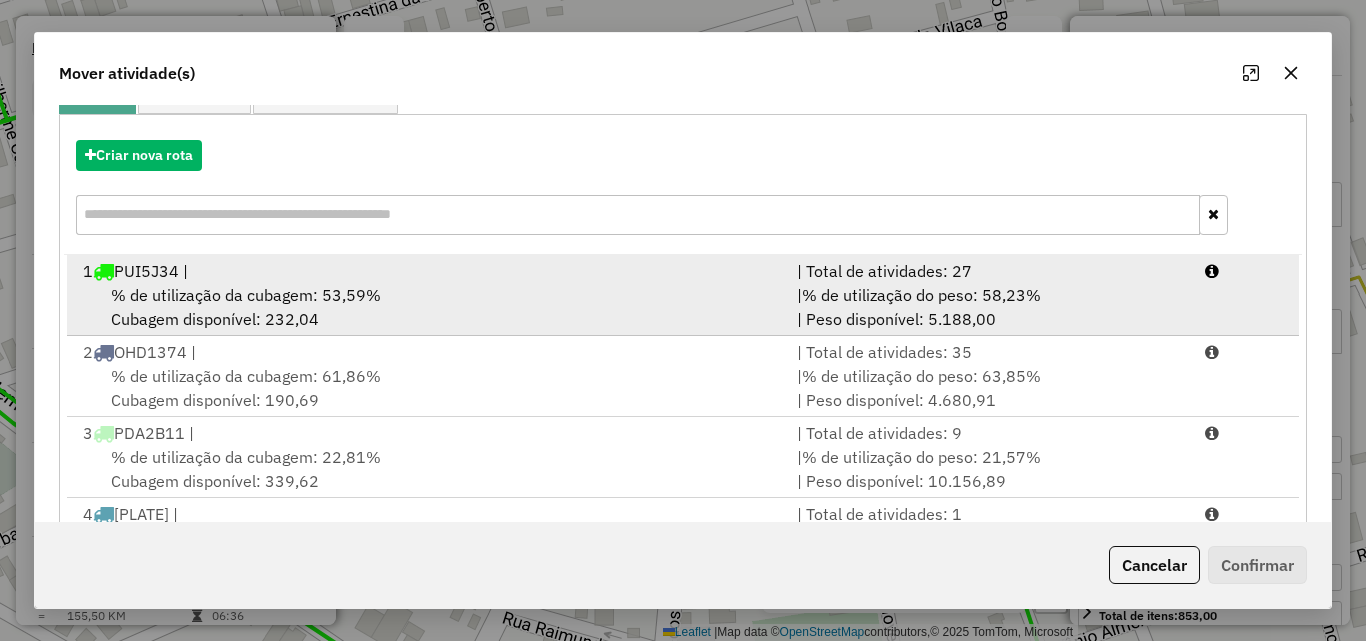 click on "% de utilização da cubagem: 53,59%" at bounding box center (246, 295) 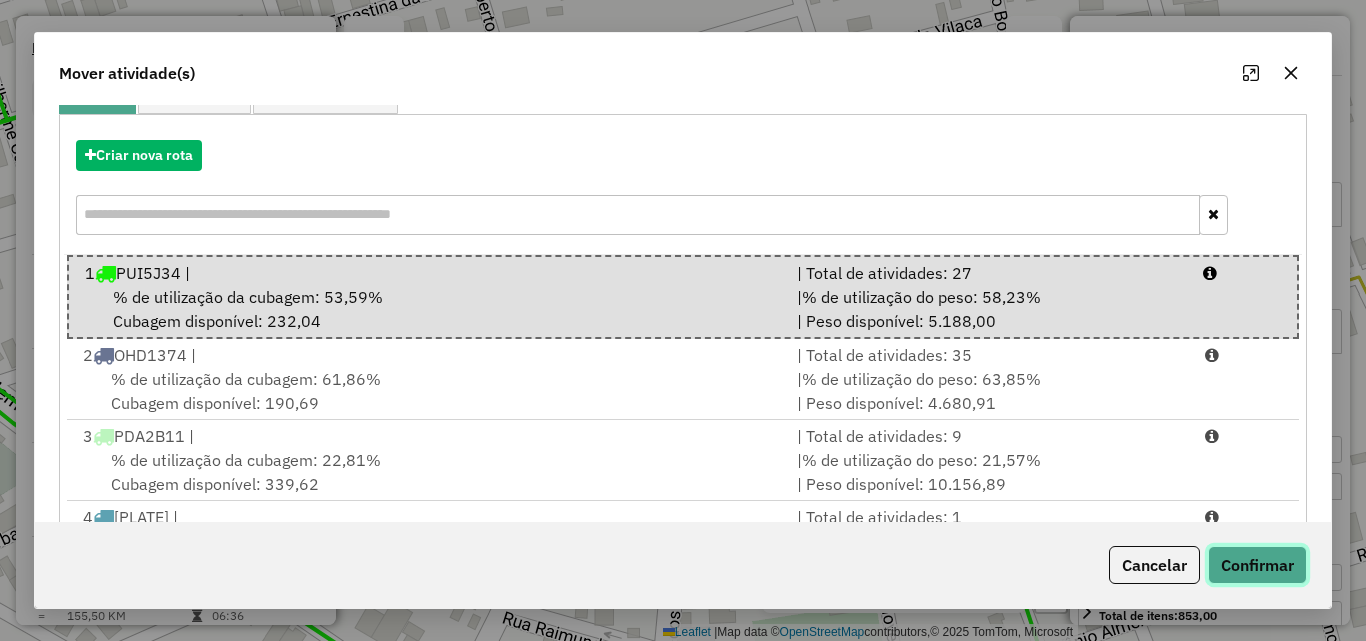 click on "Confirmar" 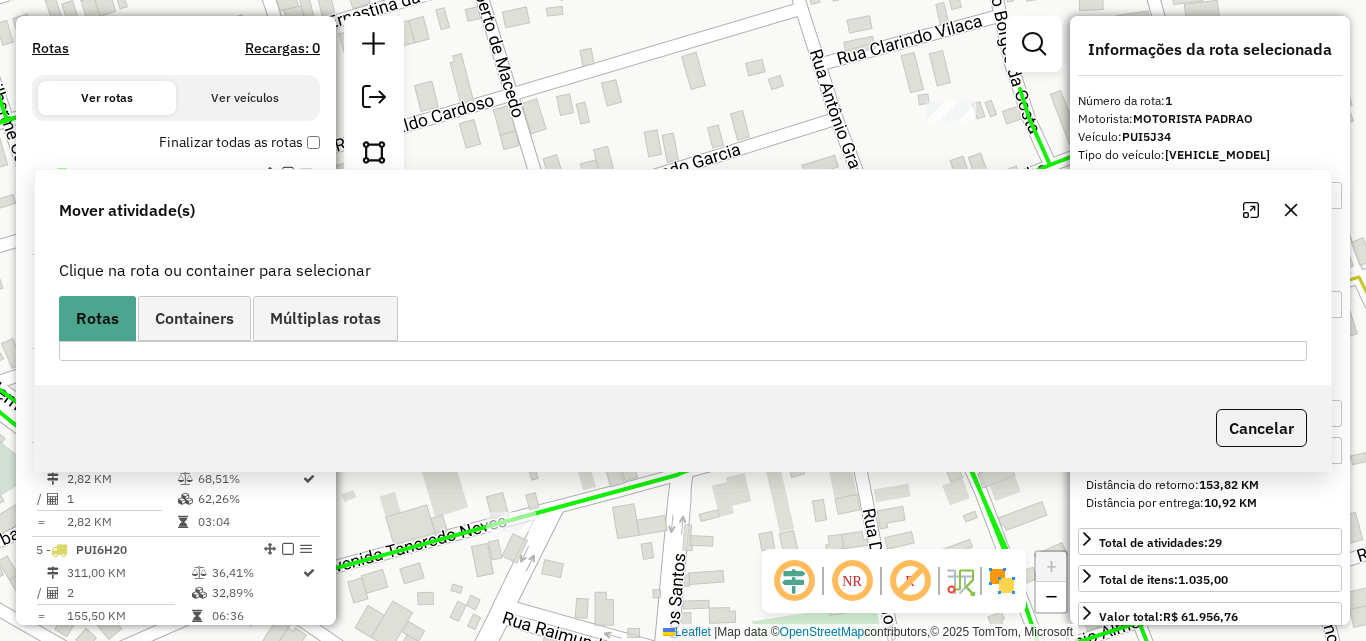 scroll, scrollTop: 0, scrollLeft: 0, axis: both 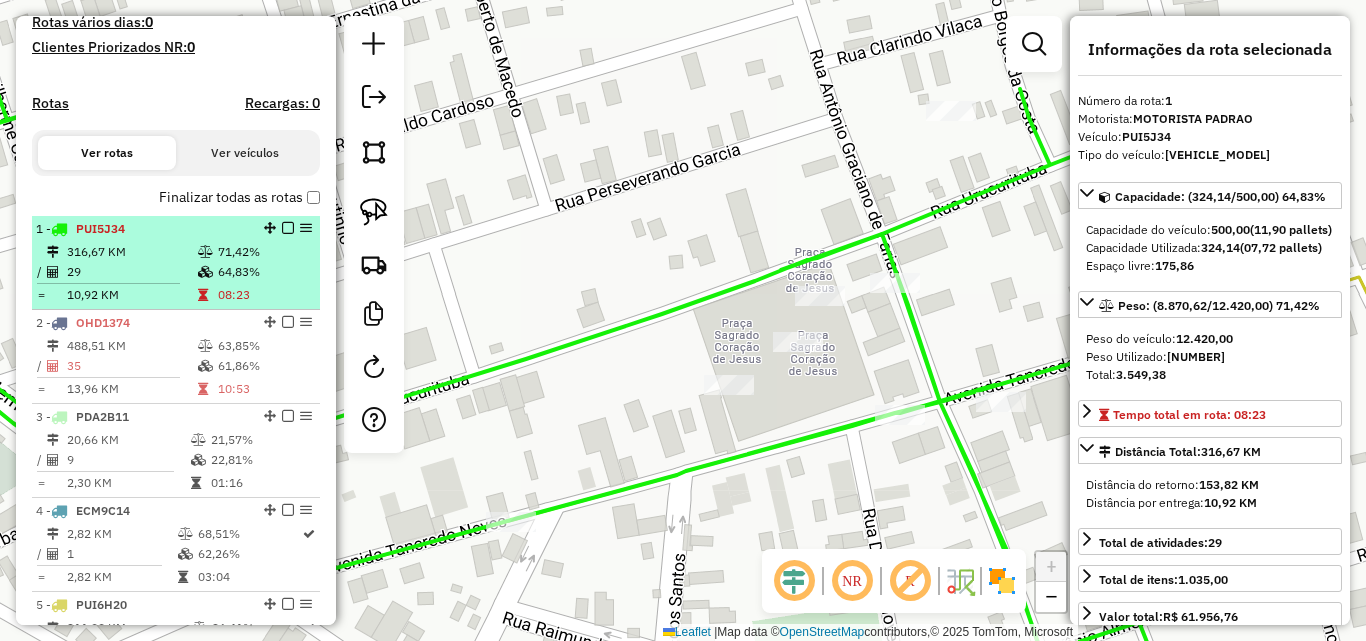 click on "316,67 KM" at bounding box center (131, 252) 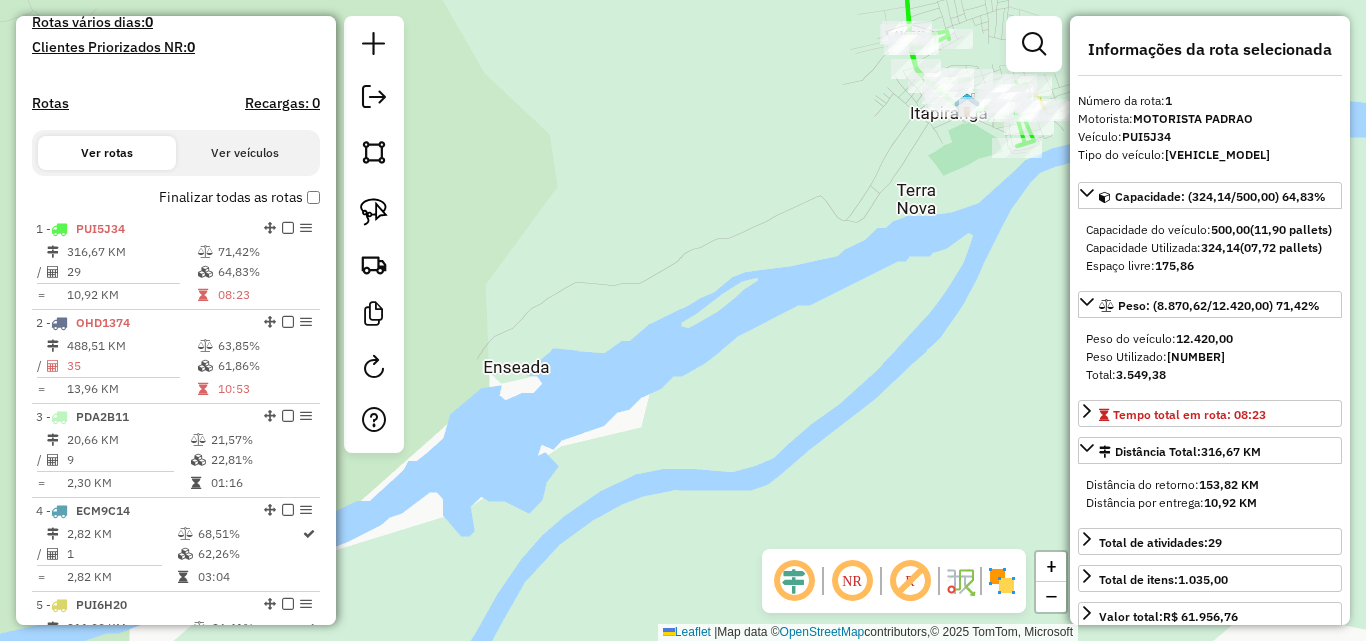 drag, startPoint x: 963, startPoint y: 197, endPoint x: 850, endPoint y: 339, distance: 181.47452 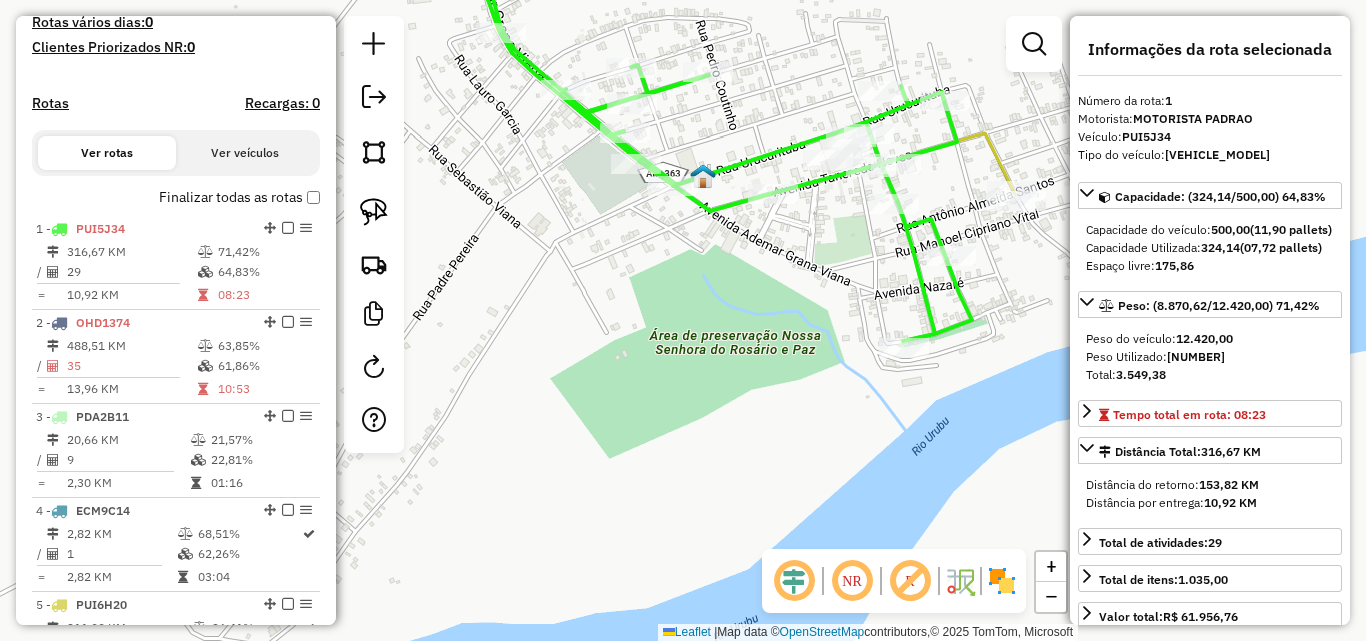 drag, startPoint x: 836, startPoint y: 248, endPoint x: 824, endPoint y: 314, distance: 67.08204 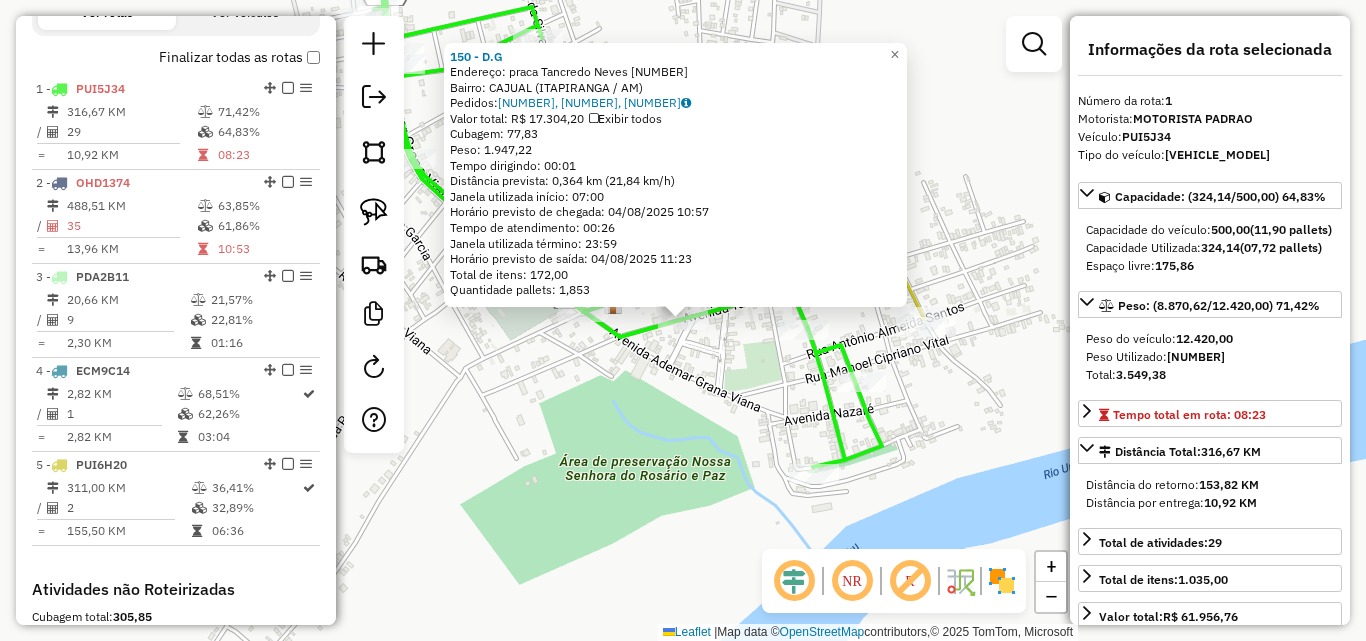 scroll, scrollTop: 774, scrollLeft: 0, axis: vertical 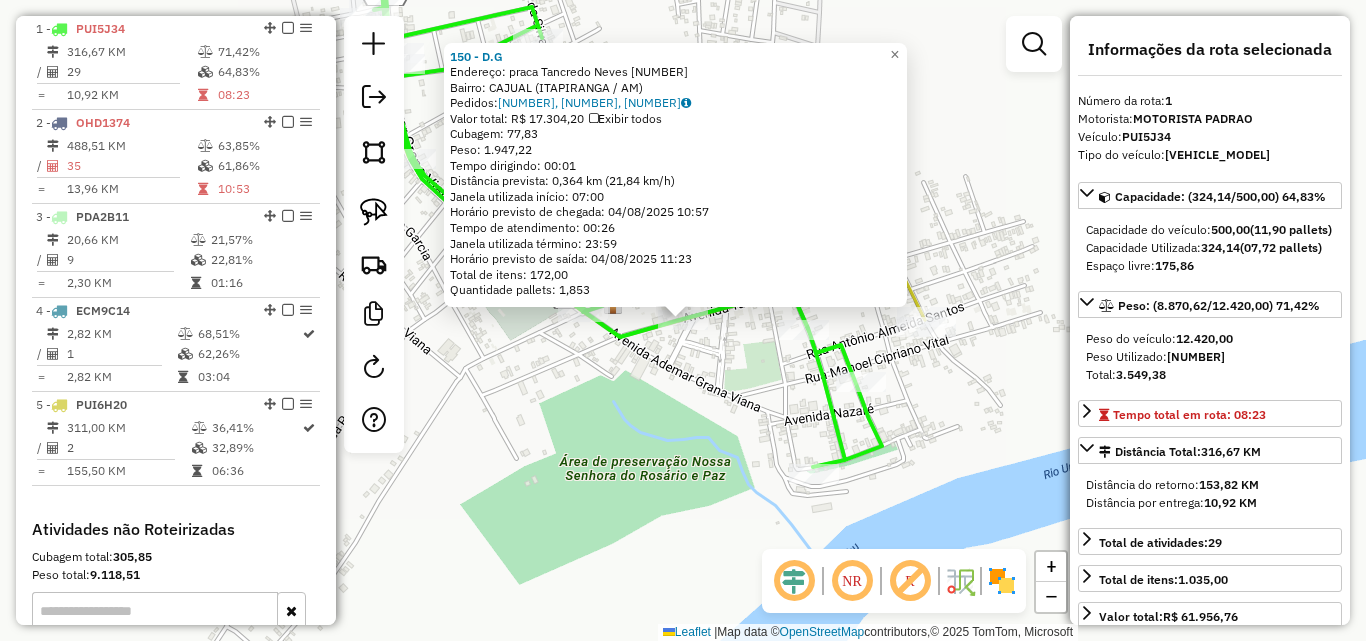 click on "[NUMBER] - [NAME]  Endereço:  [STREET] [NUMBER]   Bairro: [NAME] ([CITY] / [STATE])   Pedidos:  [NUMBER], [NUMBER], [NUMBER]   Valor total: [CURRENCY] [NUMBER]   Exibir todos   Cubagem: [NUMBER]  Peso: [NUMBER]  Tempo dirigindo: [TIME]   Distância prevista: [NUMBER] km ([NUMBER] km/h)   Janela utilizada início: [TIME]   Horário previsto de chegada: [DATE] [TIME]   Tempo de atendimento: [TIME]   Janela utilizada término: [TIME]   Horário previsto de saída: [DATE] [TIME]   Total de itens: [NUMBER]   Quantidade pallets: [NUMBER]  × Janela de atendimento Grade de atendimento Capacidade Transportadoras Veículos Cliente Pedidos  Rotas Selecione os dias de semana para filtrar as janelas de atendimento  Seg   Ter   Qua   Qui   Sex   Sáb   Dom  Informe o período da janela de atendimento: De: [DATE] Até: [DATE]  Filtrar exatamente a janela do cliente  Considerar janela de atendimento padrão  Selecione os dias de semana para filtrar as grades de atendimento  Seg   Ter   Qua   Qui   Sex   Sáb   Dom   Peso mínimo:   Peso máximo:   De: [NUMBER]   De: [NUMBER] +" 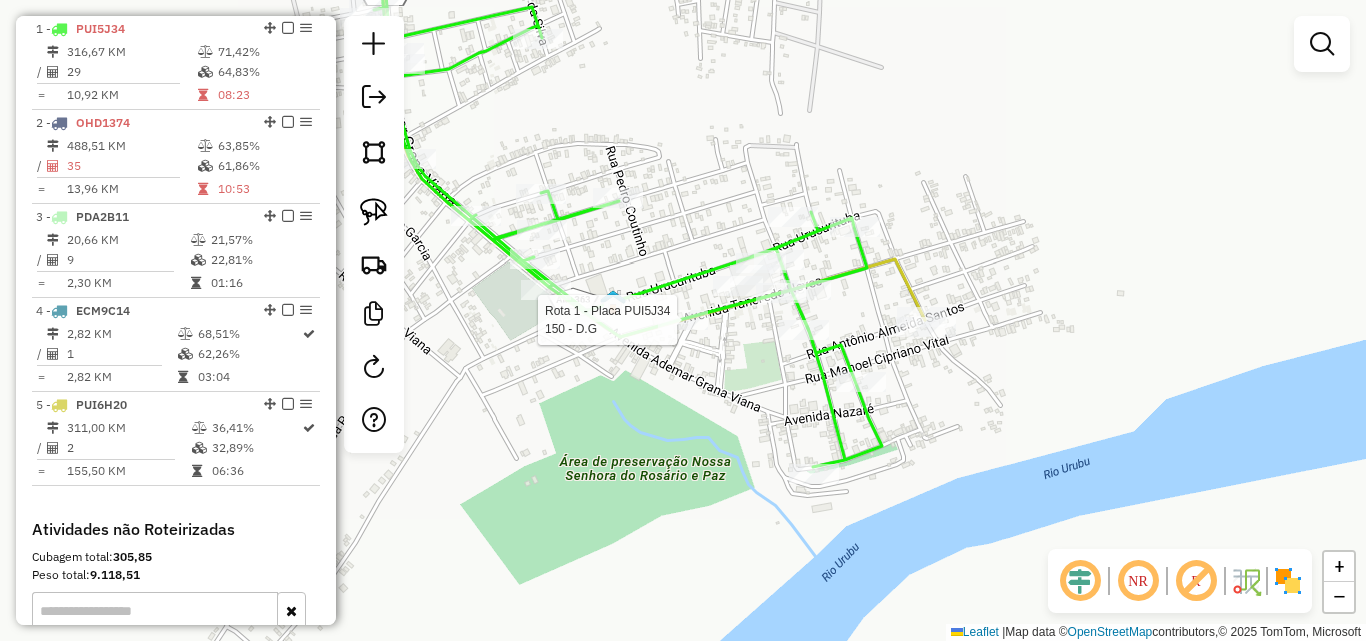 select on "**********" 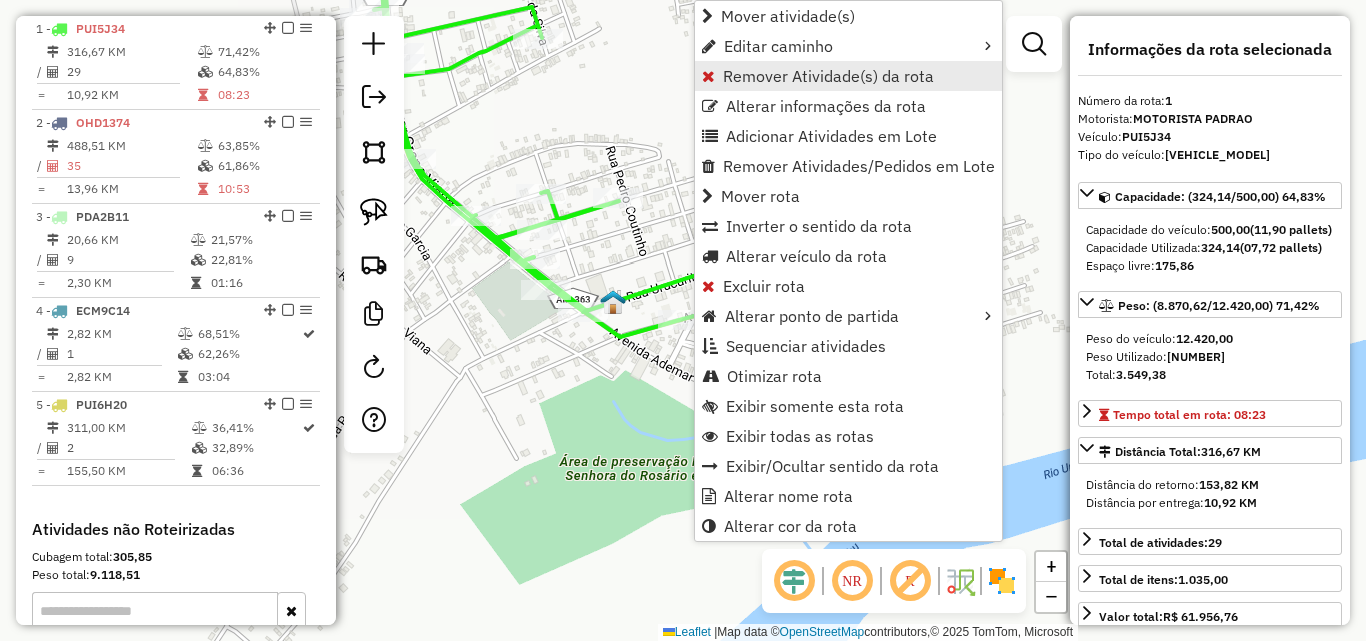 click on "Remover Atividade(s) da rota" at bounding box center (848, 76) 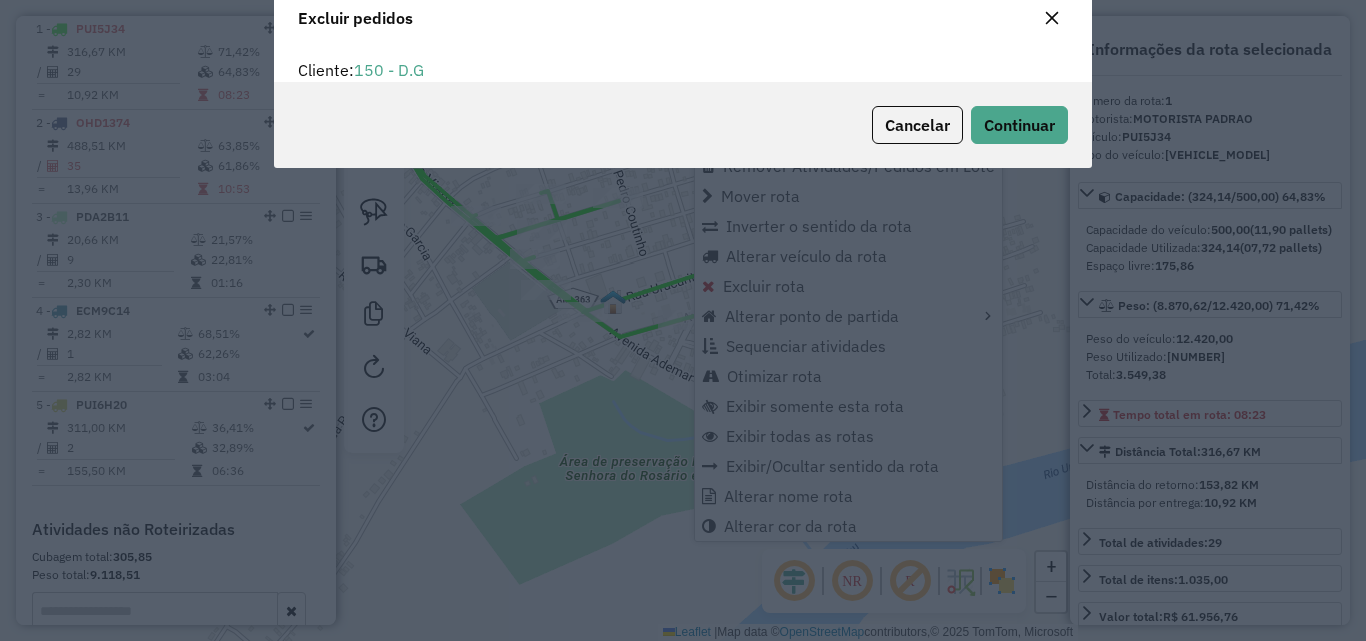 scroll, scrollTop: 12, scrollLeft: 6, axis: both 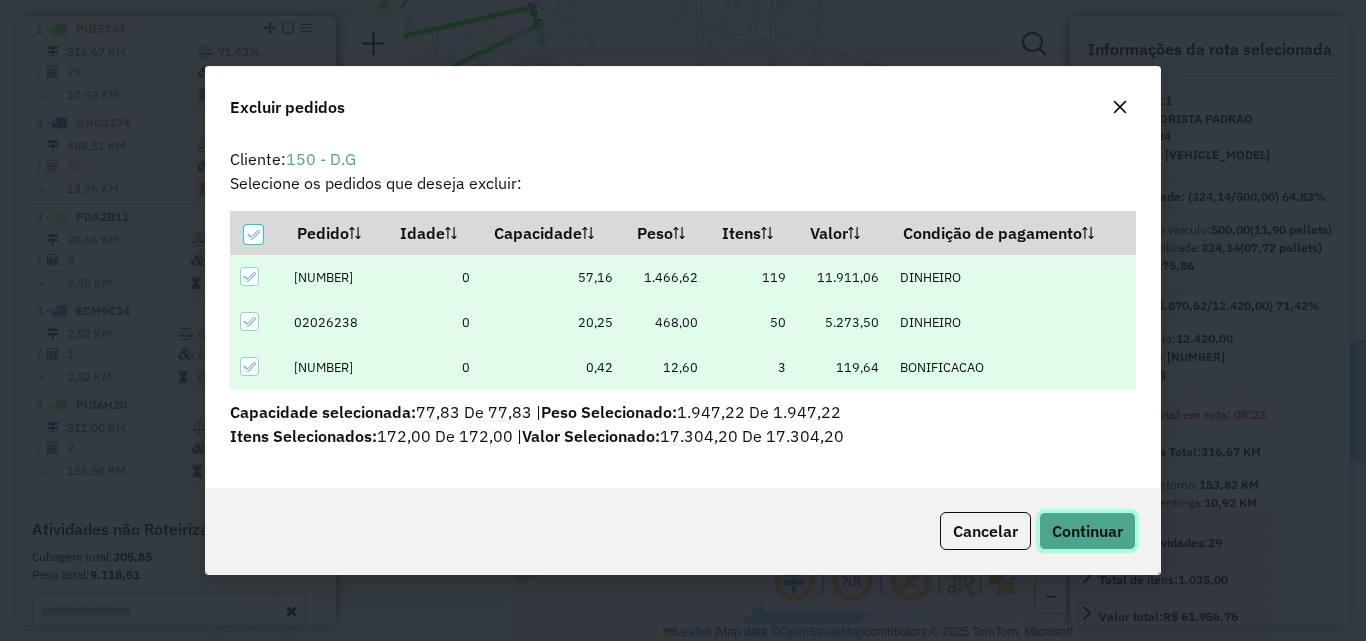 click on "Continuar" 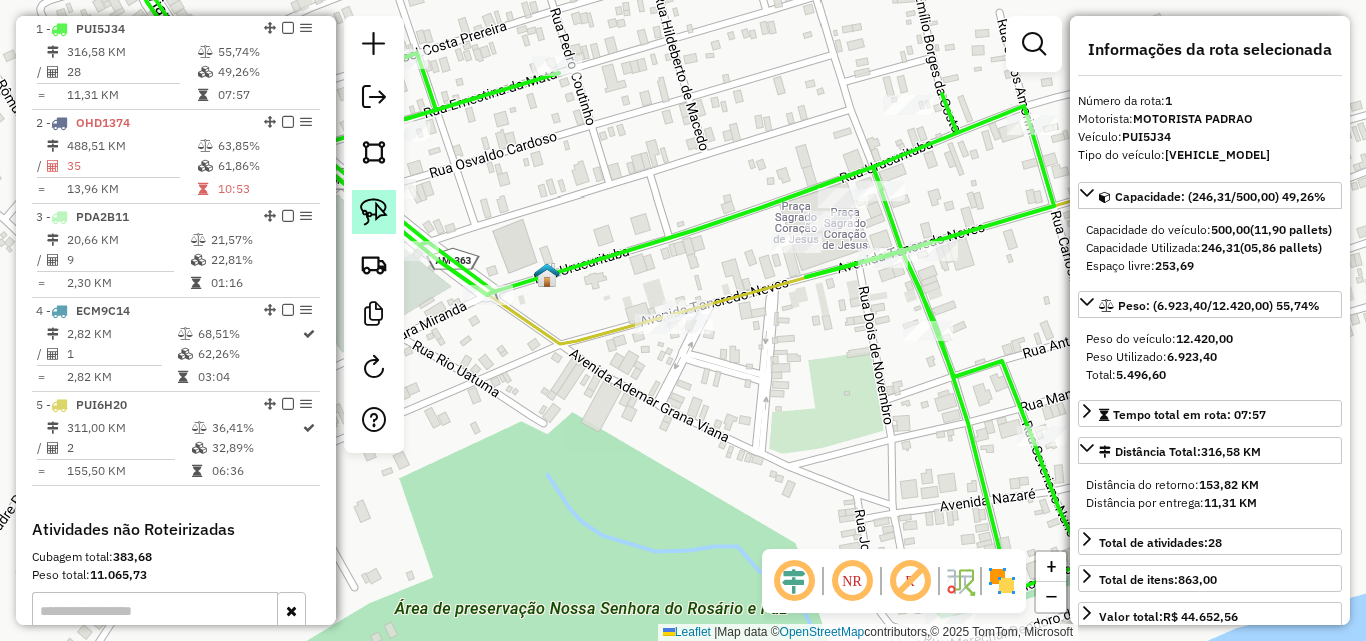 click 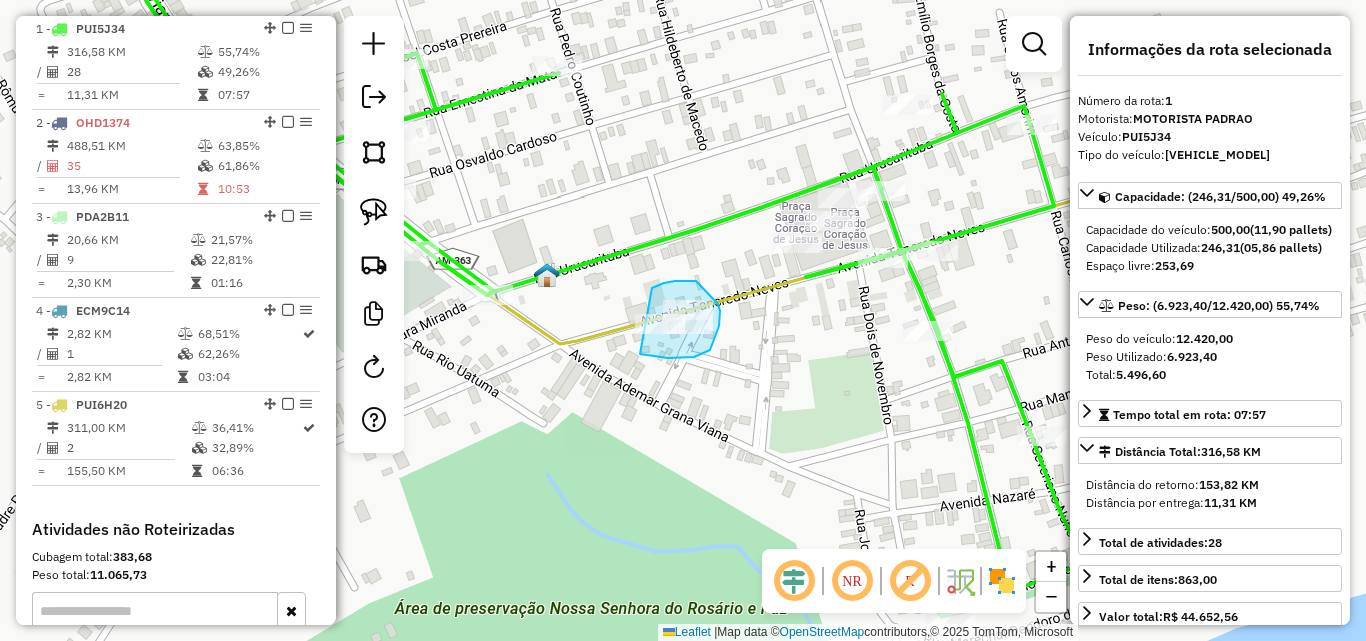 drag, startPoint x: 652, startPoint y: 288, endPoint x: 625, endPoint y: 342, distance: 60.373837 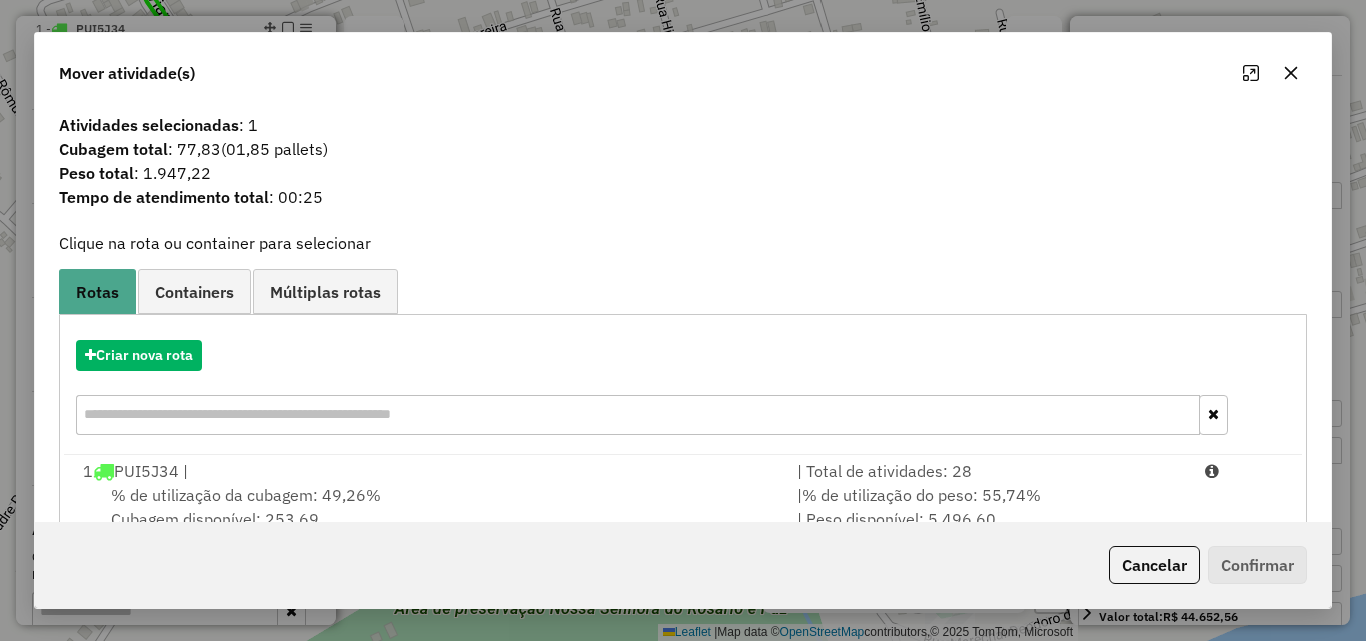 scroll, scrollTop: 367, scrollLeft: 0, axis: vertical 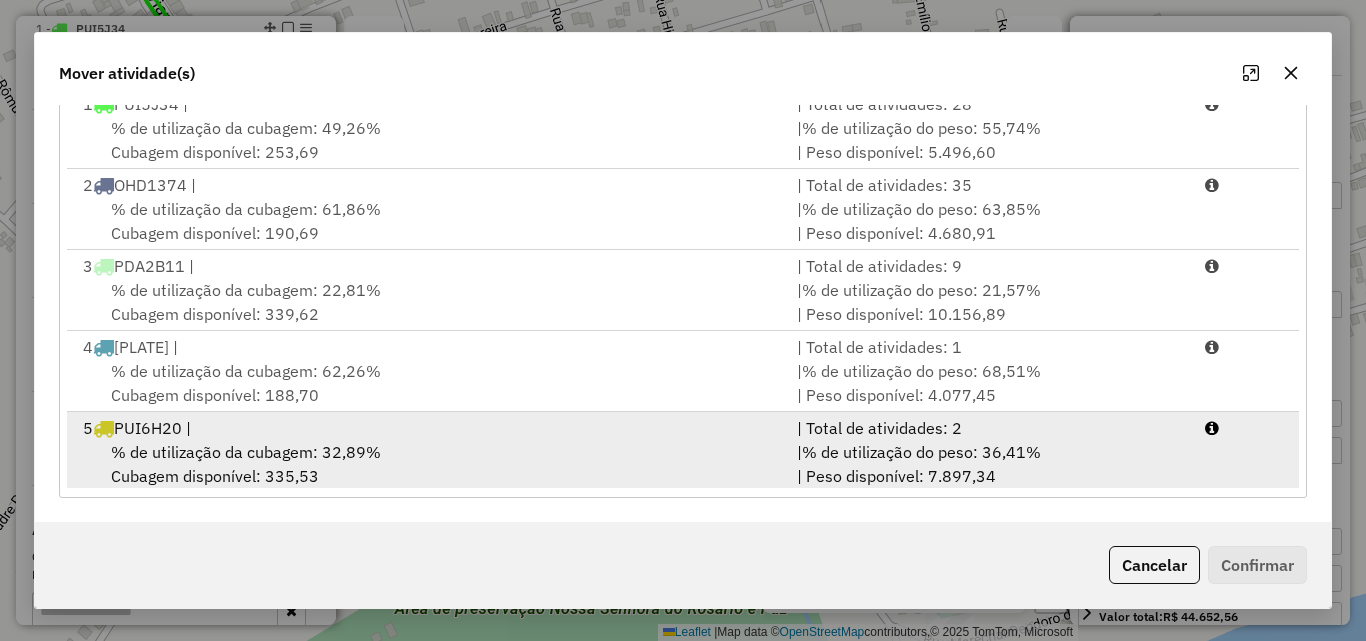 click on "5 PUI6H20 |" at bounding box center (428, 428) 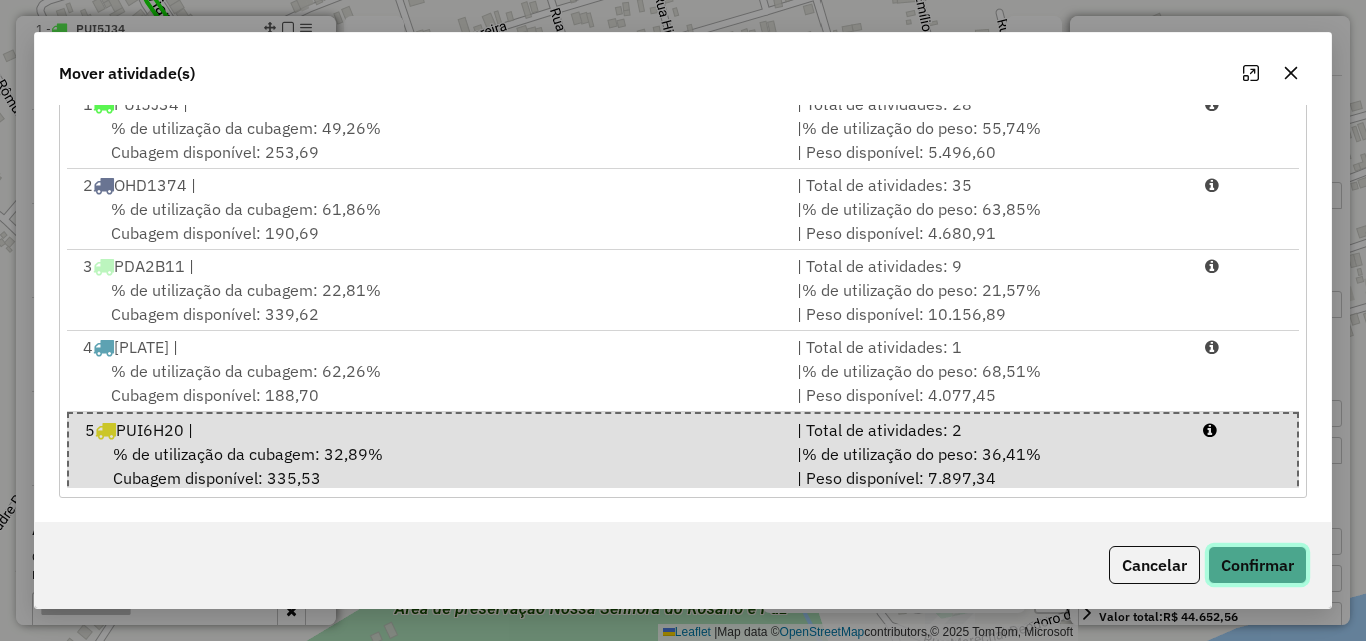 click on "Confirmar" 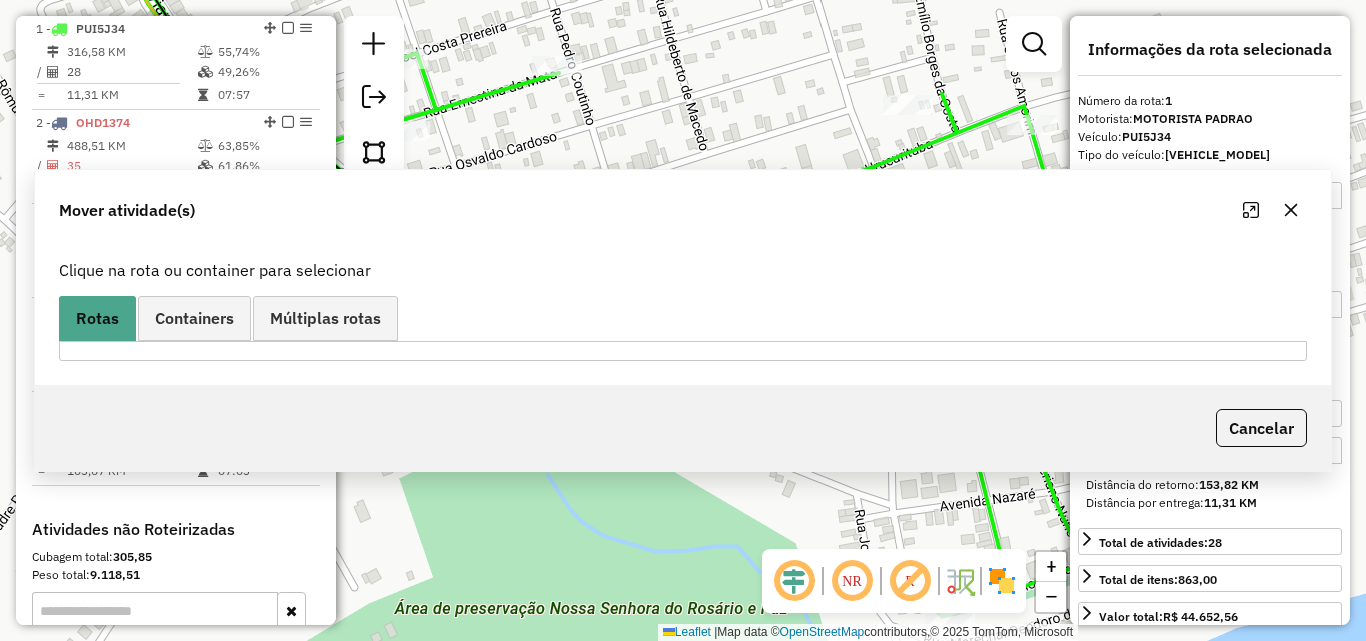 scroll, scrollTop: 0, scrollLeft: 0, axis: both 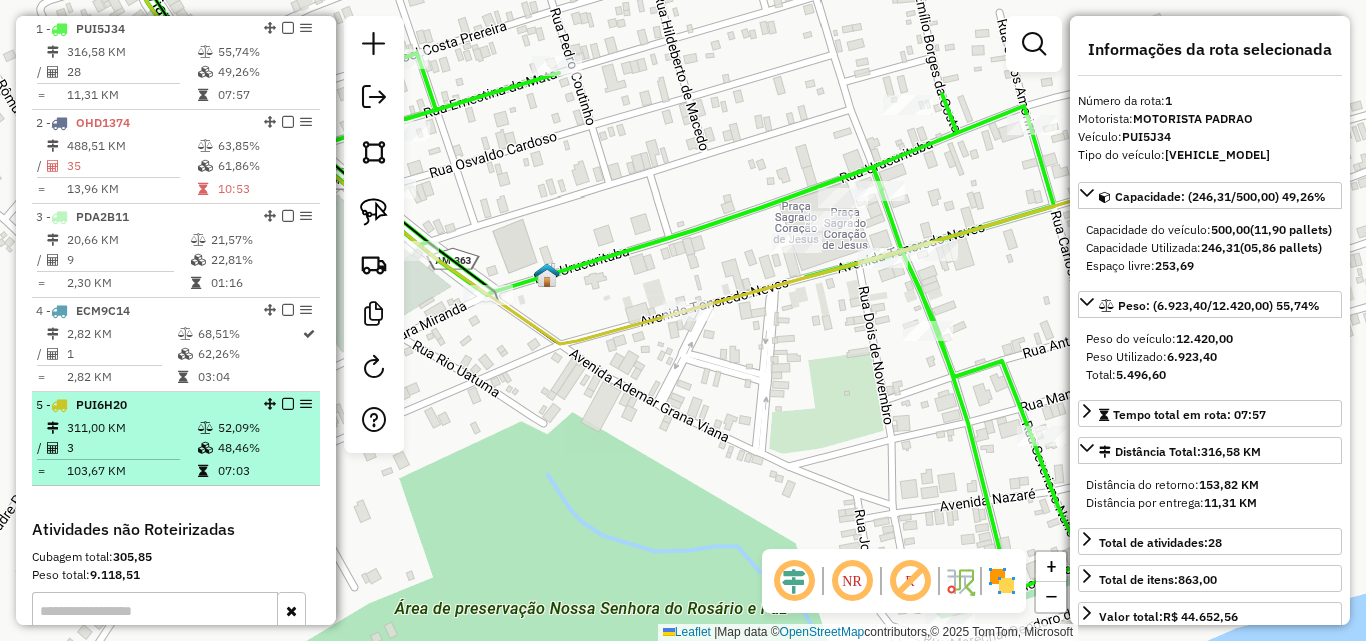 click on "3" at bounding box center [131, 448] 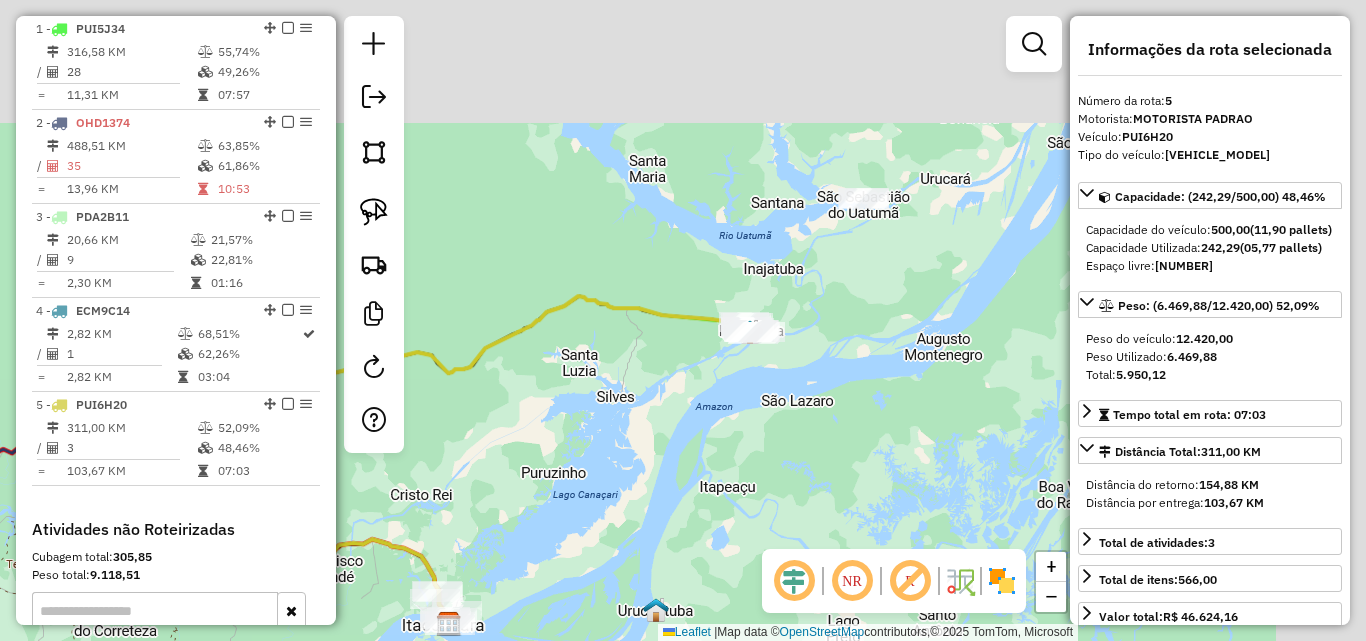 drag, startPoint x: 908, startPoint y: 308, endPoint x: 707, endPoint y: 433, distance: 236.69812 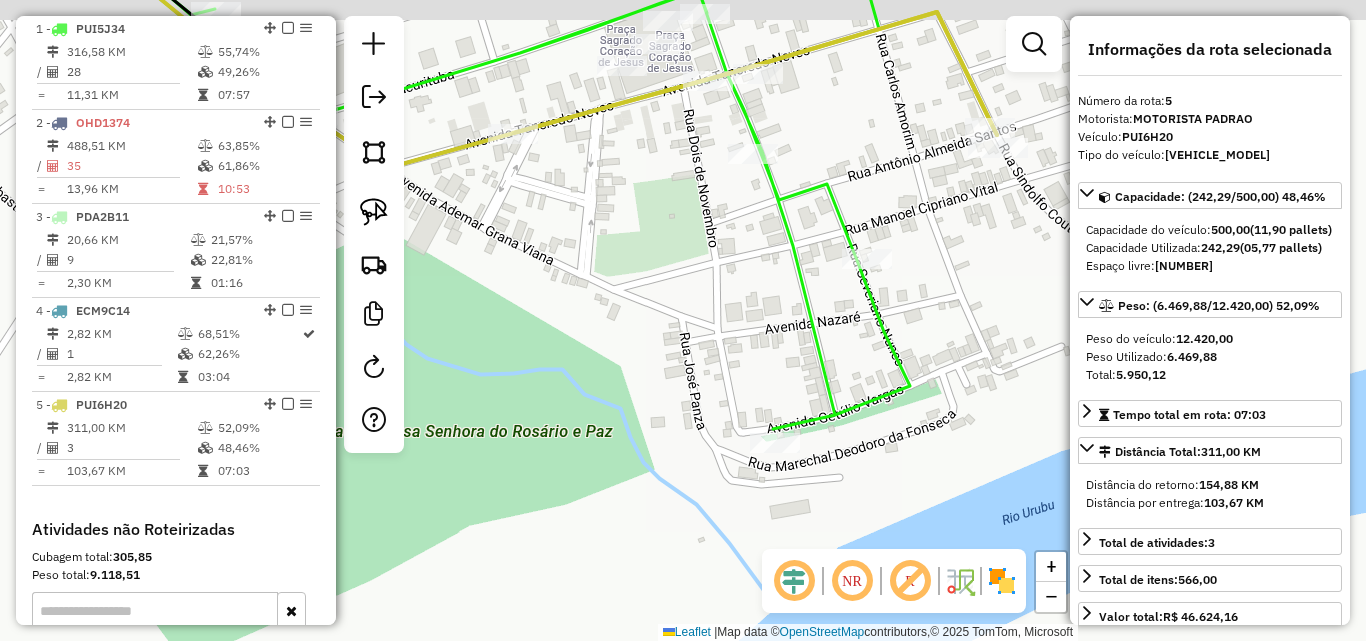 drag, startPoint x: 650, startPoint y: 347, endPoint x: 623, endPoint y: 441, distance: 97.80082 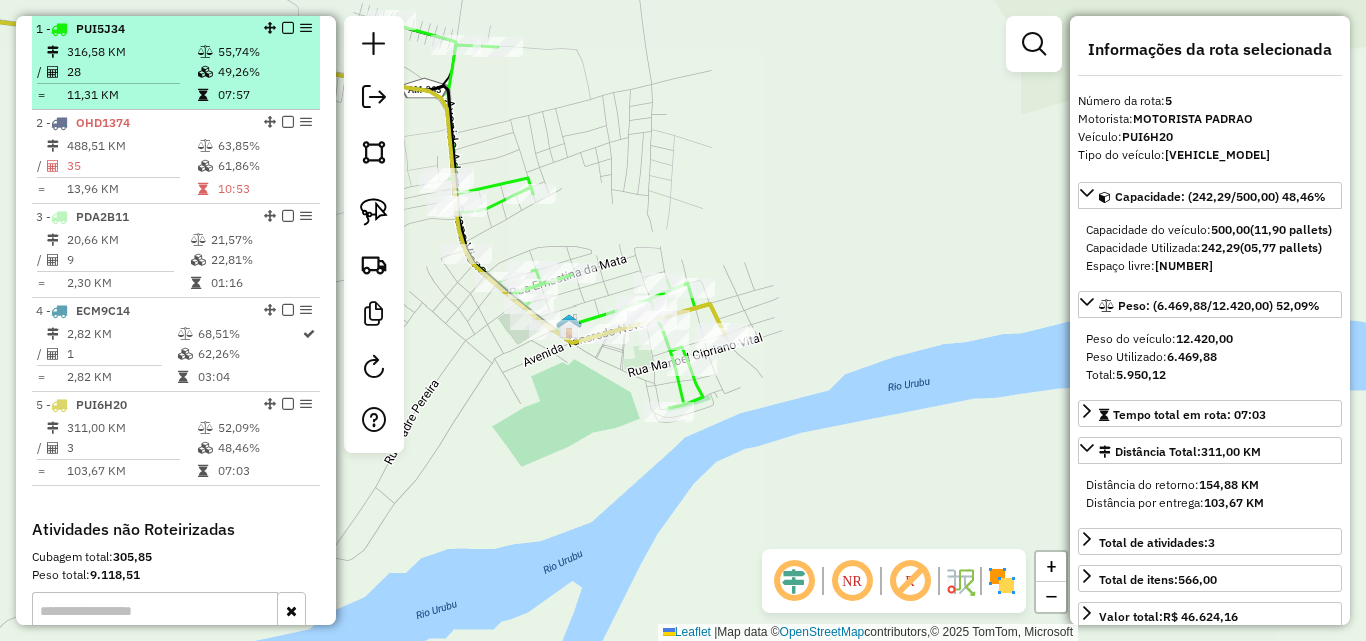 click on "28" at bounding box center [131, 72] 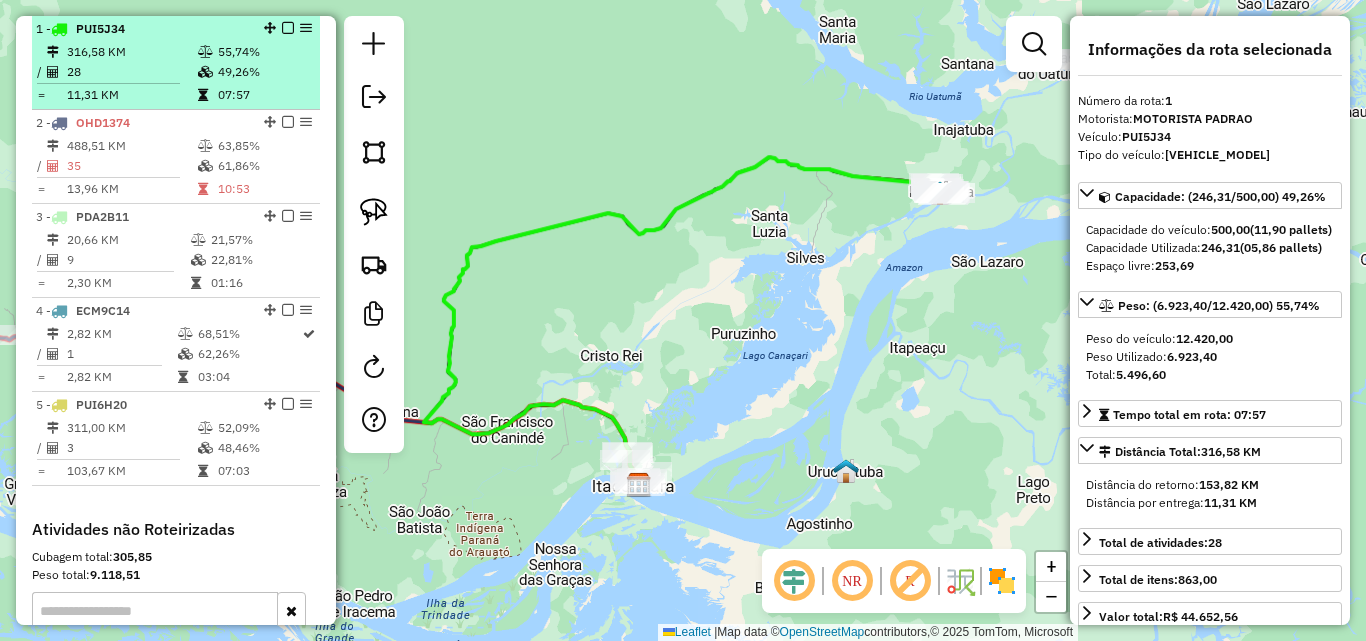 scroll, scrollTop: 574, scrollLeft: 0, axis: vertical 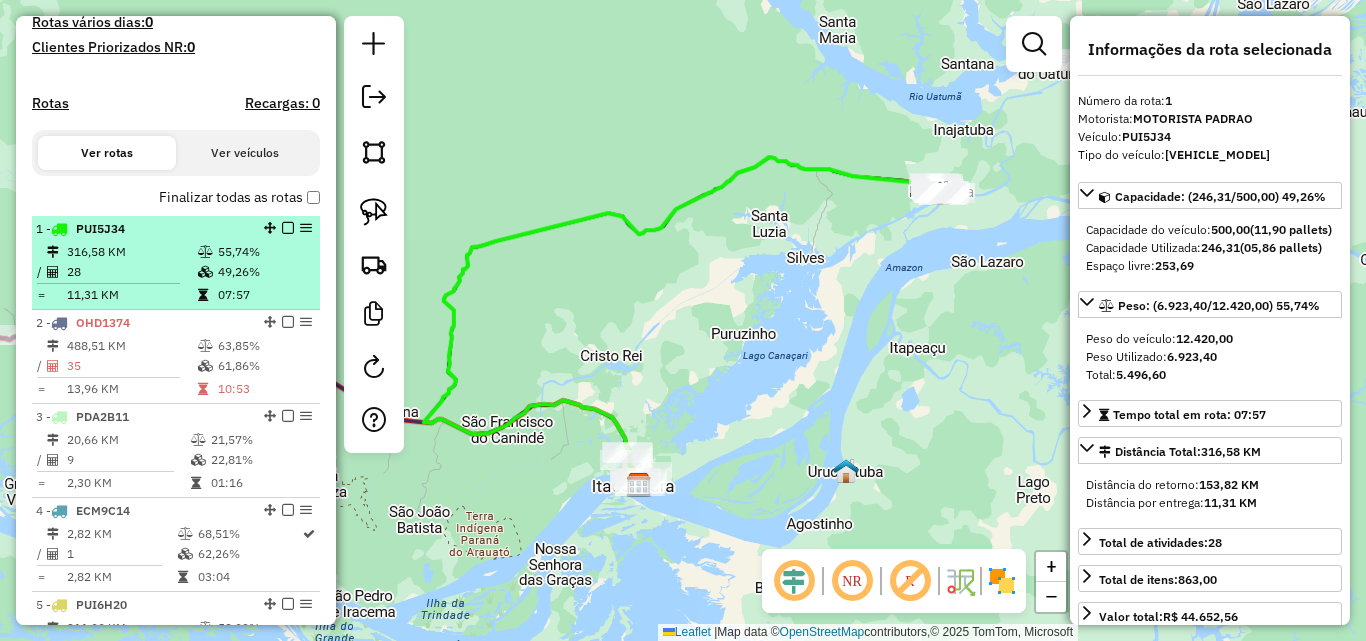 click on "316,58 KM" at bounding box center (131, 252) 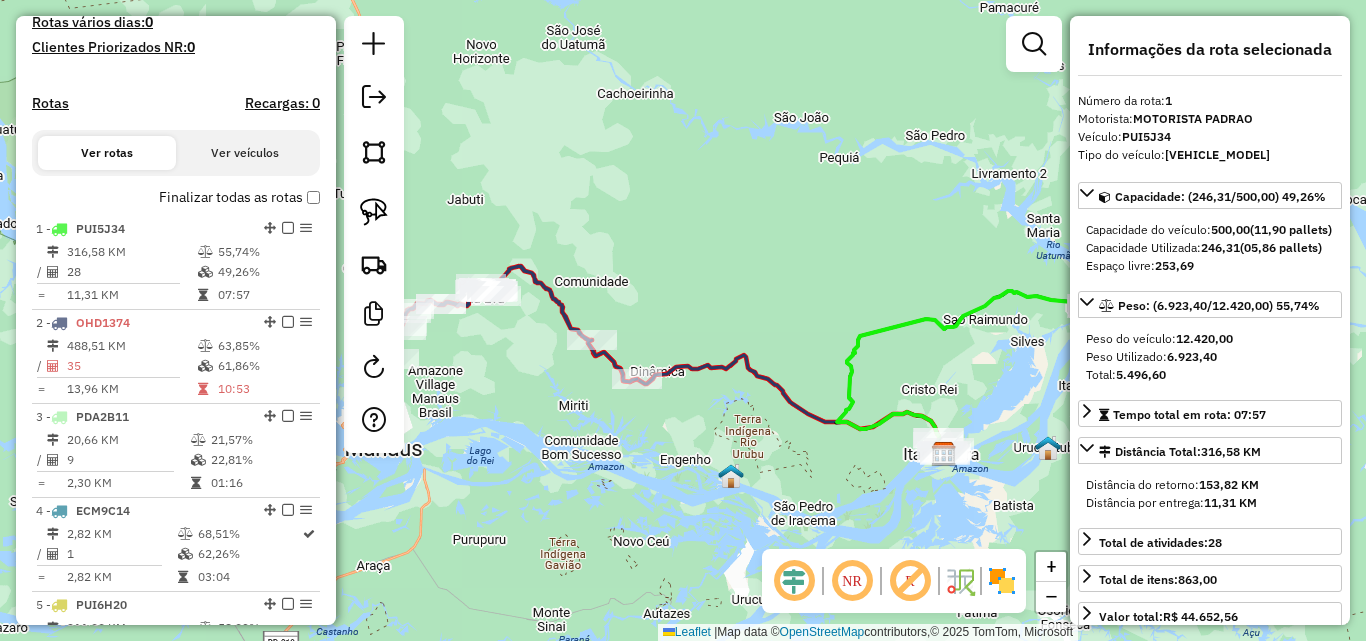 drag, startPoint x: 599, startPoint y: 263, endPoint x: 769, endPoint y: 318, distance: 178.67569 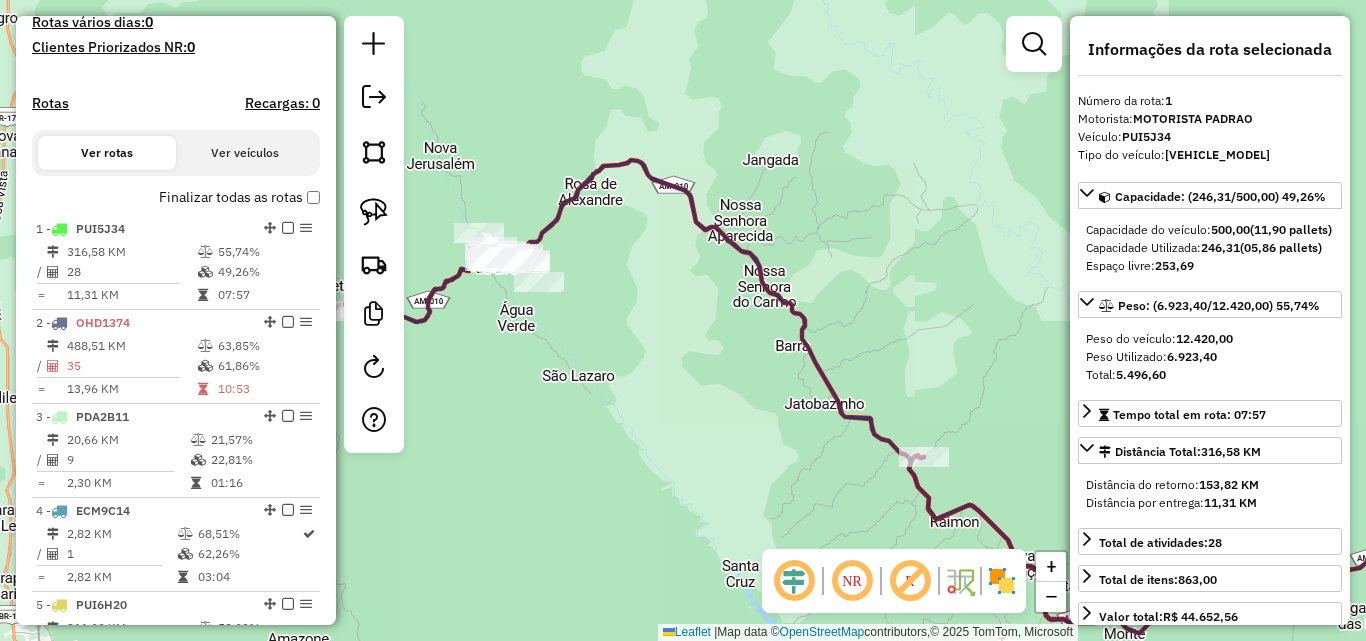 drag, startPoint x: 515, startPoint y: 282, endPoint x: 554, endPoint y: 420, distance: 143.40501 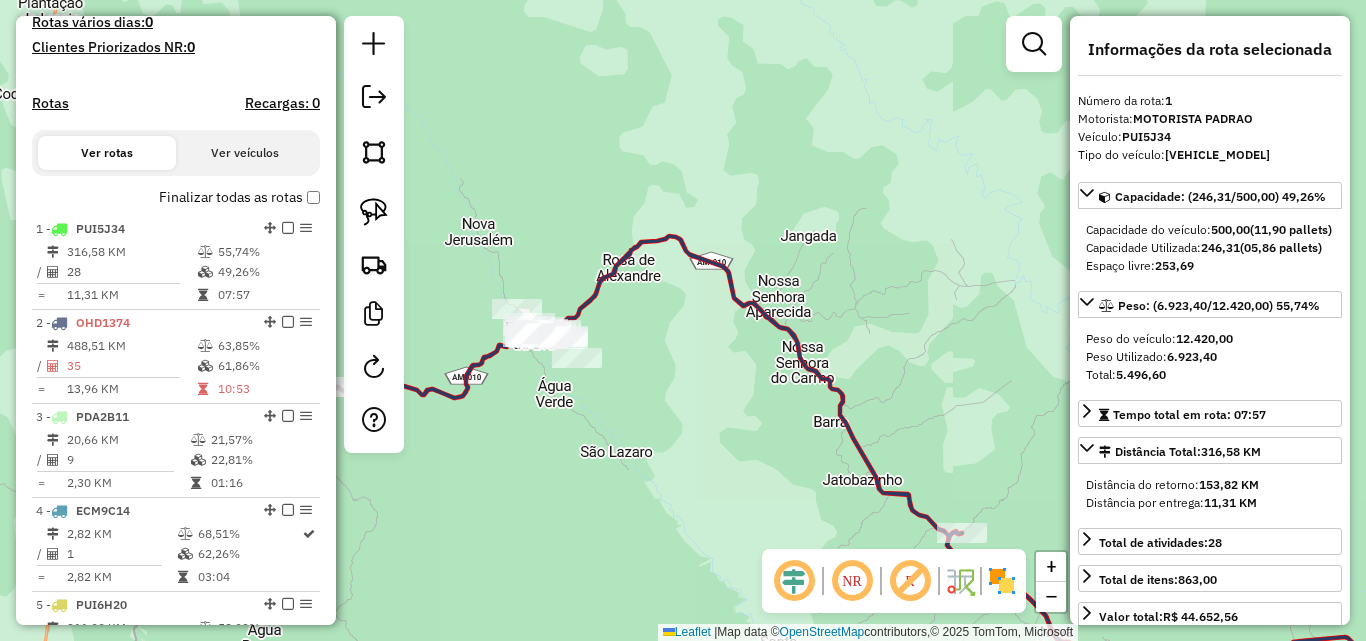 drag, startPoint x: 724, startPoint y: 407, endPoint x: 548, endPoint y: 233, distance: 247.49141 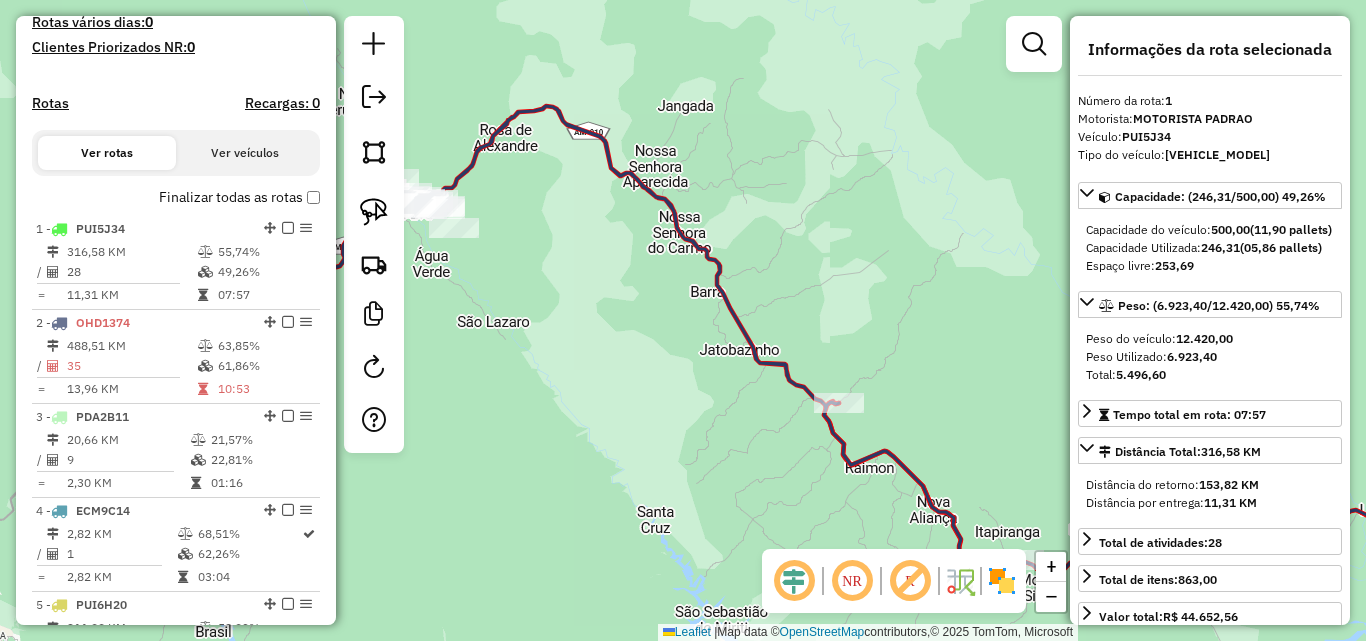 drag, startPoint x: 891, startPoint y: 347, endPoint x: 668, endPoint y: 205, distance: 264.37283 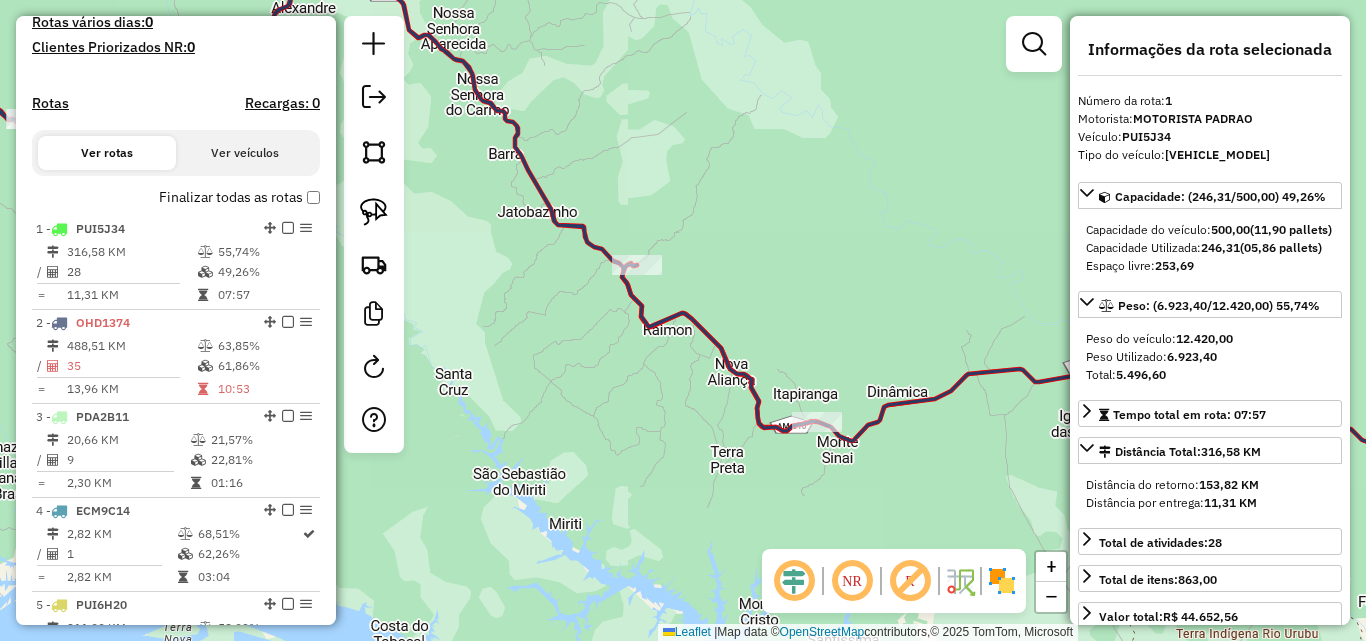 click on "Janela de atendimento Grade de atendimento Capacidade Transportadoras Veículos Cliente Pedidos  Rotas Selecione os dias de semana para filtrar as janelas de atendimento  Seg   Ter   Qua   Qui   Sex   Sáb   Dom  Informe o período da janela de atendimento: De: Até:  Filtrar exatamente a janela do cliente  Considerar janela de atendimento padrão  Selecione os dias de semana para filtrar as grades de atendimento  Seg   Ter   Qua   Qui   Sex   Sáb   Dom   Considerar clientes sem dia de atendimento cadastrado  Clientes fora do dia de atendimento selecionado Filtrar as atividades entre os valores definidos abaixo:  Peso mínimo:   Peso máximo:   Cubagem mínima:   Cubagem máxima:   De:   Até:  Filtrar as atividades entre o tempo de atendimento definido abaixo:  De:   Até:   Considerar capacidade total dos clientes não roteirizados Transportadora: Selecione um ou mais itens Tipo de veículo: Selecione um ou mais itens Veículo: Selecione um ou mais itens Motorista: Selecione um ou mais itens Nome: Rótulo:" 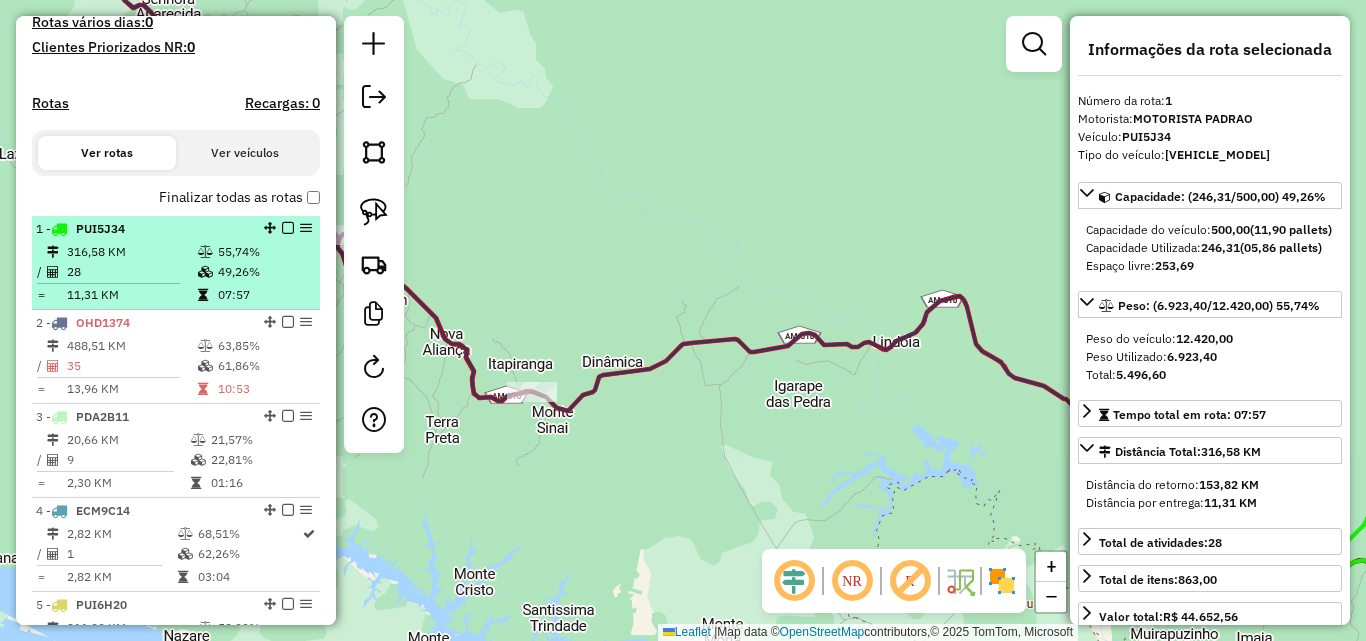 click on "316,58 KM" at bounding box center (131, 252) 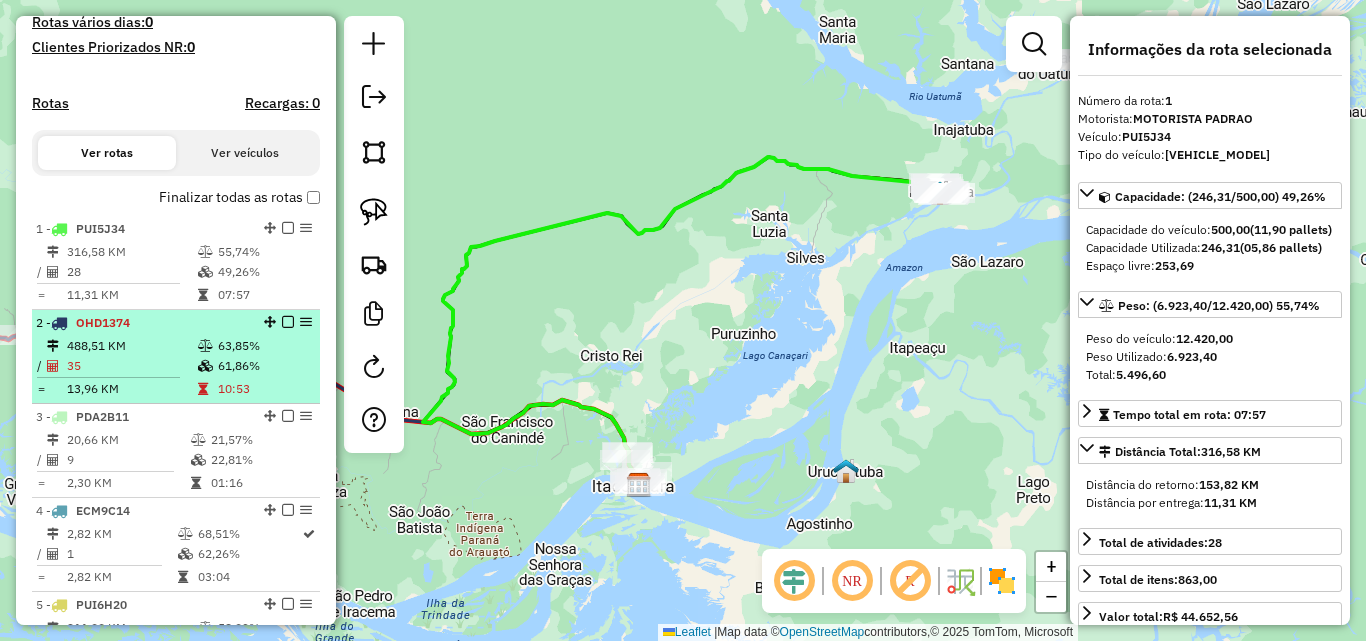 click on "488,51 KM" at bounding box center (131, 346) 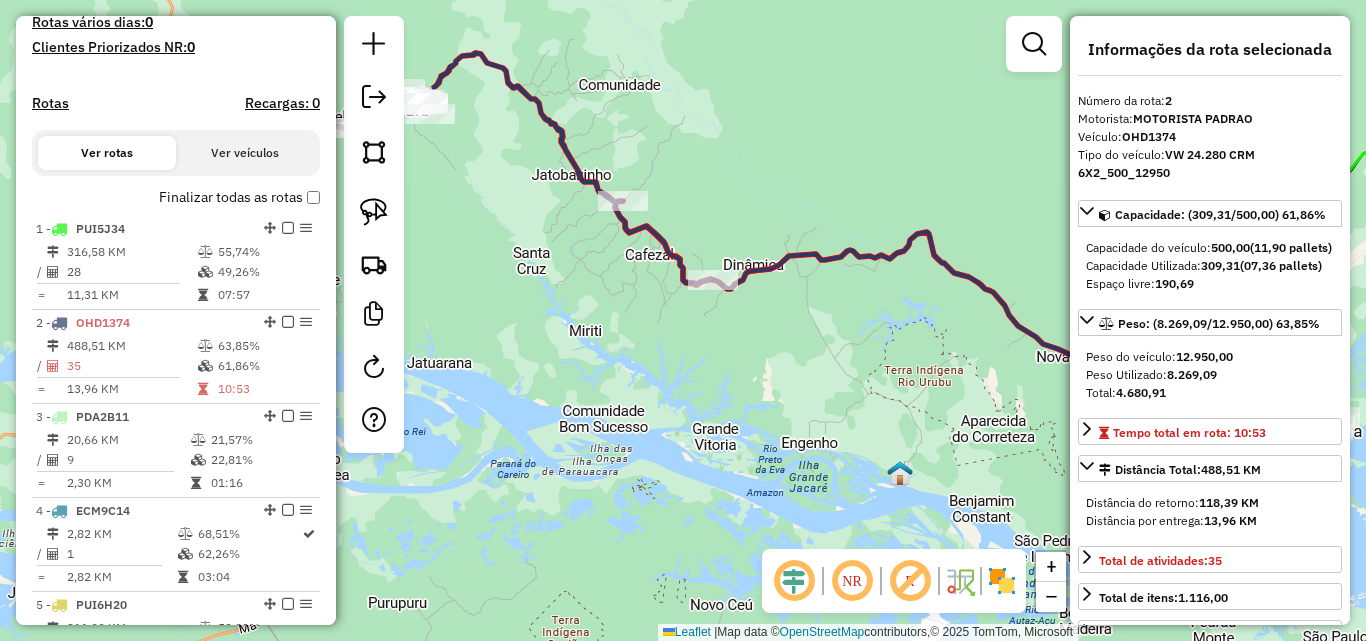 drag, startPoint x: 714, startPoint y: 444, endPoint x: 800, endPoint y: 351, distance: 126.66886 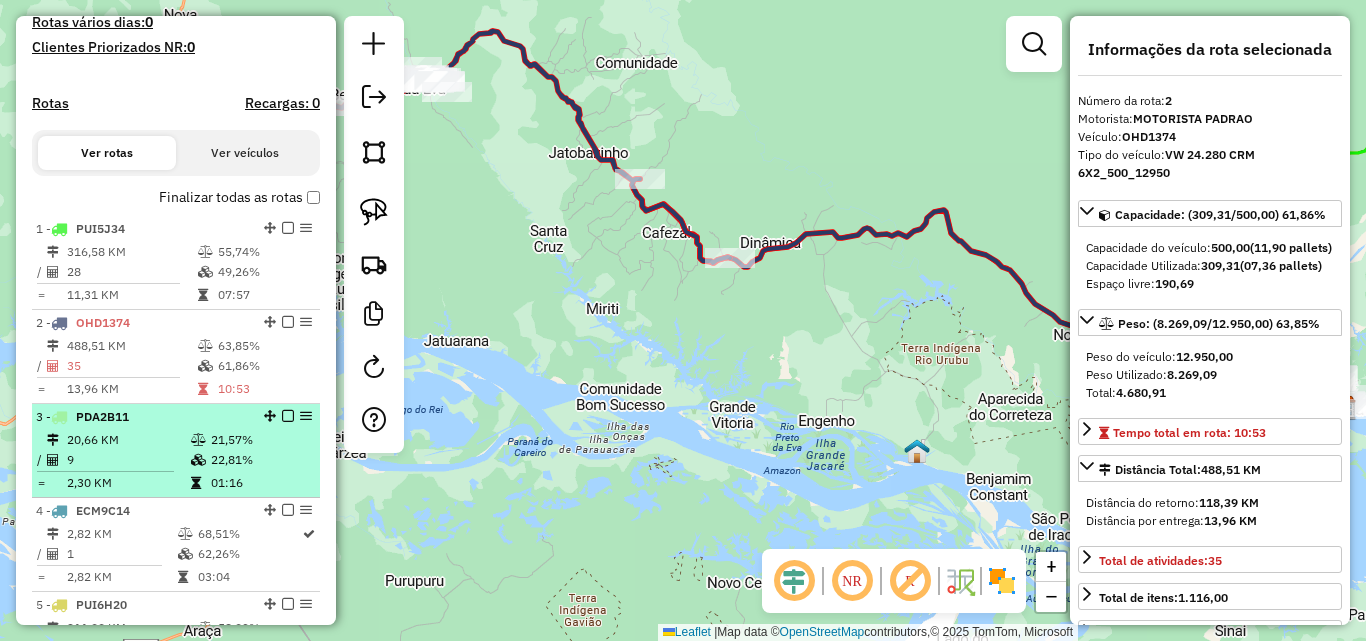 click on "3 -       PDA2B11" at bounding box center (142, 417) 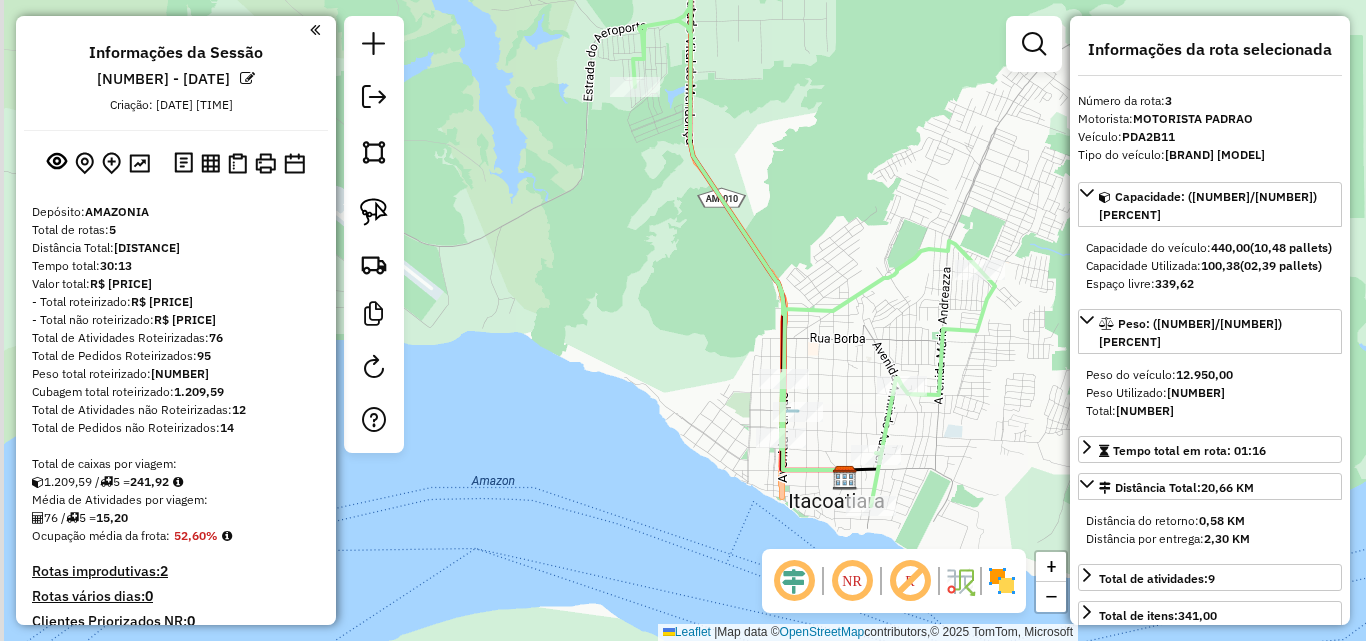 select on "**********" 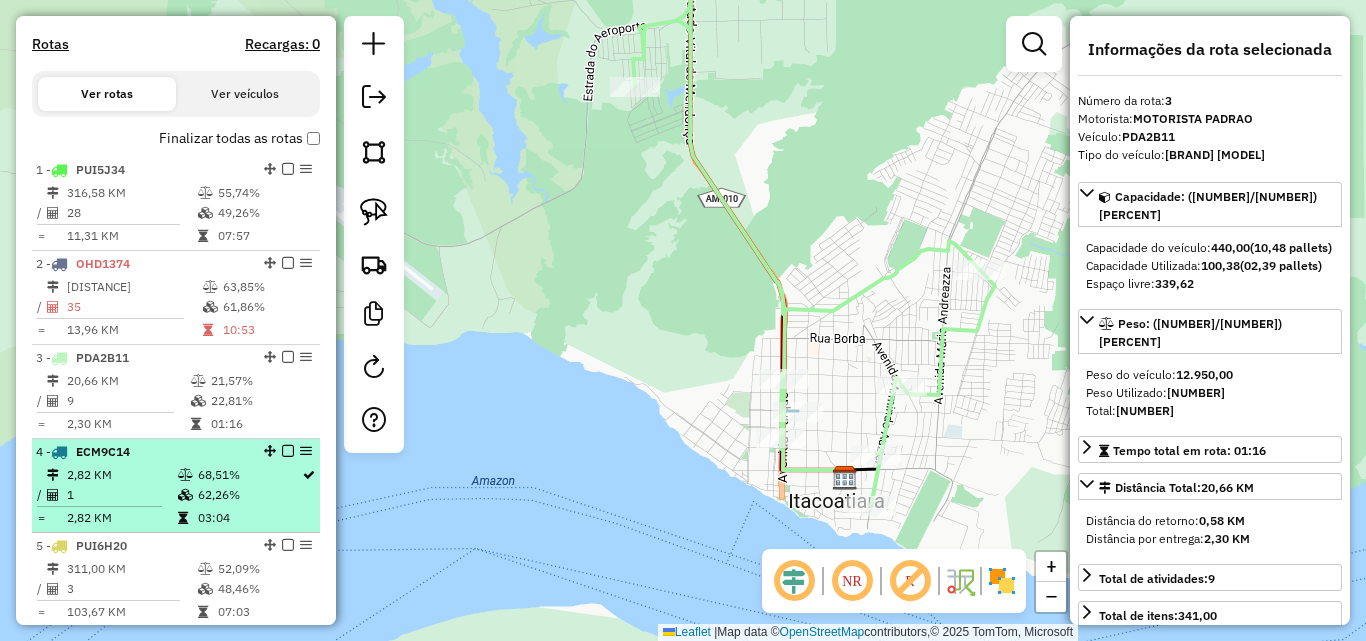 scroll, scrollTop: 674, scrollLeft: 0, axis: vertical 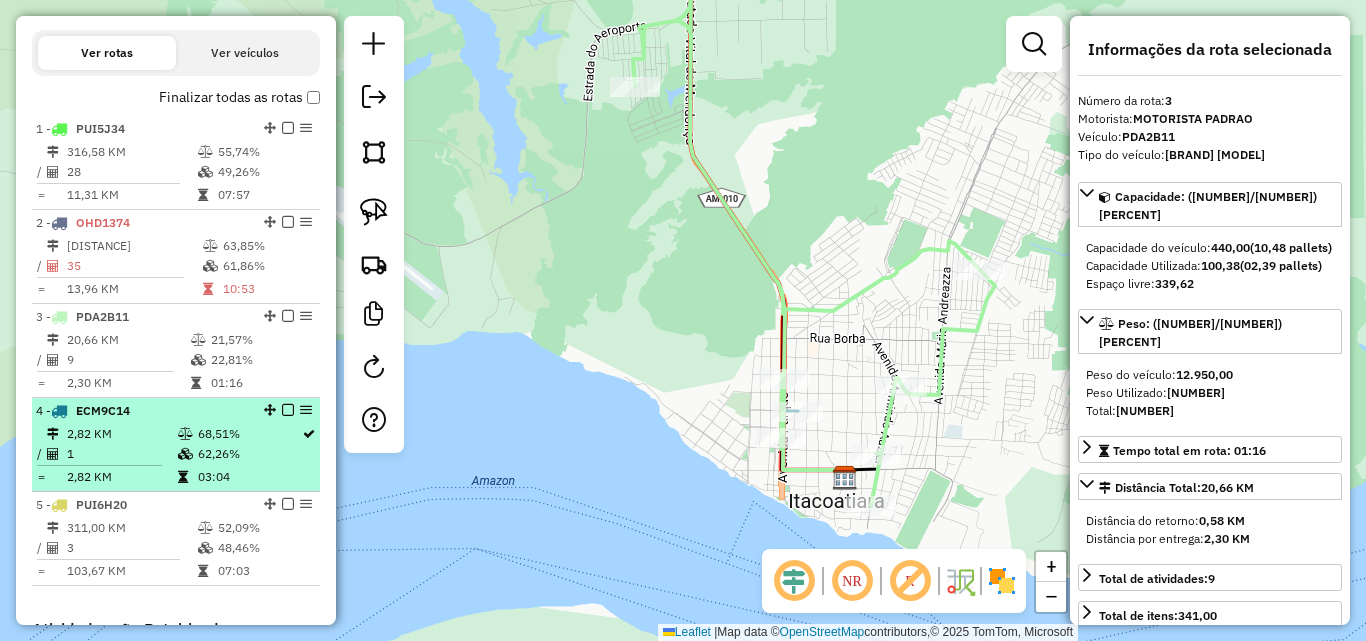 click on "1" at bounding box center (121, 454) 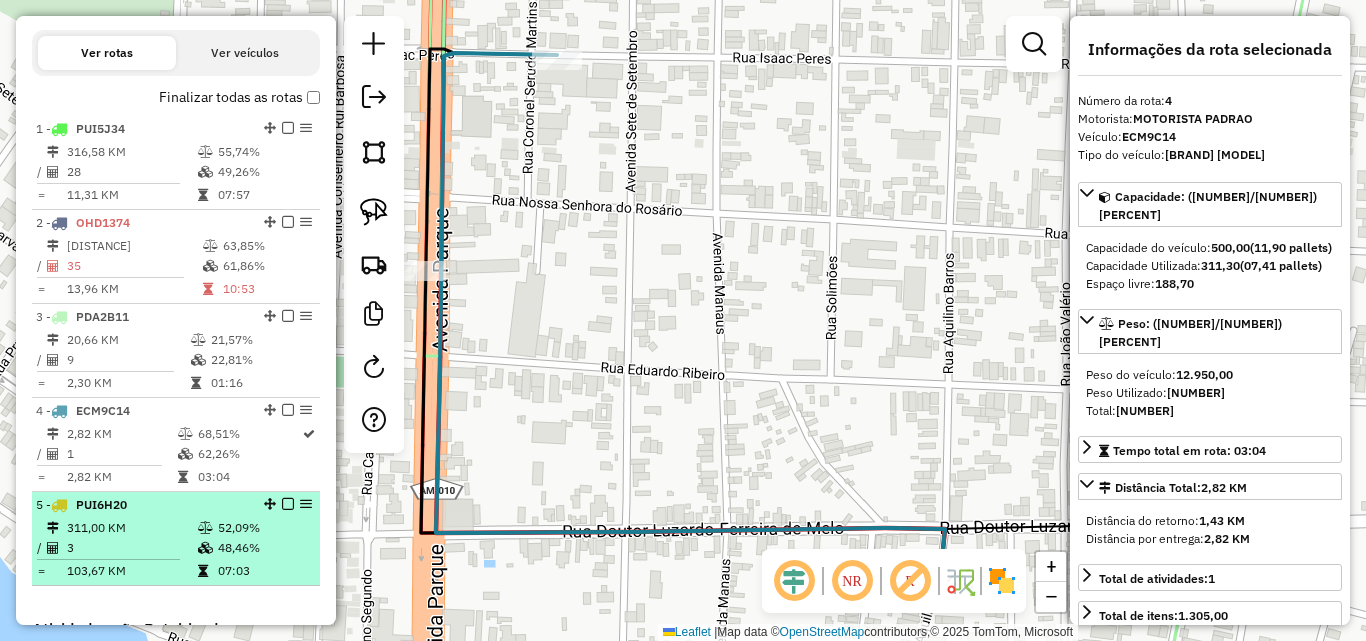 click on "311,00 KM" at bounding box center (131, 528) 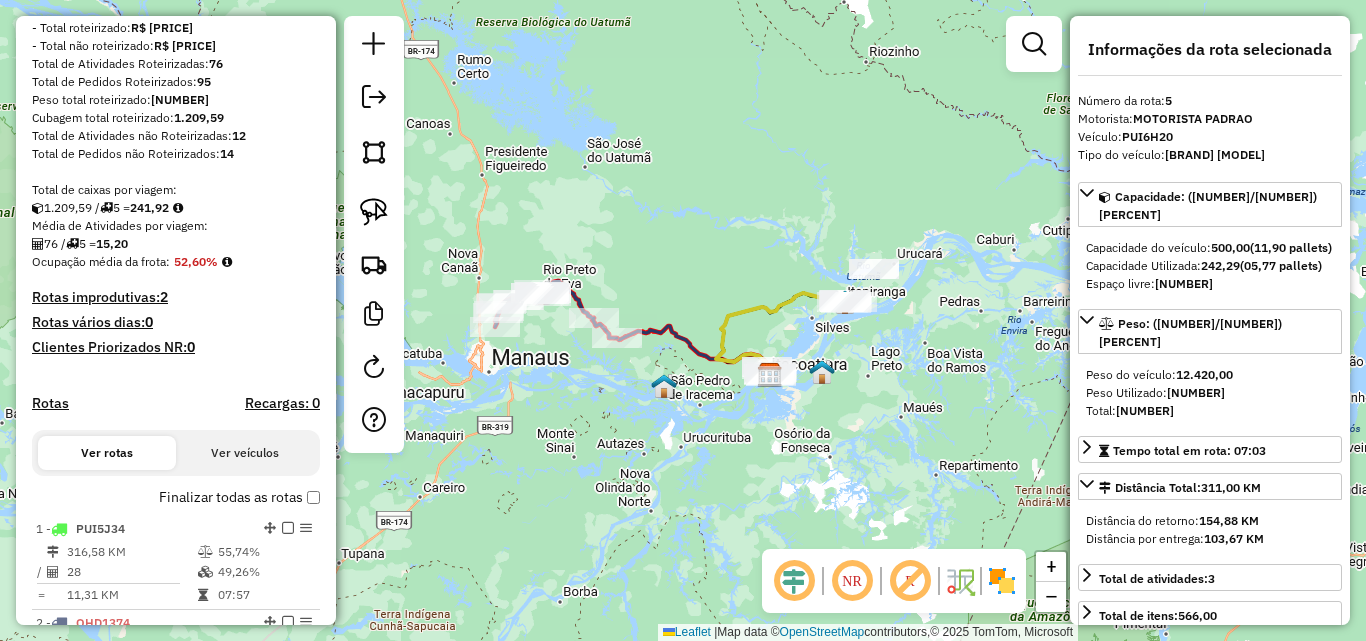 scroll, scrollTop: 0, scrollLeft: 0, axis: both 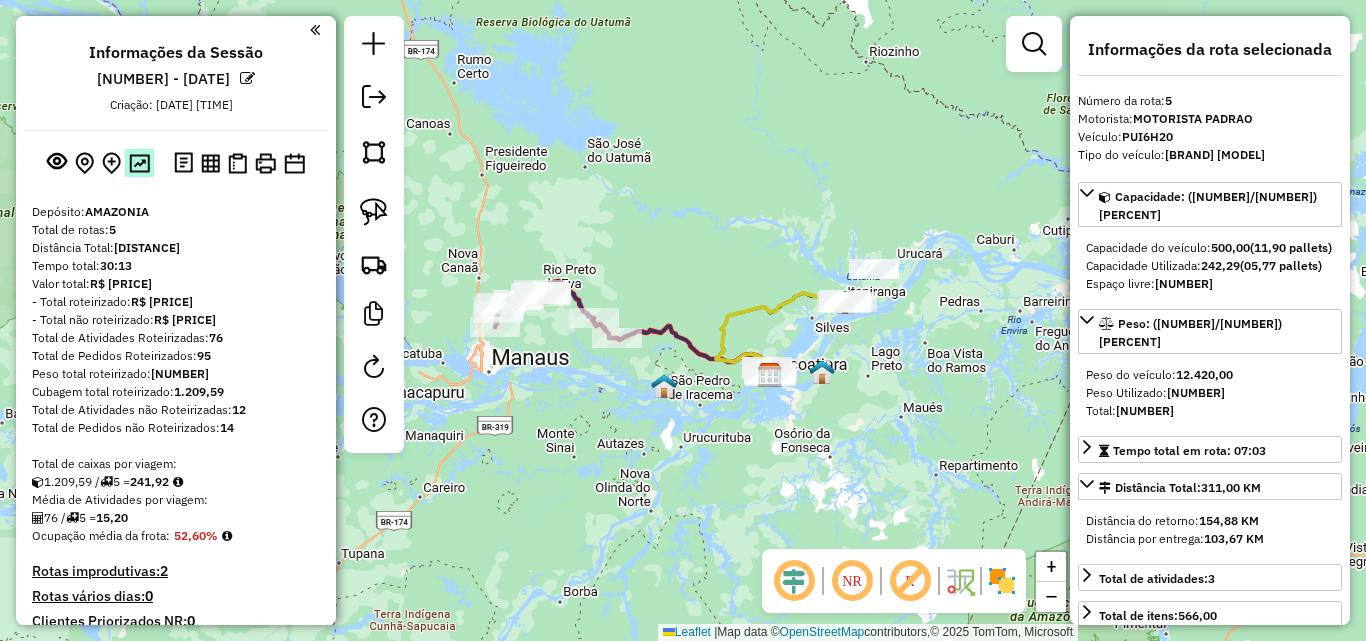 click at bounding box center [139, 163] 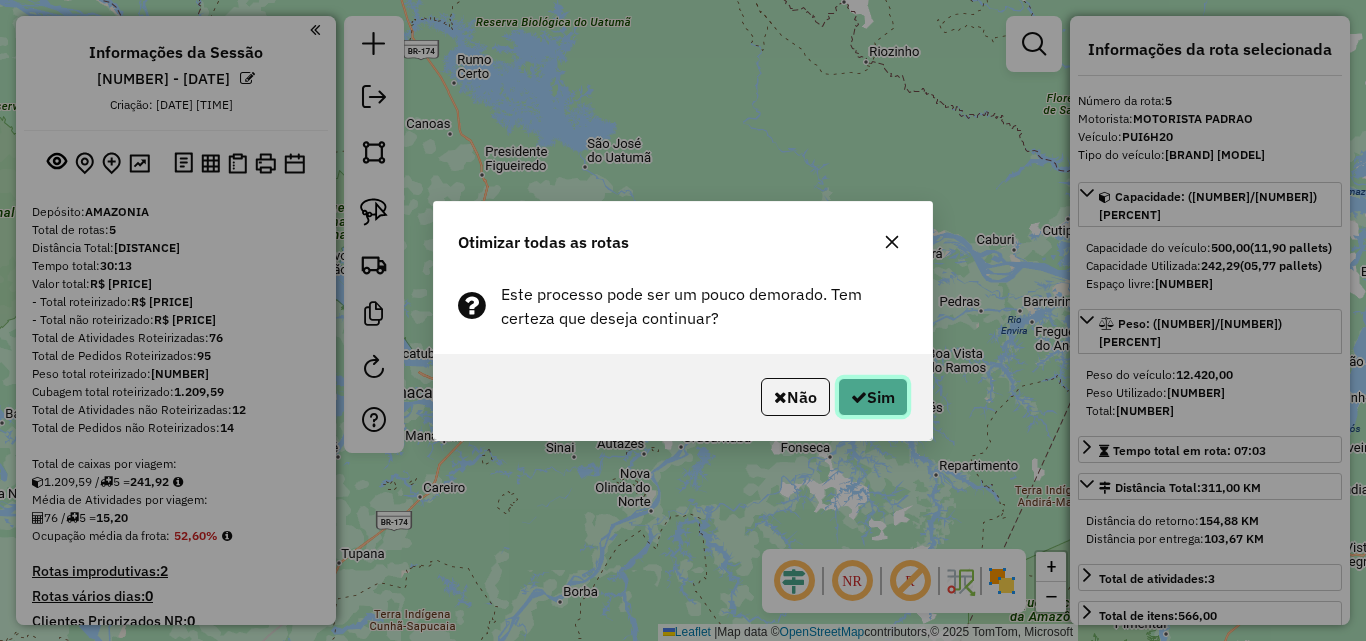 click on "Sim" 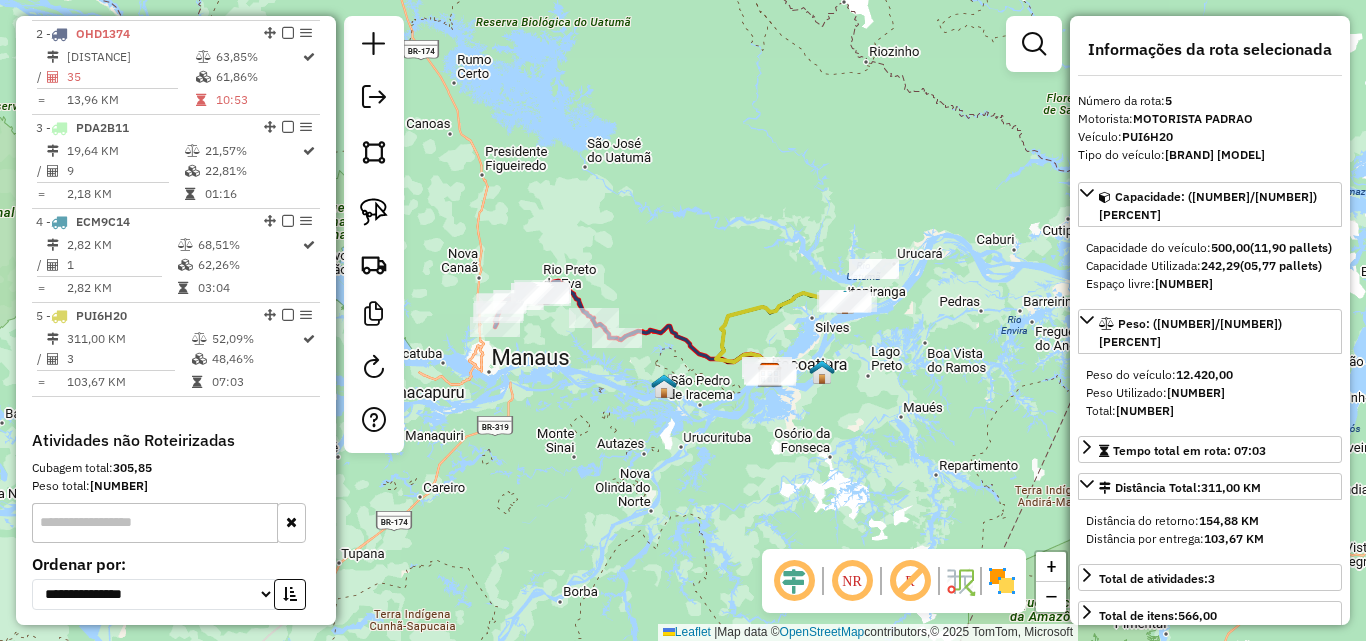 scroll, scrollTop: 1029, scrollLeft: 0, axis: vertical 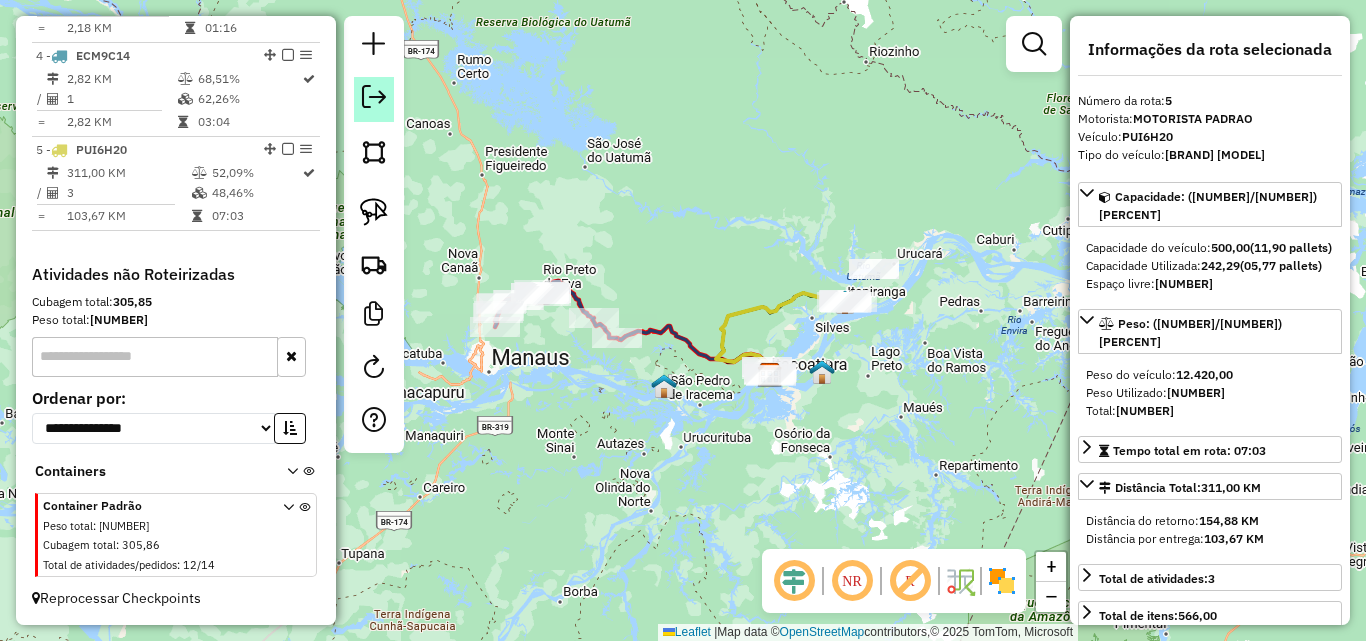 click 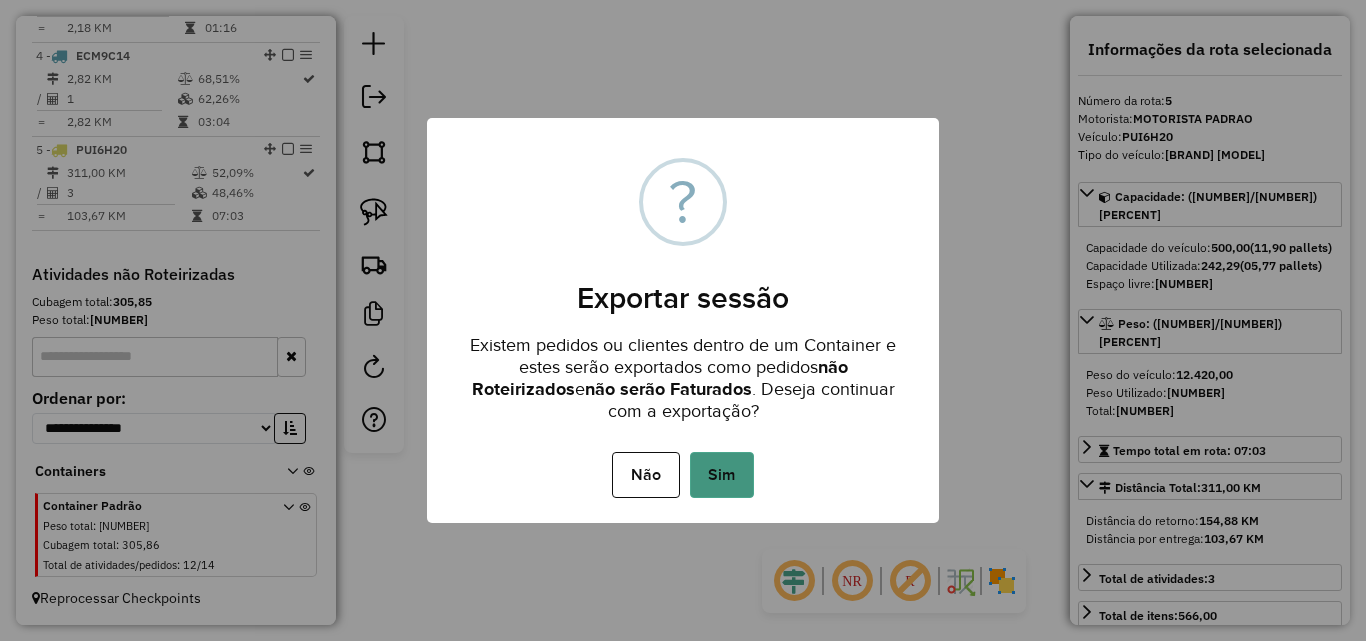 click on "Sim" at bounding box center [722, 475] 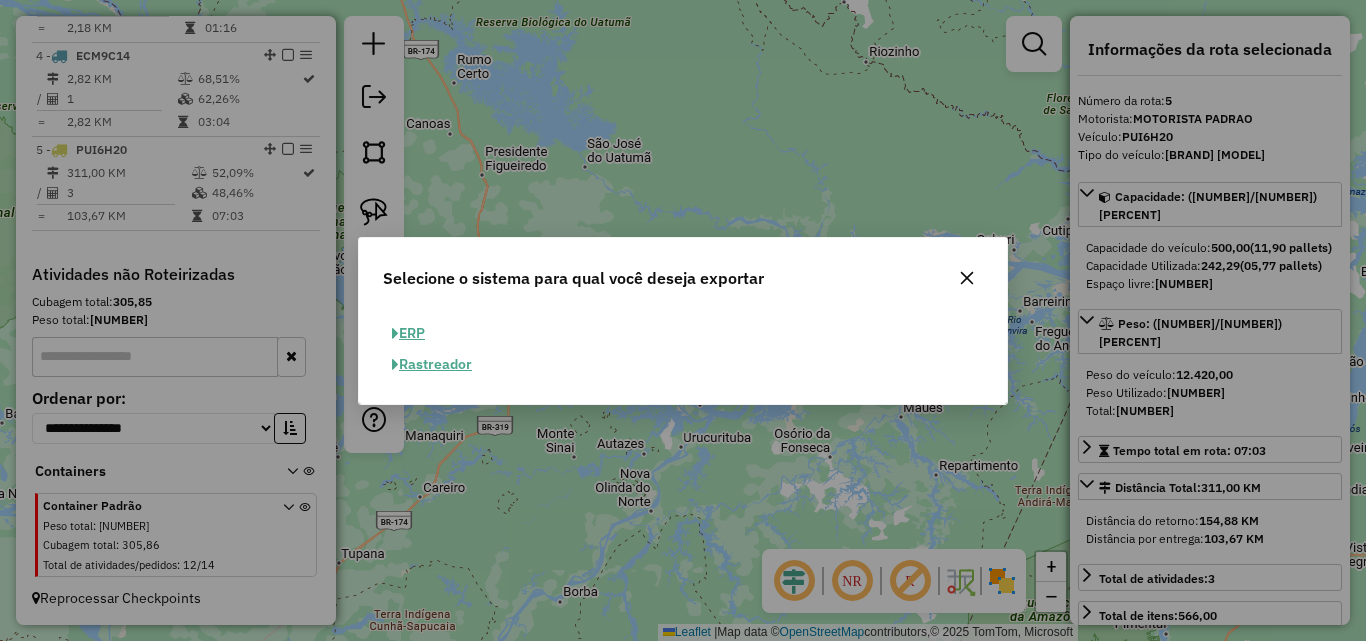 click on "ERP" 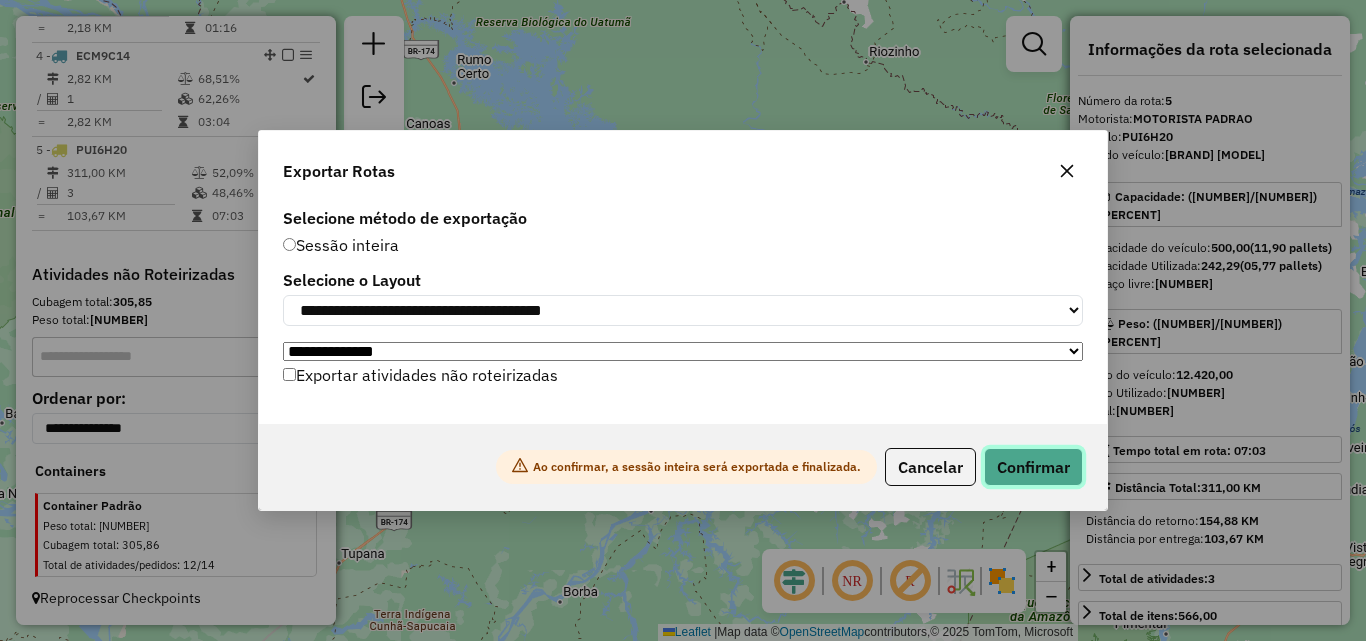 click on "Confirmar" 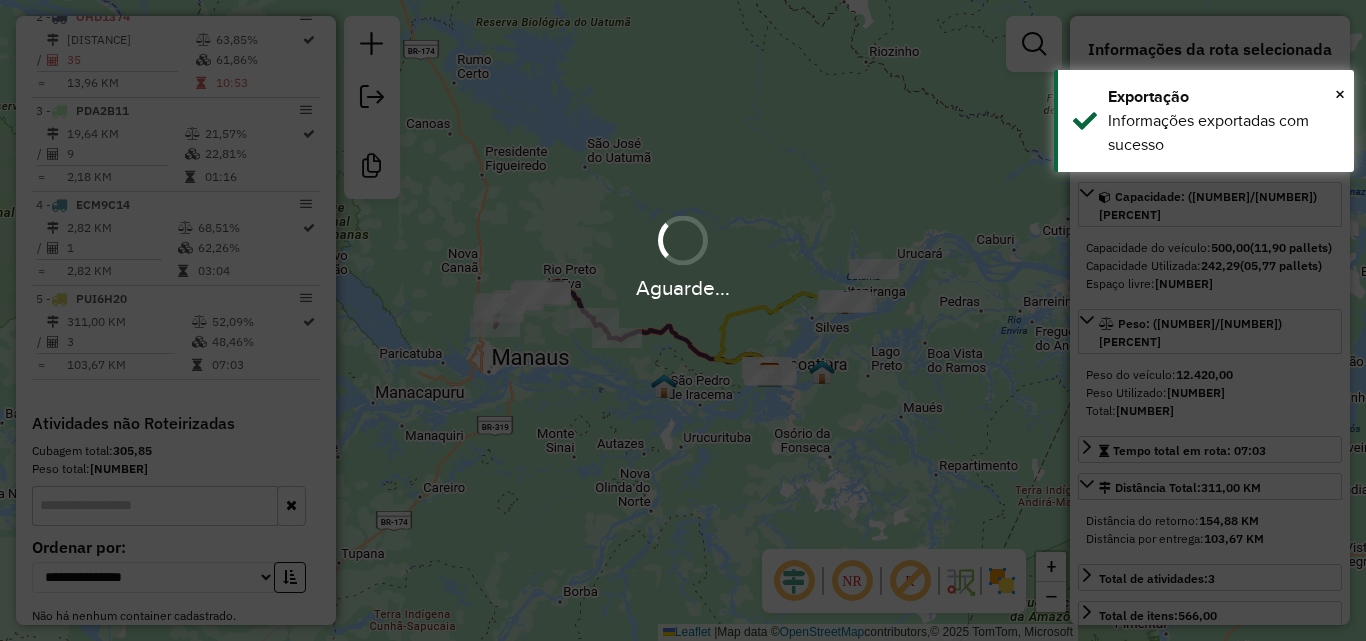 scroll, scrollTop: 998, scrollLeft: 0, axis: vertical 